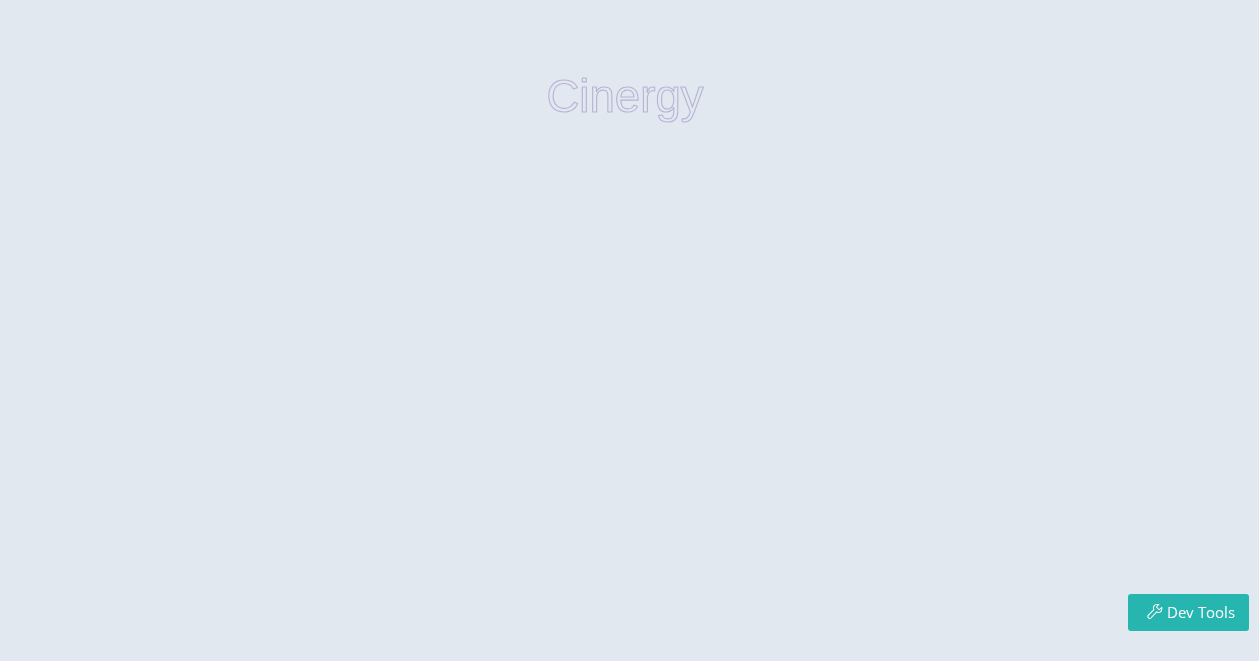 scroll, scrollTop: 0, scrollLeft: 0, axis: both 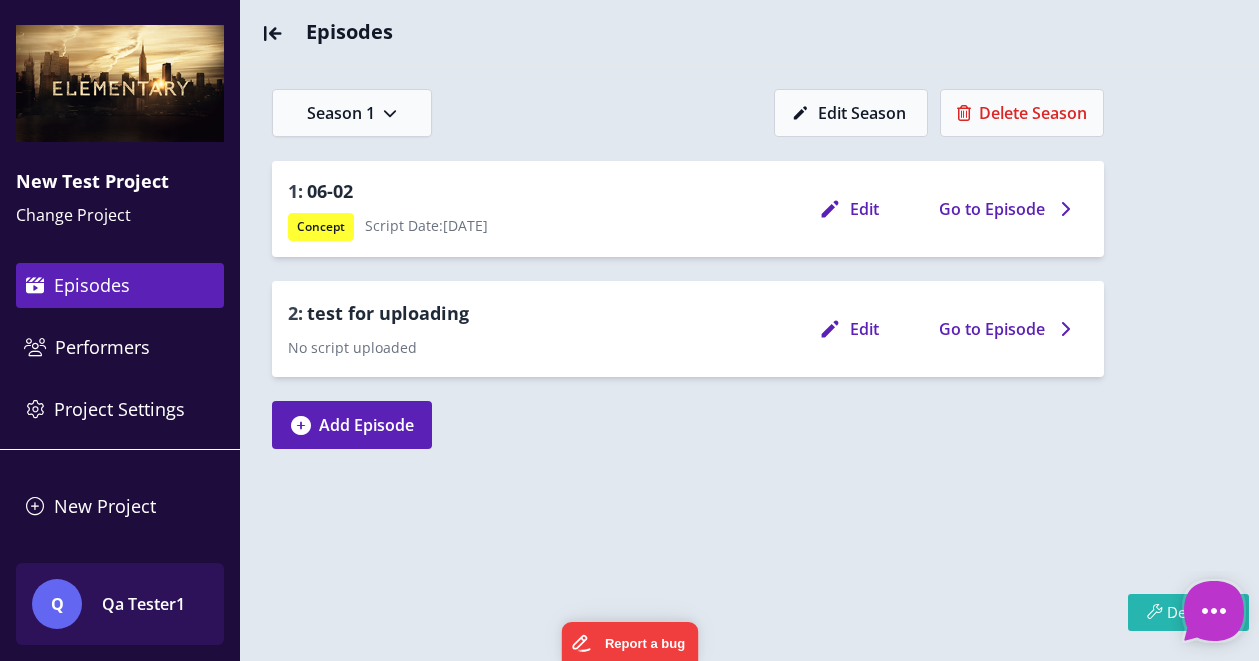 click on "Qa  Tester1" at bounding box center (167, 604) 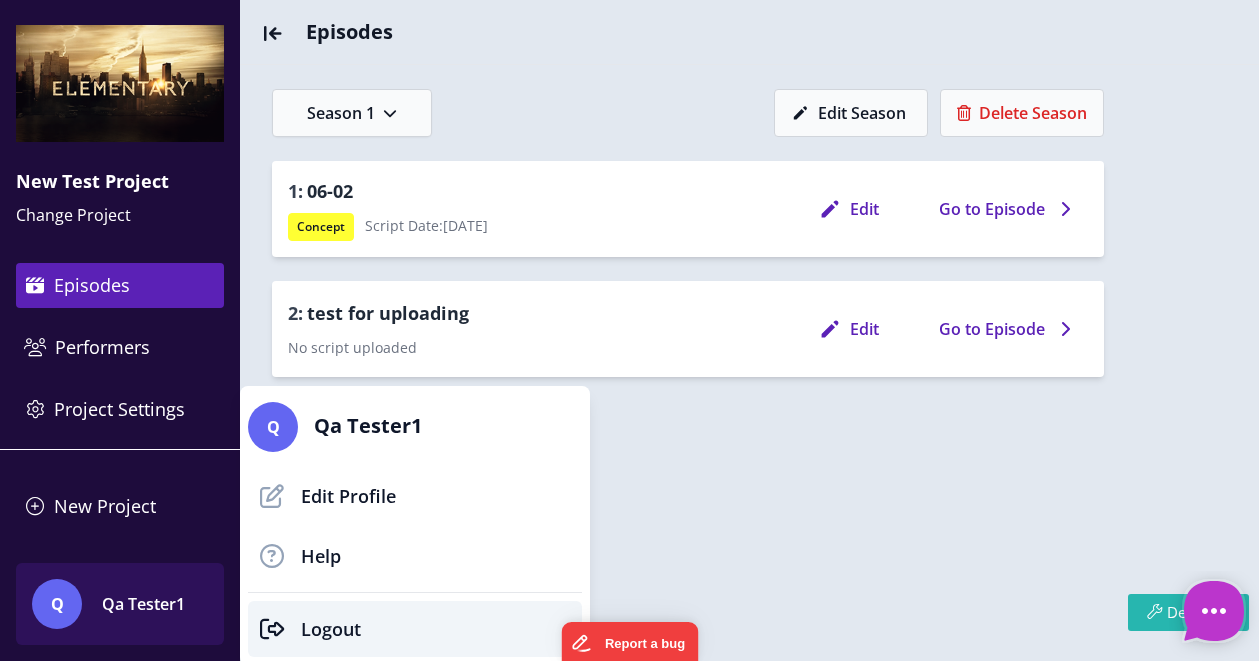 click on "Logout" at bounding box center [331, 629] 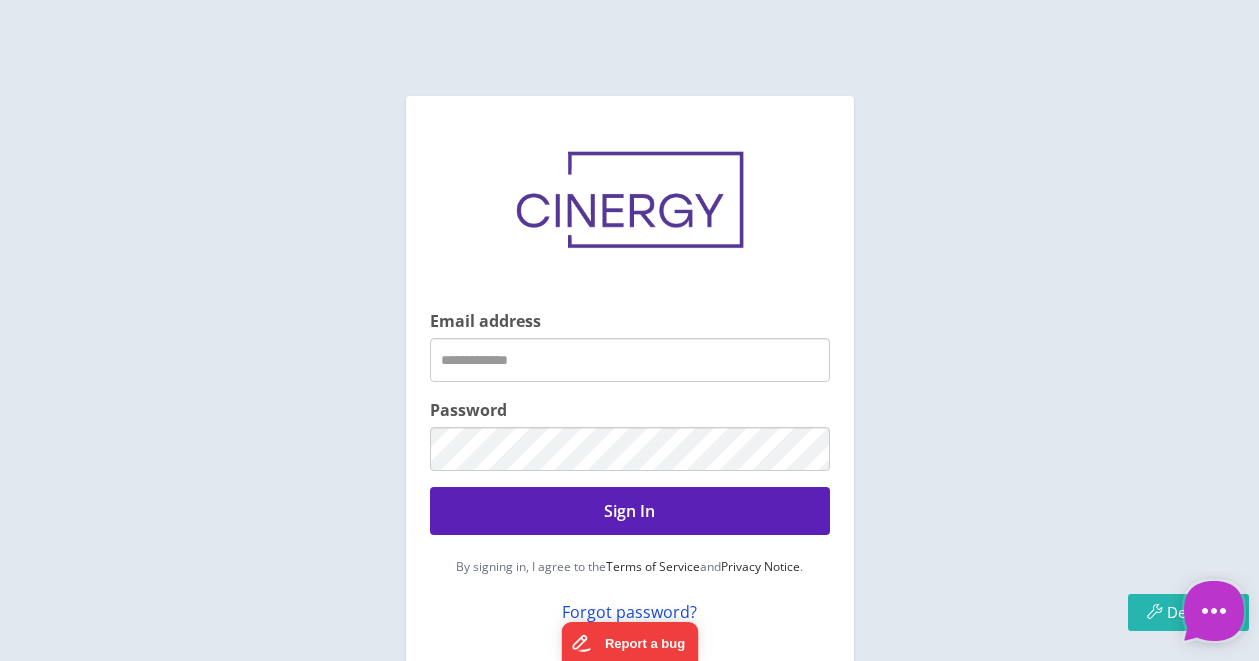 click on "Email address" at bounding box center (630, 360) 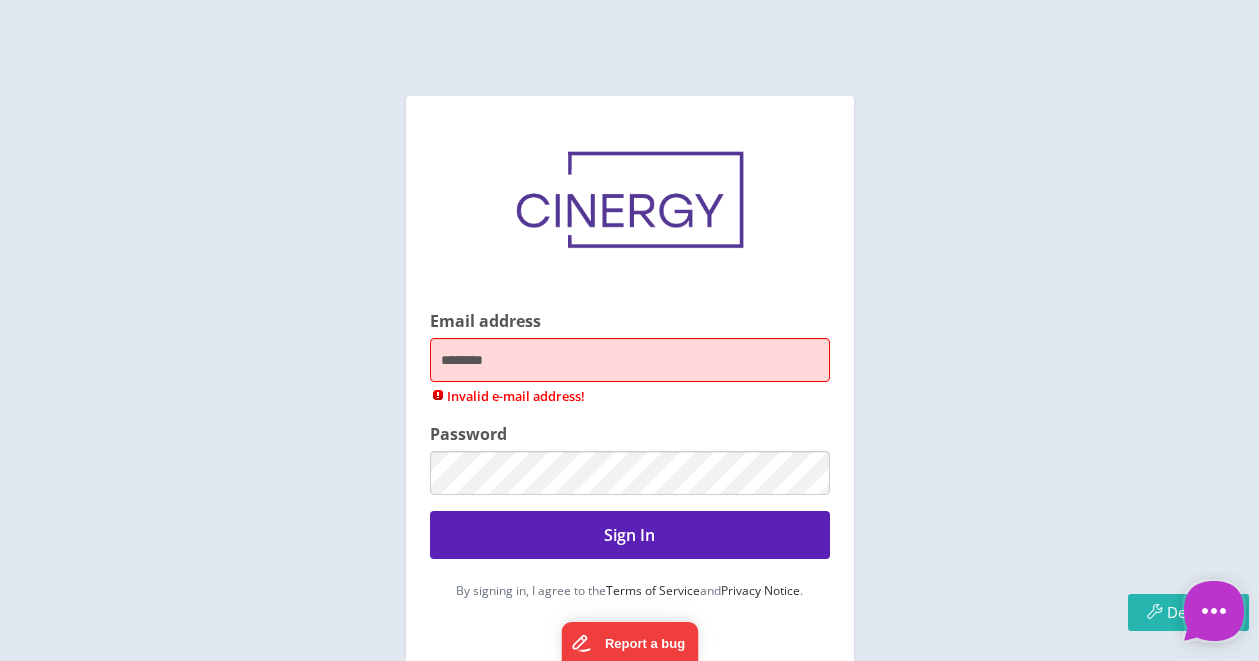 type on "**********" 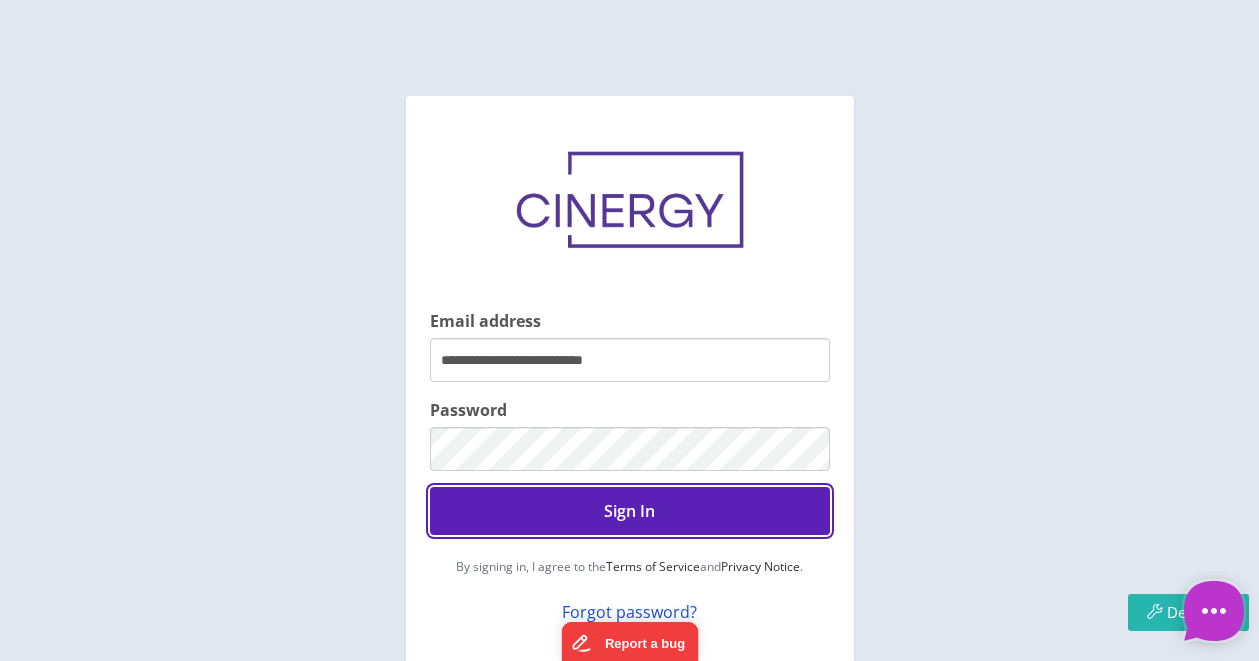 click on "Sign In" at bounding box center [630, 511] 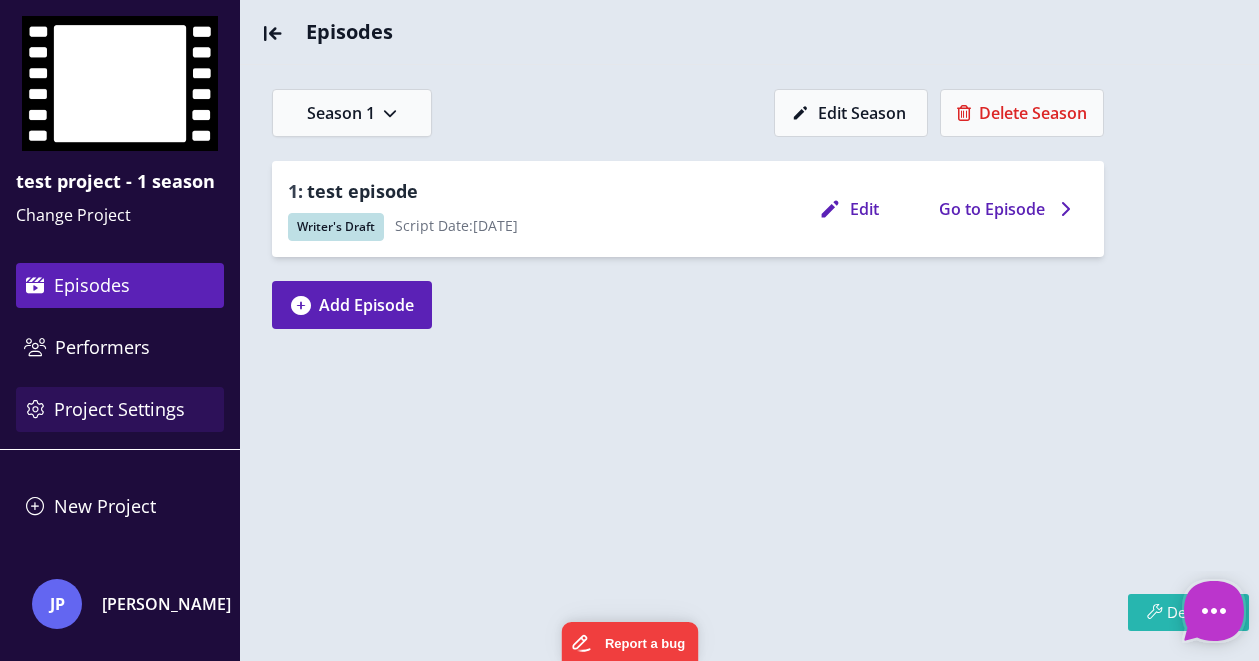 click on "Project Settings" at bounding box center (120, 409) 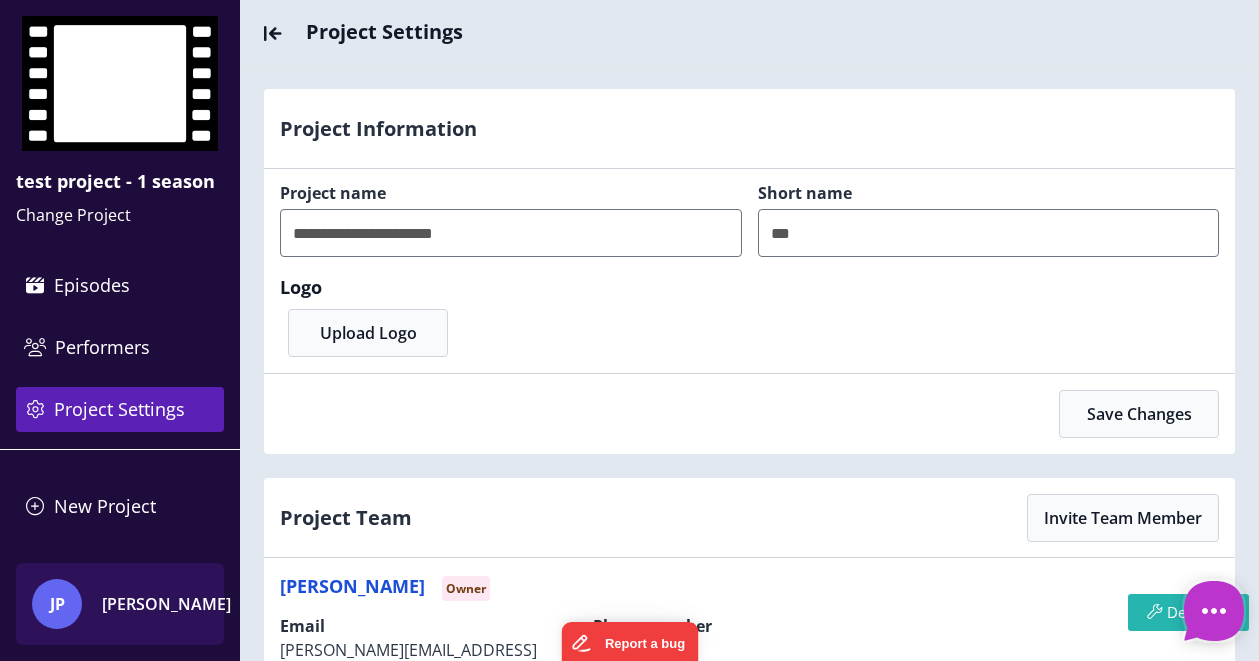 click on "[PERSON_NAME]" at bounding box center (167, 604) 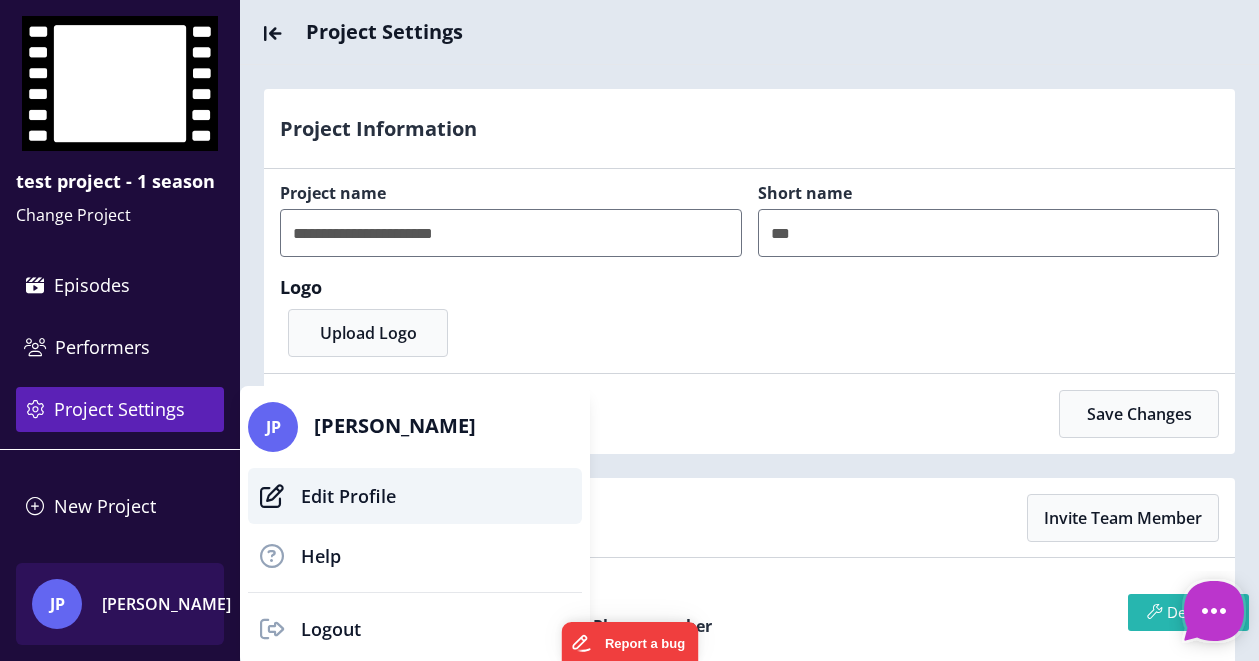 click on "Edit Profile" at bounding box center (348, 496) 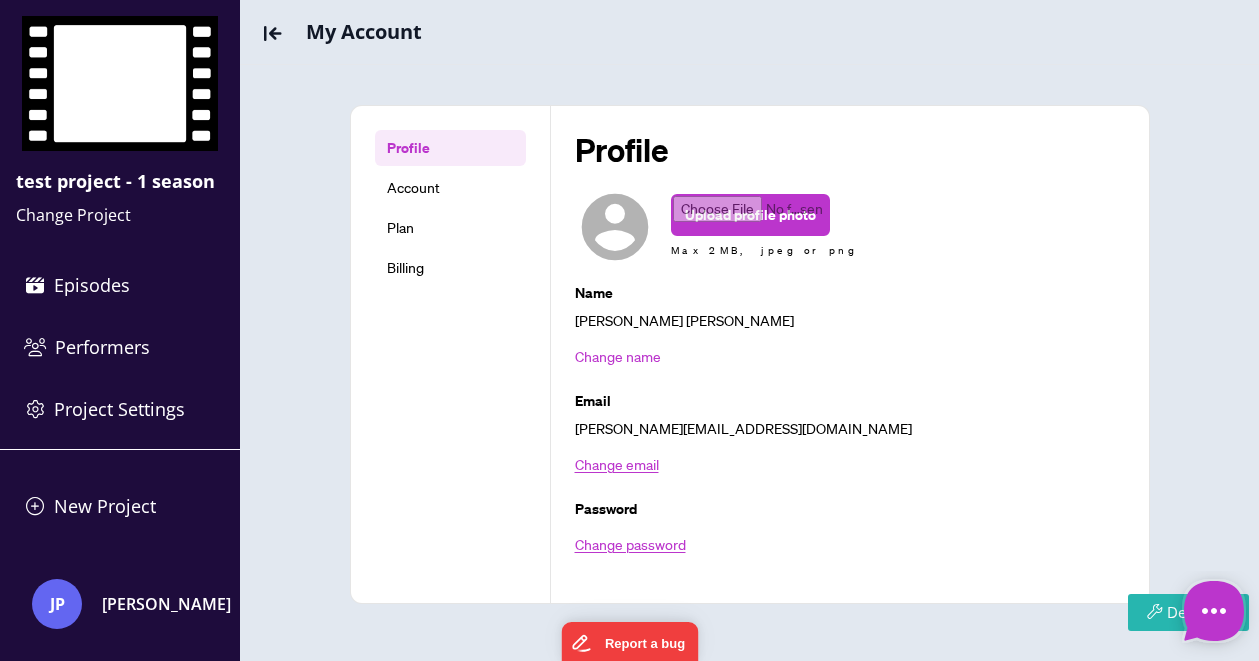 scroll, scrollTop: 63, scrollLeft: 0, axis: vertical 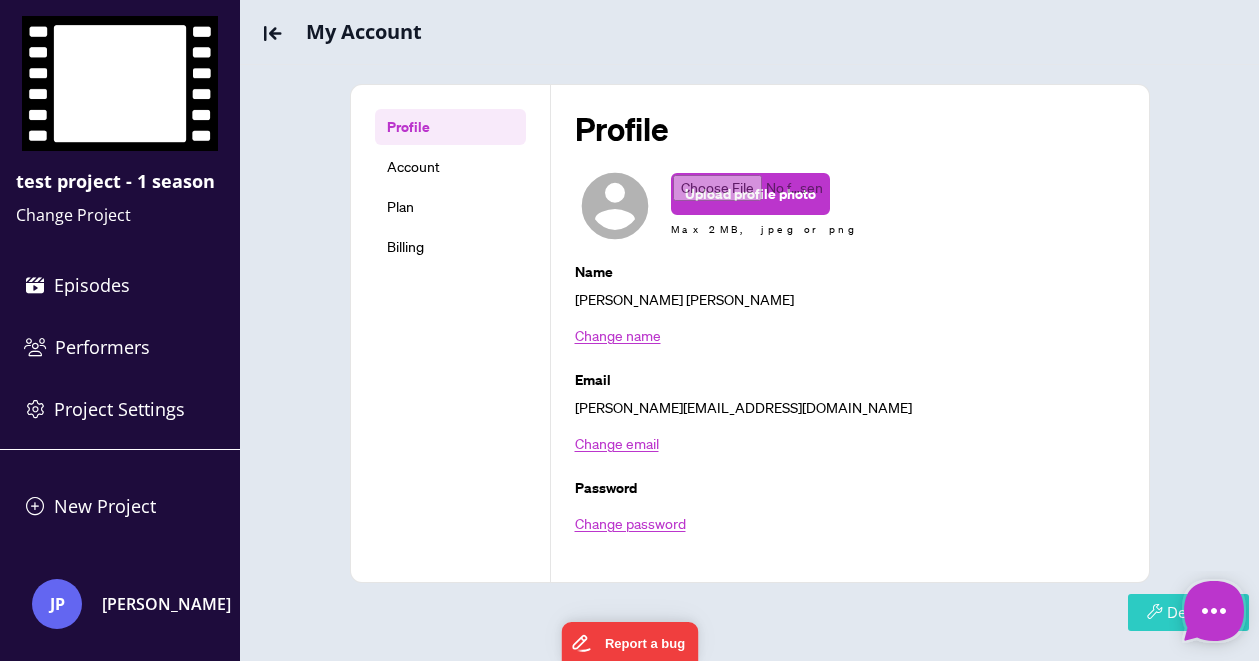 click at bounding box center [1154, 611] 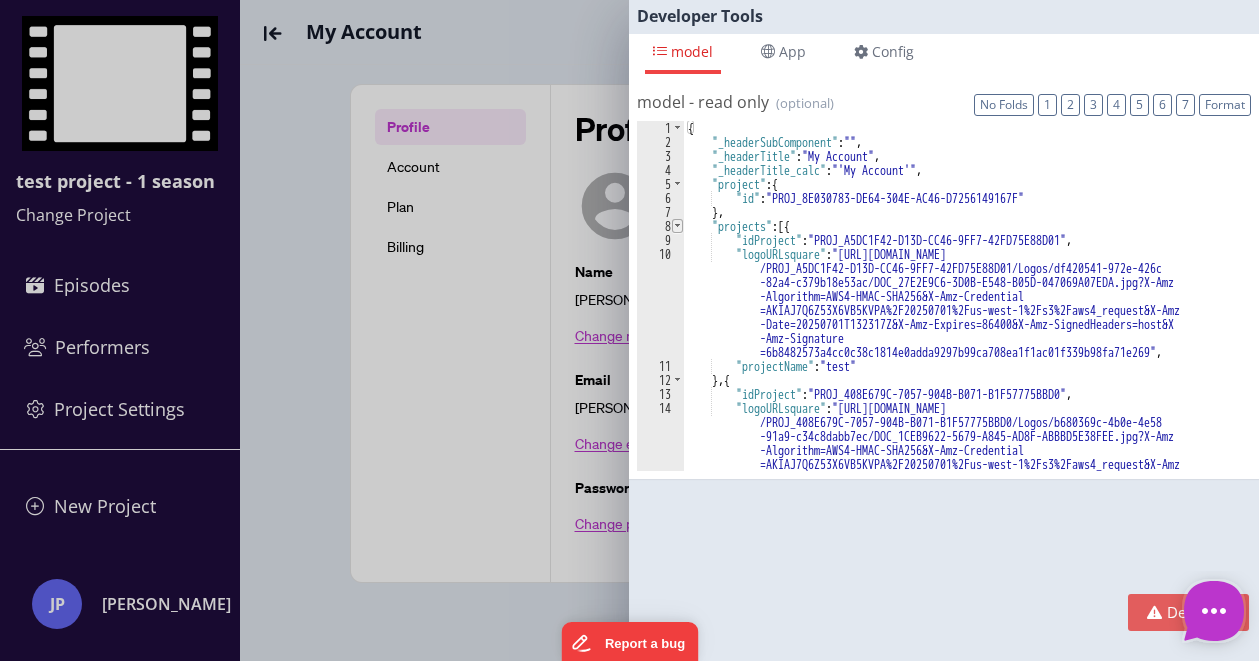 click at bounding box center [677, 226] 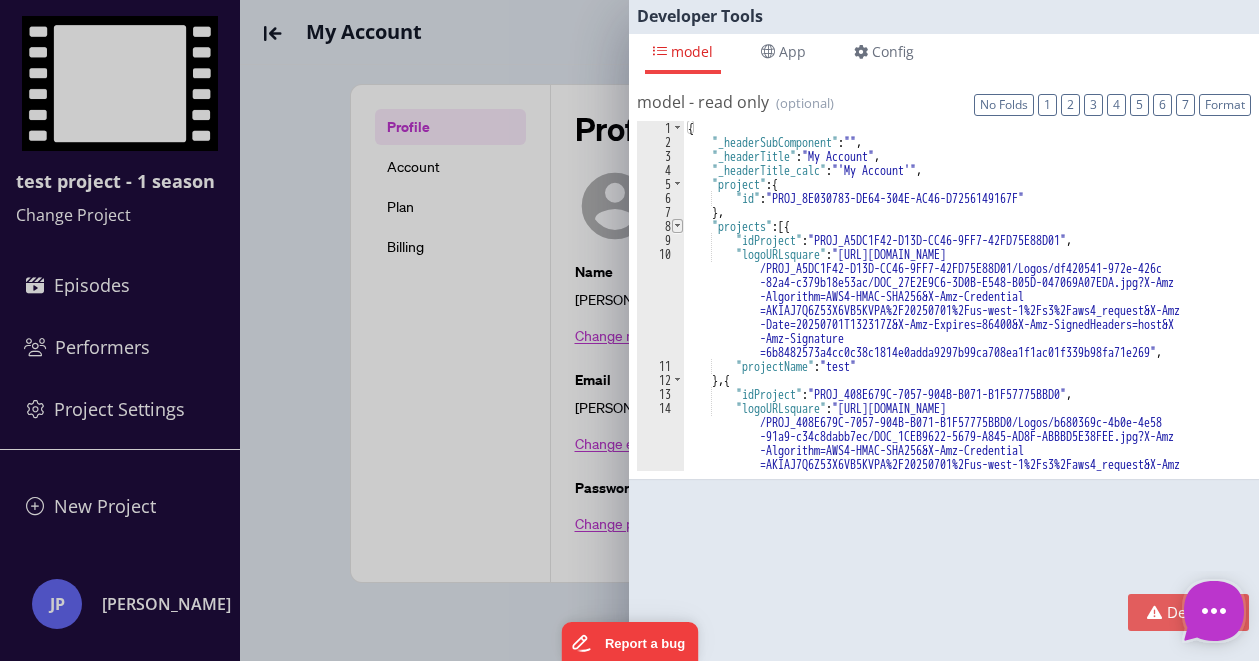 click at bounding box center (677, 226) 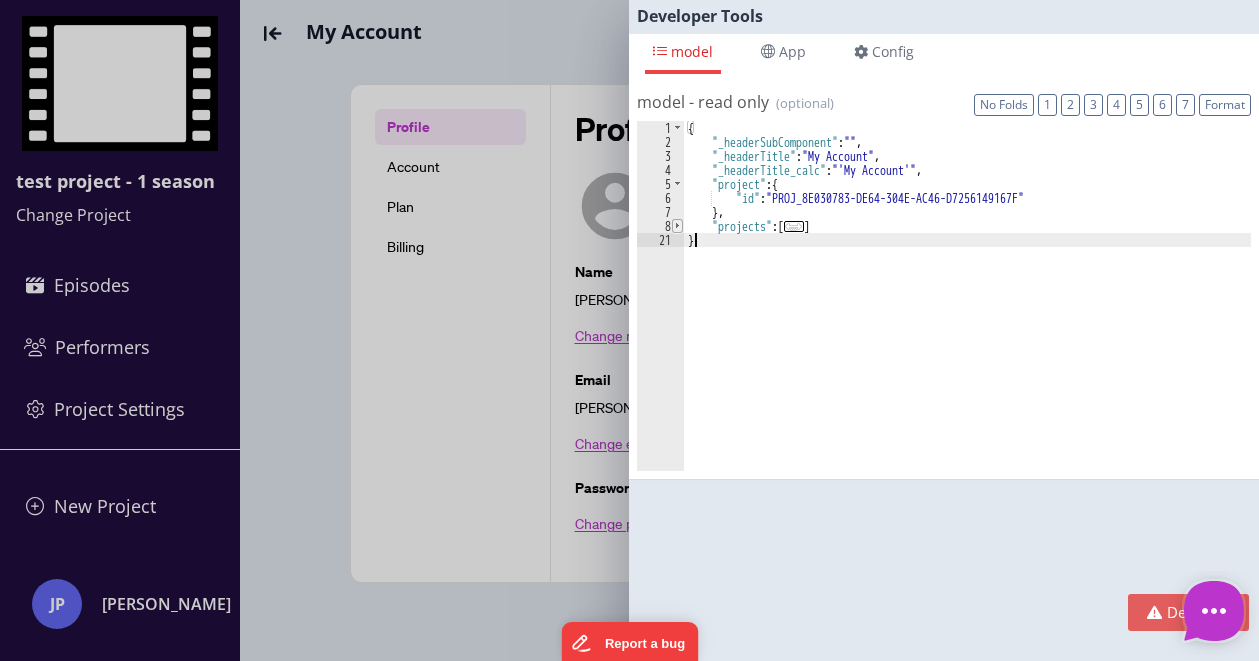 click at bounding box center [677, 226] 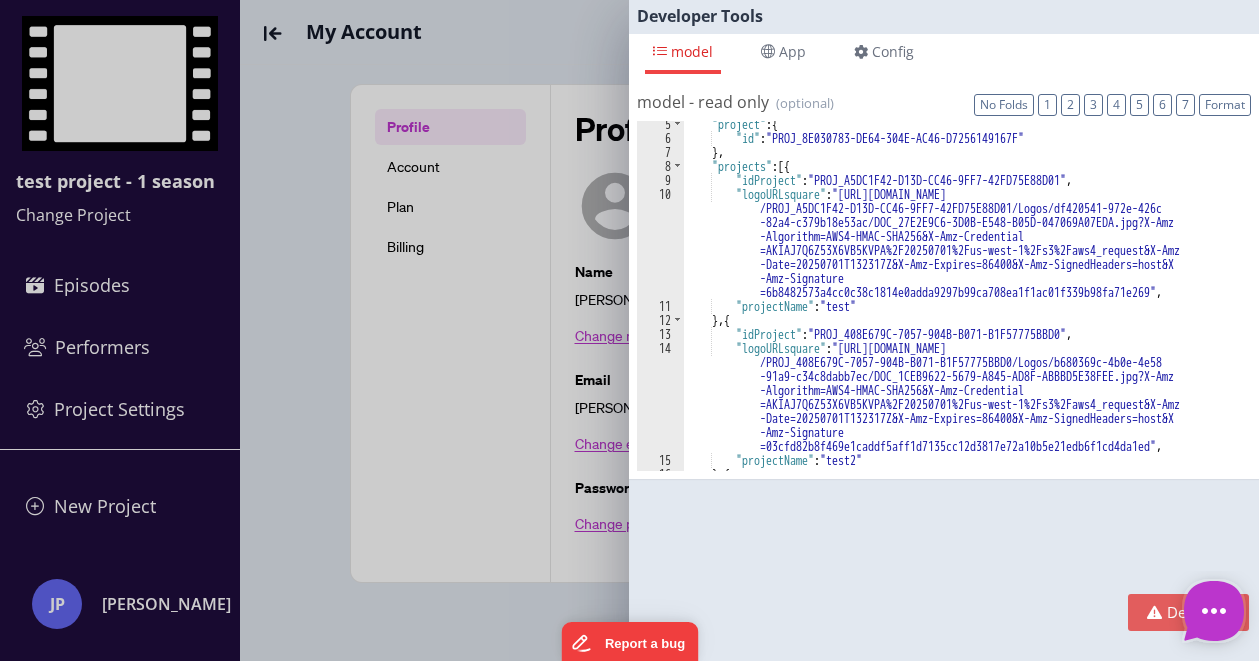 scroll, scrollTop: 0, scrollLeft: 0, axis: both 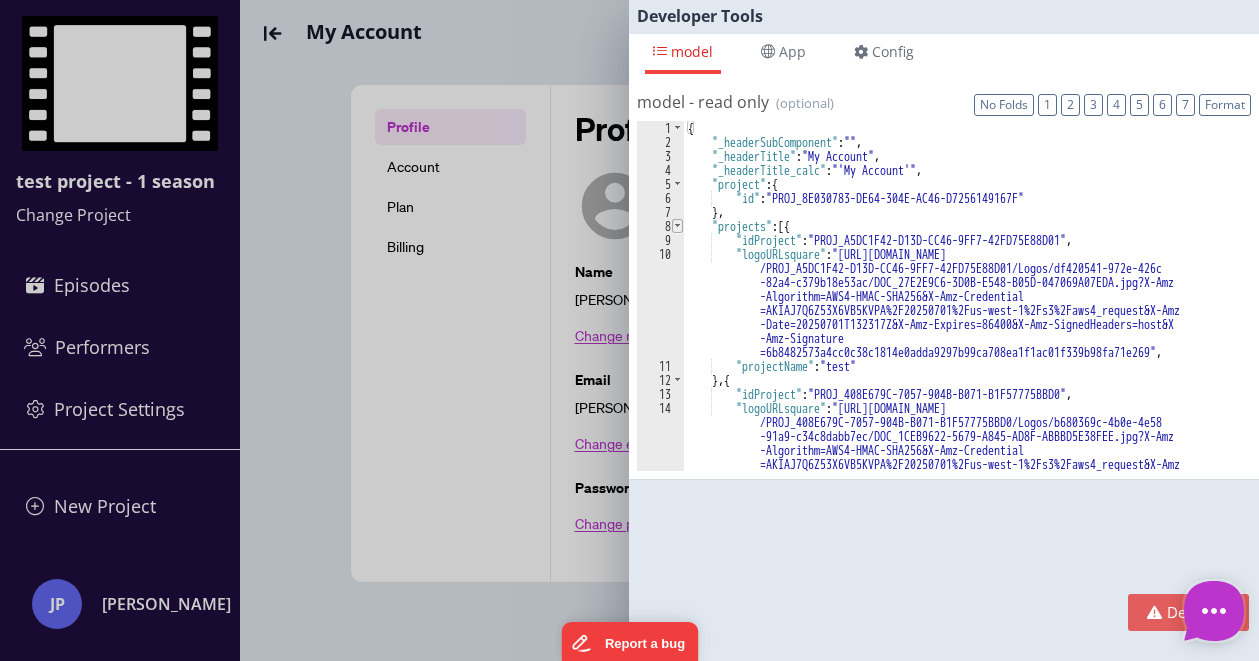 click at bounding box center (677, 226) 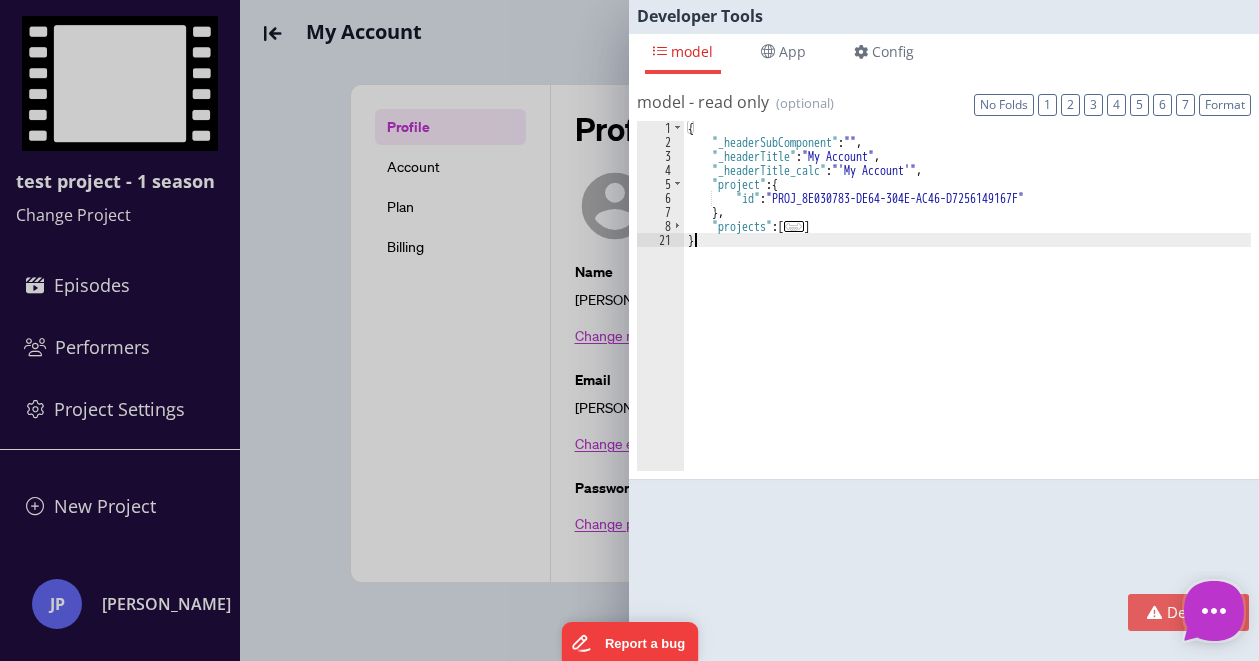 click on "Developer Tools
model
App
Params
Log (1)
Misc
Windows
Config
model - read only     Format
7
6
5
4
3
2
1
No Folds
1 2 3 4 5 6 7 8 21 {      "_headerSubComponent" :  "" ,      "_headerTitle" :  "My Account" ,      "_headerTitle_calc" :  "'My Account'" ,      "project" :  {           "id" :  "PROJ_8E030783-DE64-304E-AC46-D7256149167F"      } ,      "projects" :  [ ... ] } XXXXXXXXXXXXXXXXXXXXXXXXXXXXXXXXXXXXXXXXXXXXXXXXXX       app - read only" at bounding box center [629, 330] 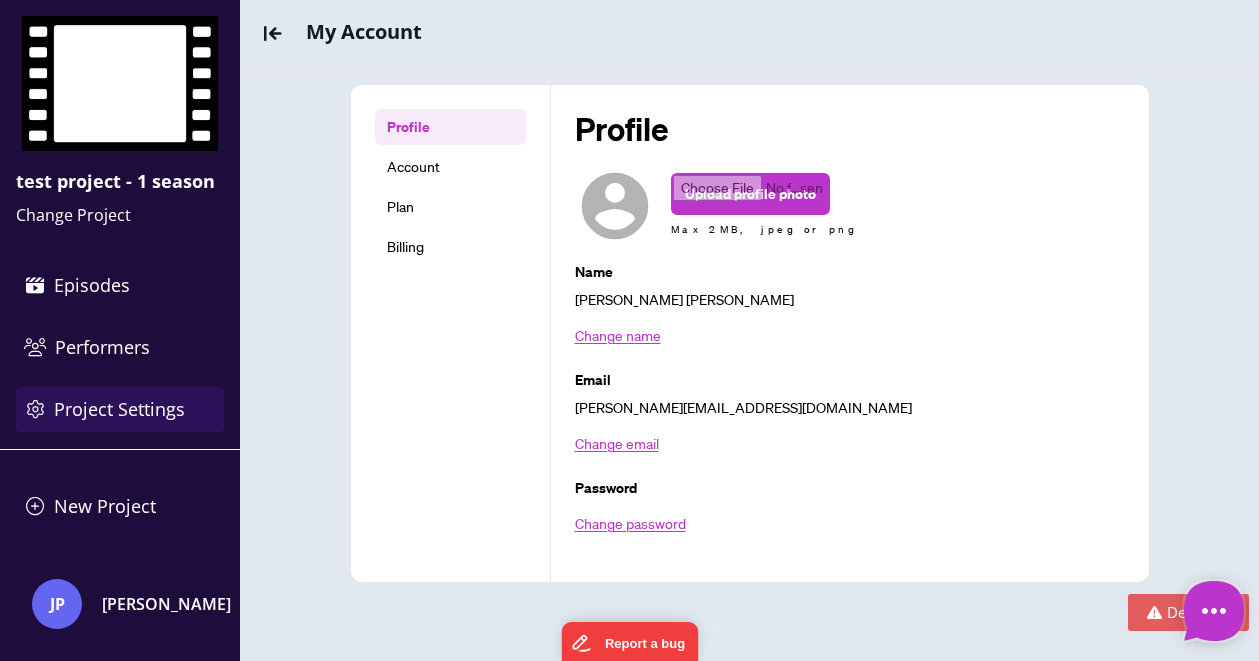 click on "Project Settings" at bounding box center [120, 409] 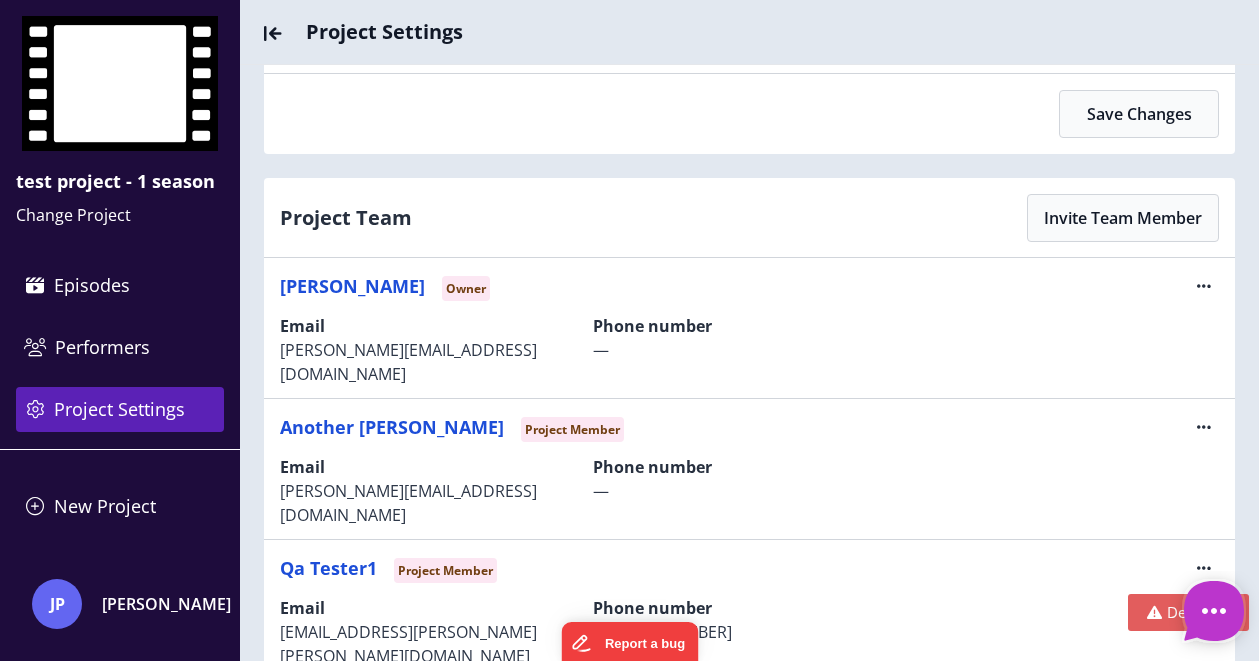 scroll, scrollTop: 372, scrollLeft: 0, axis: vertical 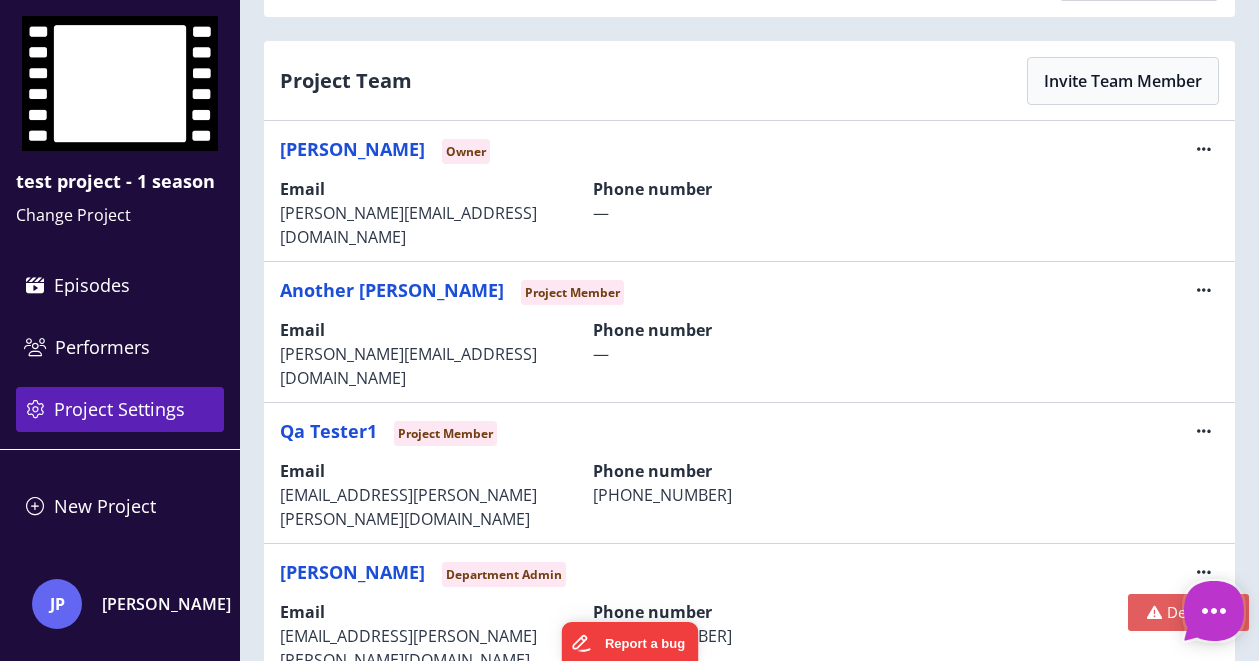 type on "*" 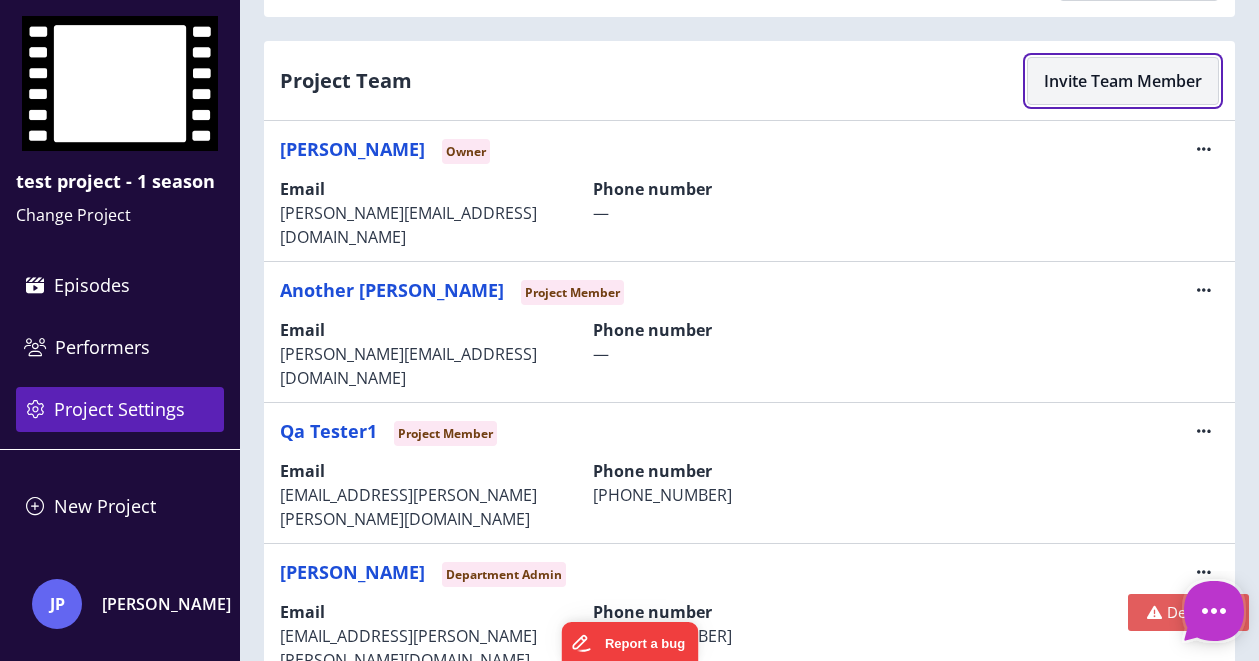 click on "Invite Team Member" at bounding box center [1123, 81] 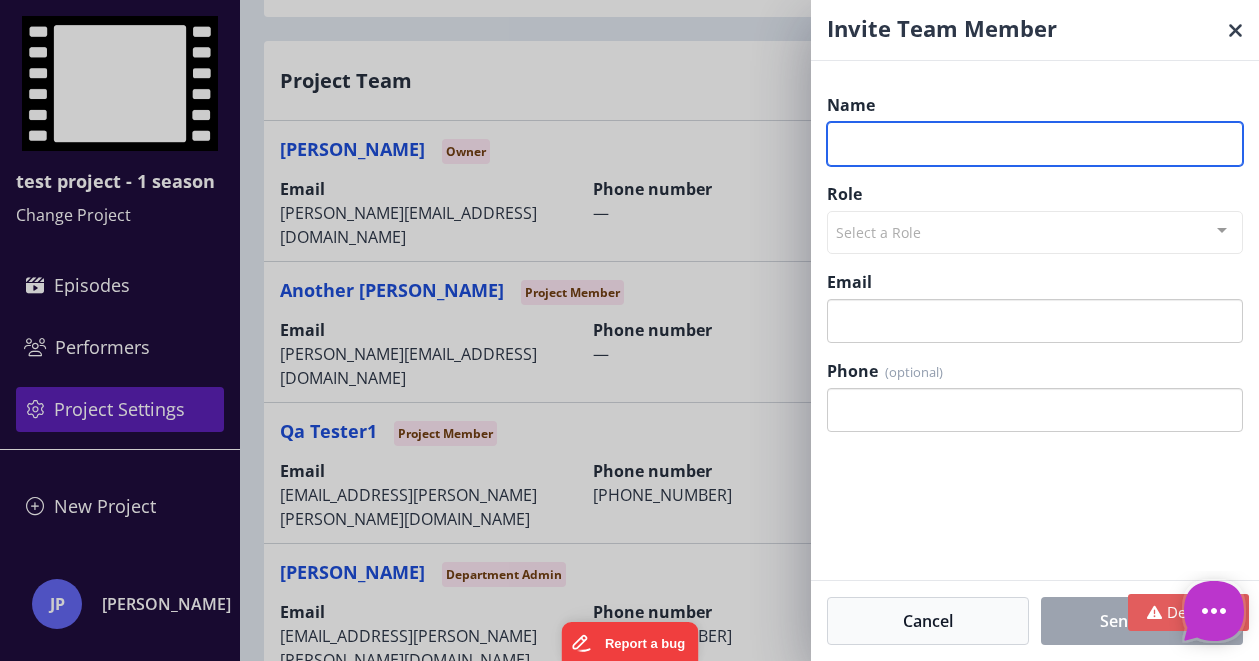 drag, startPoint x: 949, startPoint y: 147, endPoint x: 935, endPoint y: 107, distance: 42.379242 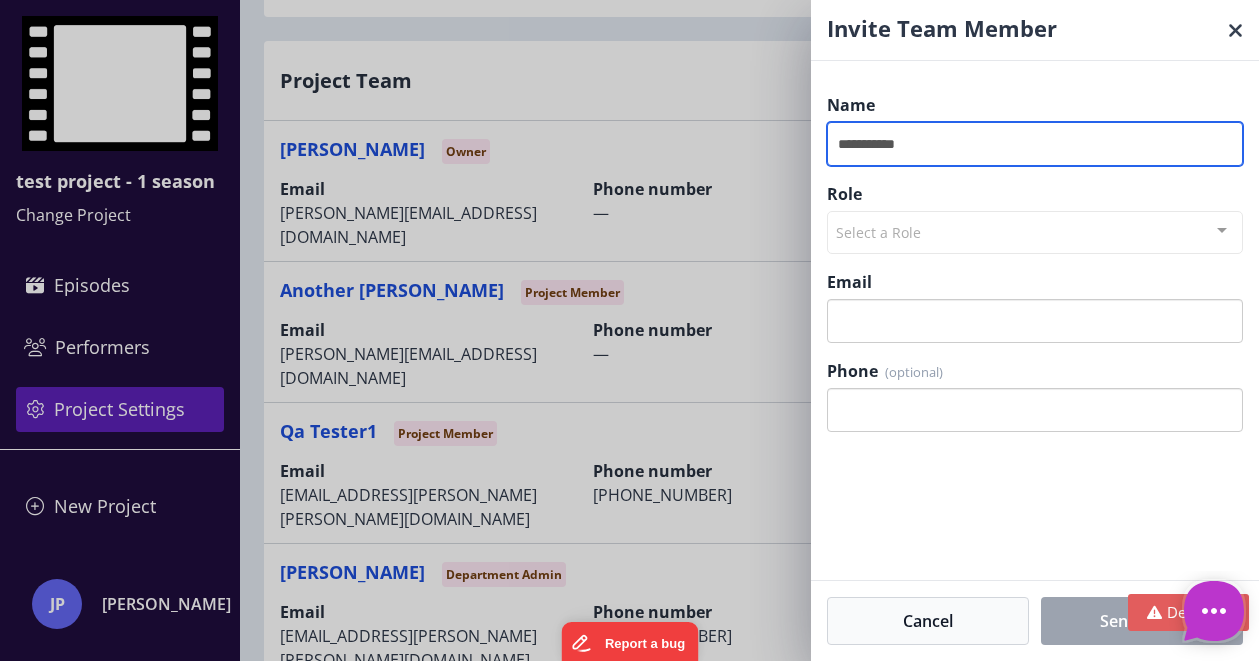 type on "**********" 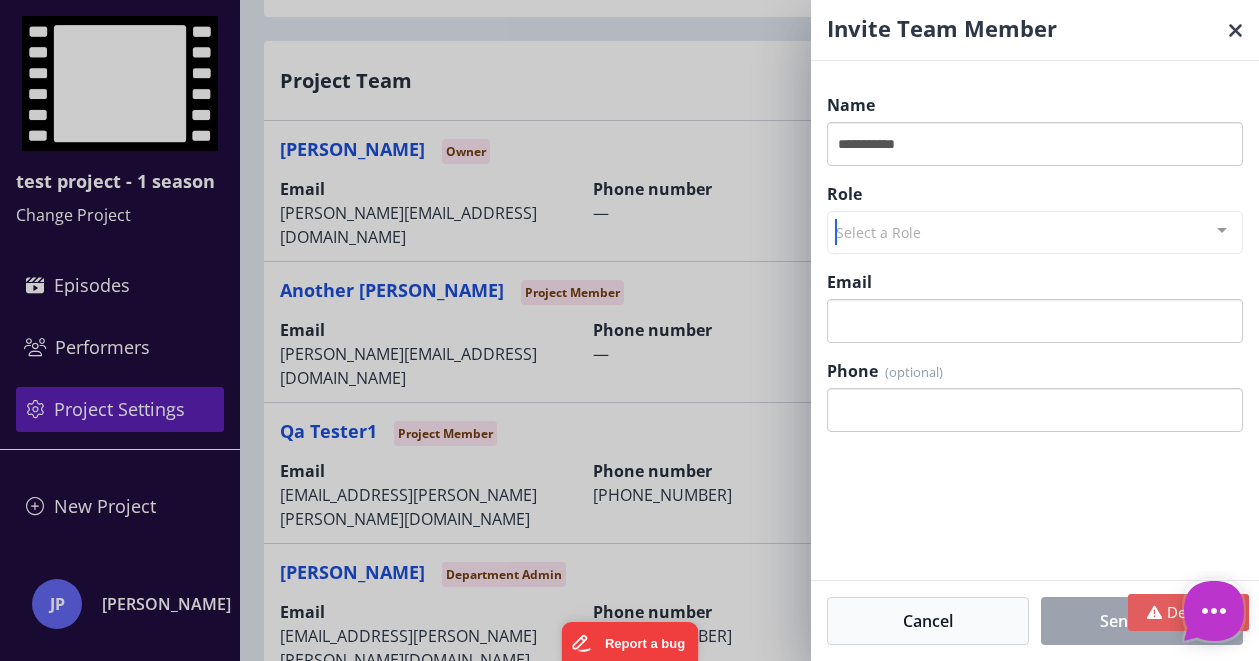 click on "Select a Role" at bounding box center (1035, 232) 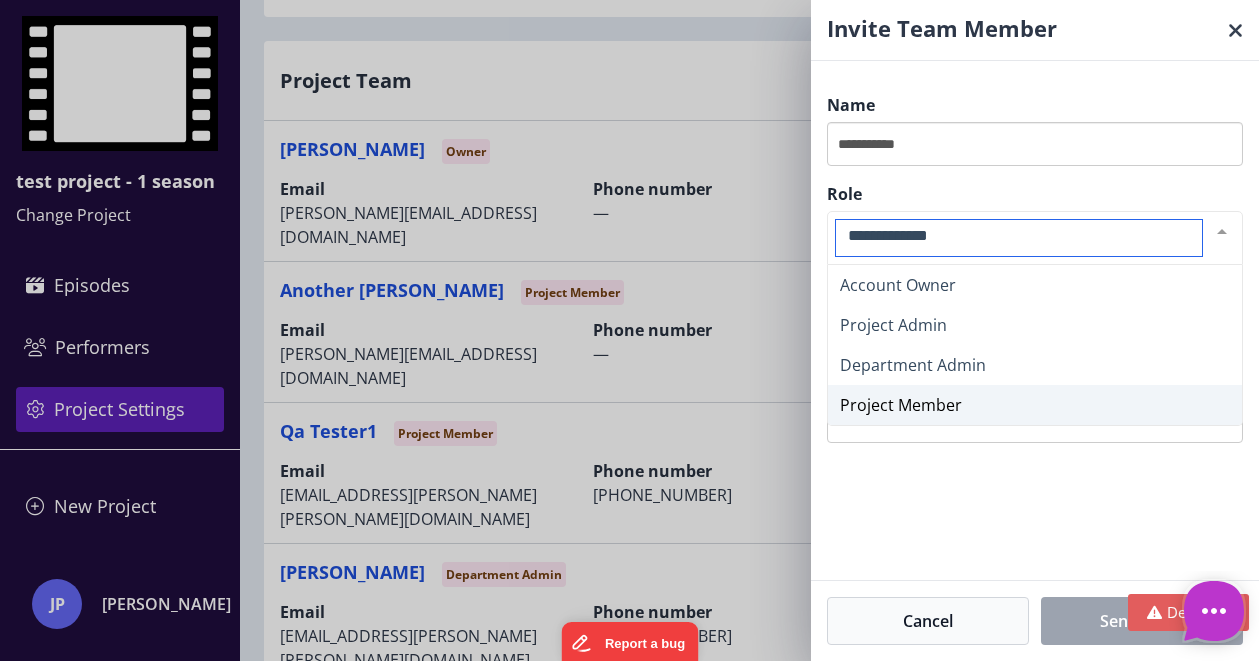 click on "Project Member" at bounding box center (1035, 405) 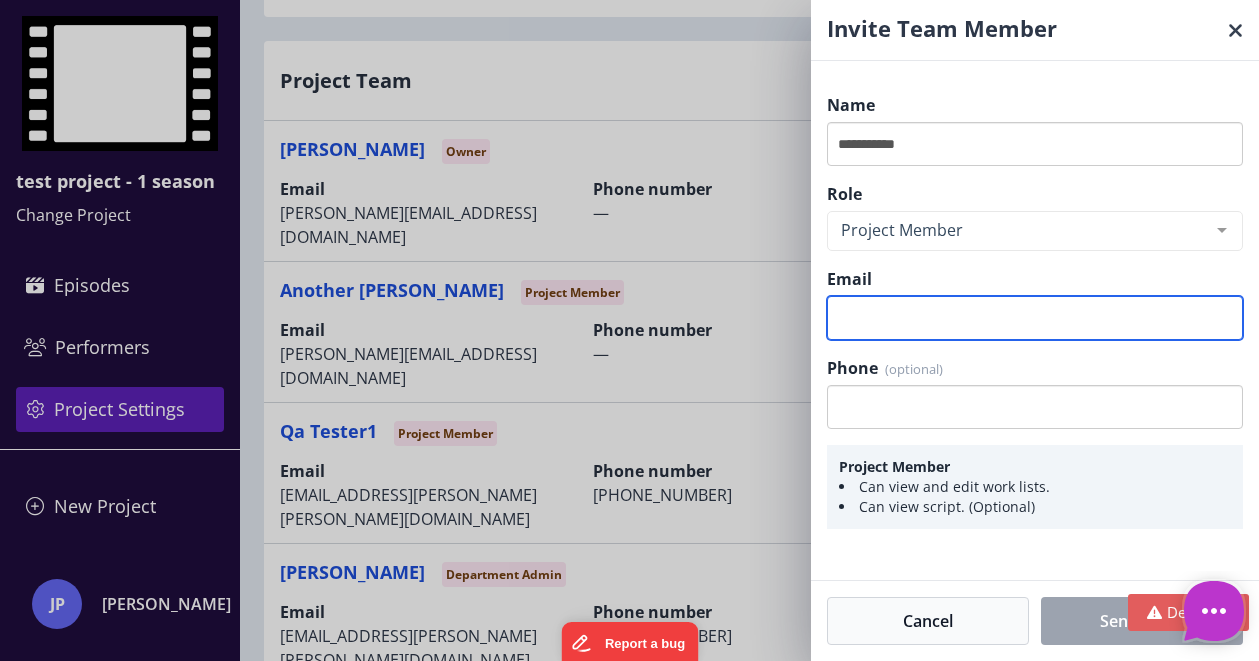 click on "Email" at bounding box center [1035, 318] 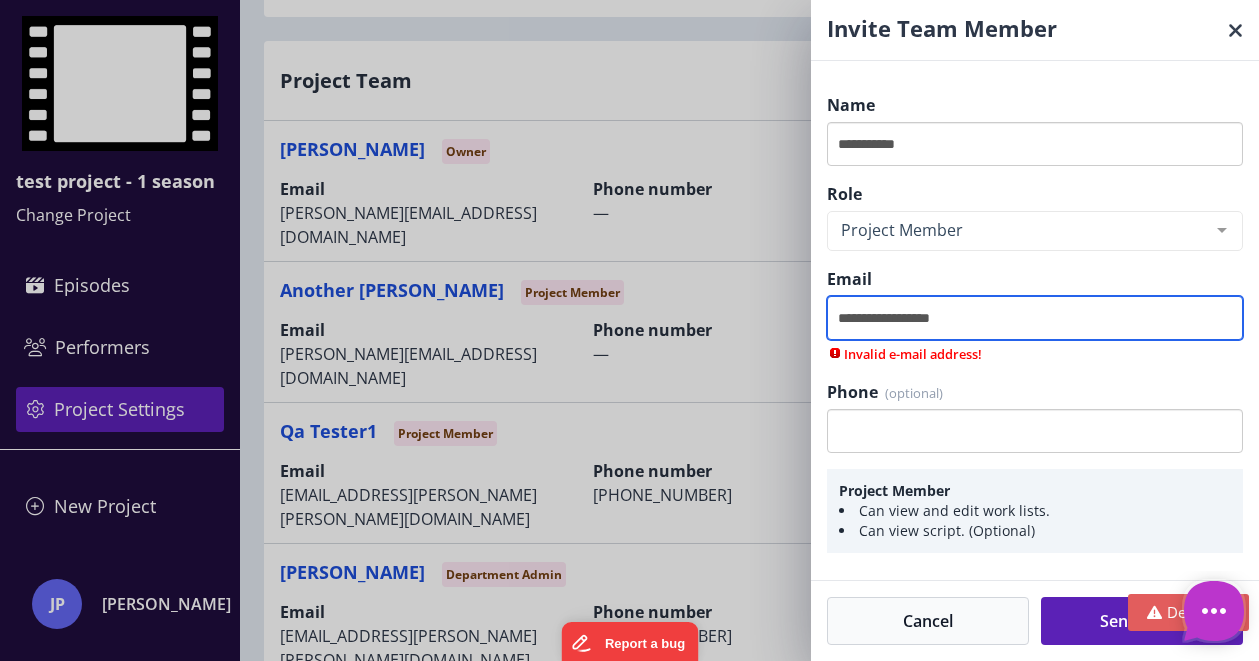 type on "**********" 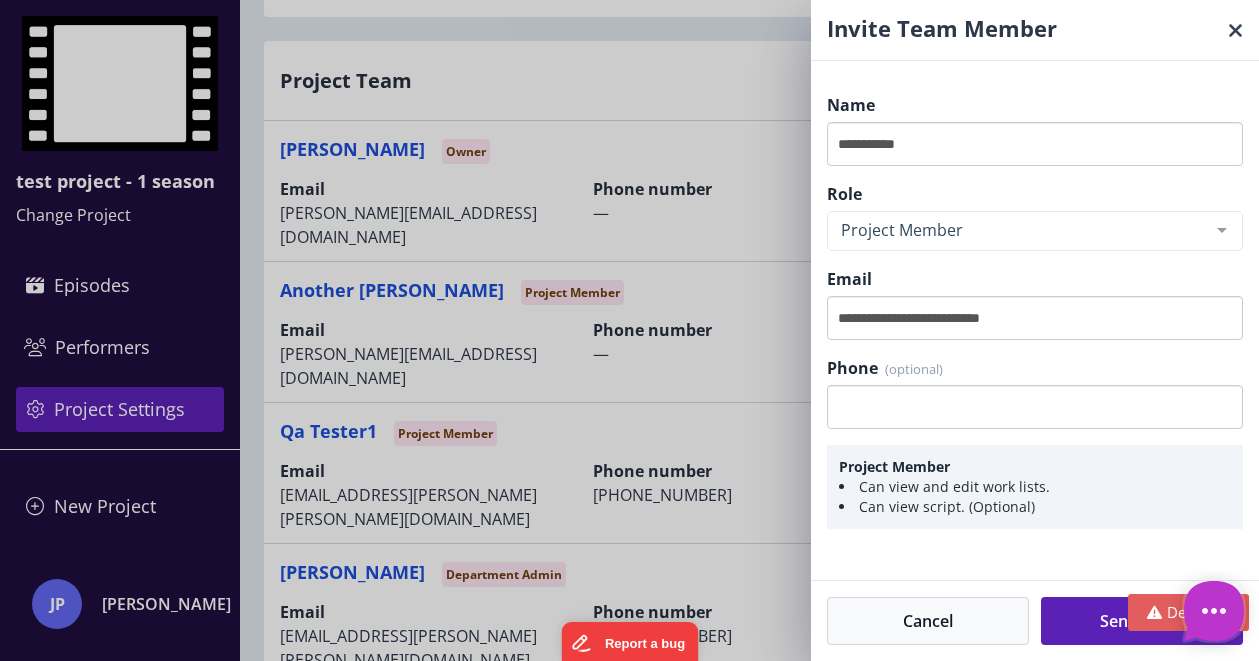 type on "*" 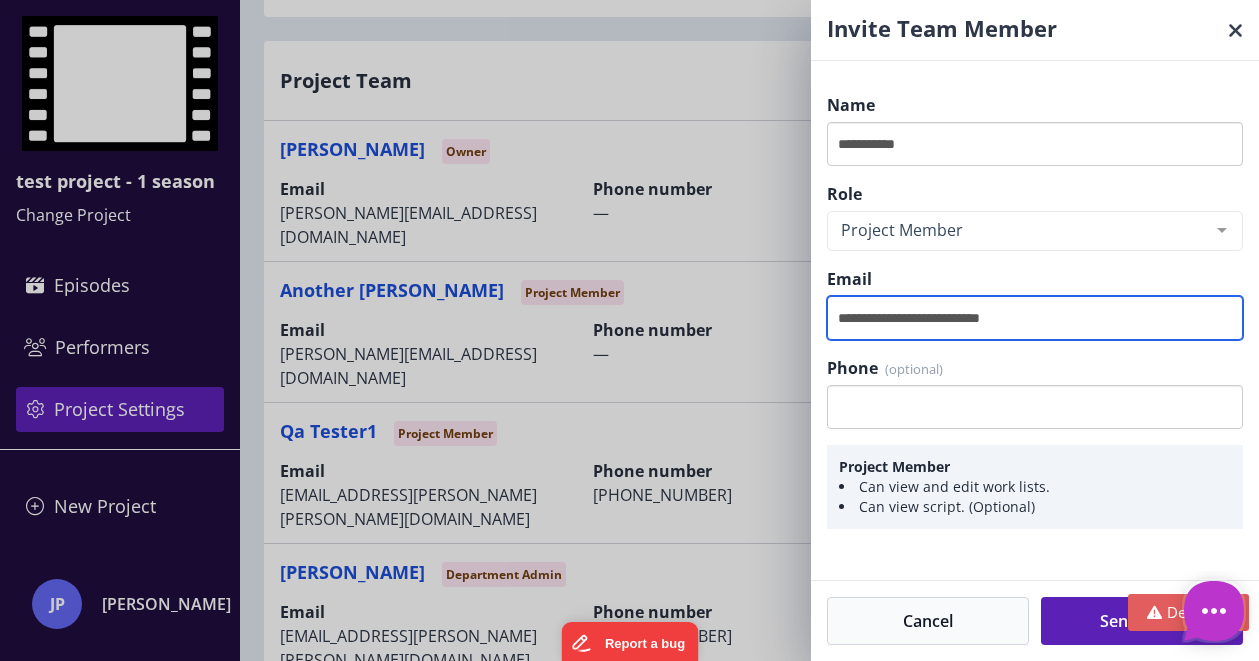 drag, startPoint x: 1064, startPoint y: 321, endPoint x: 815, endPoint y: 286, distance: 251.44781 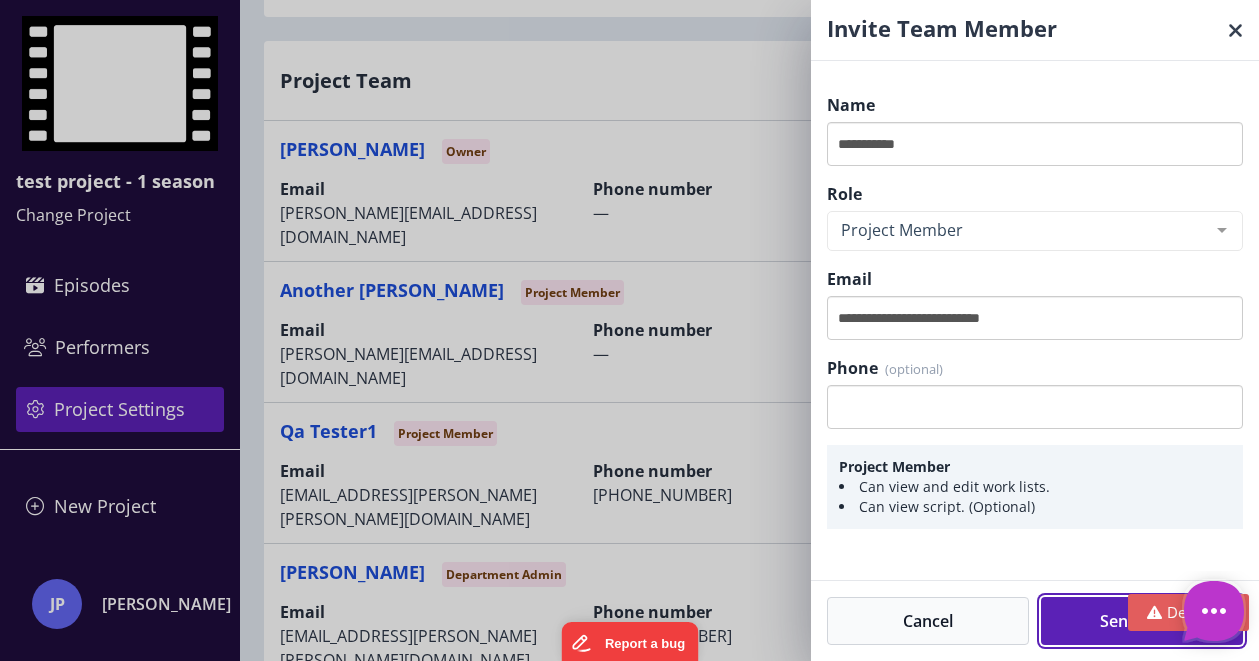 click on "Send Invite" at bounding box center (1142, 621) 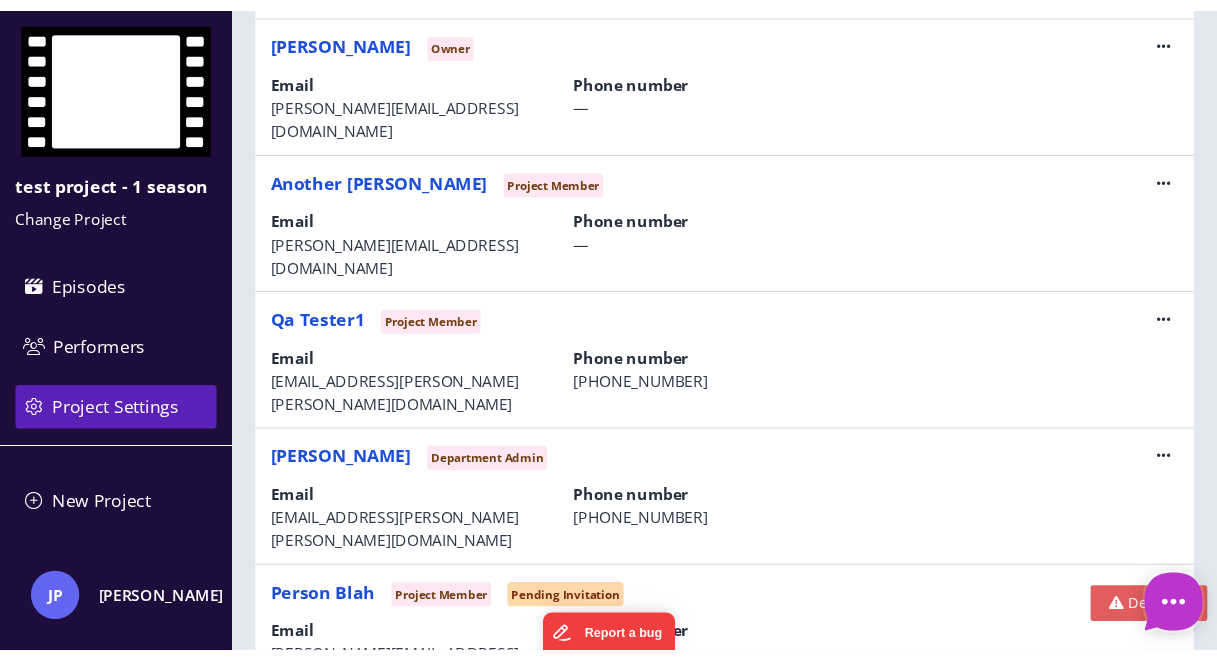 scroll, scrollTop: 489, scrollLeft: 0, axis: vertical 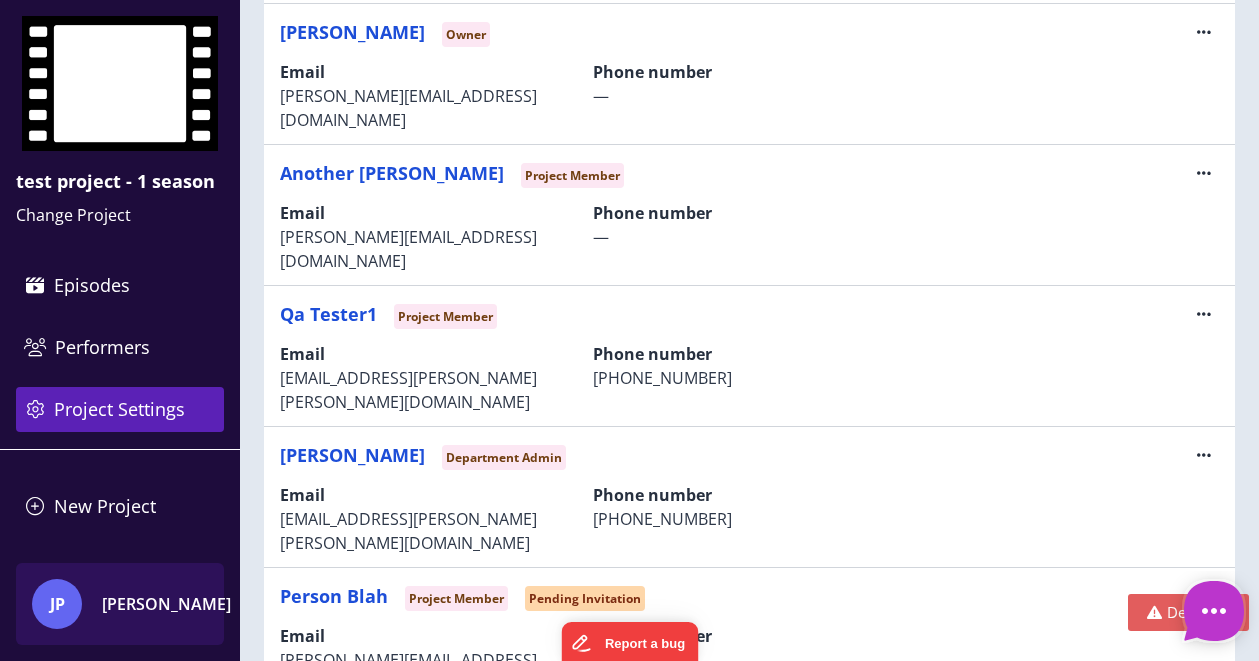 click on "[PERSON_NAME]" at bounding box center [167, 604] 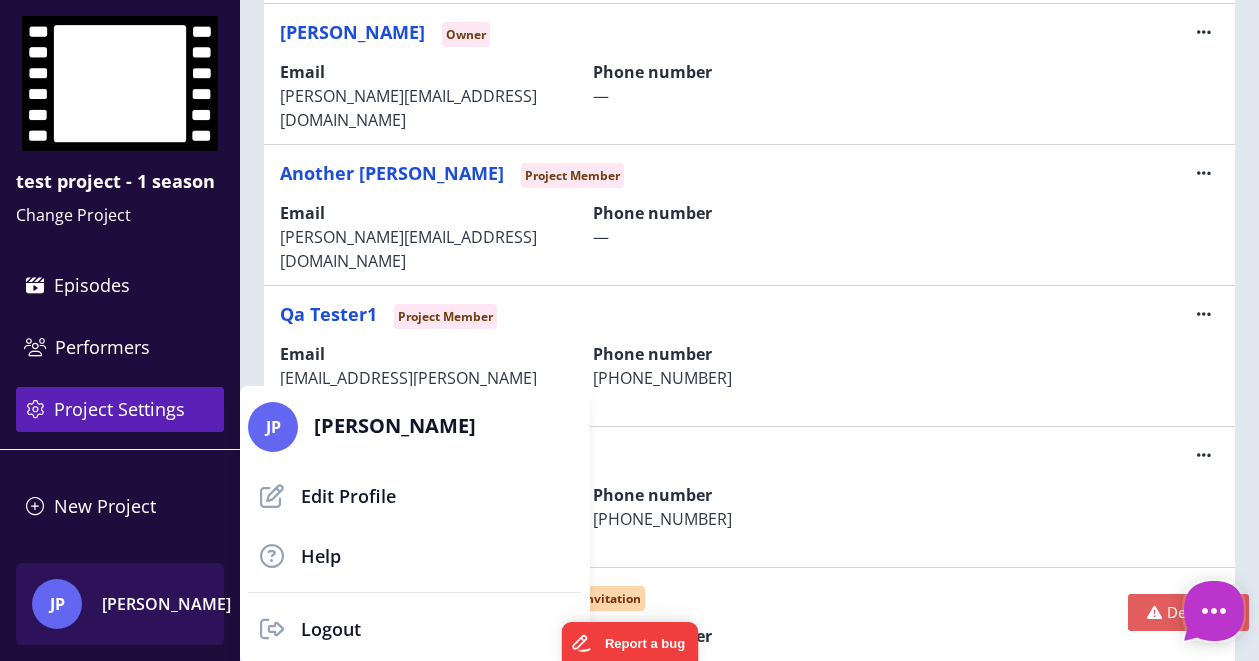 click at bounding box center [629, 330] 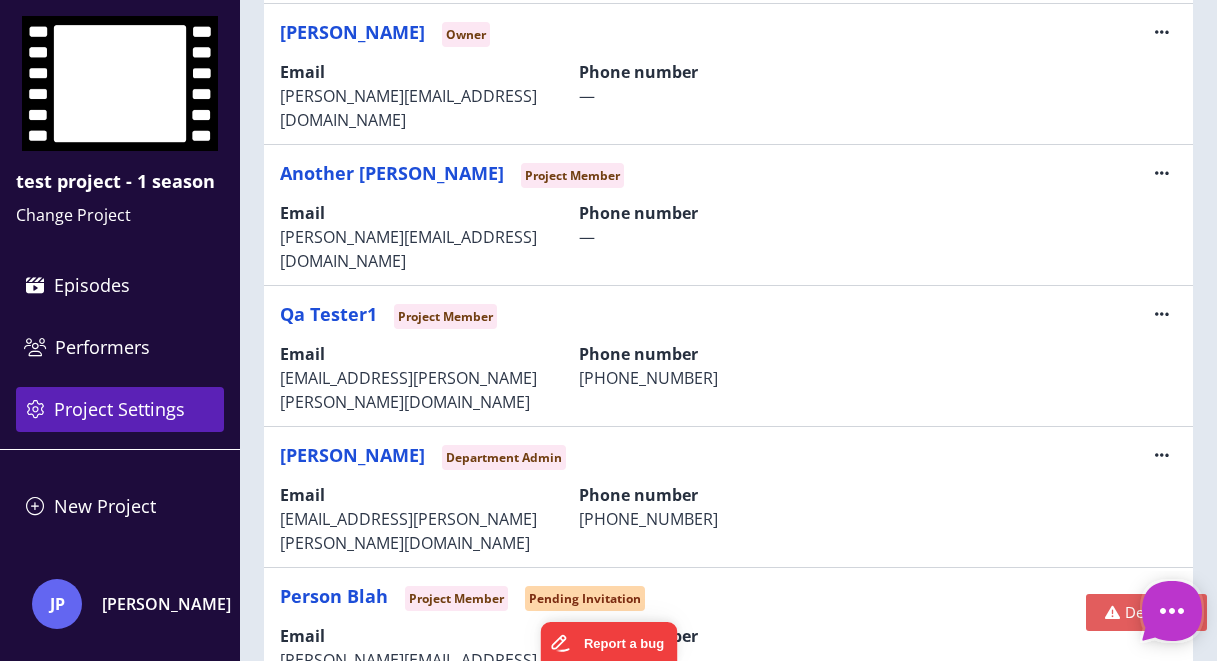 scroll, scrollTop: 0, scrollLeft: 0, axis: both 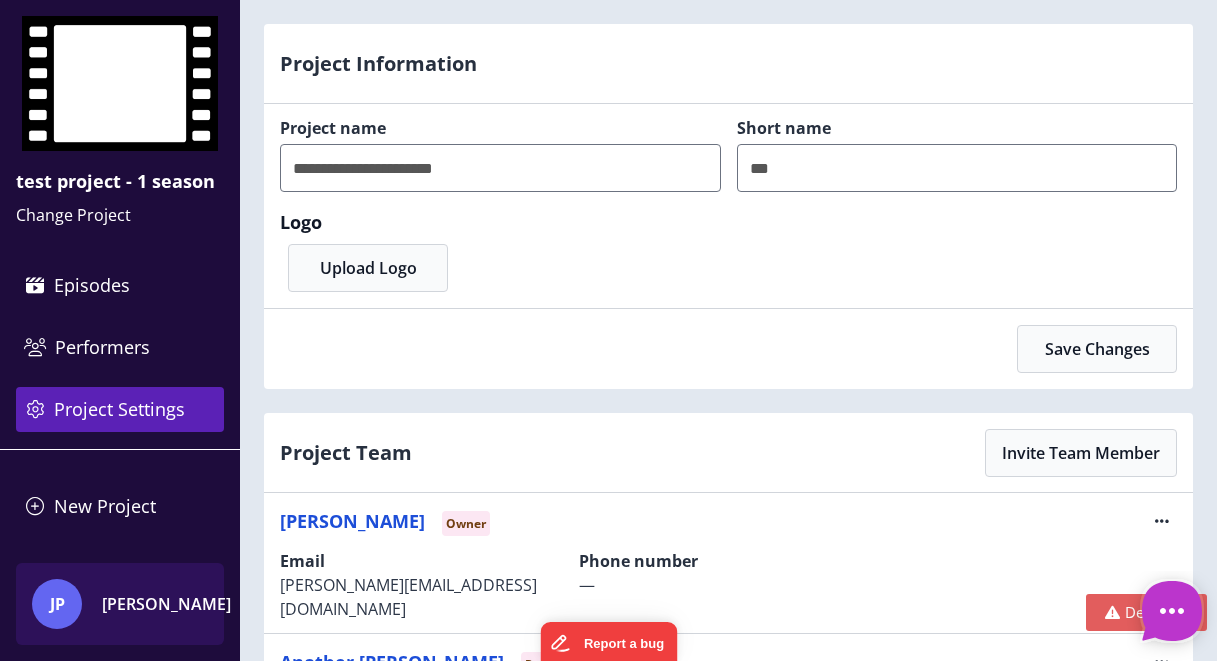 click on "[PERSON_NAME]" at bounding box center (167, 604) 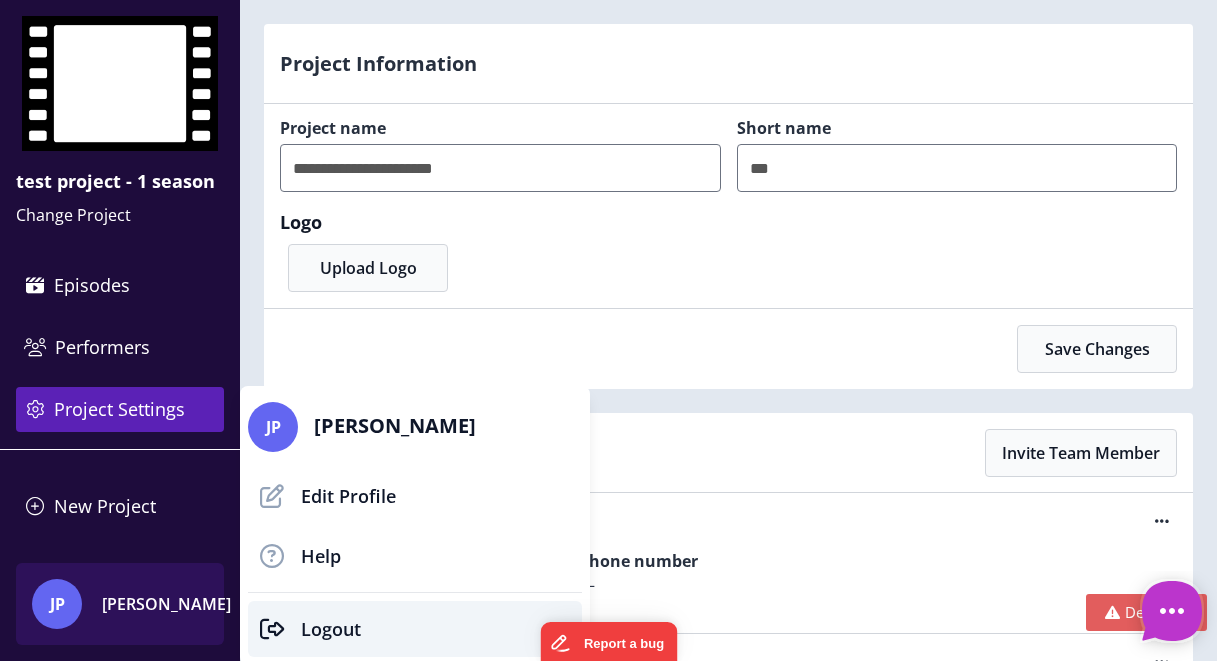 click on "Logout" at bounding box center [331, 629] 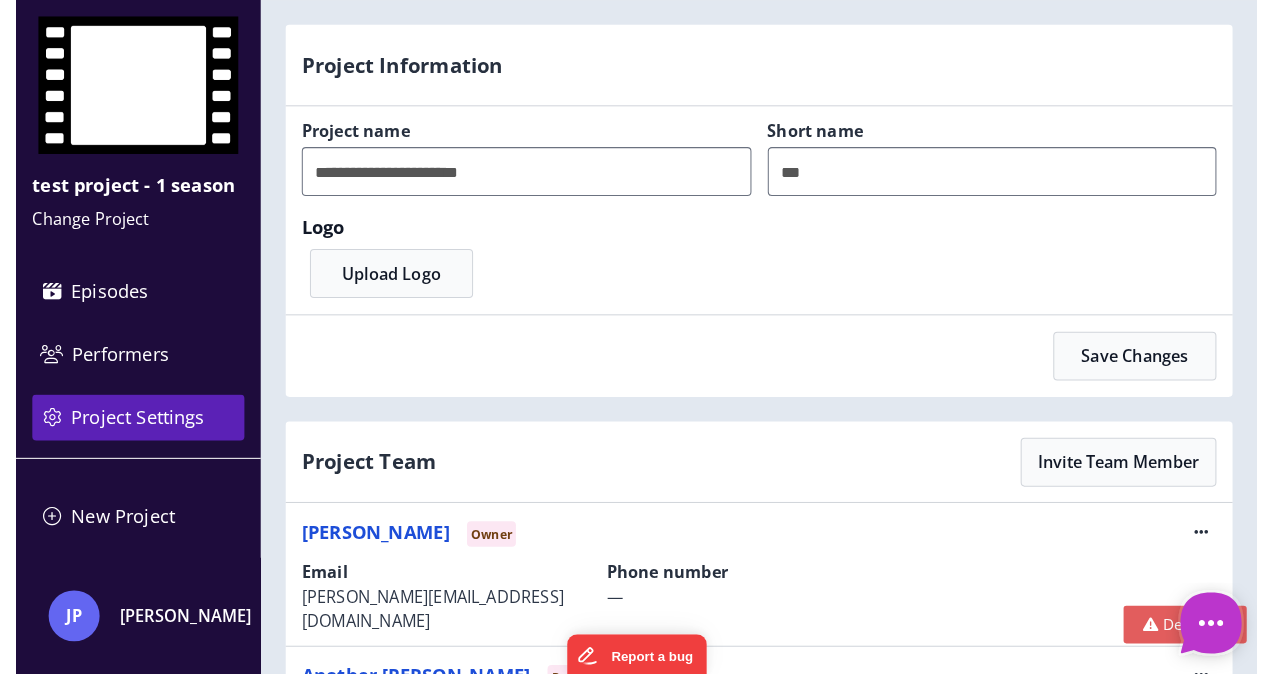 scroll, scrollTop: 100, scrollLeft: 0, axis: vertical 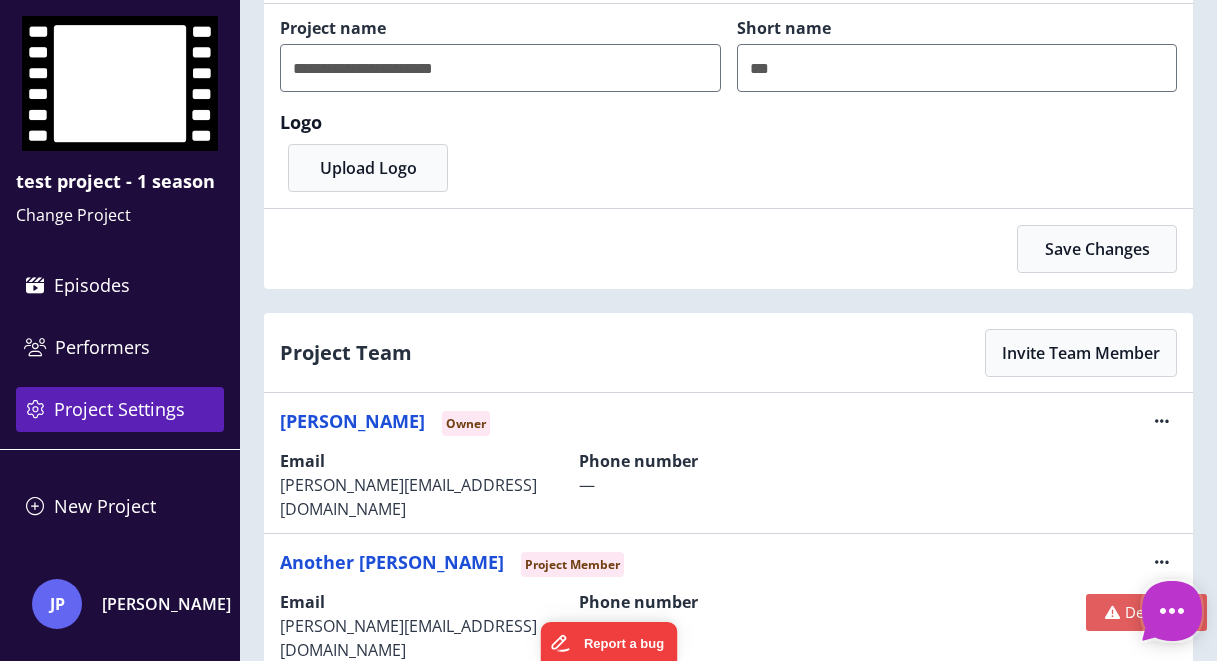 type on "*" 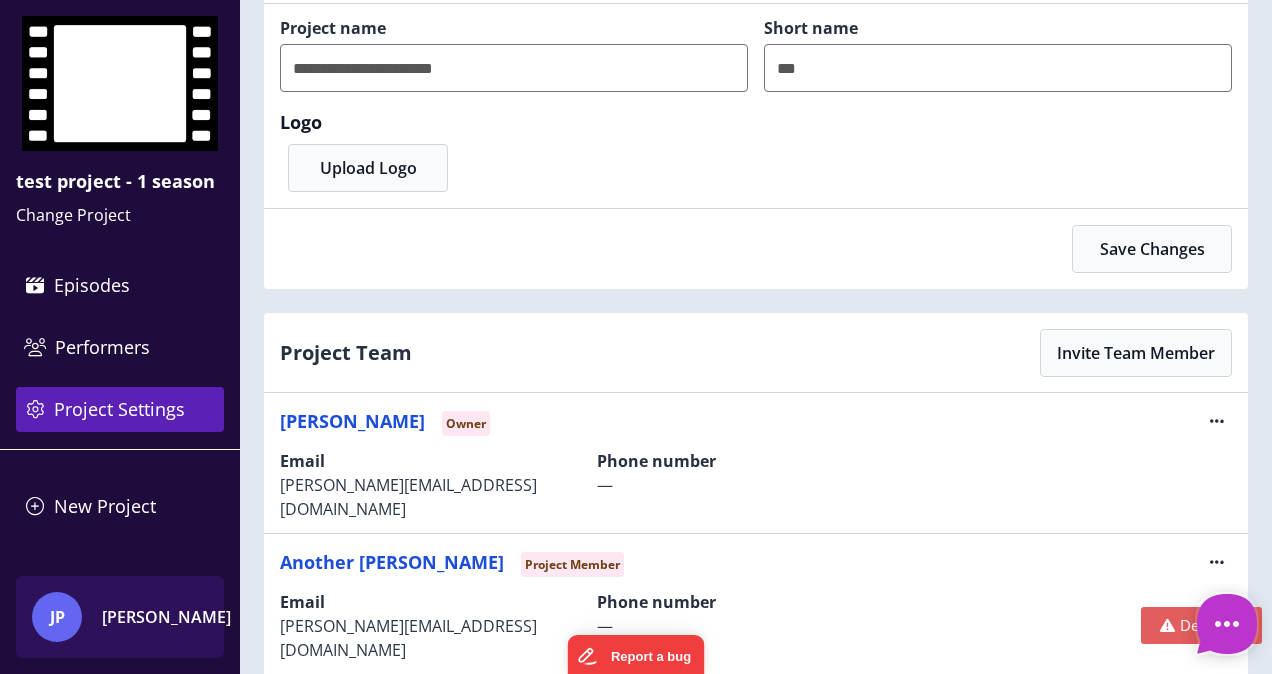 click on "JP
[PERSON_NAME]" at bounding box center [120, 617] 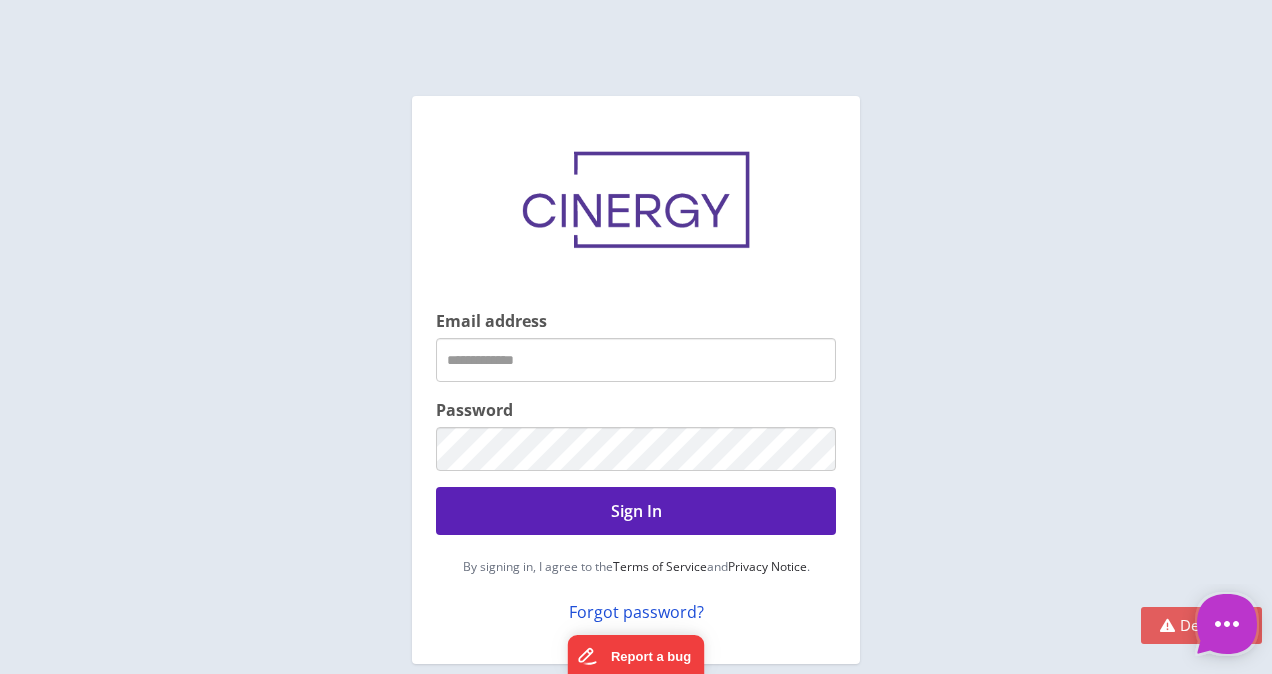 click on "Email address           Password
Sign In
By signing in, I agree to the
Terms of Service
and
Privacy Notice .
Forgot password?         Don't have an account?
Create Account" at bounding box center (636, 380) 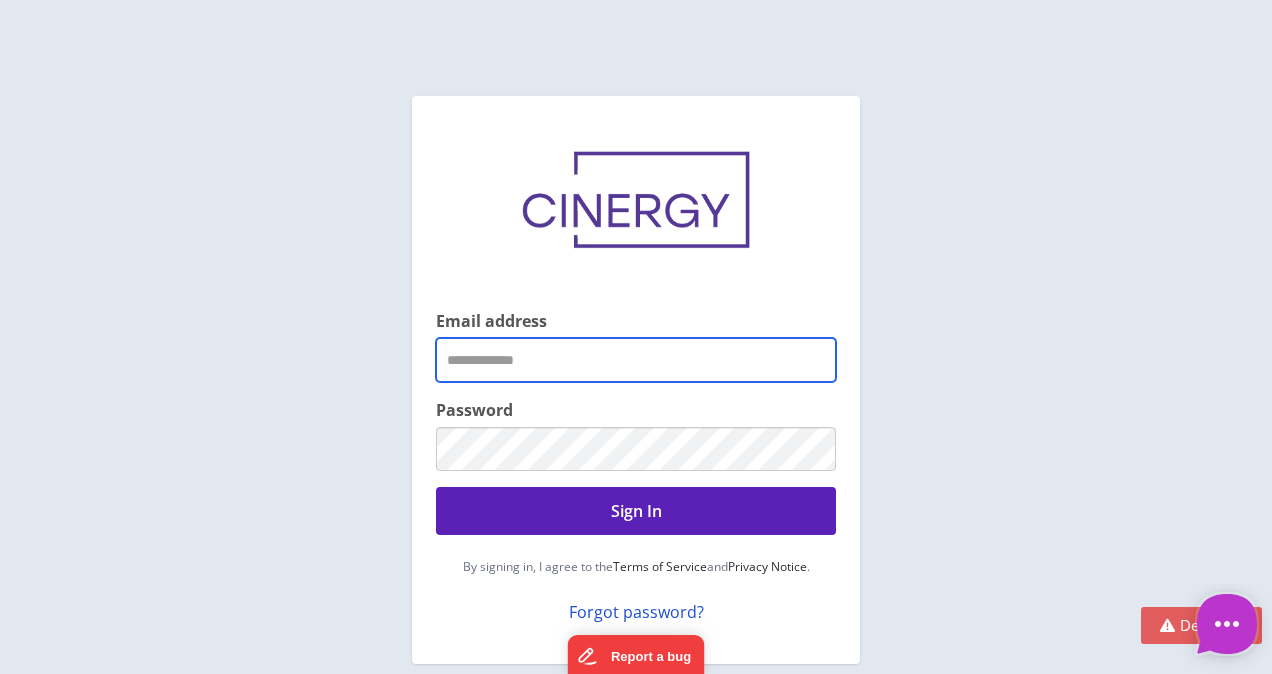 click on "Email address" at bounding box center (636, 360) 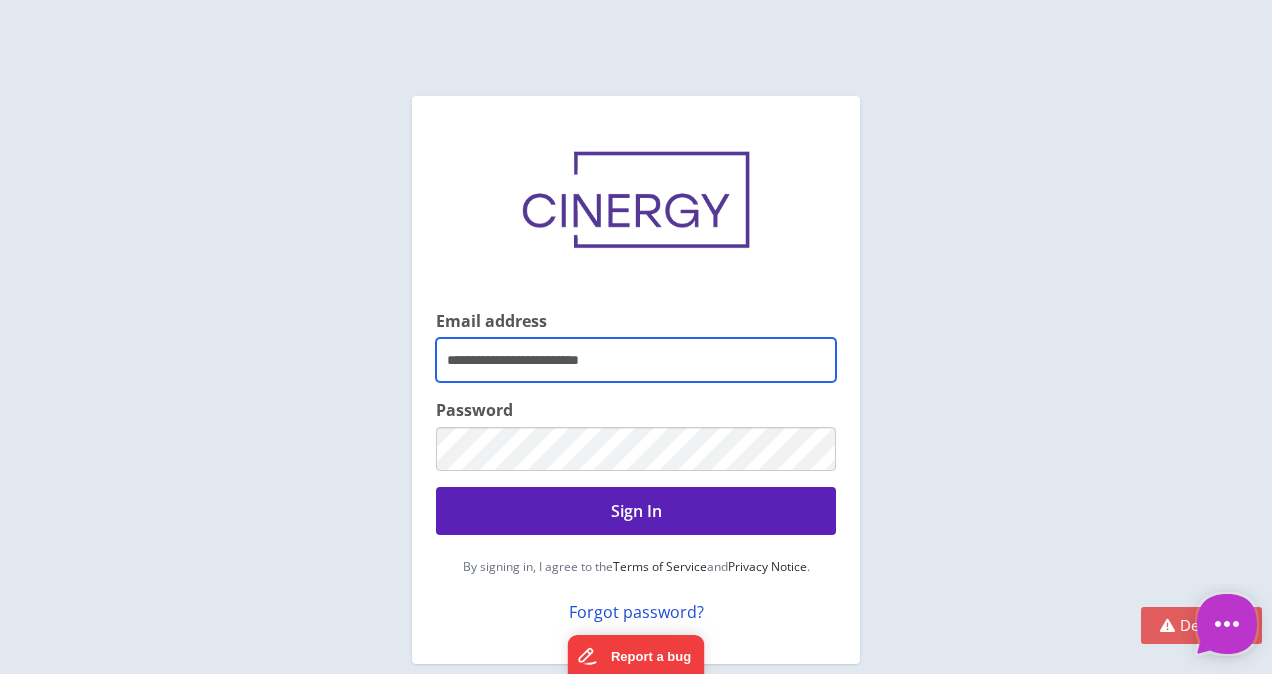click on "**********" at bounding box center [636, 360] 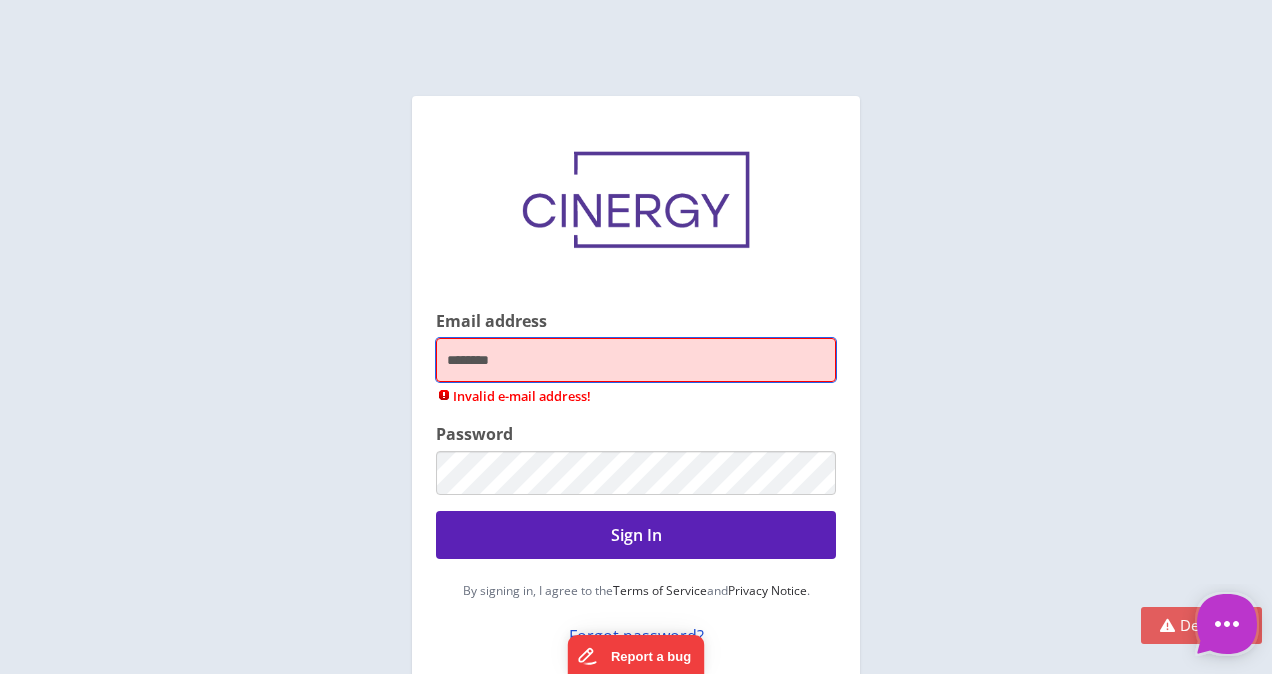 type on "**********" 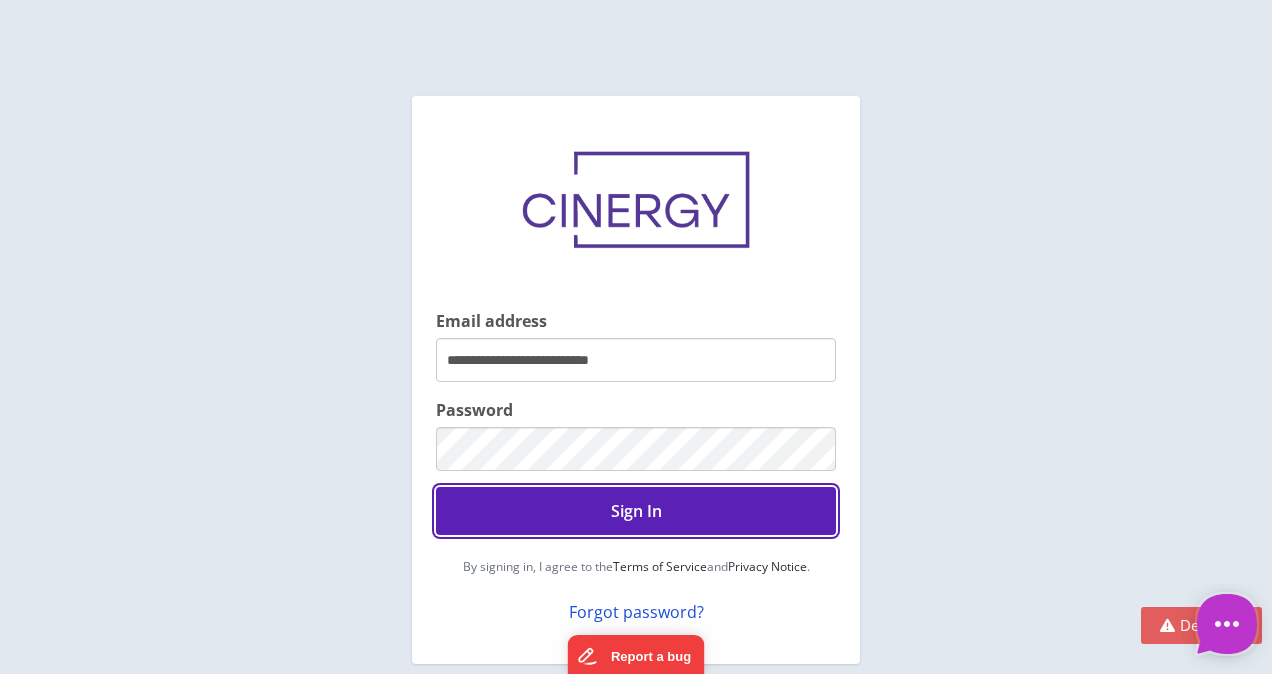 click on "Sign In" at bounding box center (636, 511) 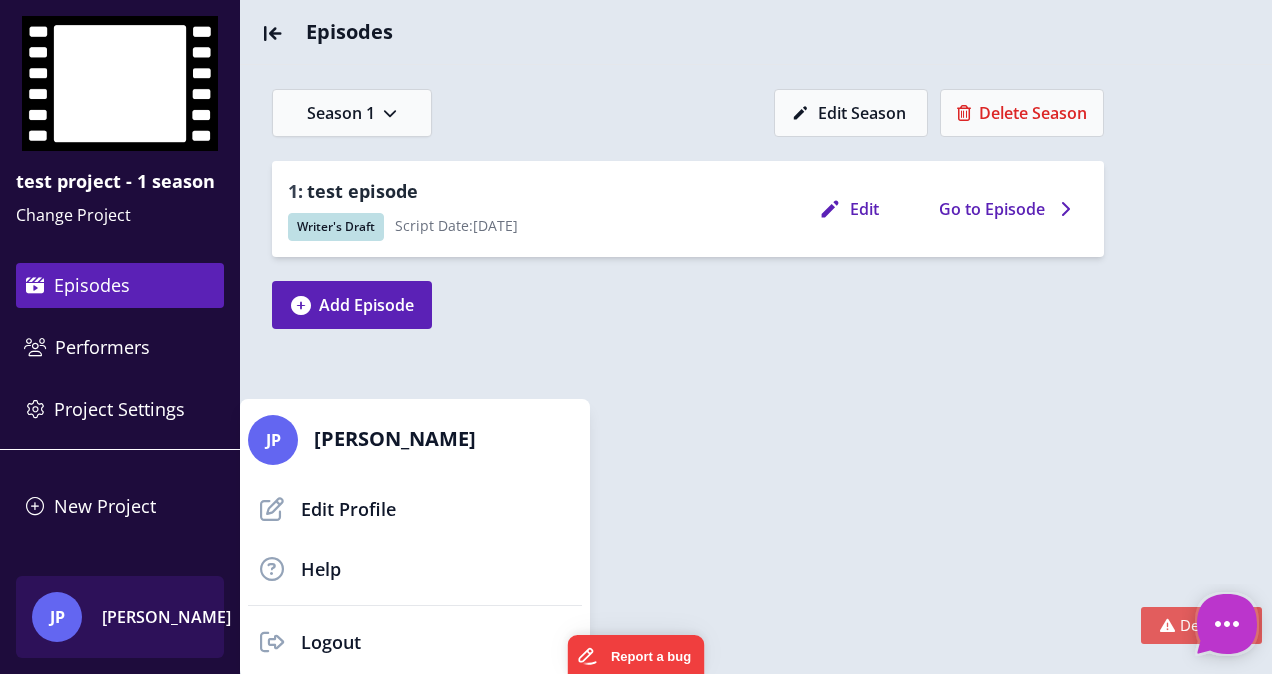 click at bounding box center (636, 337) 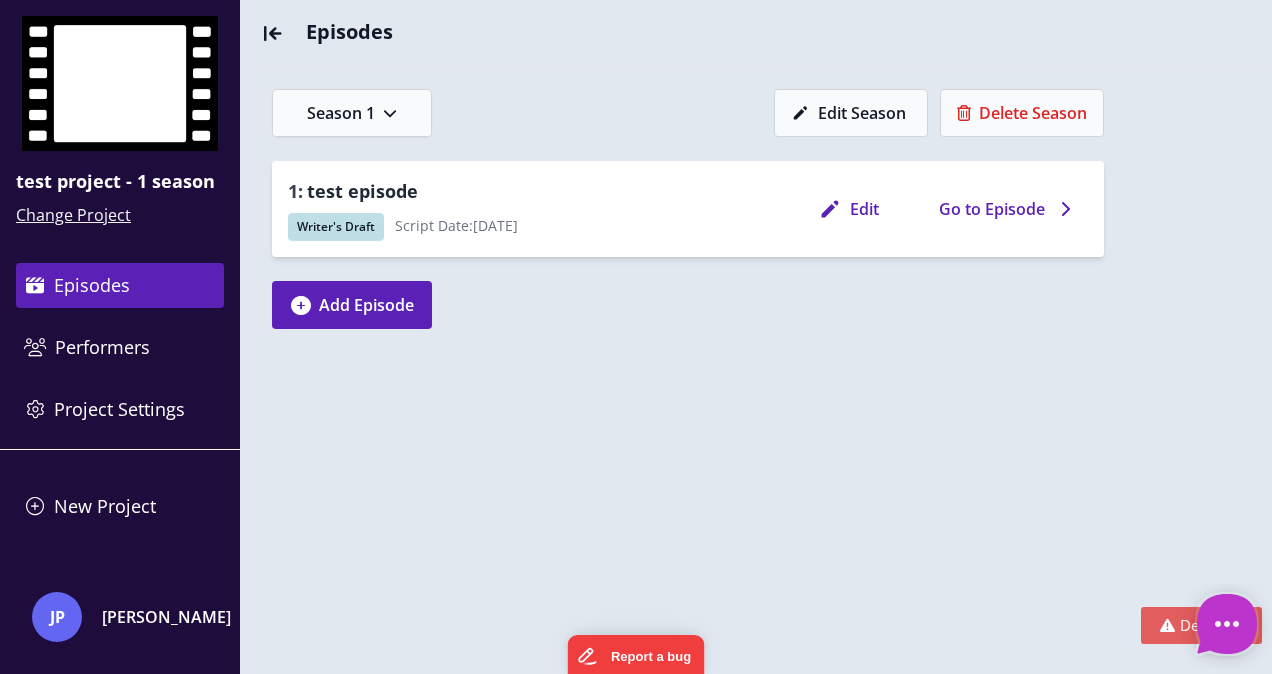 click on "Change Project" at bounding box center (73, 215) 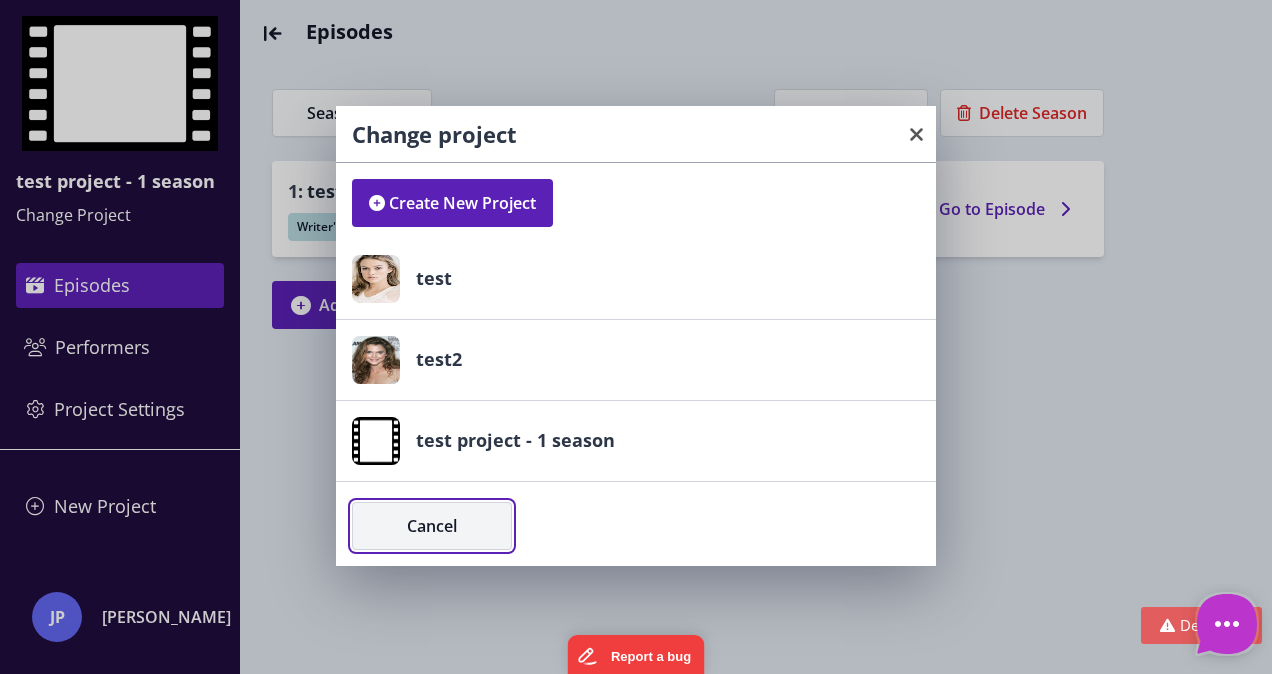 click on "Cancel" at bounding box center (432, 526) 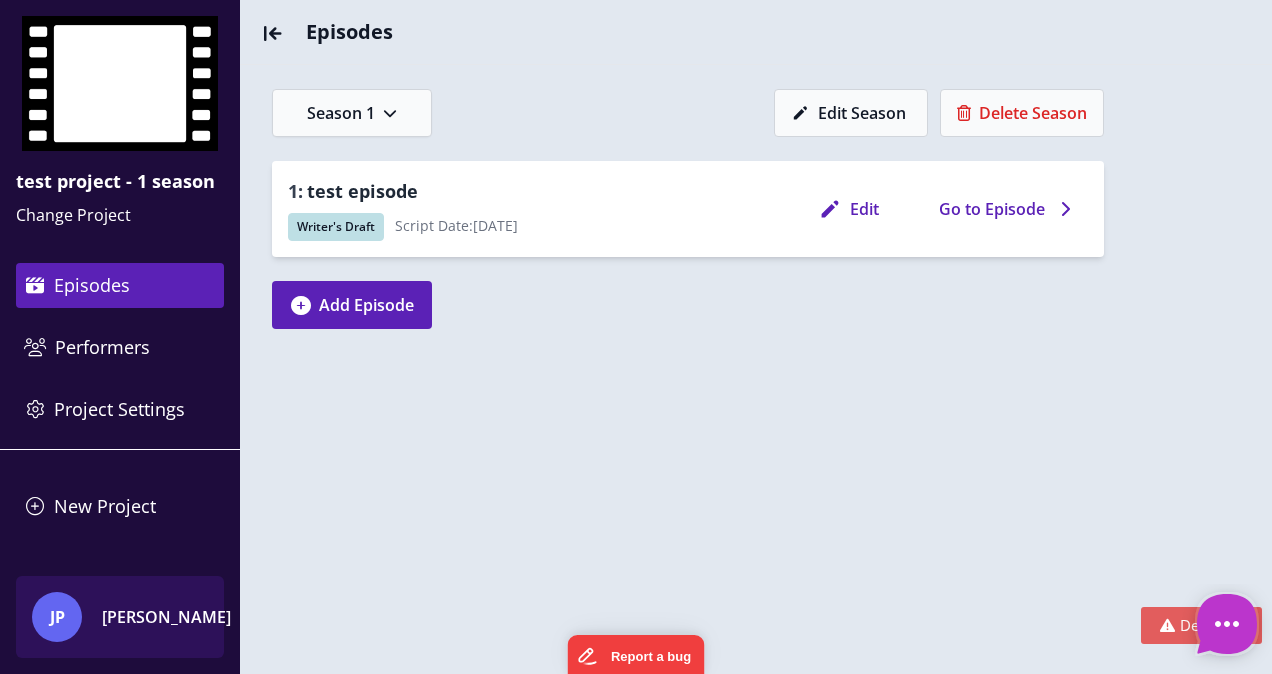 click on "[PERSON_NAME]" at bounding box center [167, 617] 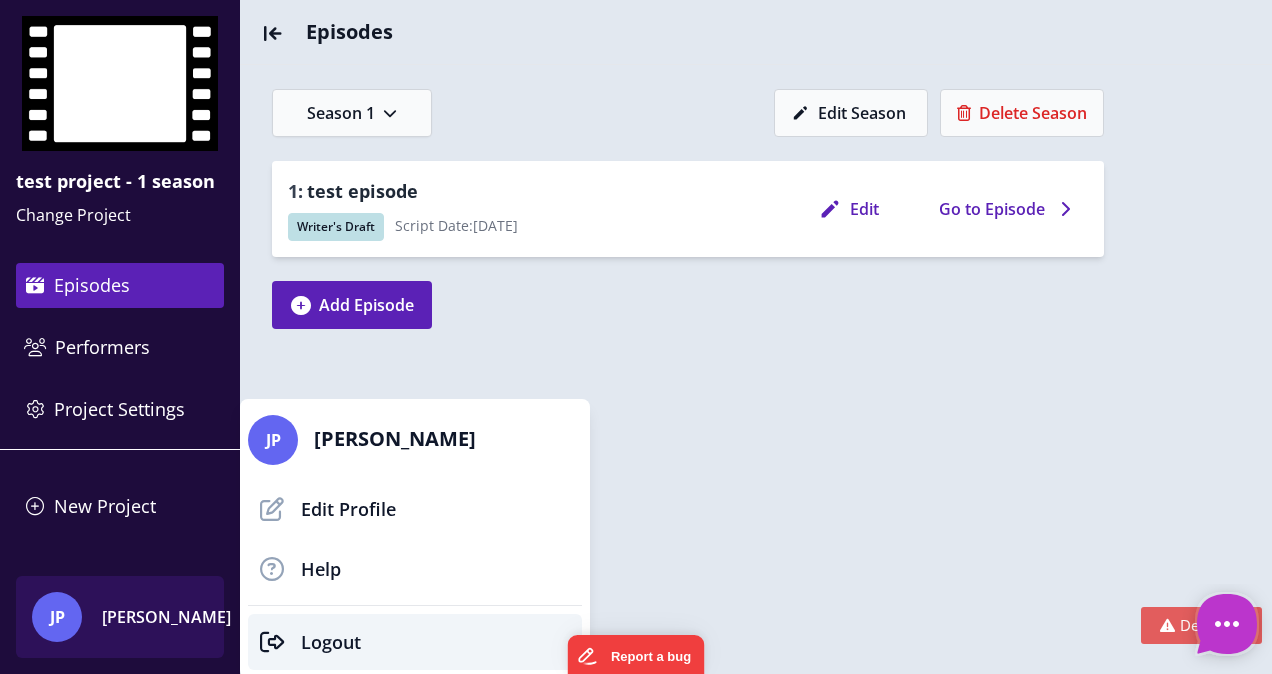 click on "Logout" at bounding box center [331, 642] 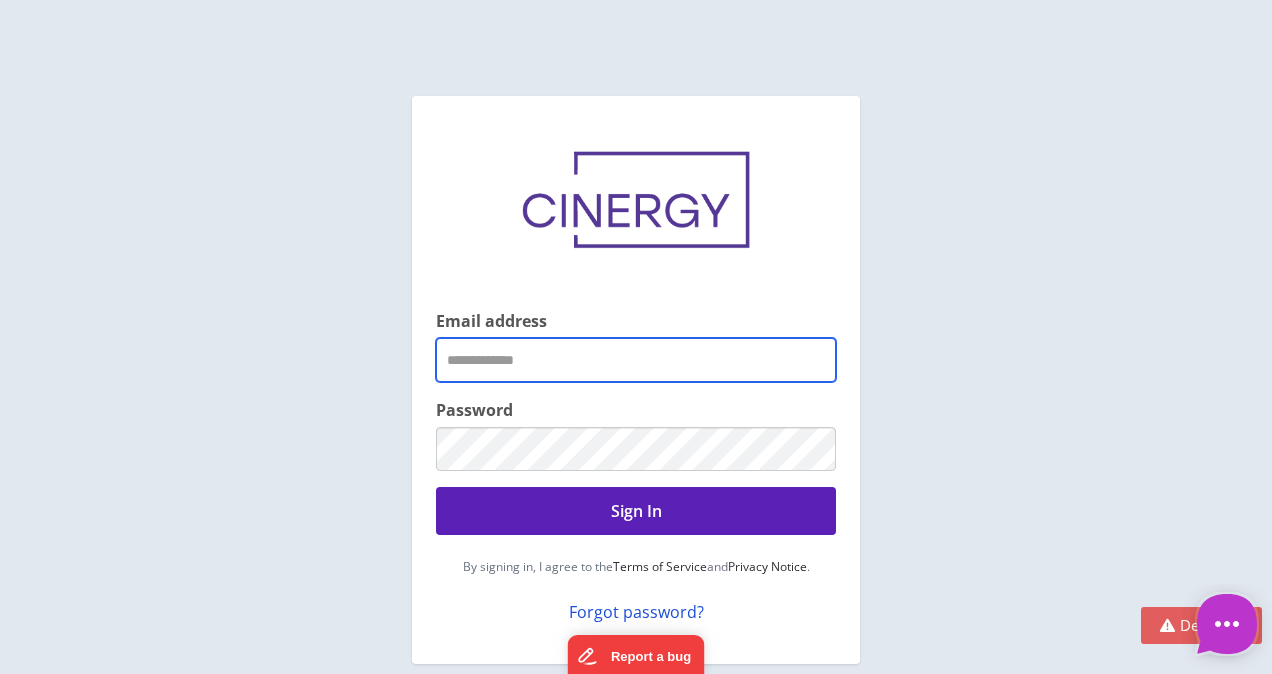 click on "Email address" at bounding box center (636, 360) 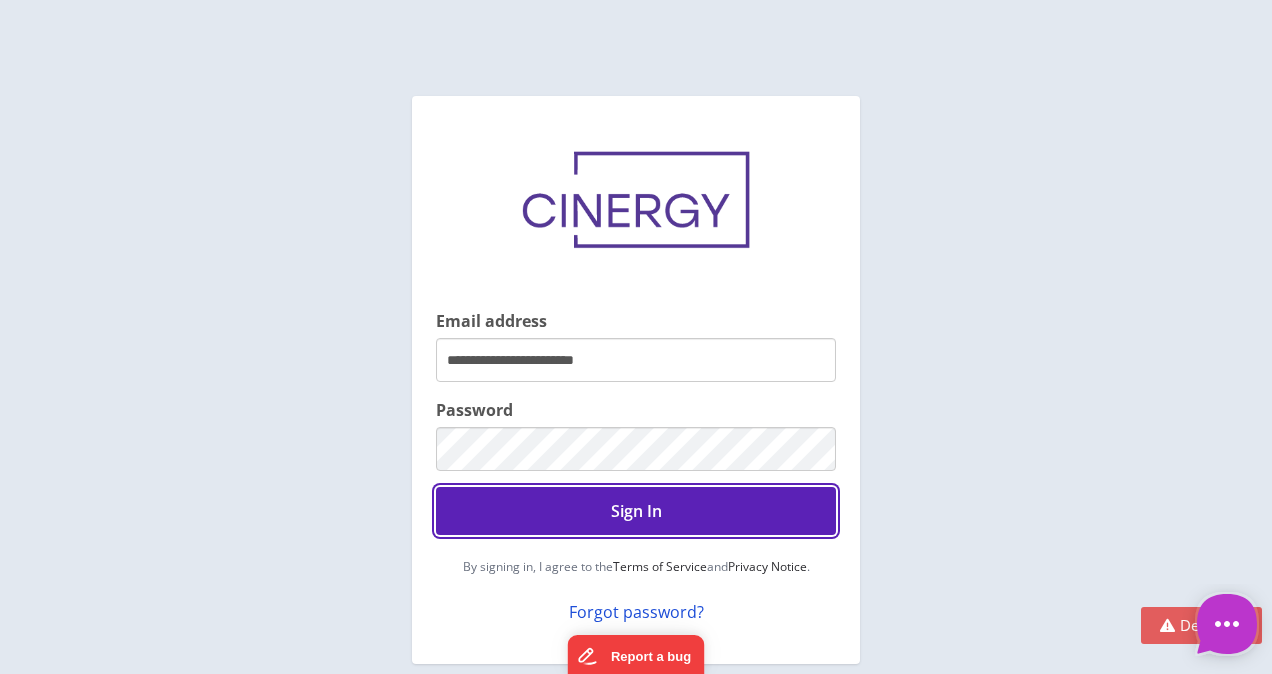 click on "Sign In" at bounding box center [636, 511] 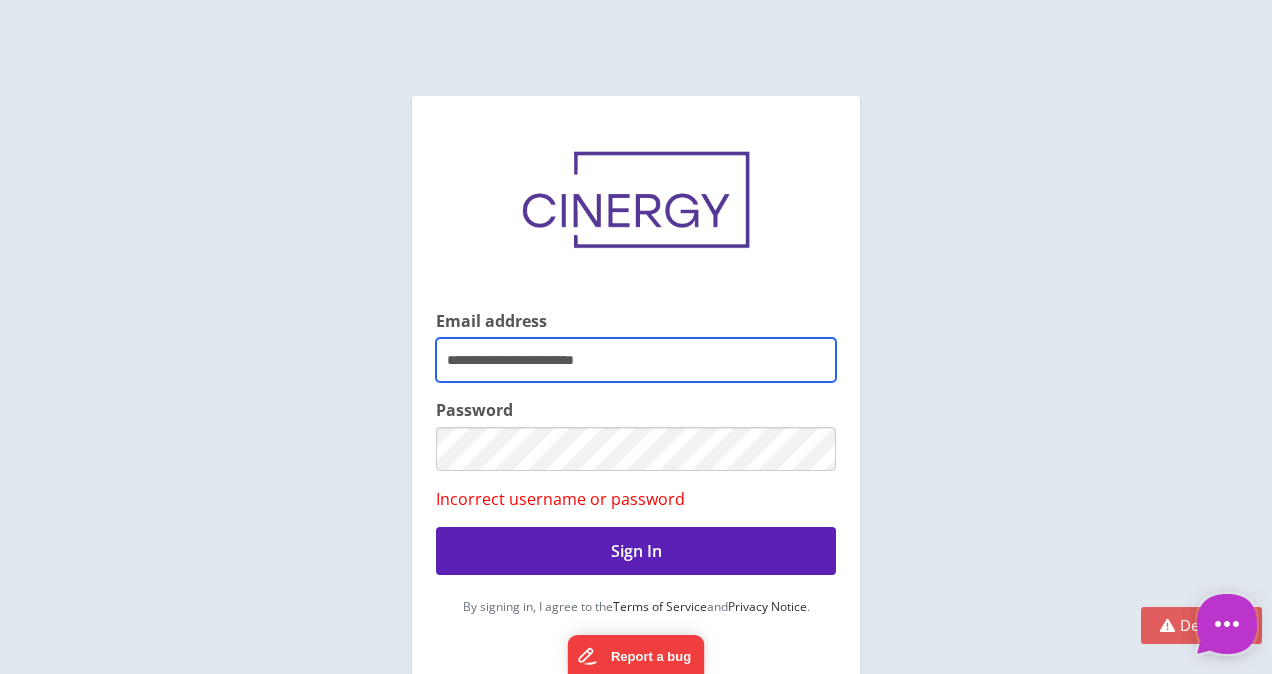 drag, startPoint x: 637, startPoint y: 368, endPoint x: 317, endPoint y: 336, distance: 321.596 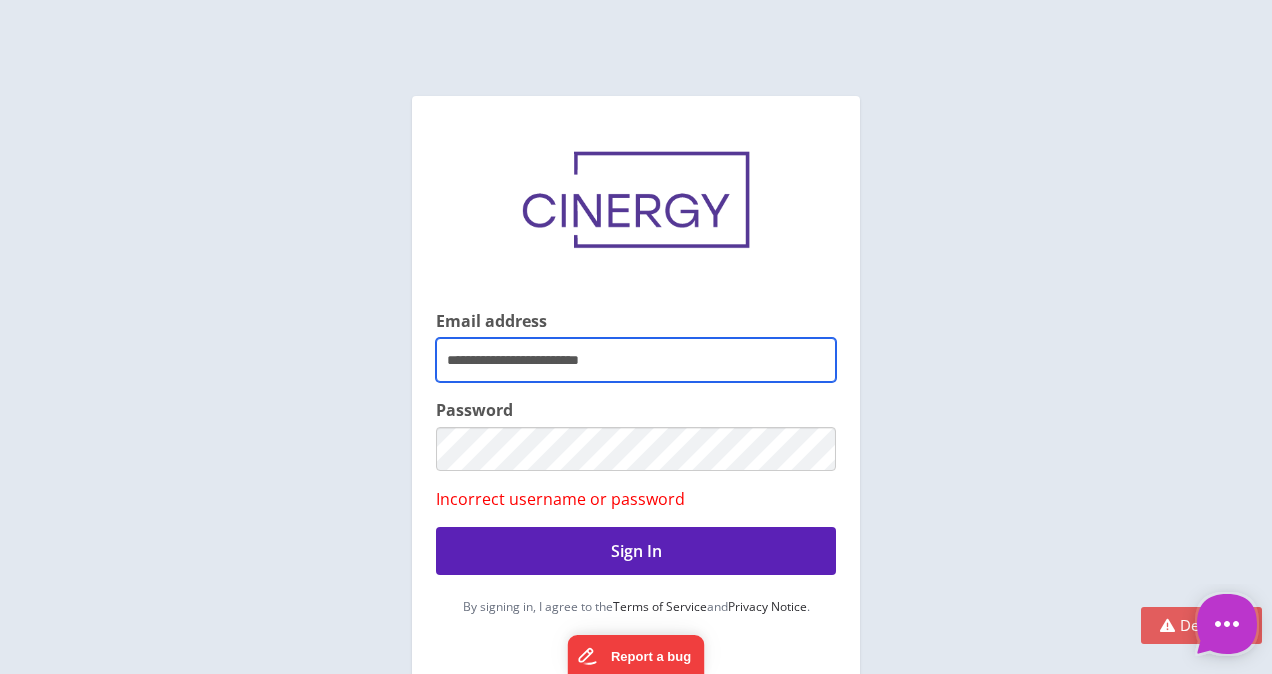 type on "**********" 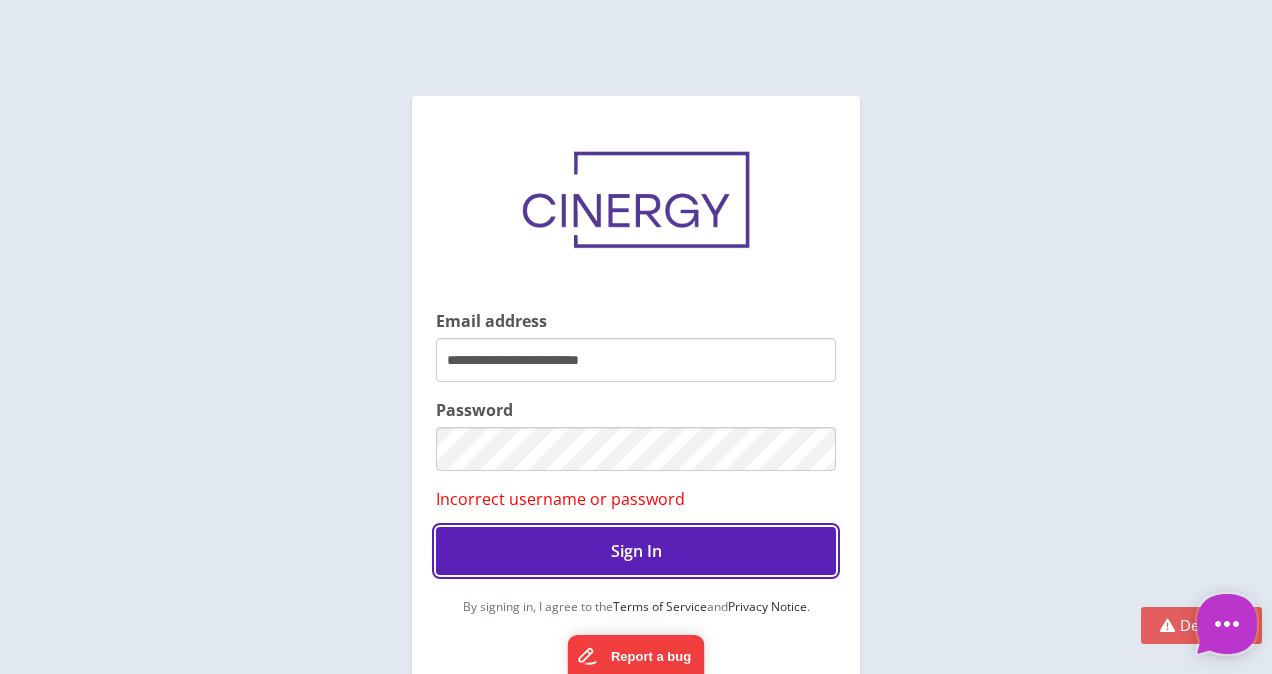 click on "Sign In" at bounding box center (636, 551) 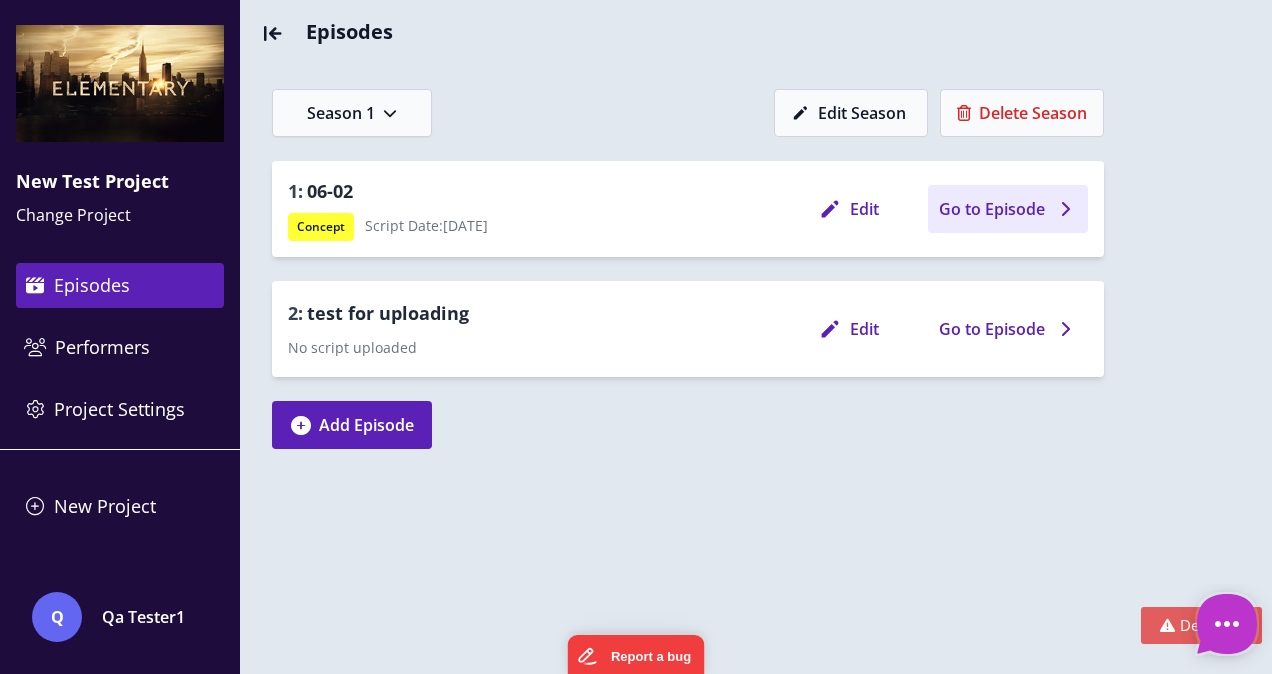 click on "Go to Episode" at bounding box center [992, 209] 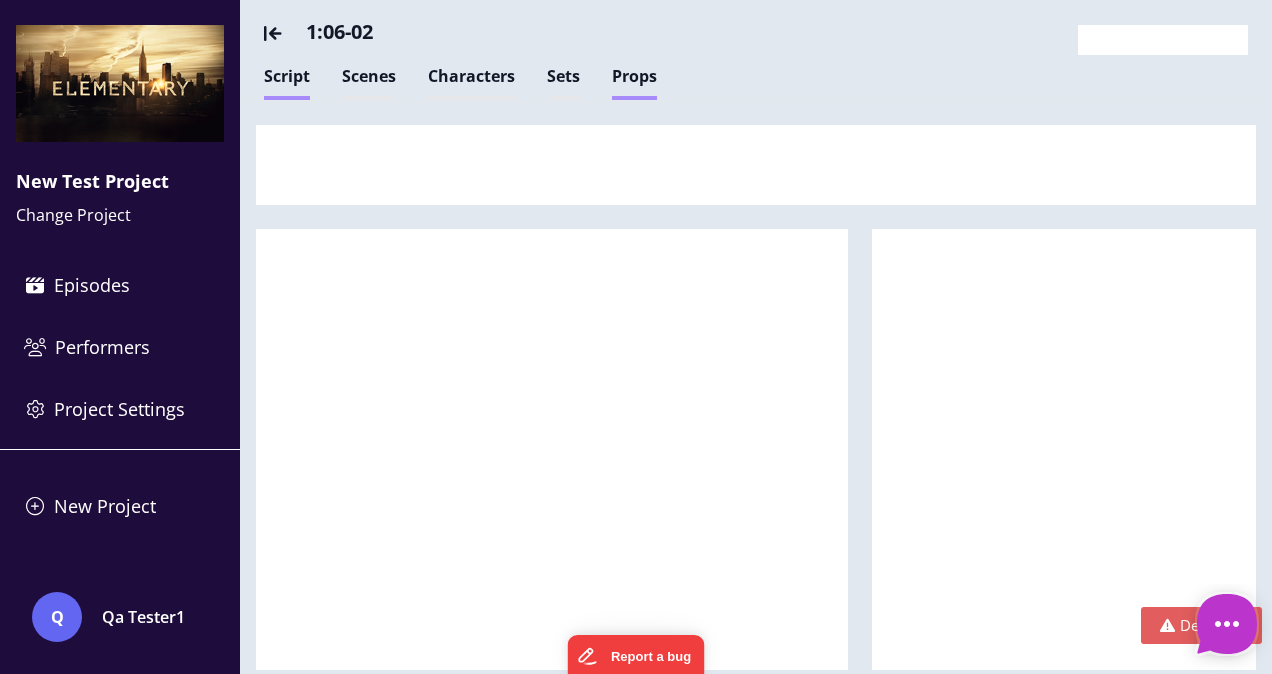 click on "Props" at bounding box center [634, 82] 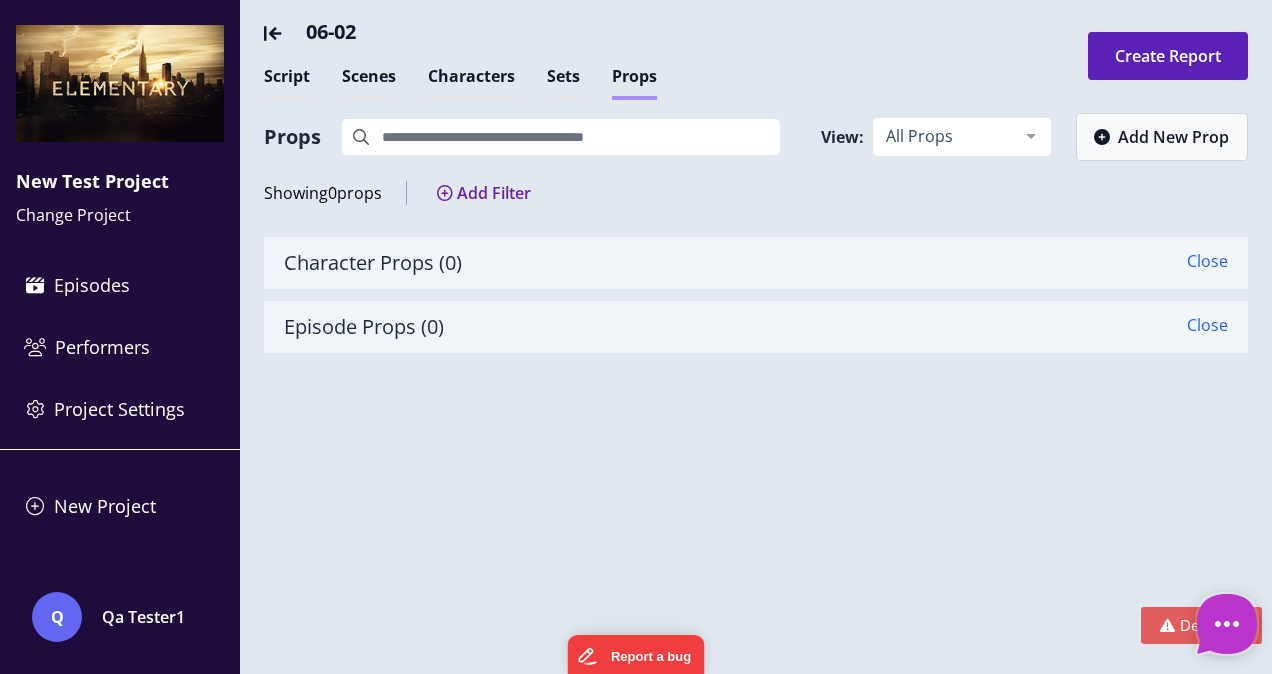 click on "Props" at bounding box center [634, 82] 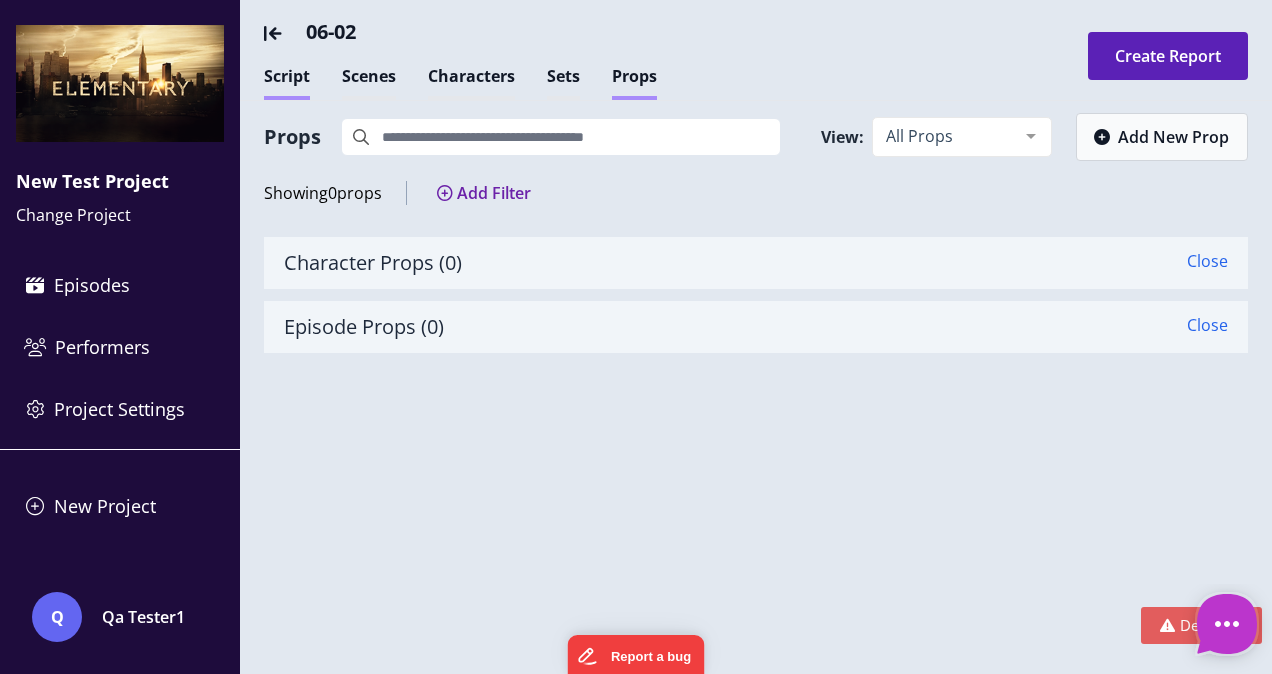 click on "Script" at bounding box center (287, 82) 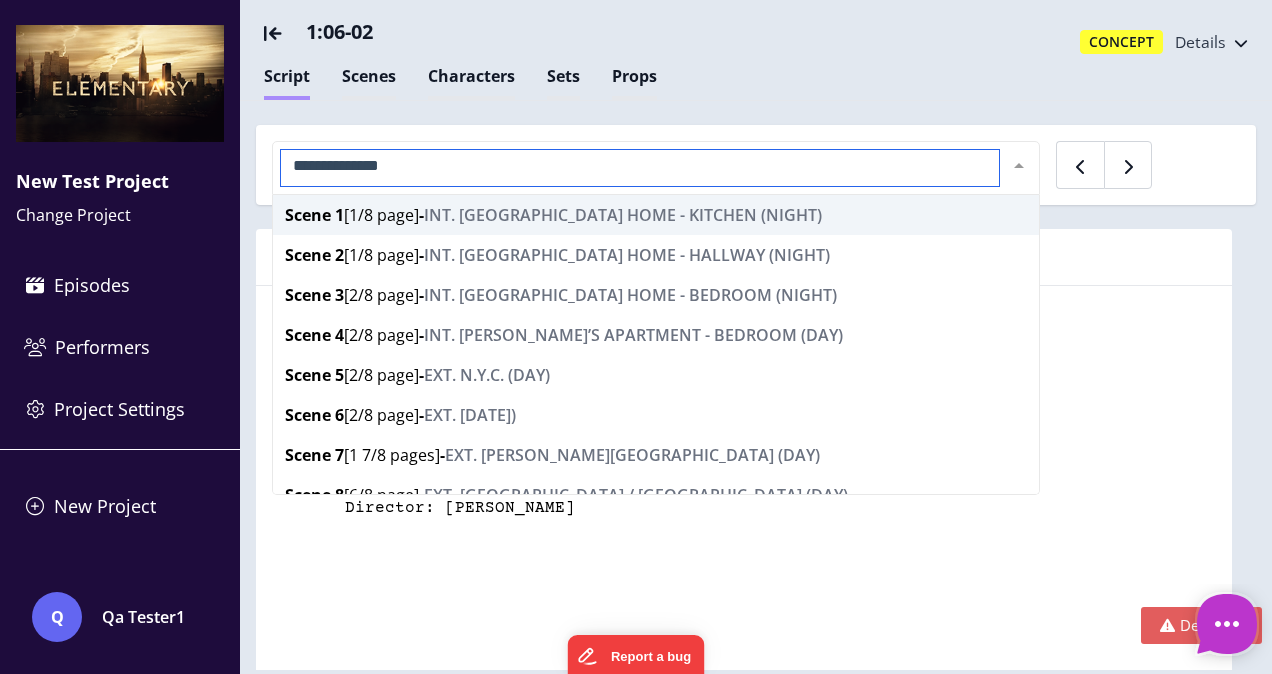 click on "INT.   [GEOGRAPHIC_DATA] HOME - KITCHEN (NIGHT)" at bounding box center (623, 215) 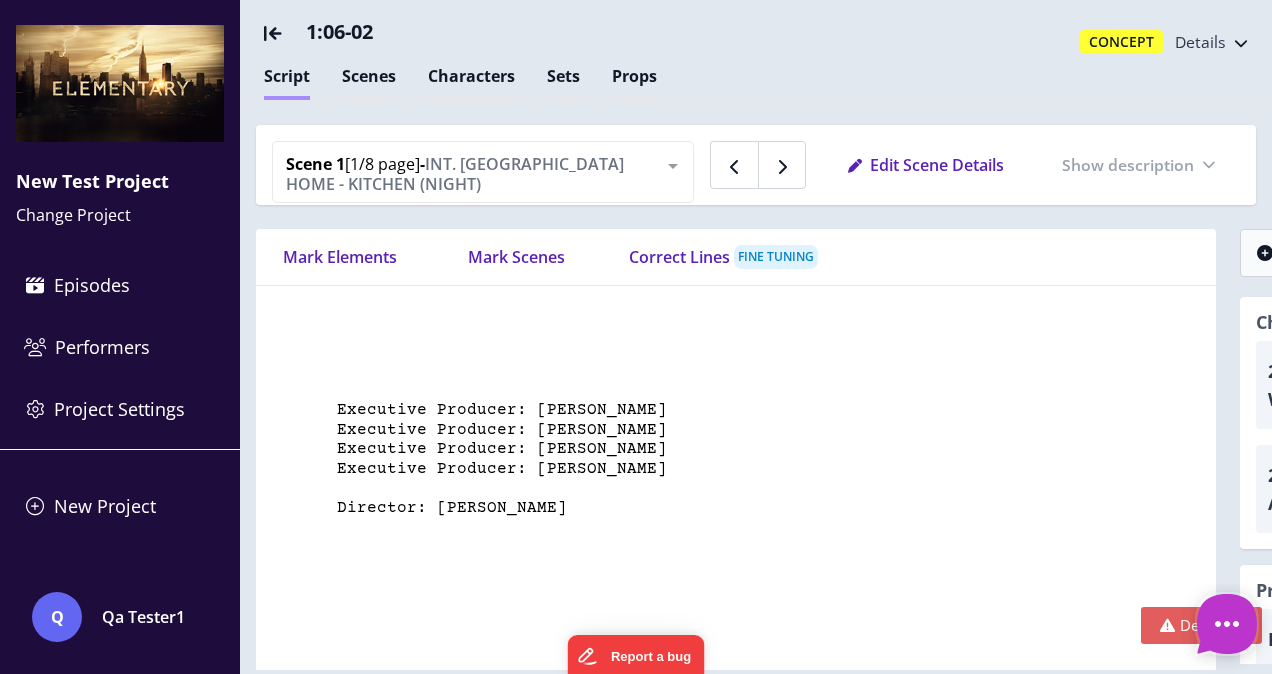 scroll, scrollTop: 5239, scrollLeft: 0, axis: vertical 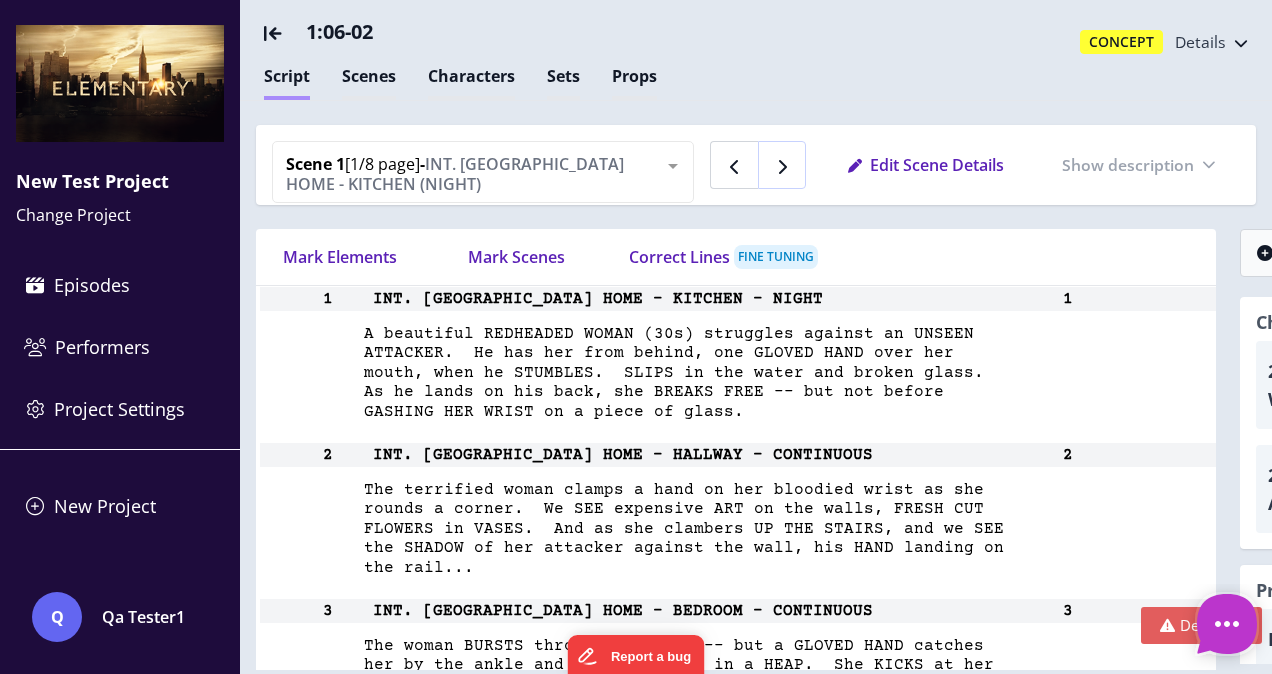 click at bounding box center (782, 165) 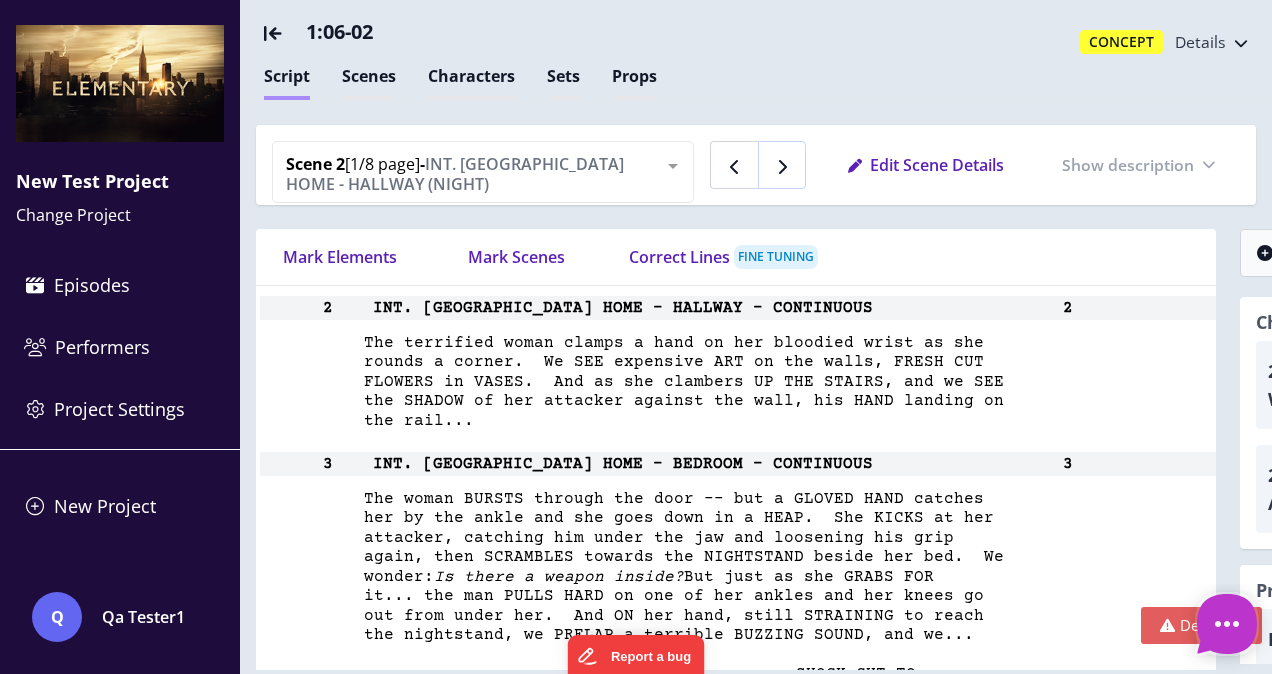 scroll, scrollTop: 5395, scrollLeft: 0, axis: vertical 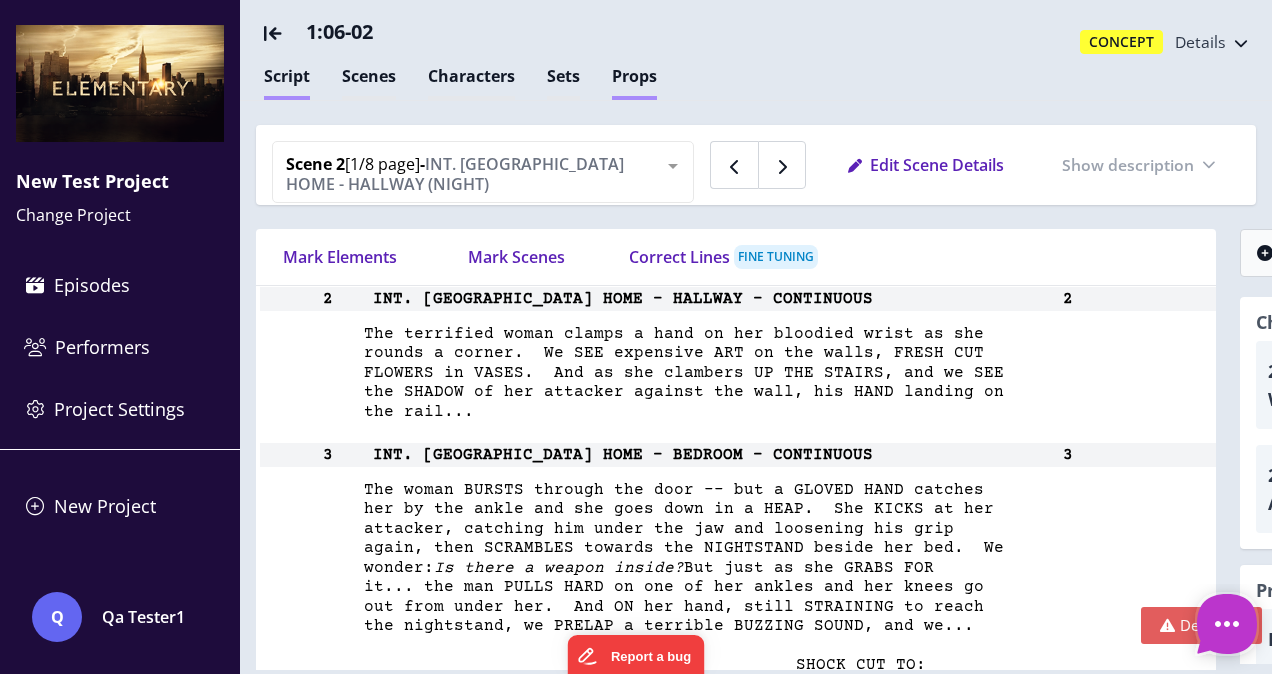 click on "Props" at bounding box center [634, 82] 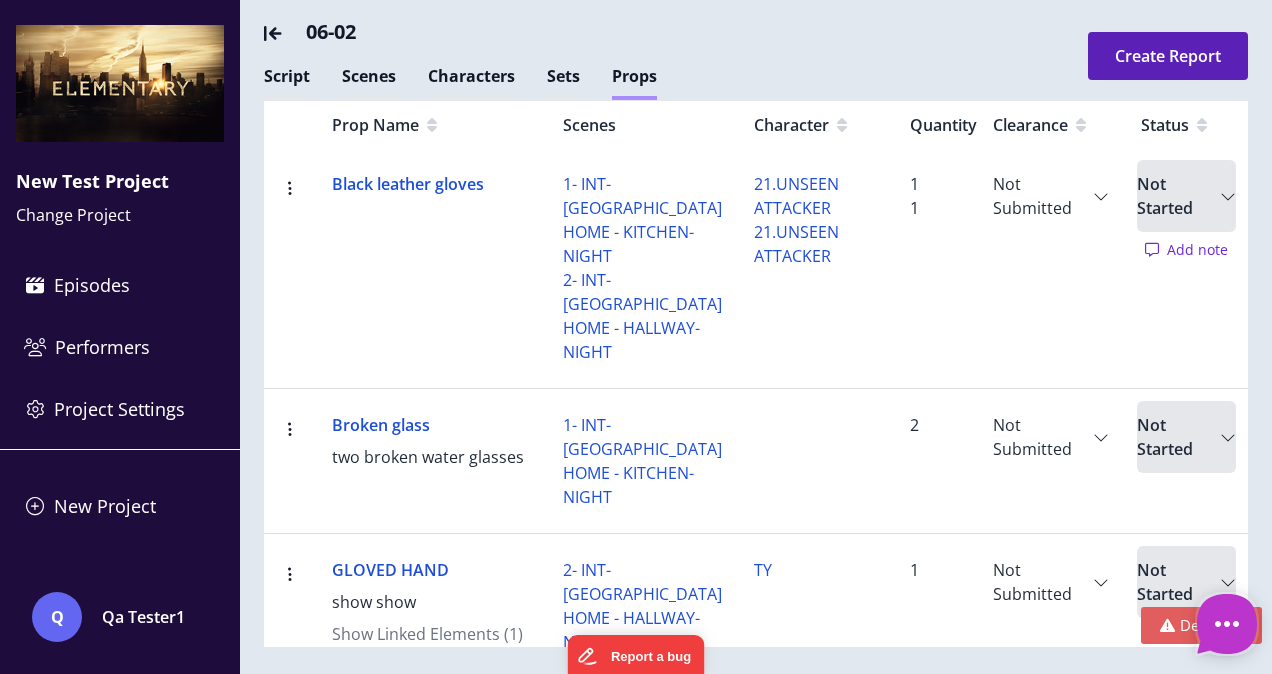 scroll, scrollTop: 600, scrollLeft: 0, axis: vertical 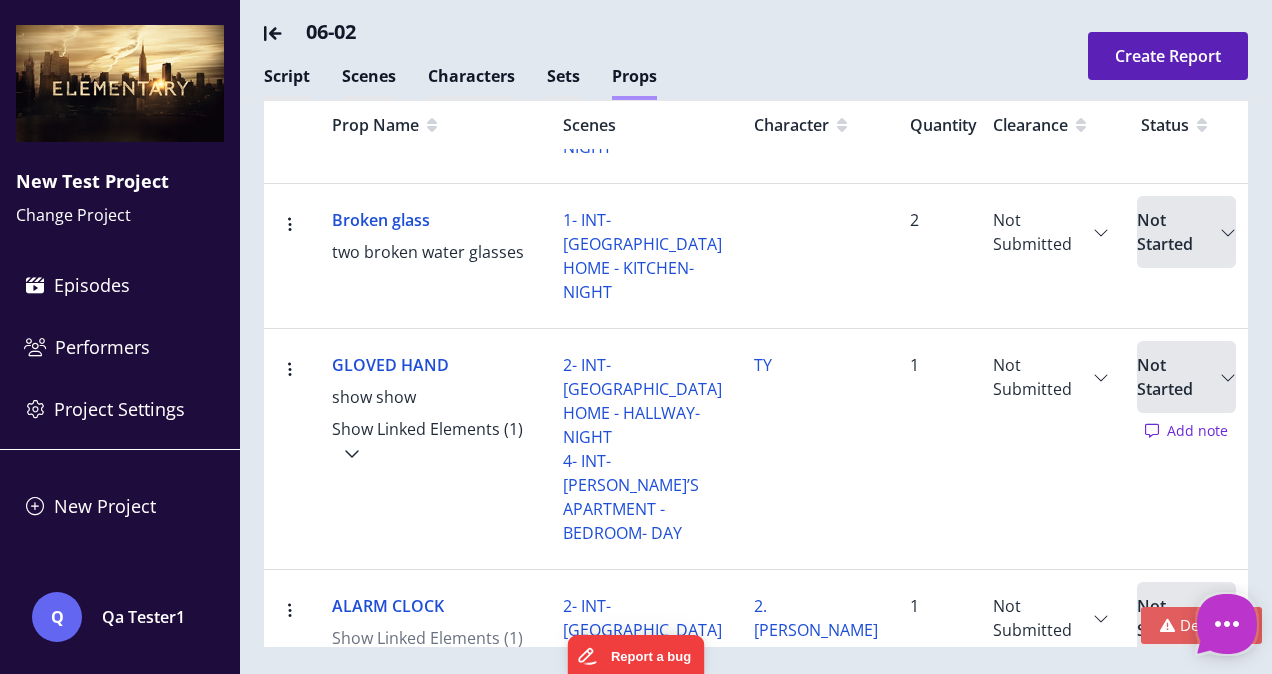 click on "Show Linked Elements (1)" at bounding box center (431, 441) 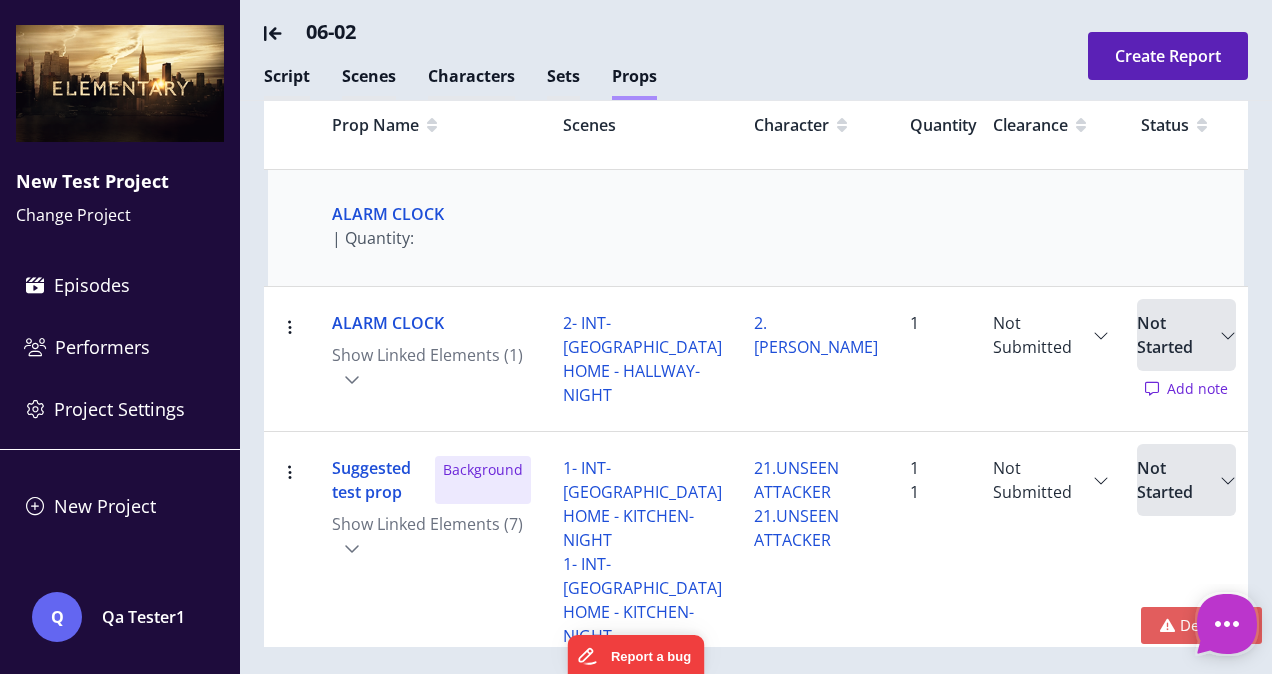 scroll, scrollTop: 800, scrollLeft: 0, axis: vertical 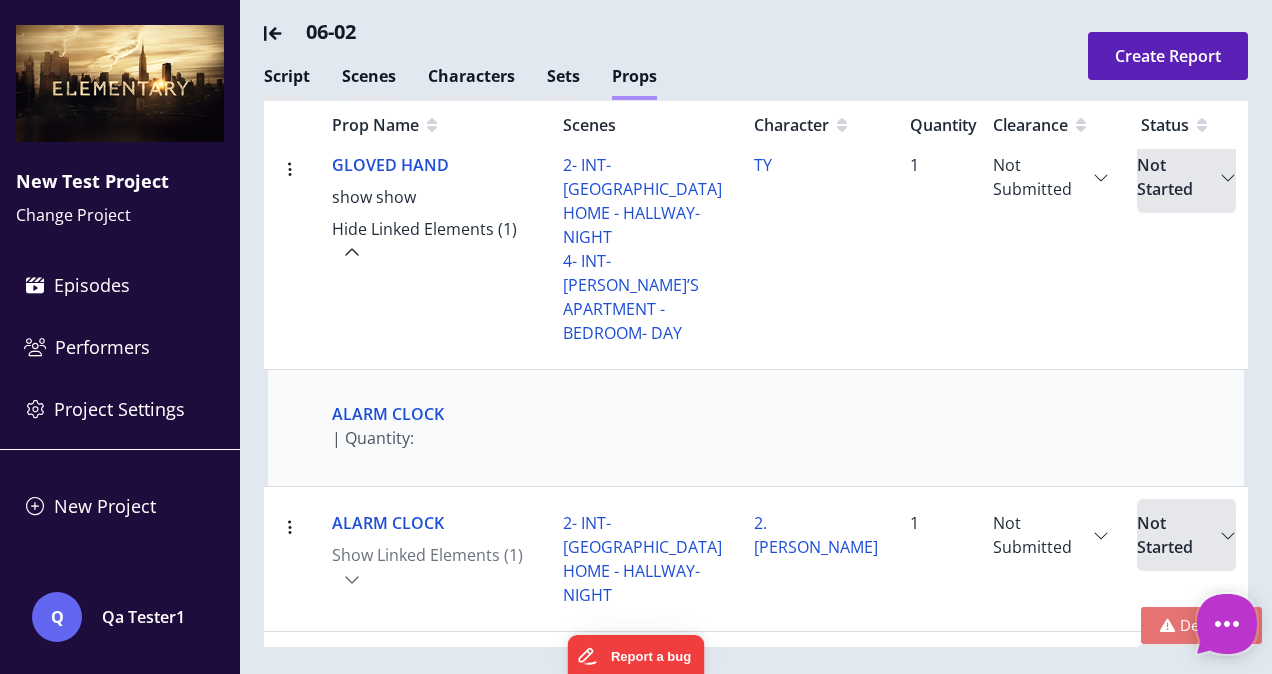 click at bounding box center (1167, 625) 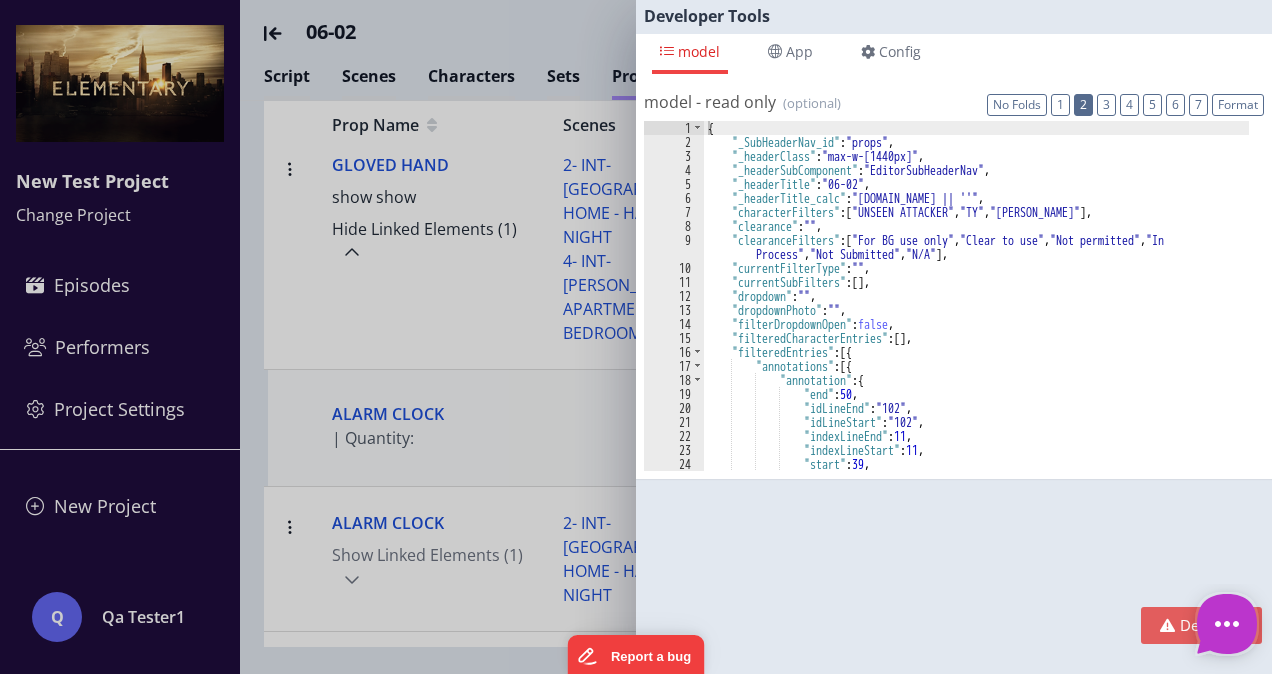 click on "2" at bounding box center (1083, 105) 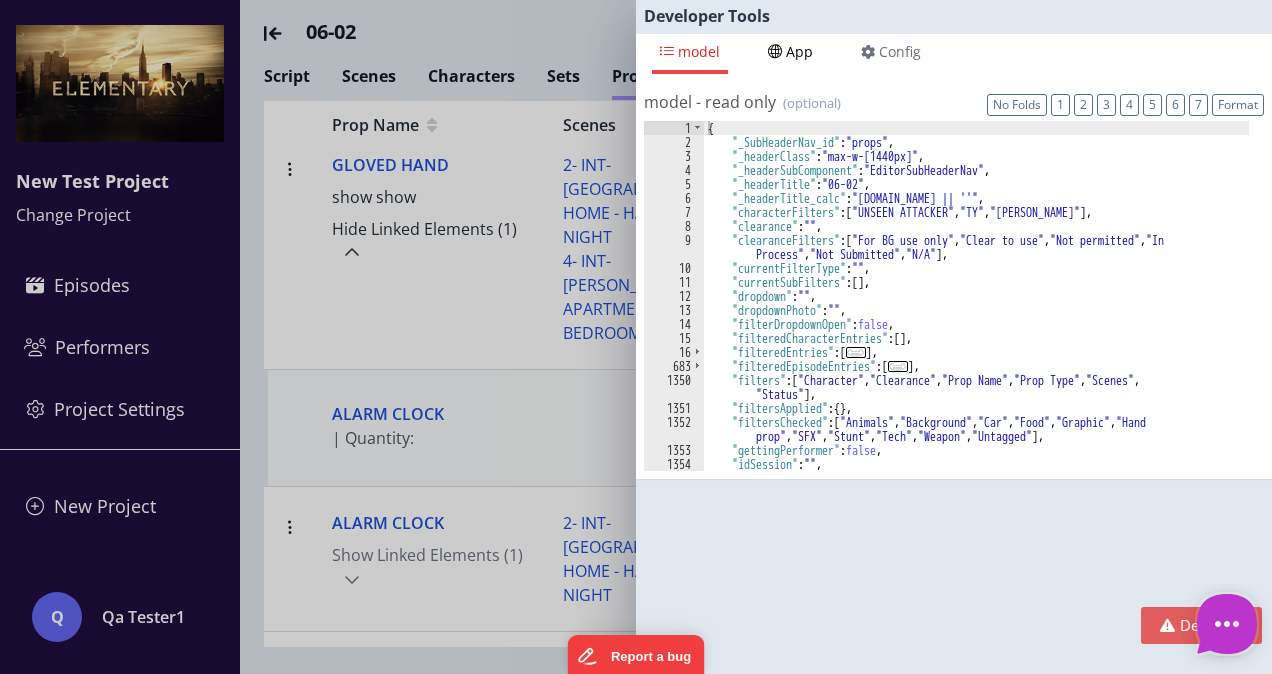 click on "App" at bounding box center [799, 51] 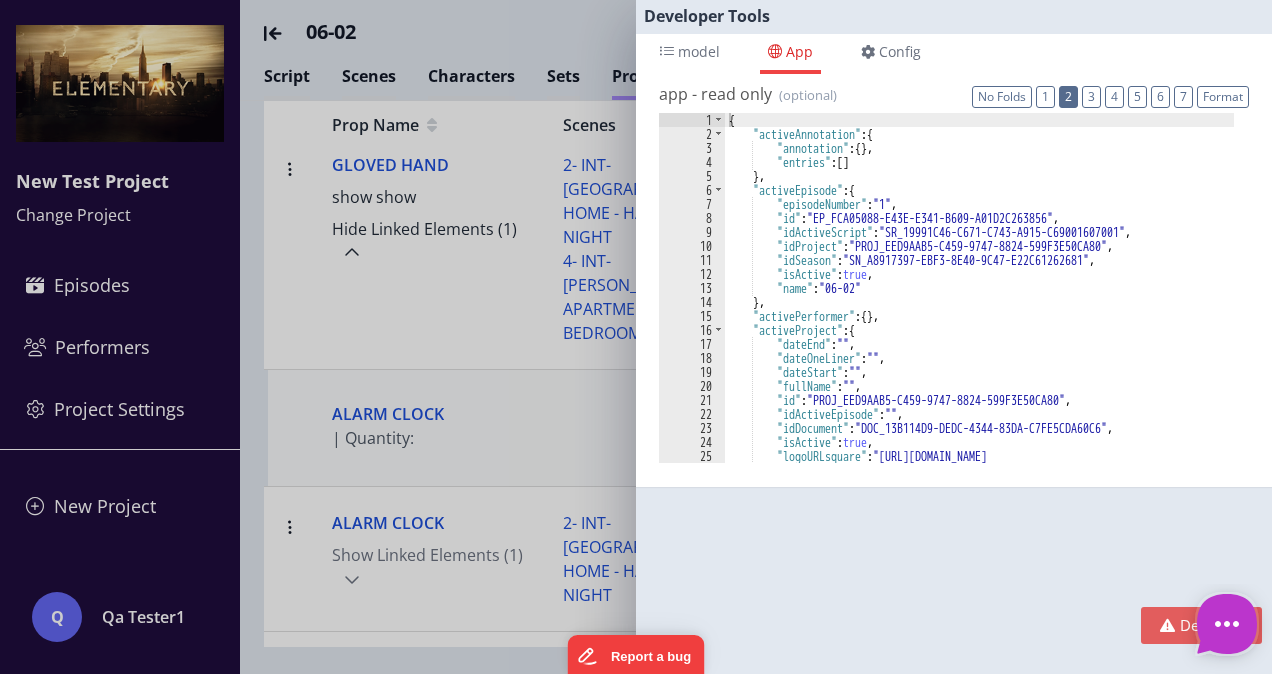 click on "2" at bounding box center (1068, 97) 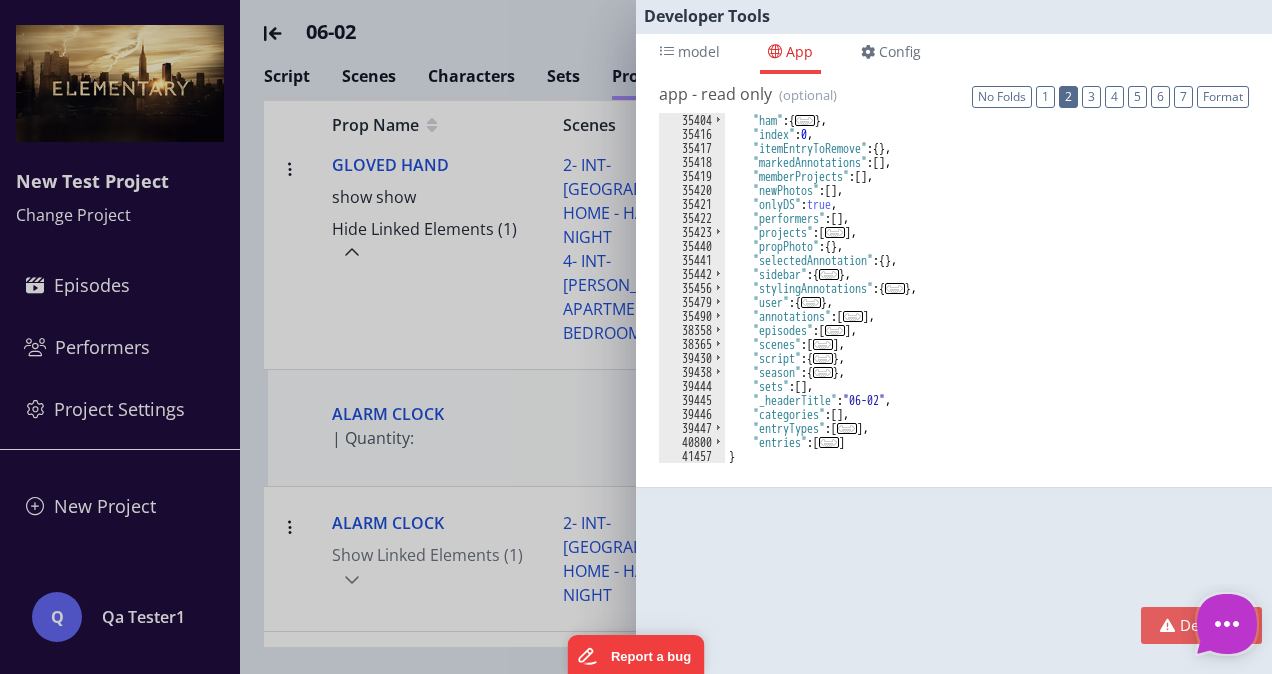 scroll, scrollTop: 224, scrollLeft: 0, axis: vertical 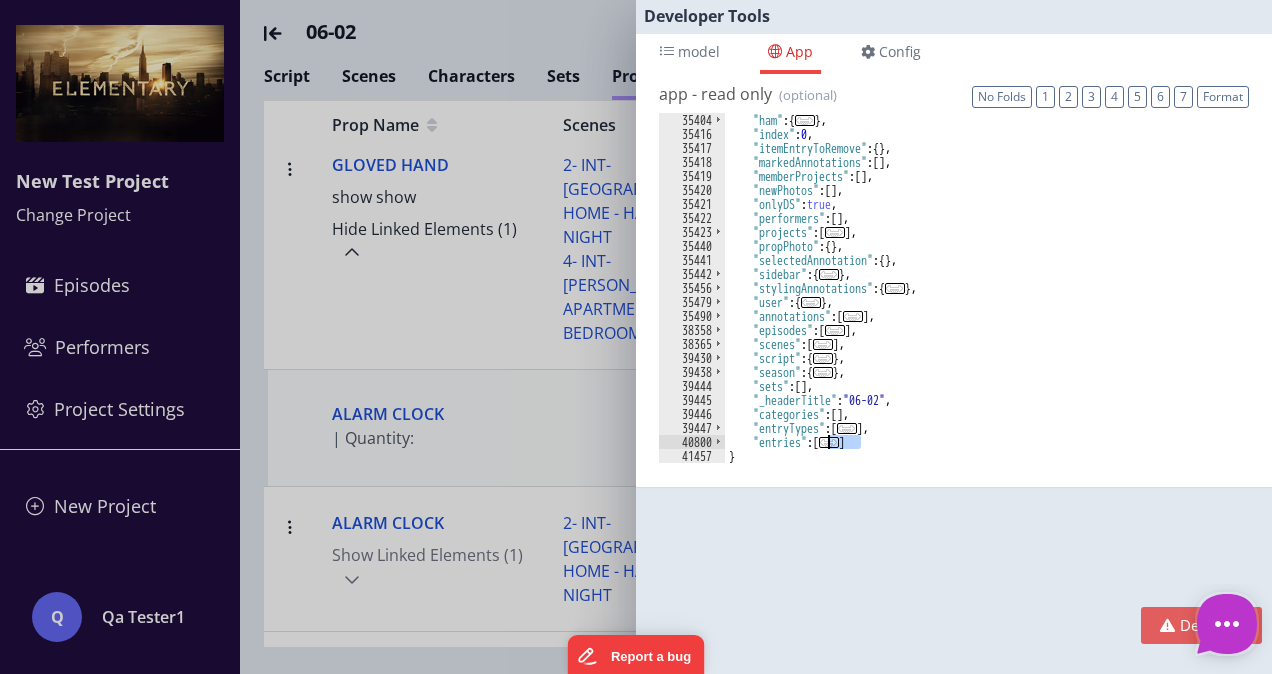 drag, startPoint x: 862, startPoint y: 442, endPoint x: 825, endPoint y: 446, distance: 37.215588 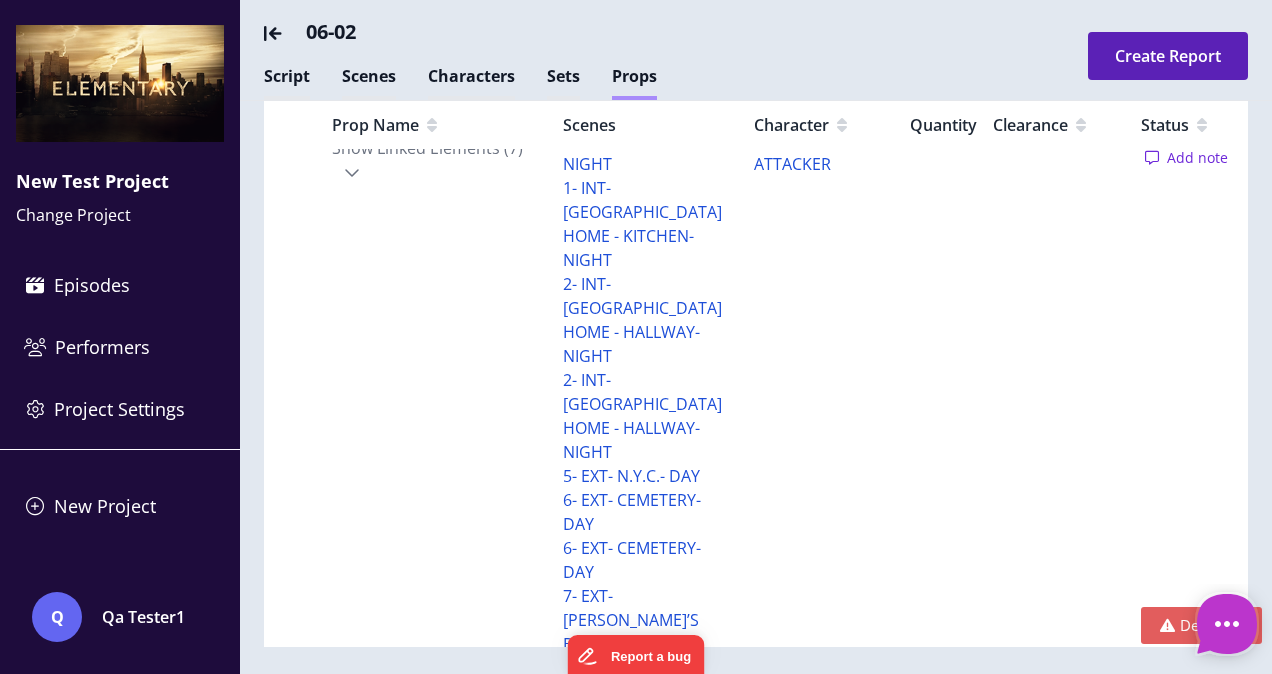 scroll, scrollTop: 1330, scrollLeft: 0, axis: vertical 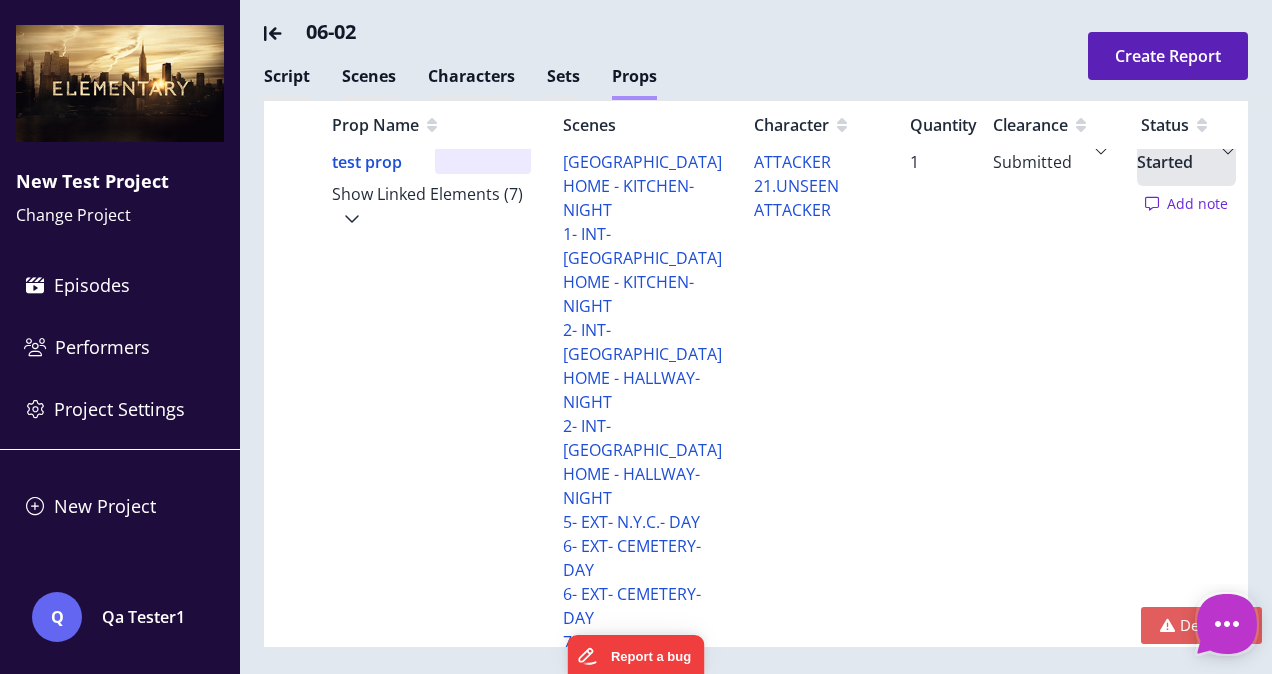 click on "Show Linked Elements (7)" at bounding box center [431, 206] 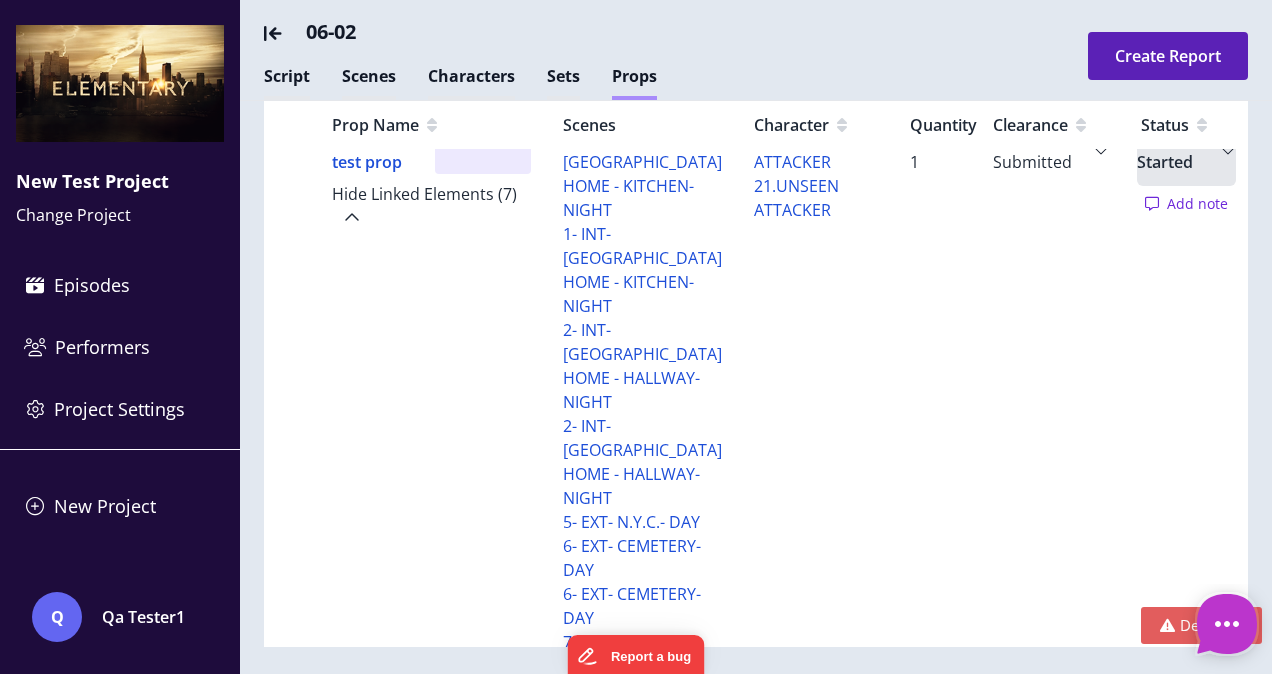 click on "Hide Linked Elements (7)" at bounding box center (431, 206) 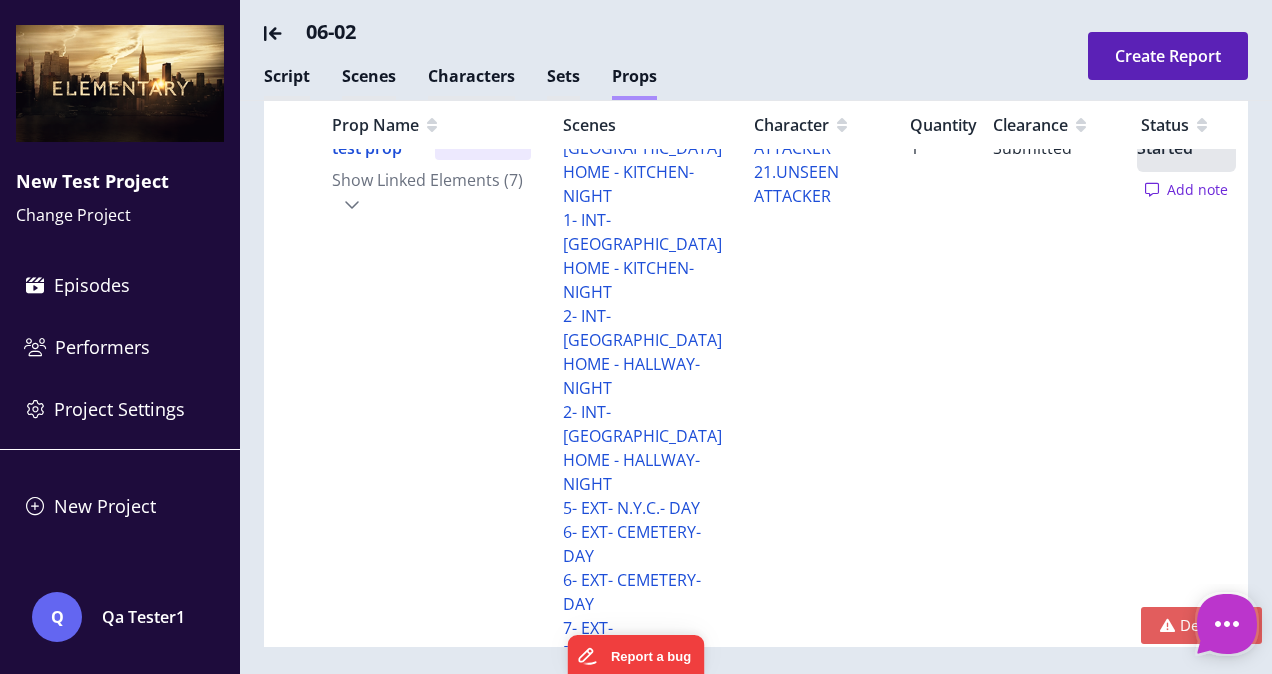 scroll, scrollTop: 1330, scrollLeft: 0, axis: vertical 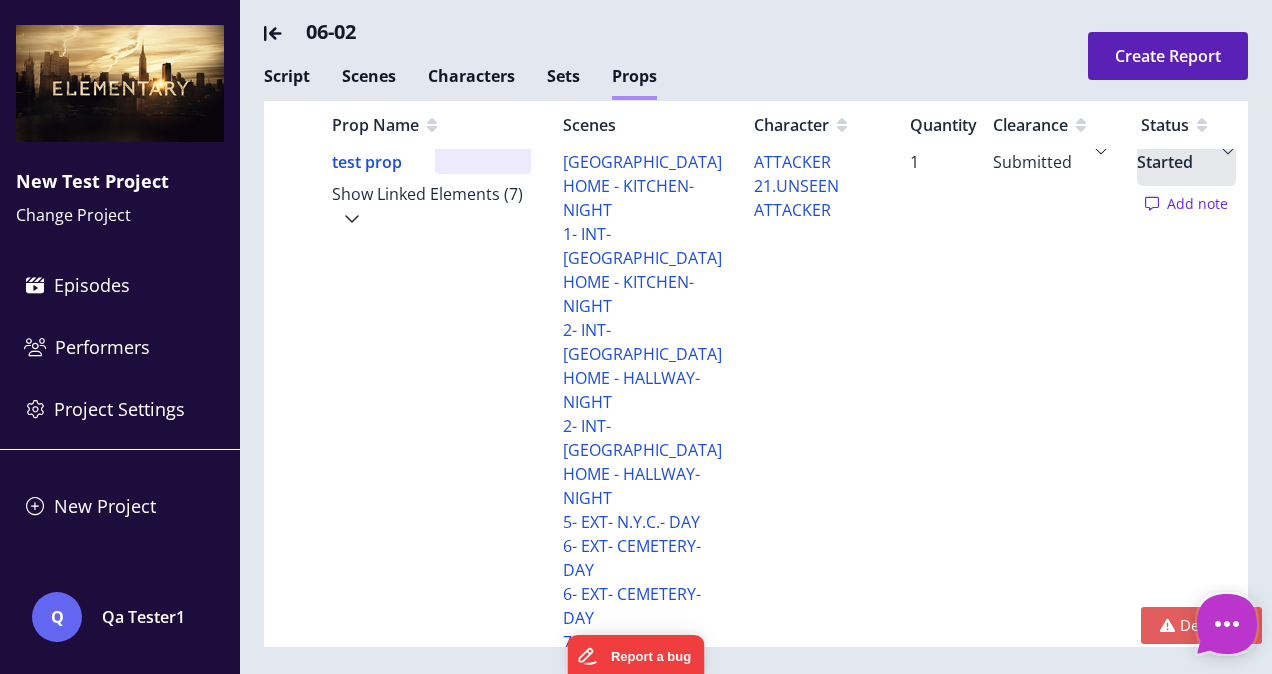 click on "Show Linked Elements (7)" at bounding box center (431, 206) 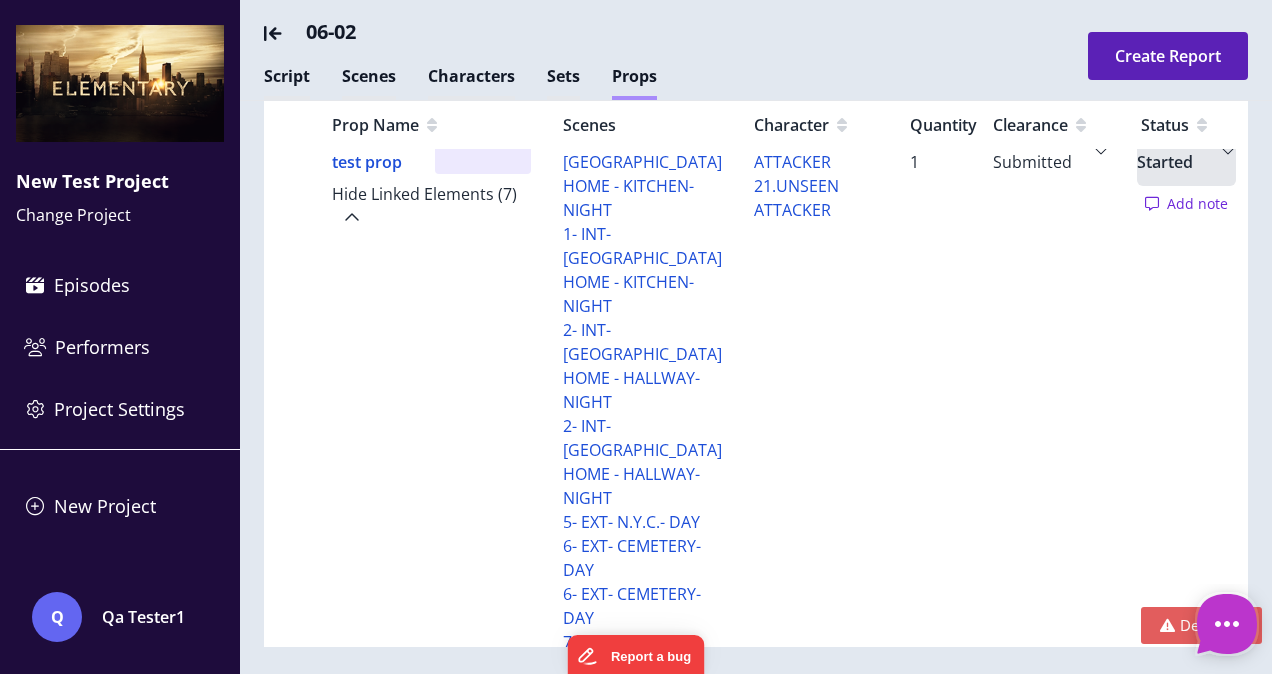 click on "Hide Linked Elements (7)" at bounding box center [431, 206] 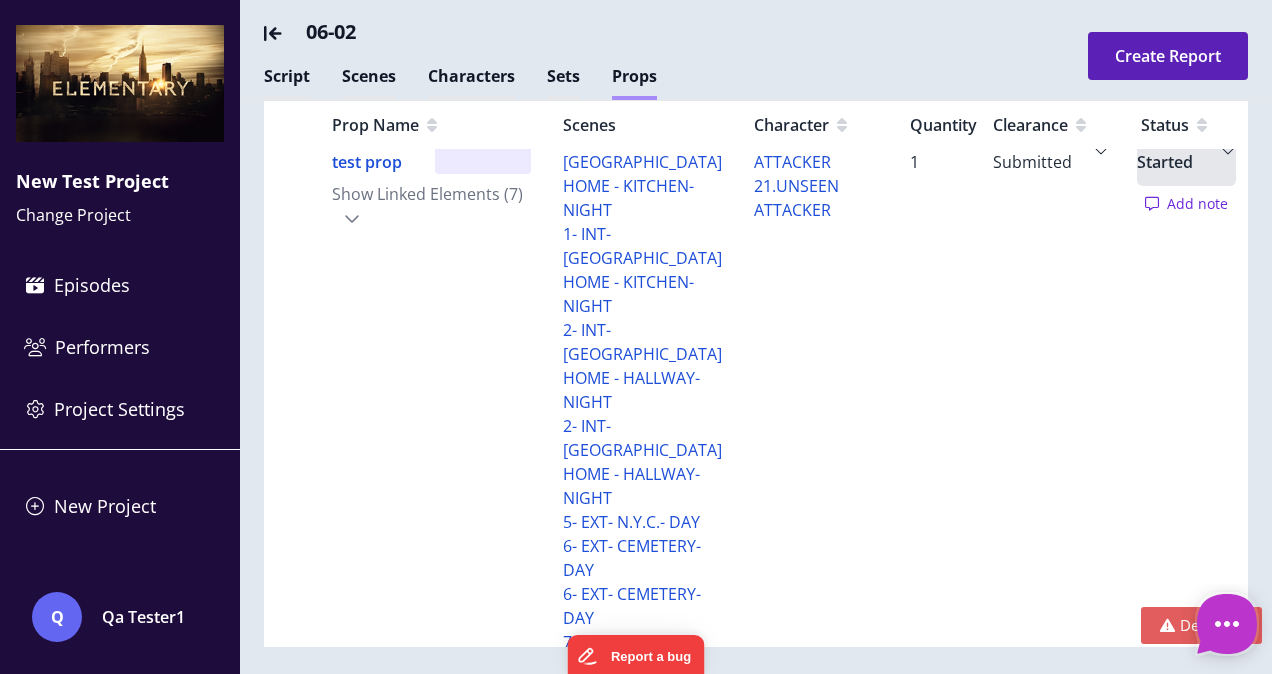 scroll, scrollTop: 1430, scrollLeft: 0, axis: vertical 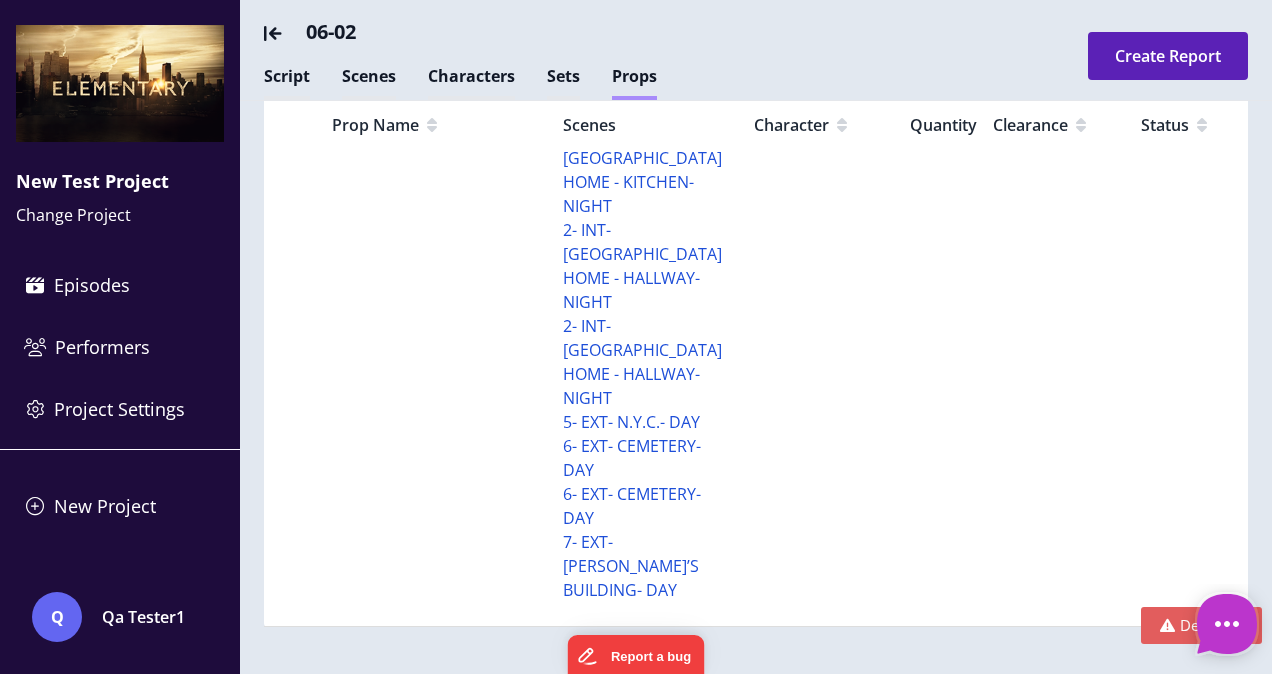 click on "Show Linked Elements (7)" at bounding box center [431, 106] 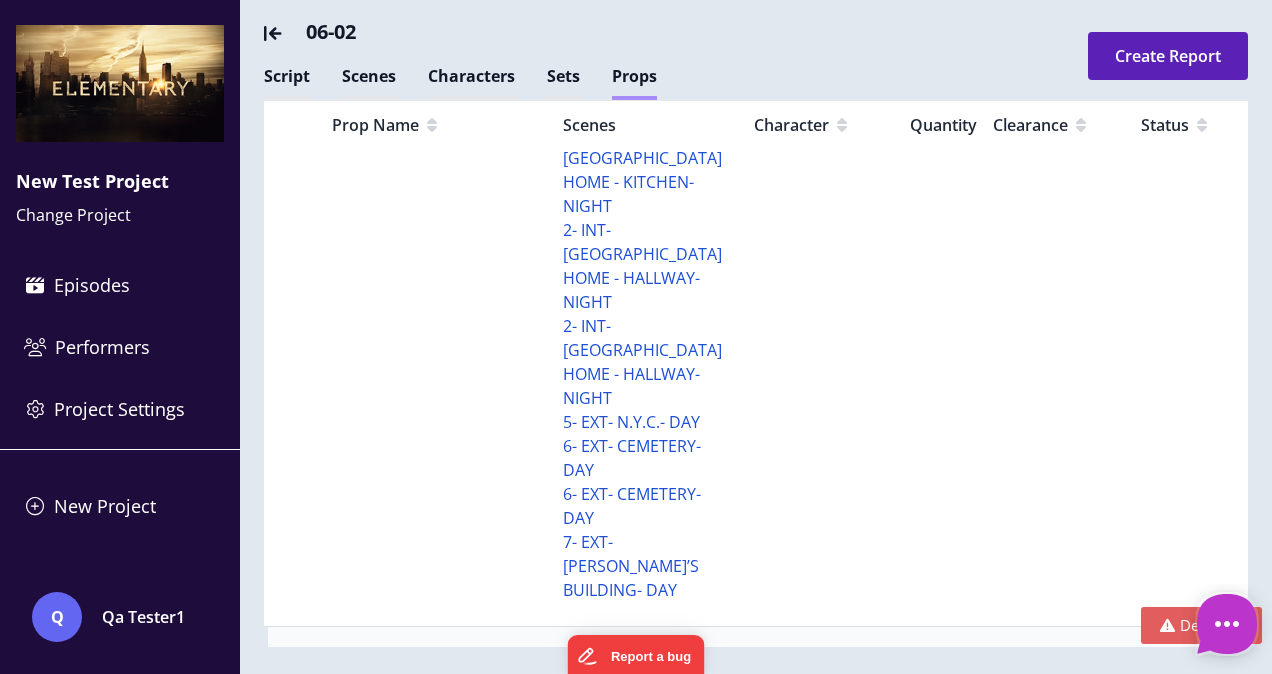 click on "Hide Linked Elements (7)" at bounding box center (431, 106) 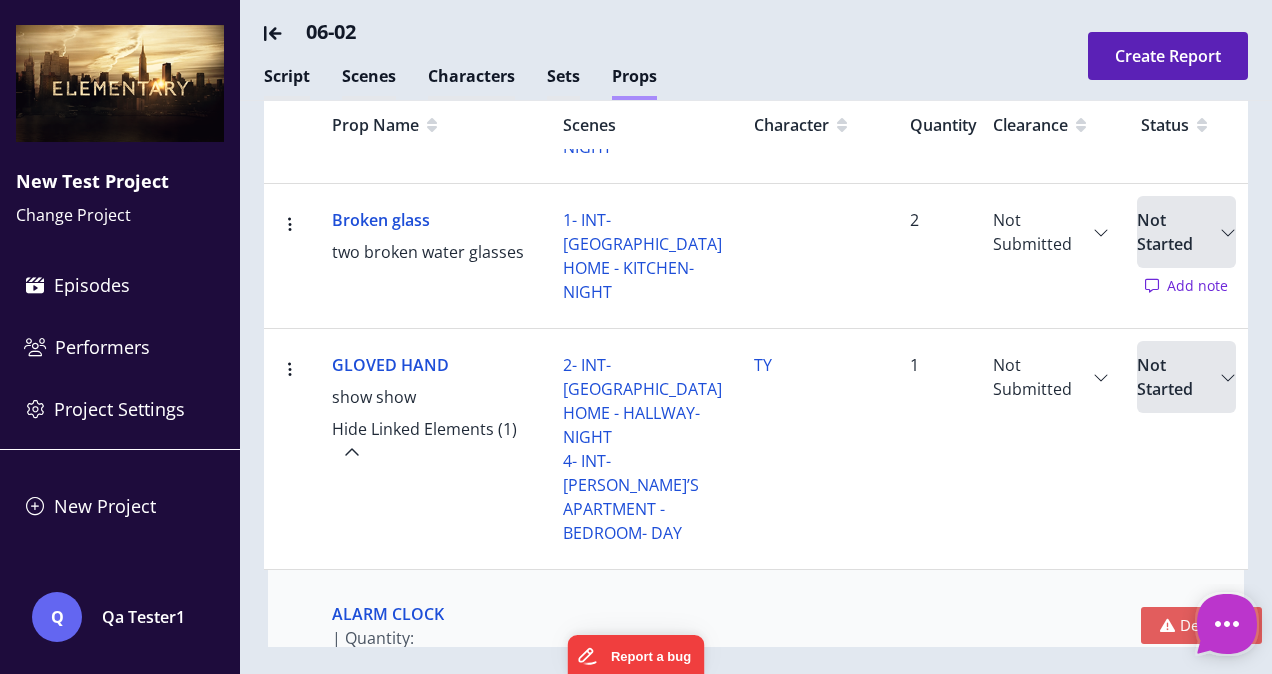 scroll, scrollTop: 800, scrollLeft: 0, axis: vertical 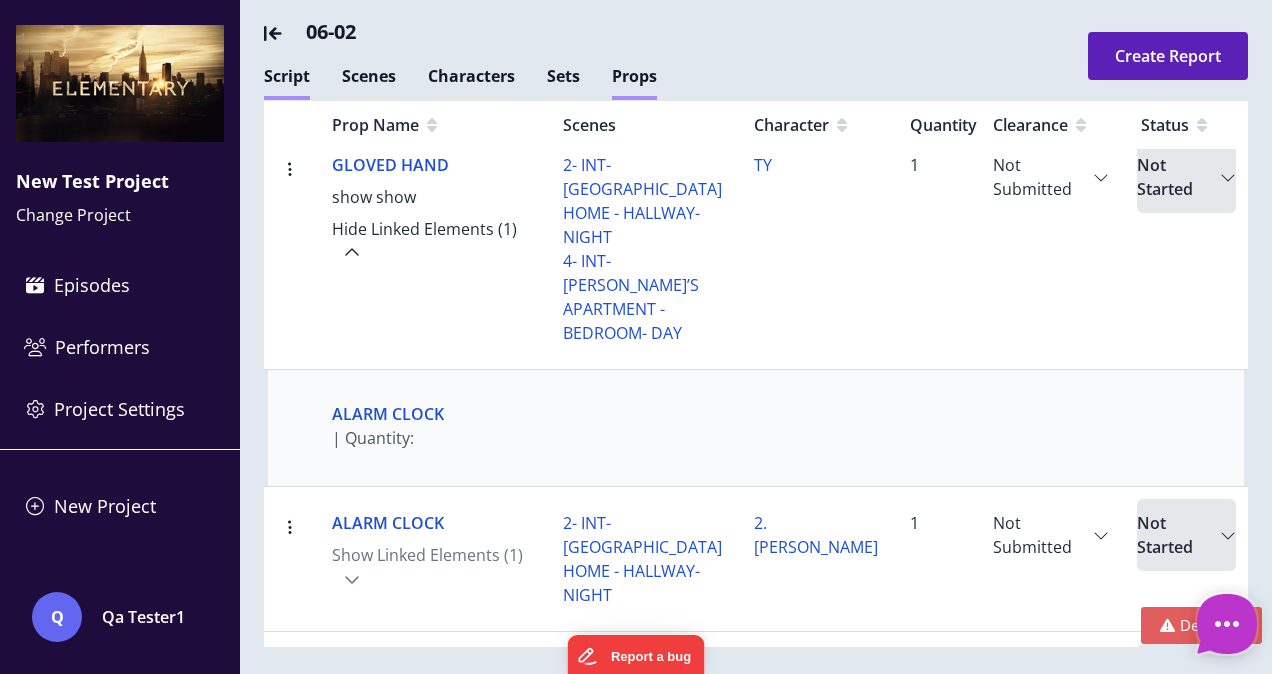 click on "Script" at bounding box center [287, 82] 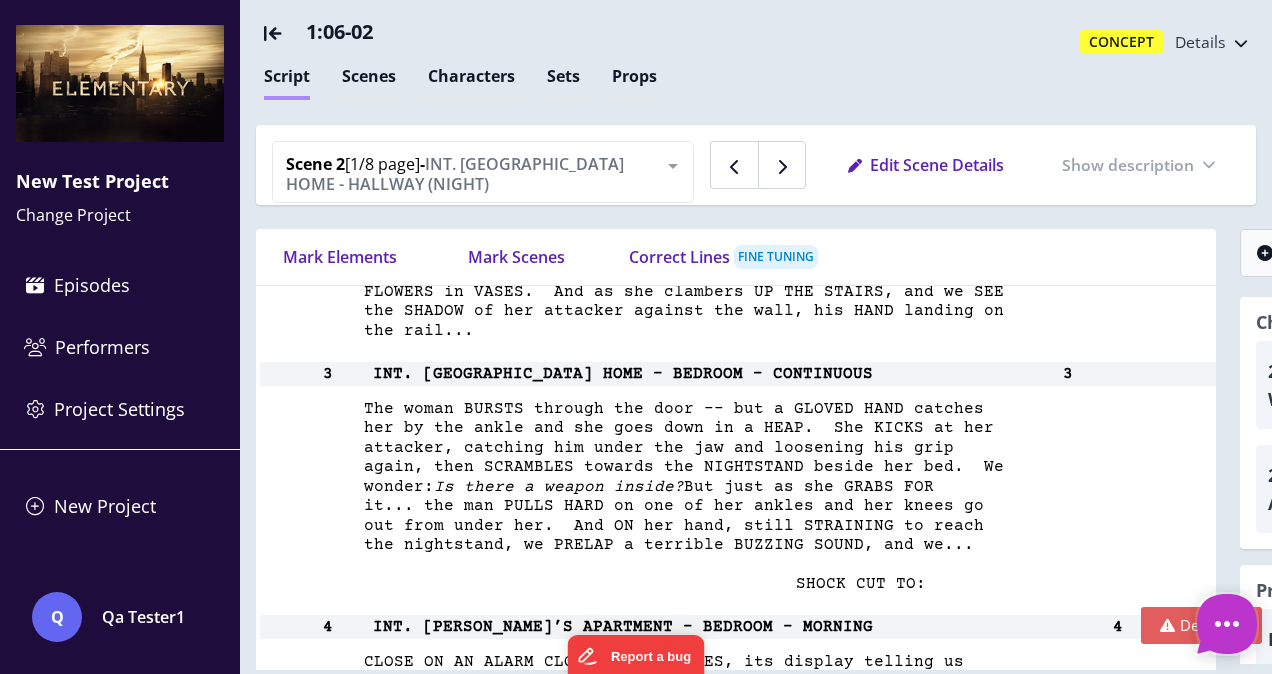 scroll, scrollTop: 5595, scrollLeft: 0, axis: vertical 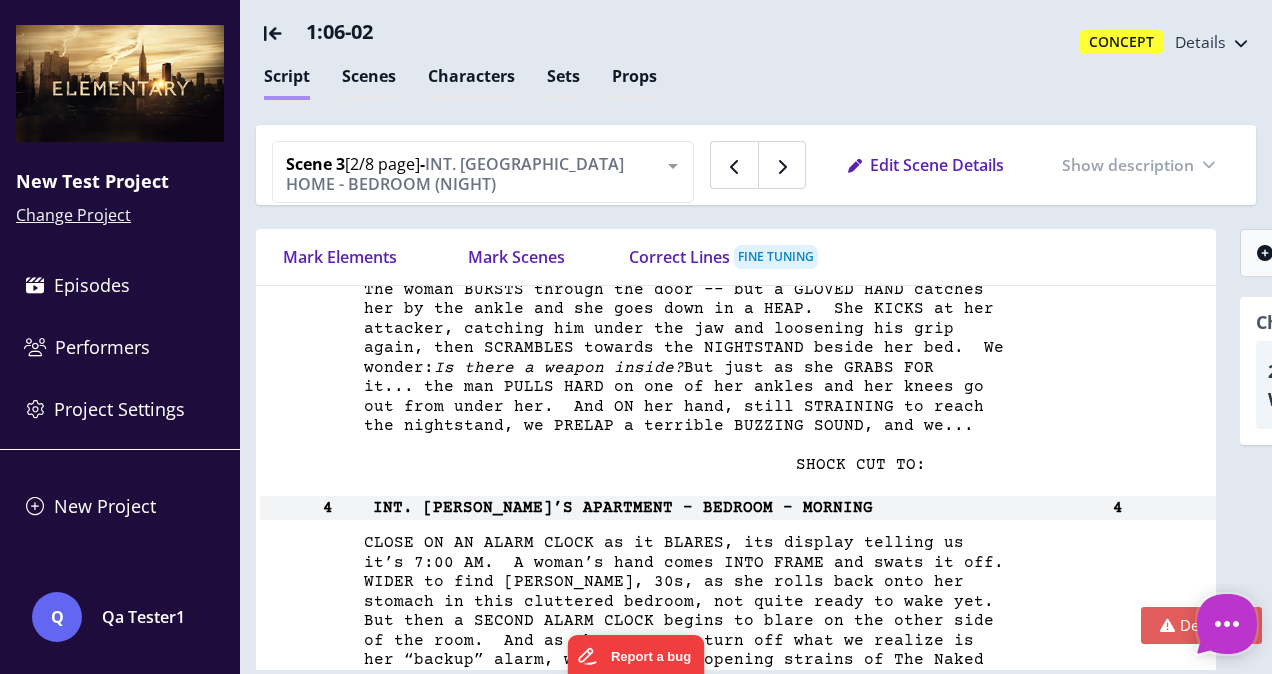click on "Change Project" at bounding box center [73, 215] 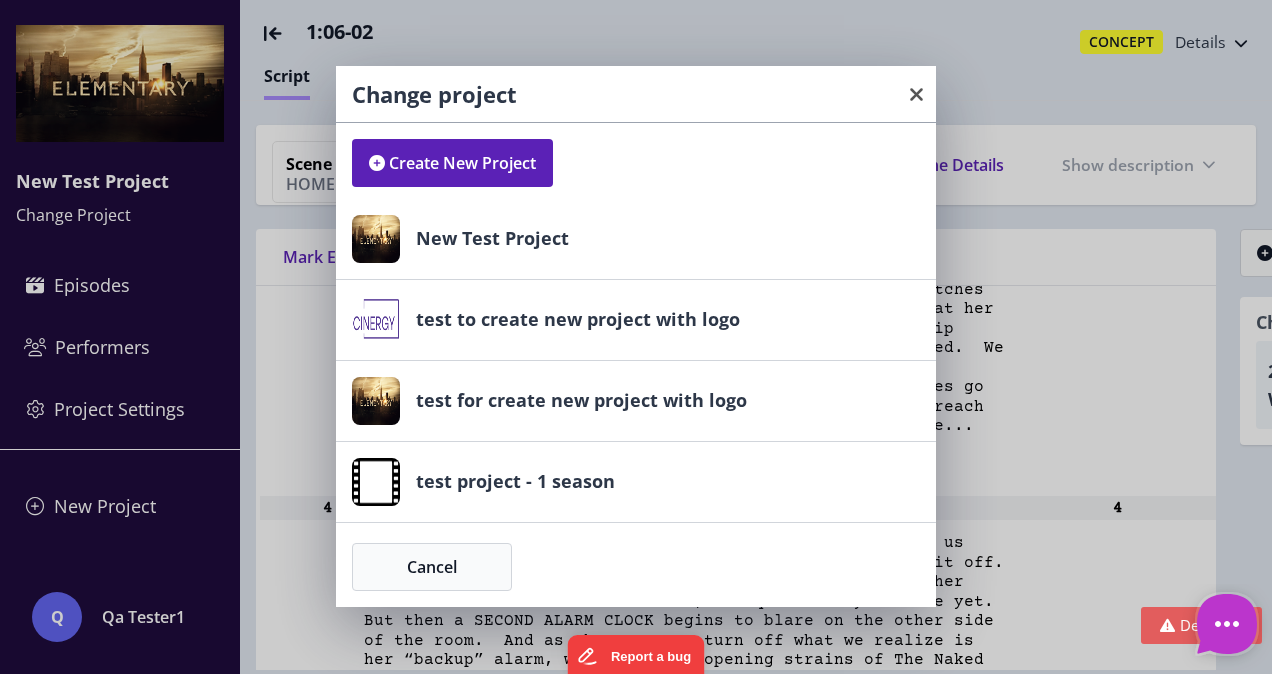 click on "Change project
Create New Project
New Test Project   test to create new project with logo   test for create new project with logo   test project - 1 season
Cancel" at bounding box center [636, 337] 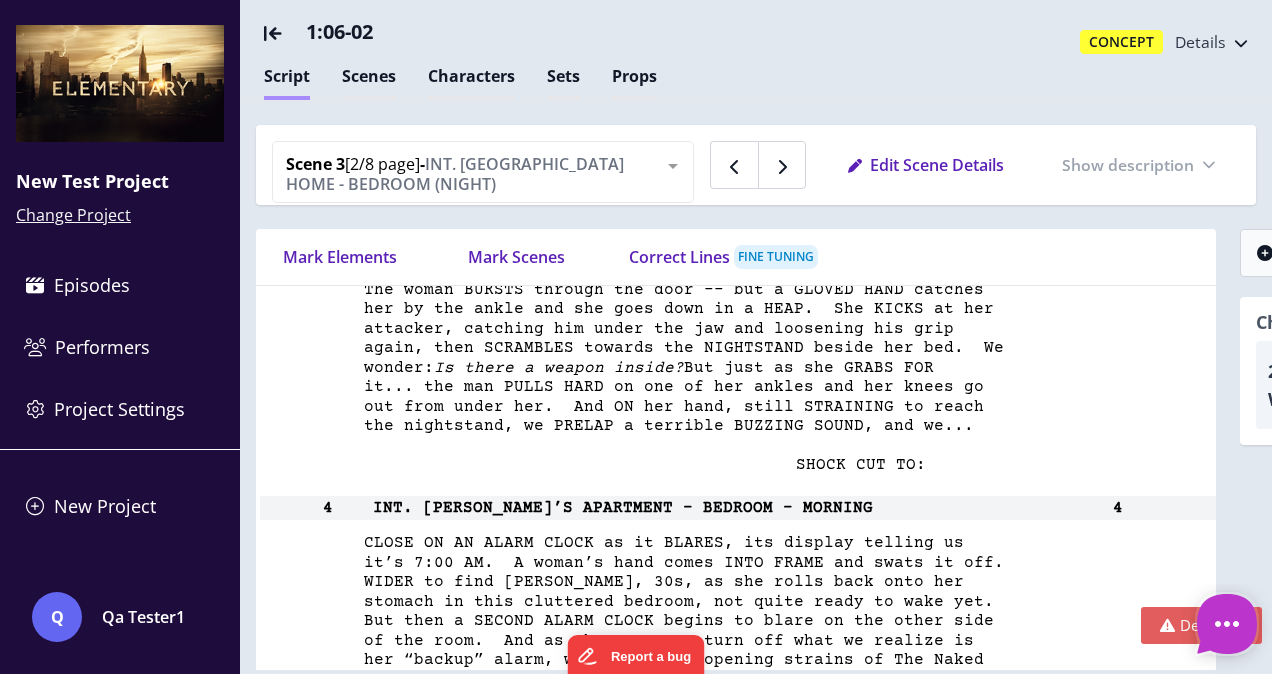 click on "Change Project" at bounding box center (73, 215) 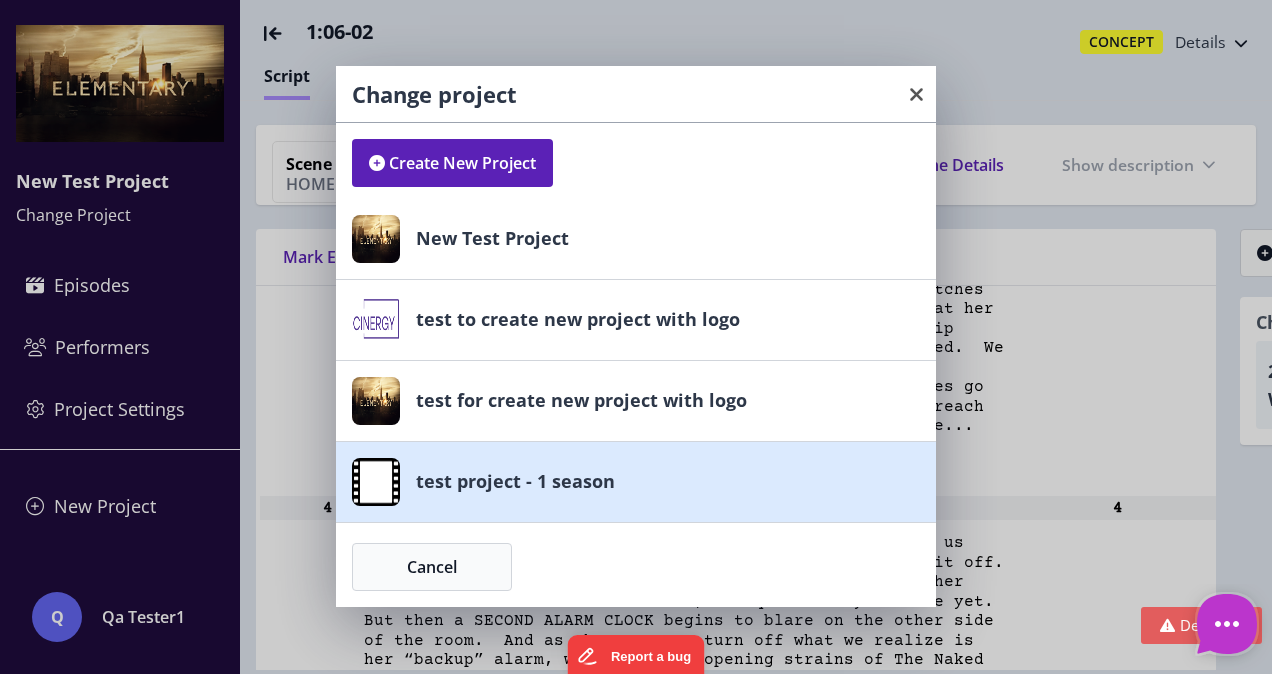 click on "test project - 1 season" at bounding box center [515, 482] 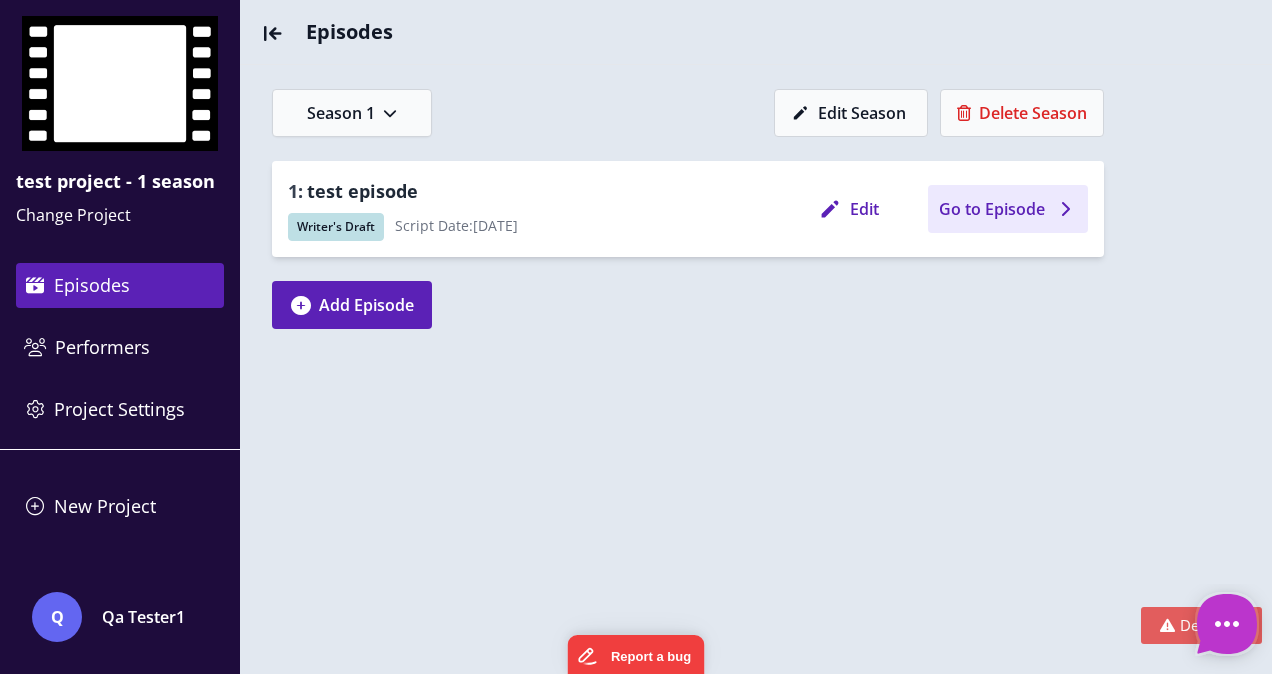 click on "Go to Episode" at bounding box center (992, 209) 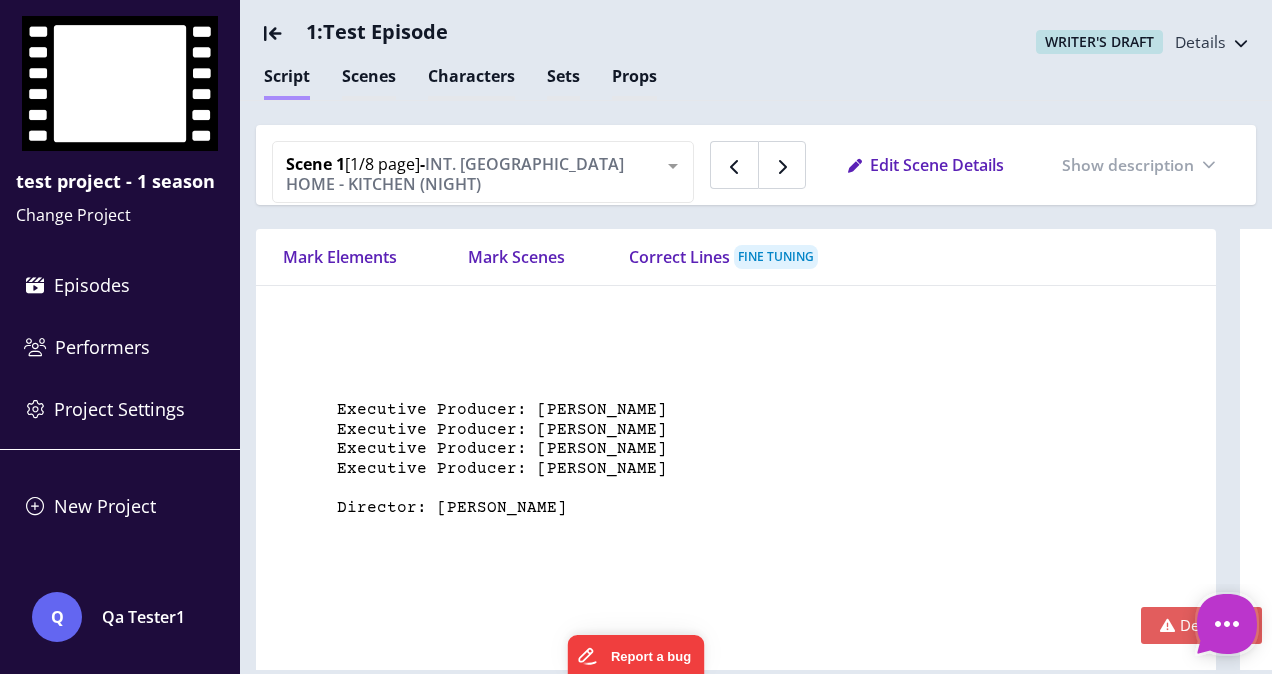 scroll, scrollTop: 5239, scrollLeft: 0, axis: vertical 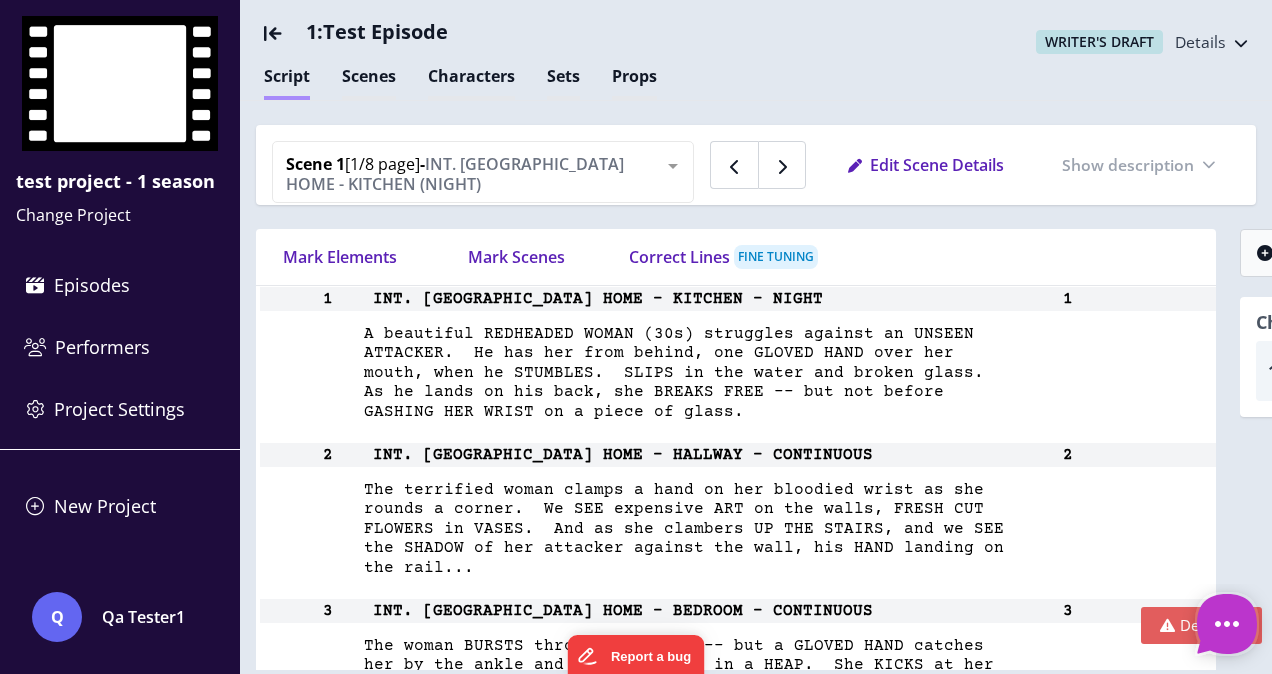 type on "*" 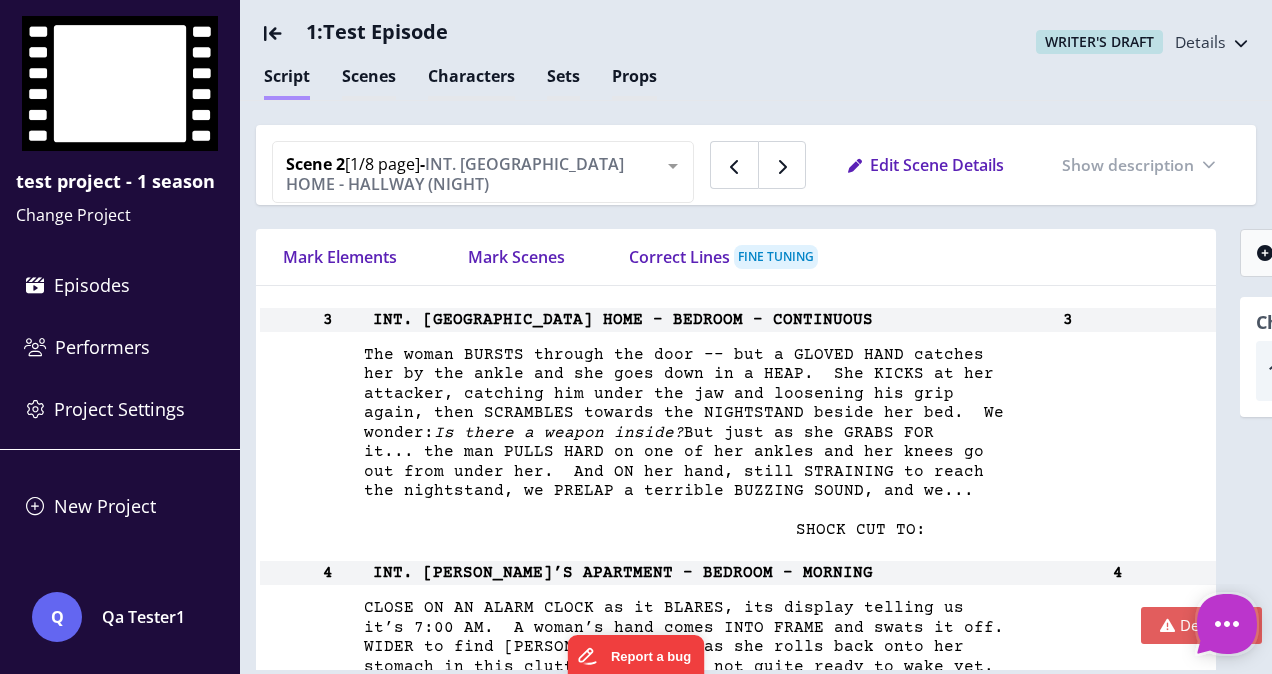 scroll, scrollTop: 5139, scrollLeft: 0, axis: vertical 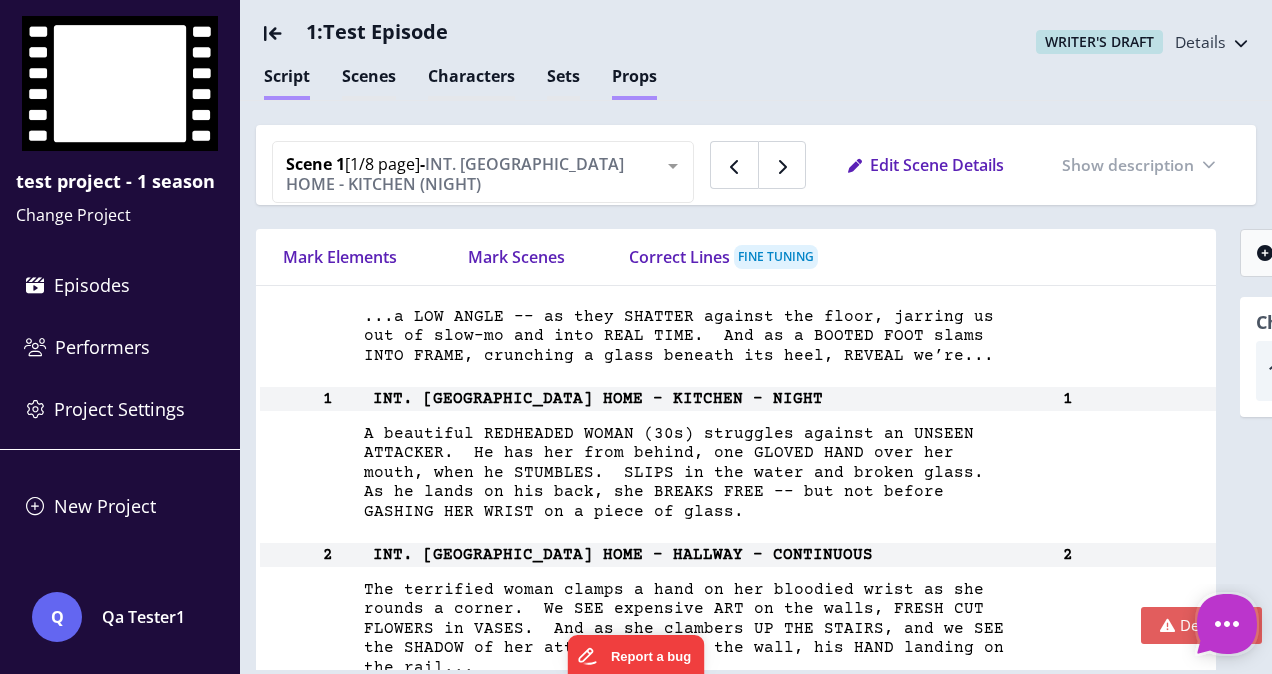 click on "Props" at bounding box center (634, 82) 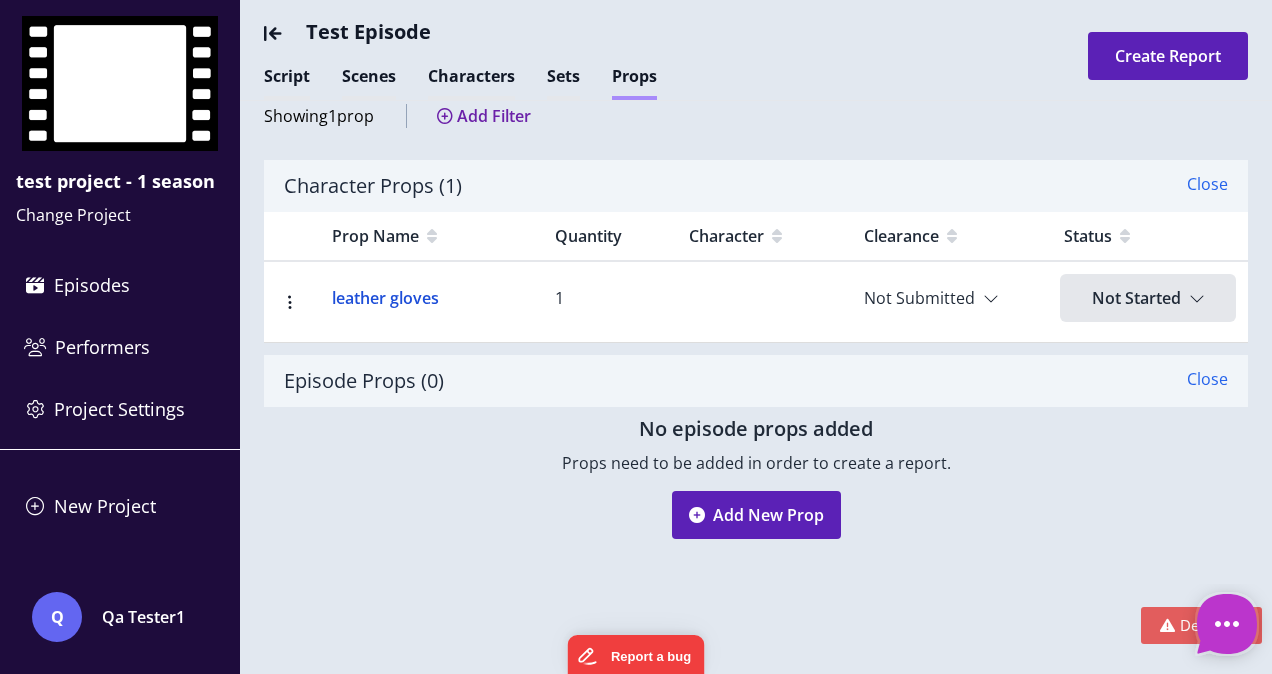scroll, scrollTop: 100, scrollLeft: 0, axis: vertical 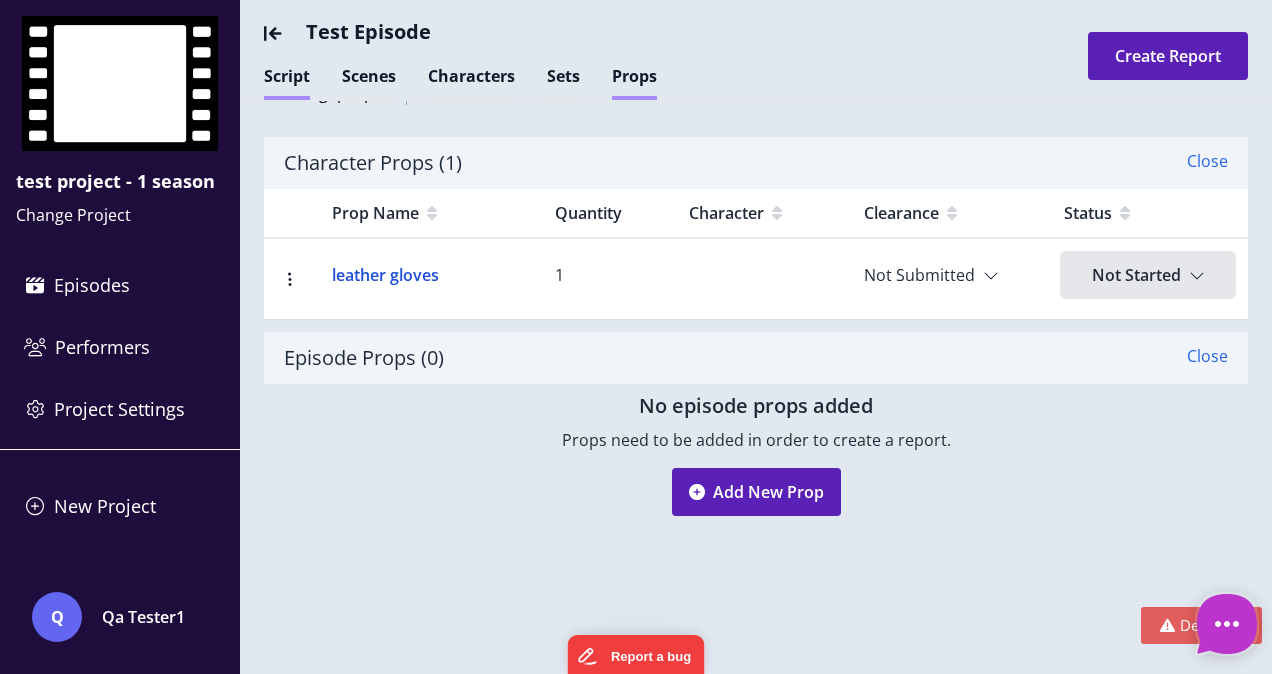 click on "Script" at bounding box center (287, 82) 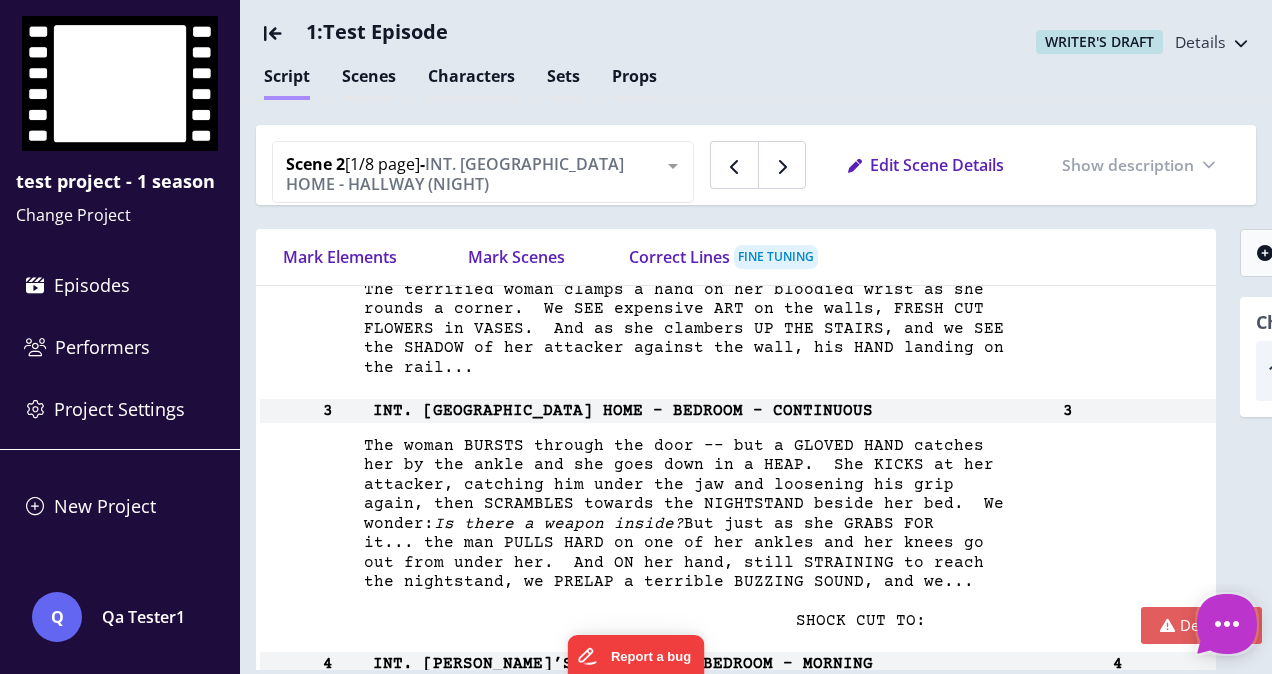 scroll, scrollTop: 5339, scrollLeft: 0, axis: vertical 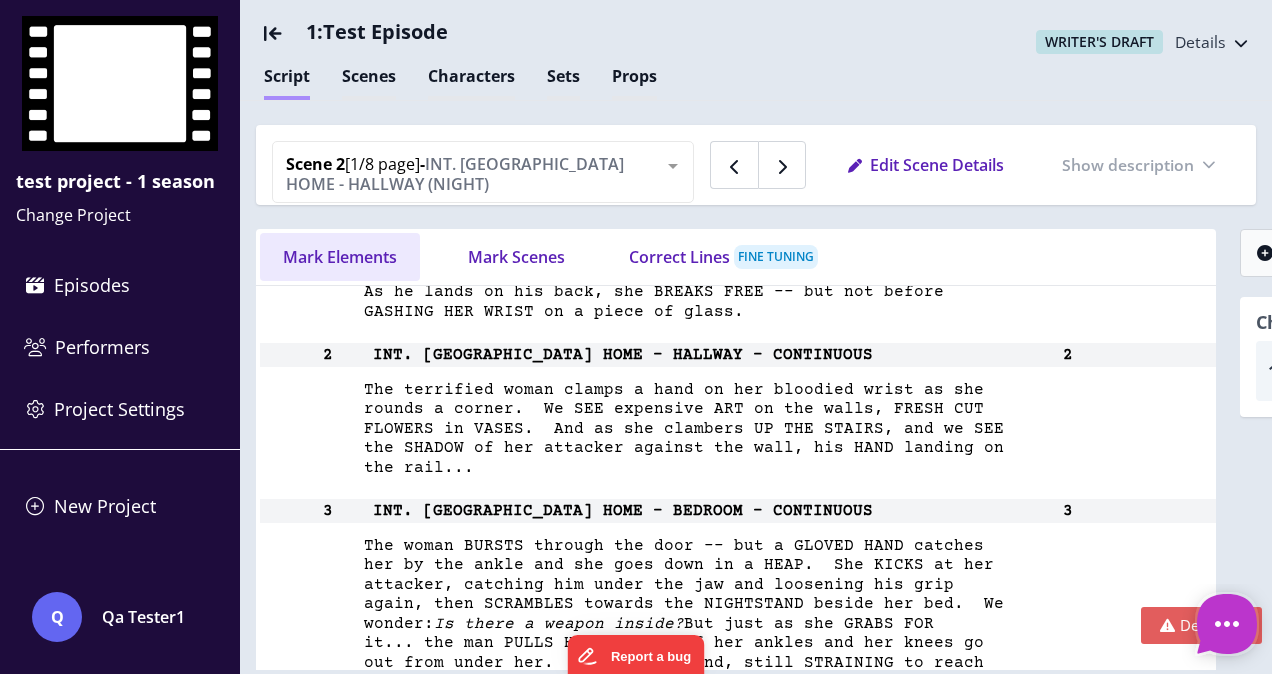 click on "Mark Elements" at bounding box center (340, 257) 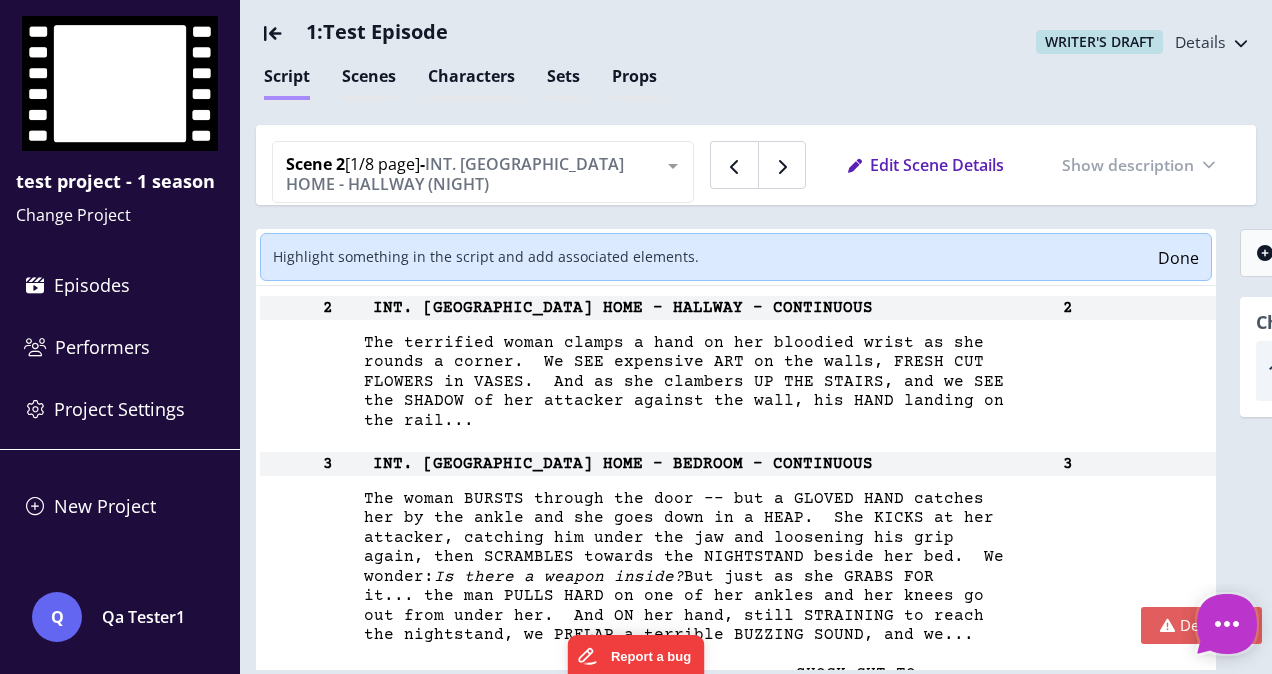 scroll, scrollTop: 5439, scrollLeft: 0, axis: vertical 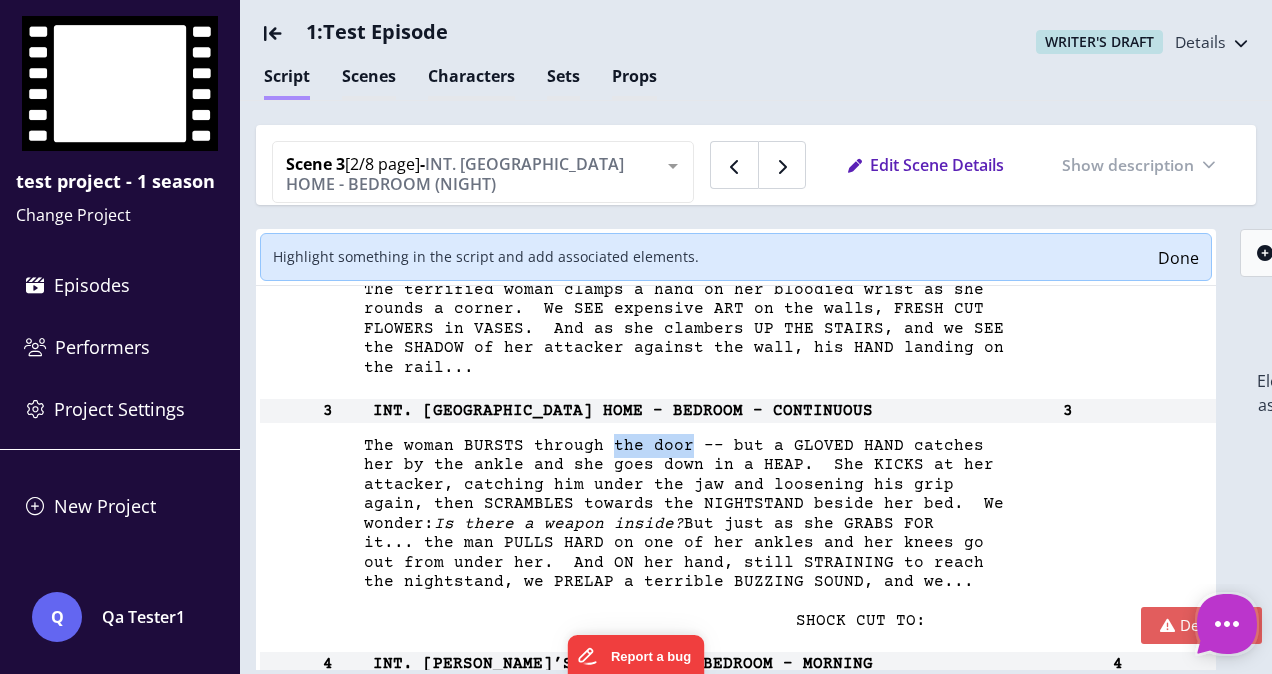 drag, startPoint x: 602, startPoint y: 442, endPoint x: 677, endPoint y: 444, distance: 75.026665 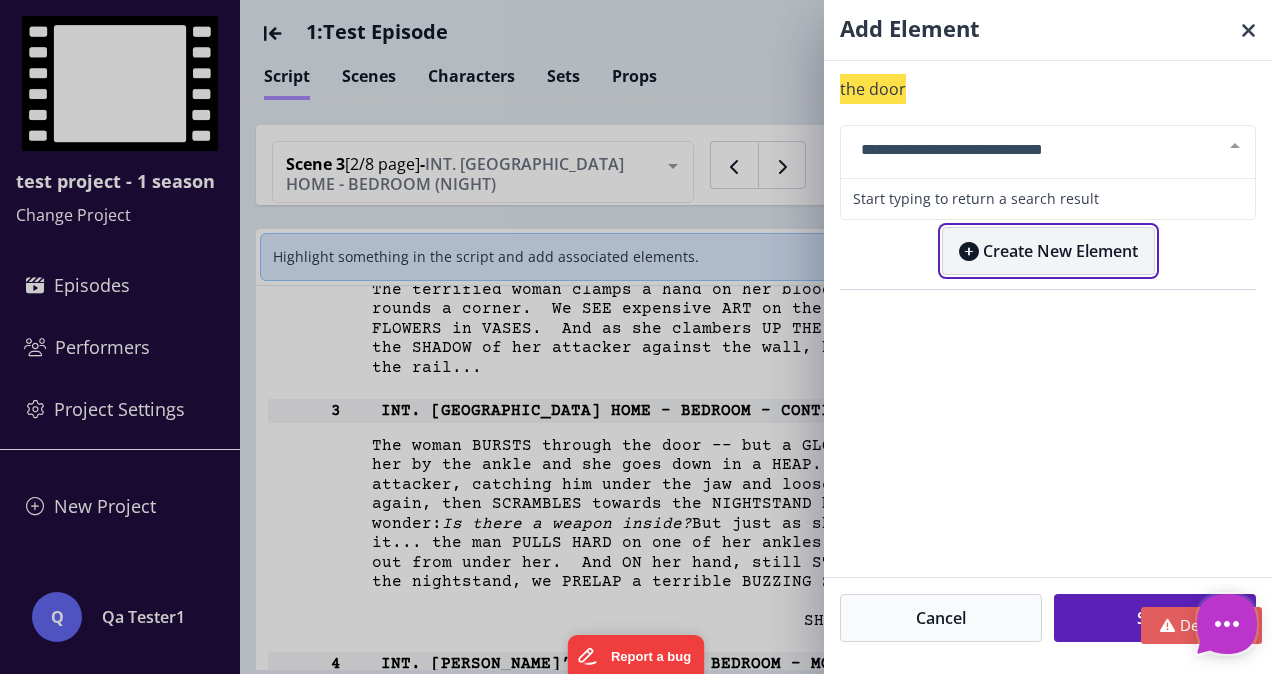click on "Create New Element" at bounding box center [1048, 251] 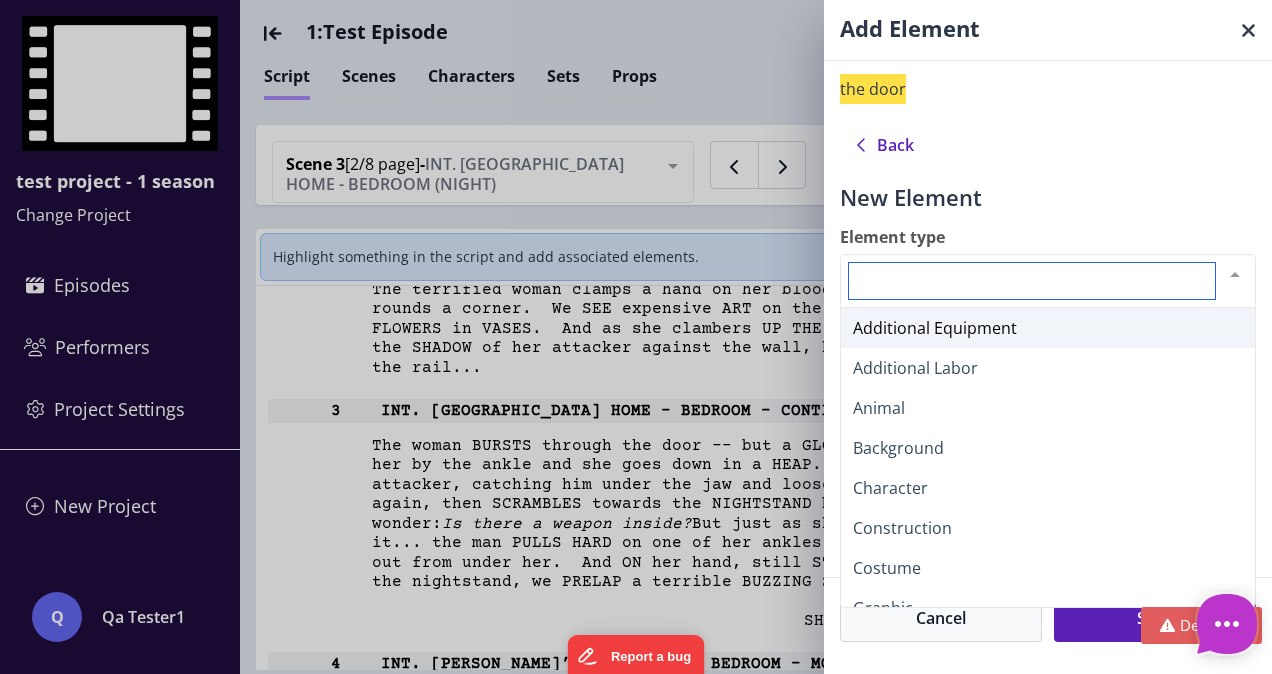 click on "Element type" at bounding box center [1032, 281] 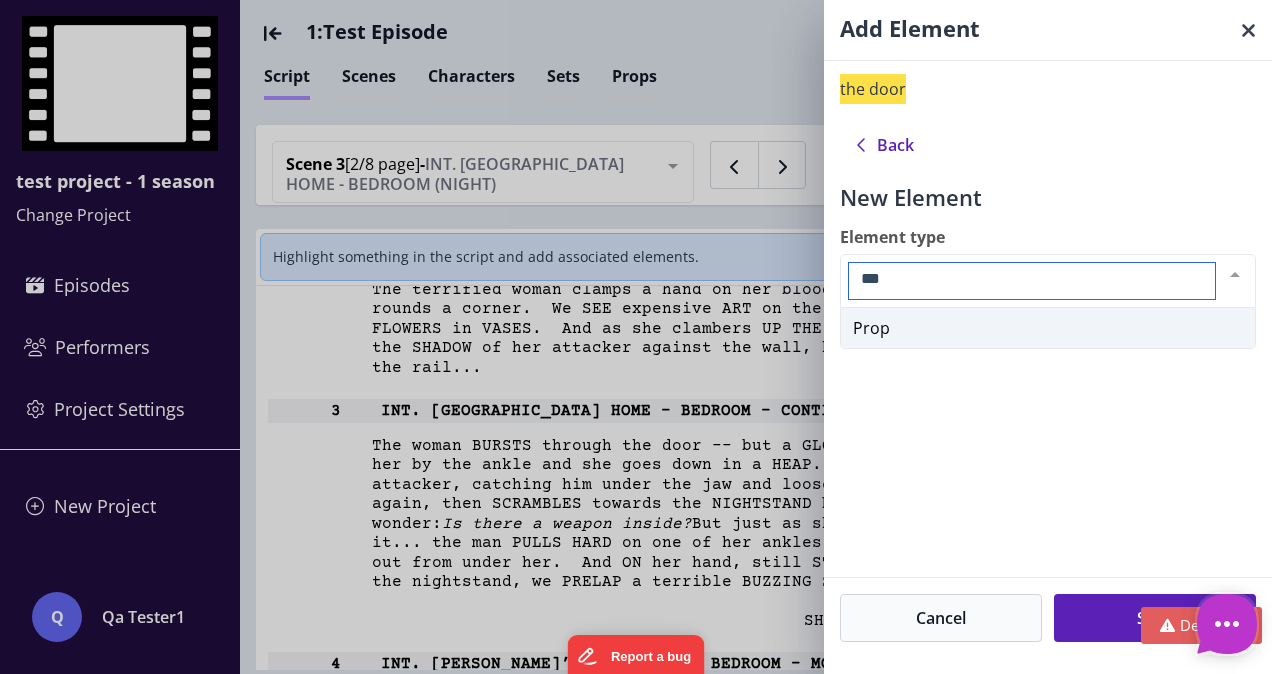 type on "****" 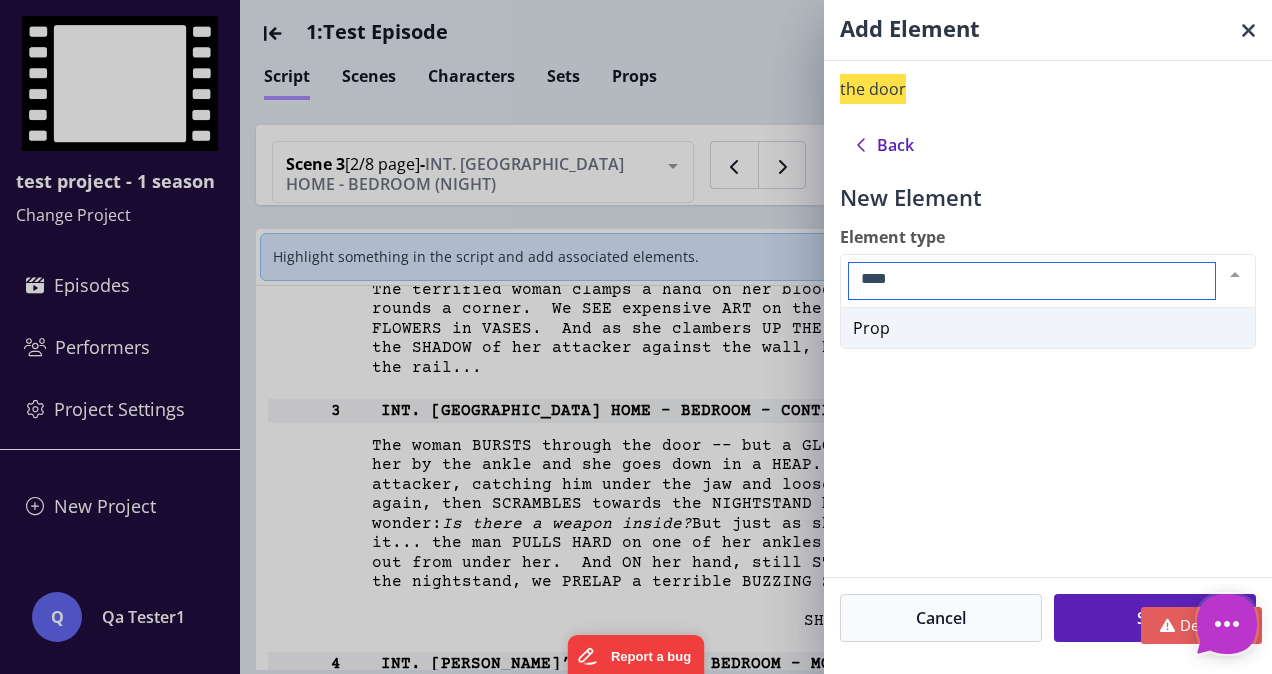 click on "Prop" at bounding box center (1048, 328) 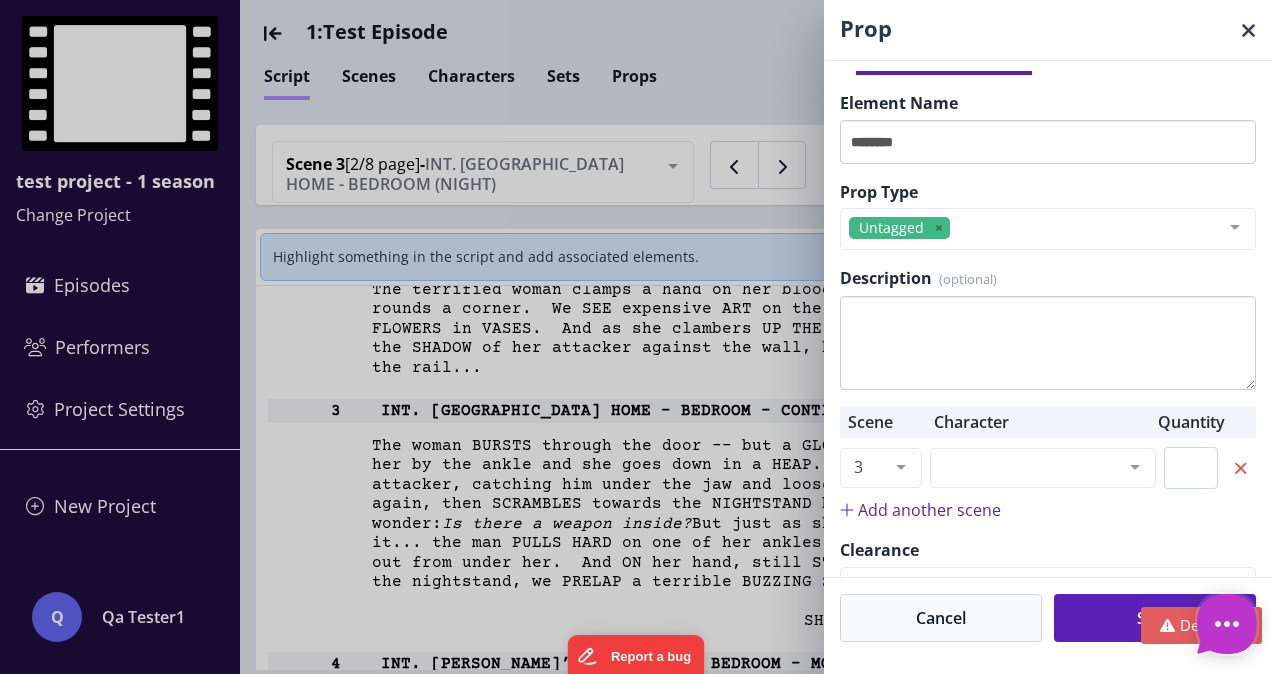 scroll, scrollTop: 300, scrollLeft: 0, axis: vertical 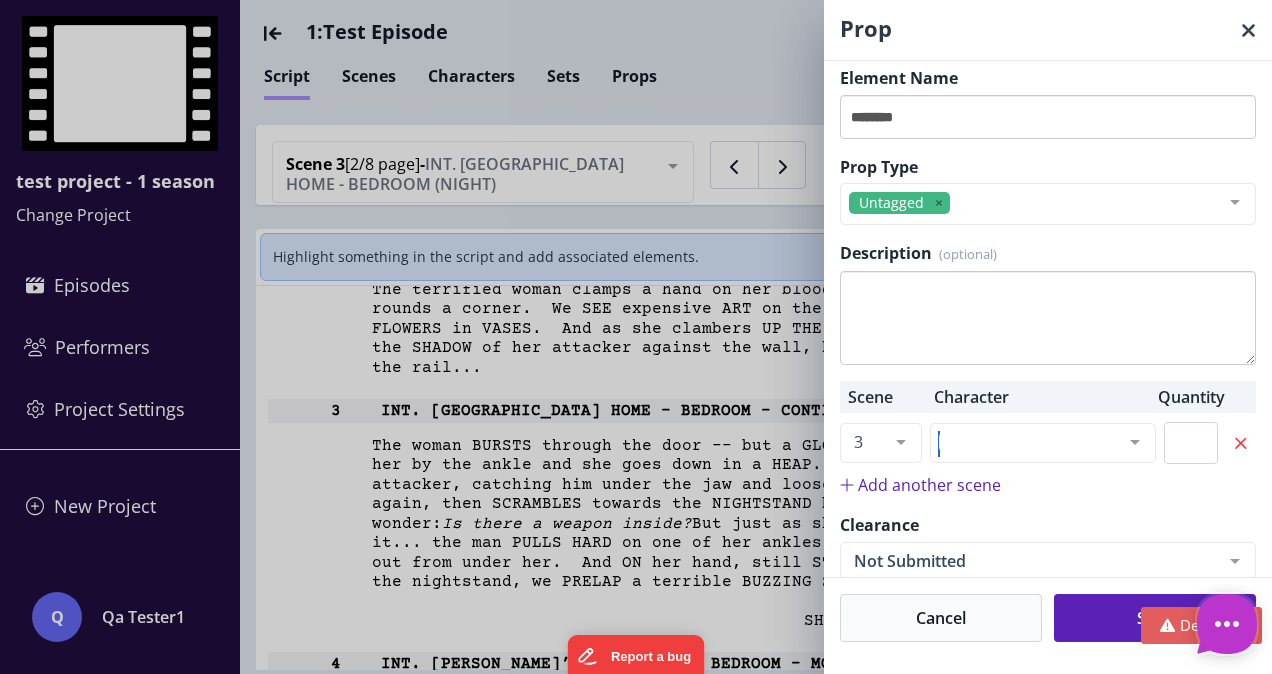 click at bounding box center [1135, 443] 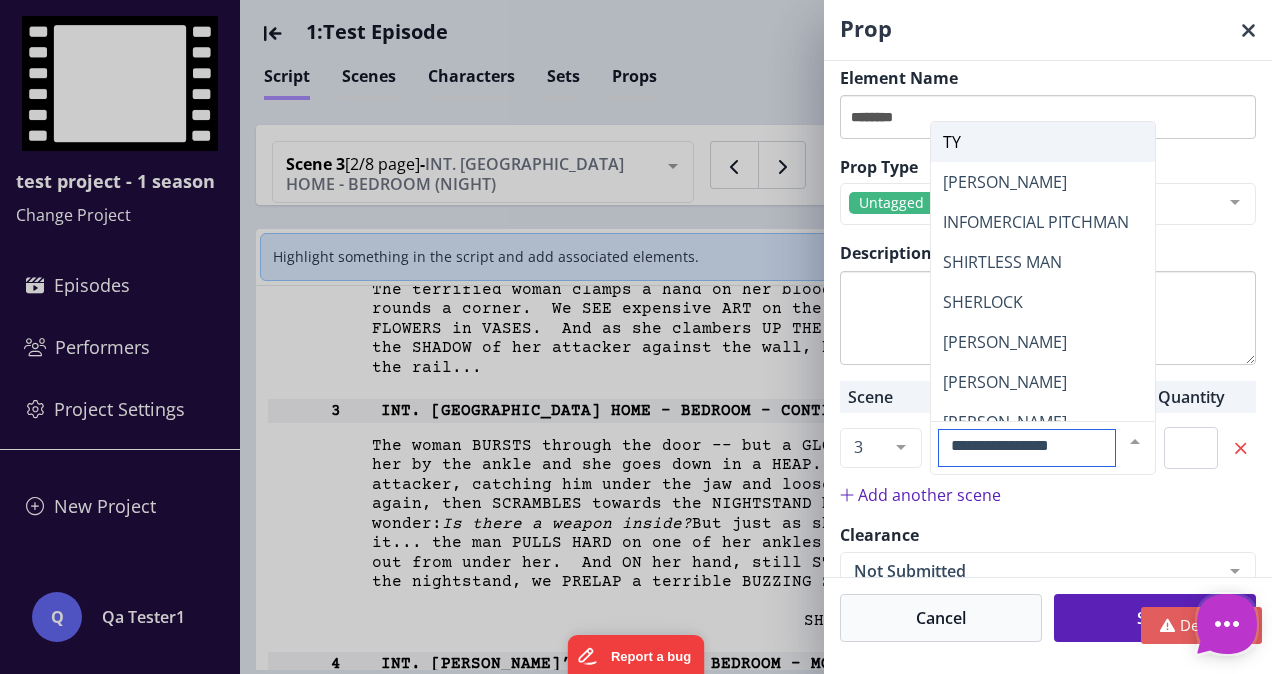 click on "TY" at bounding box center [1043, 142] 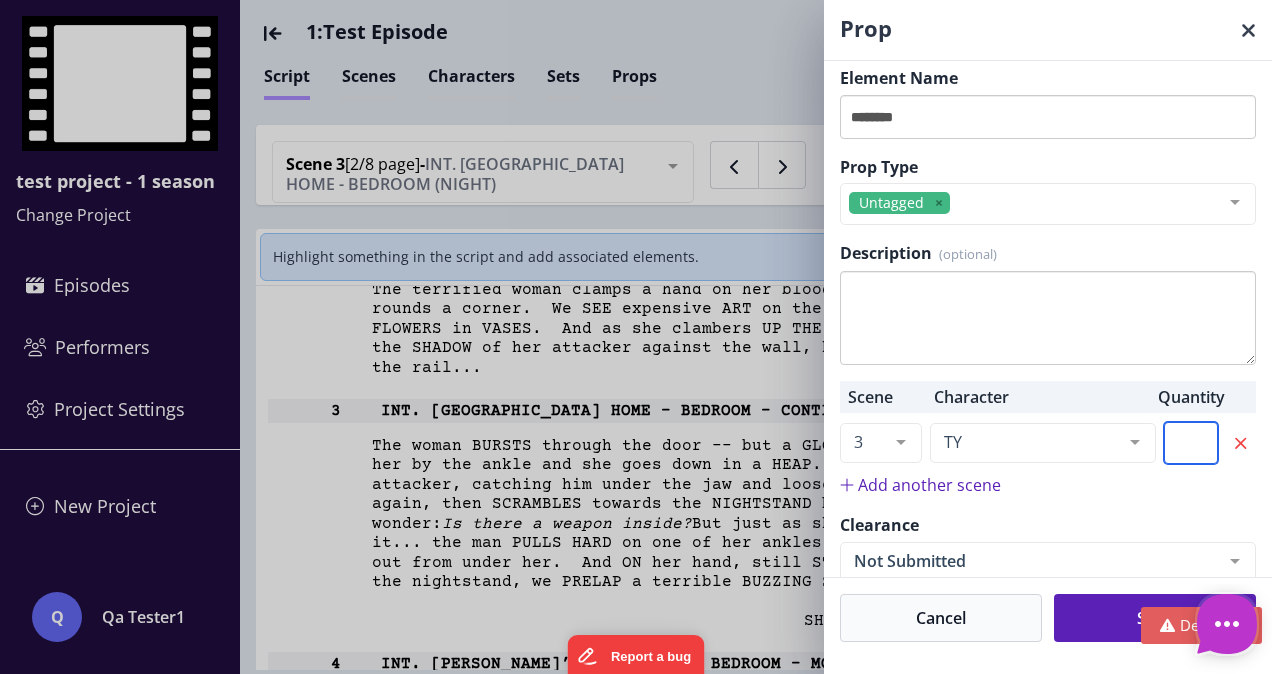click at bounding box center [1191, 443] 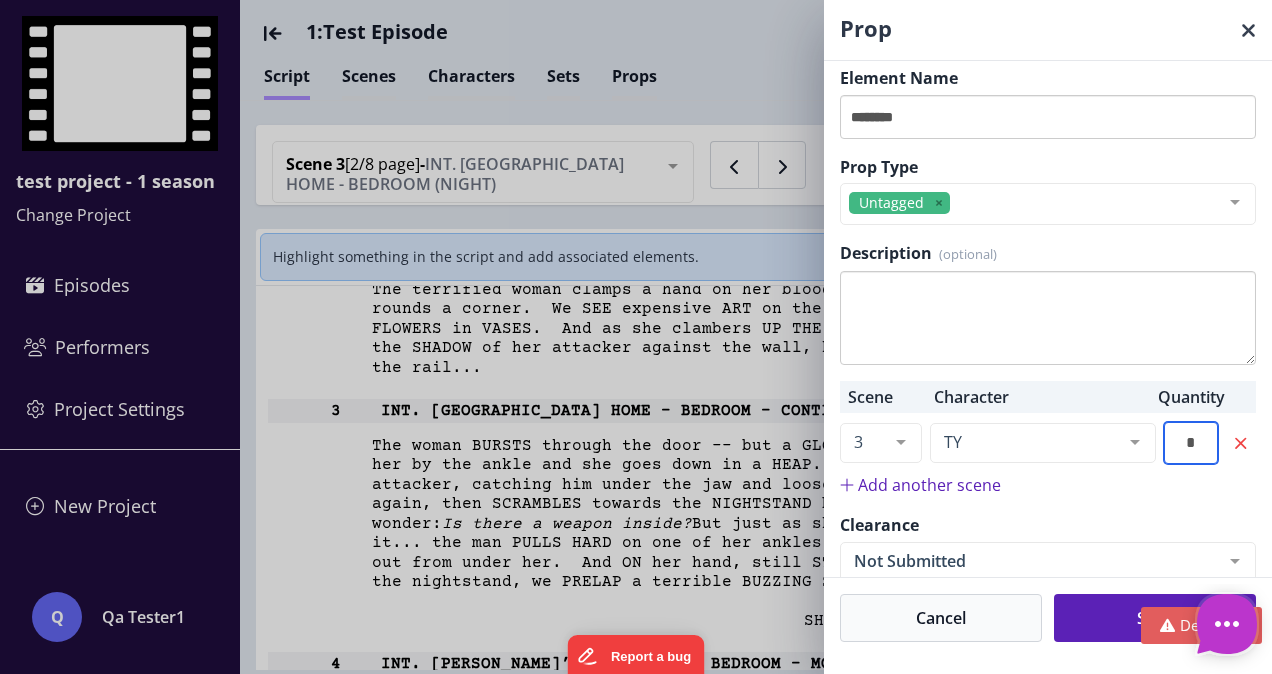 type on "*" 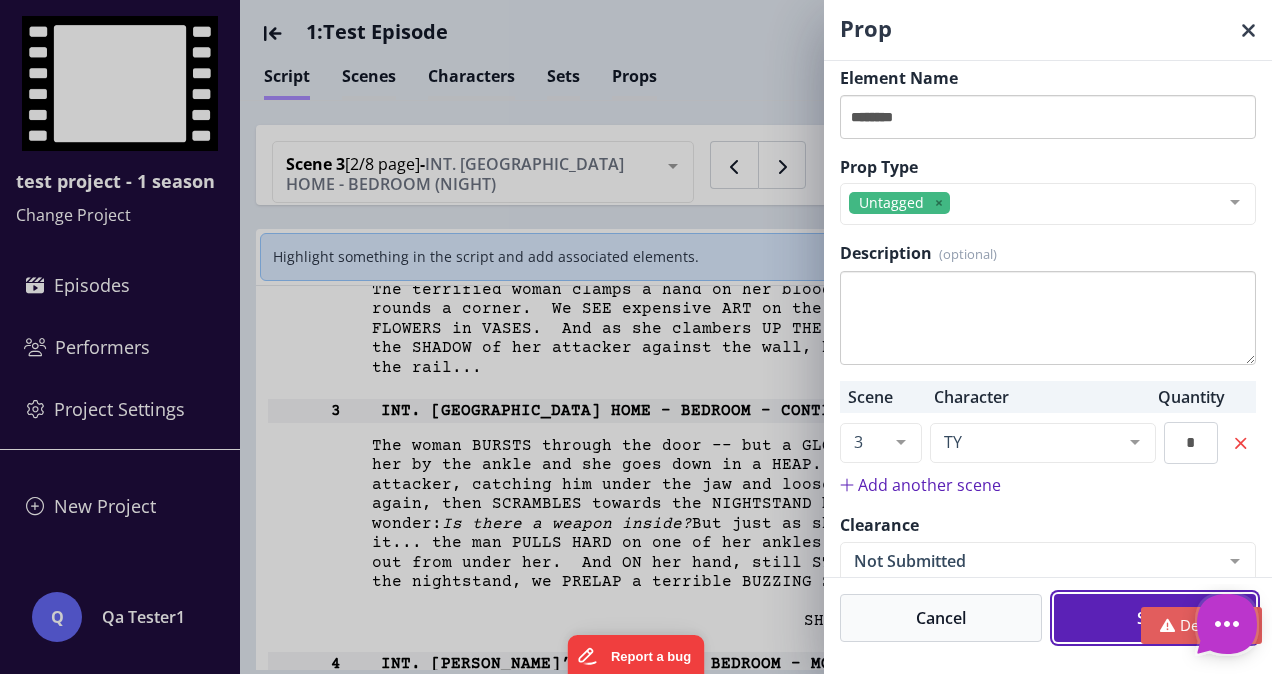 click on "Save" at bounding box center (1155, 618) 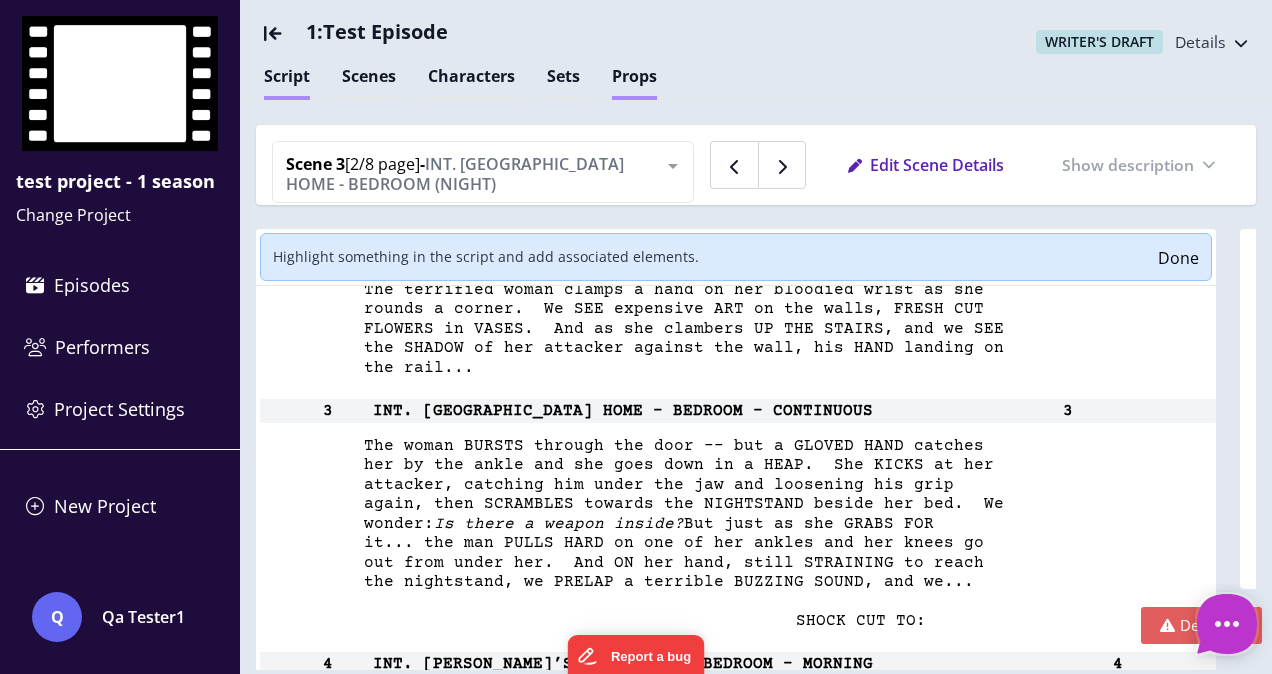 click on "Props" at bounding box center [634, 82] 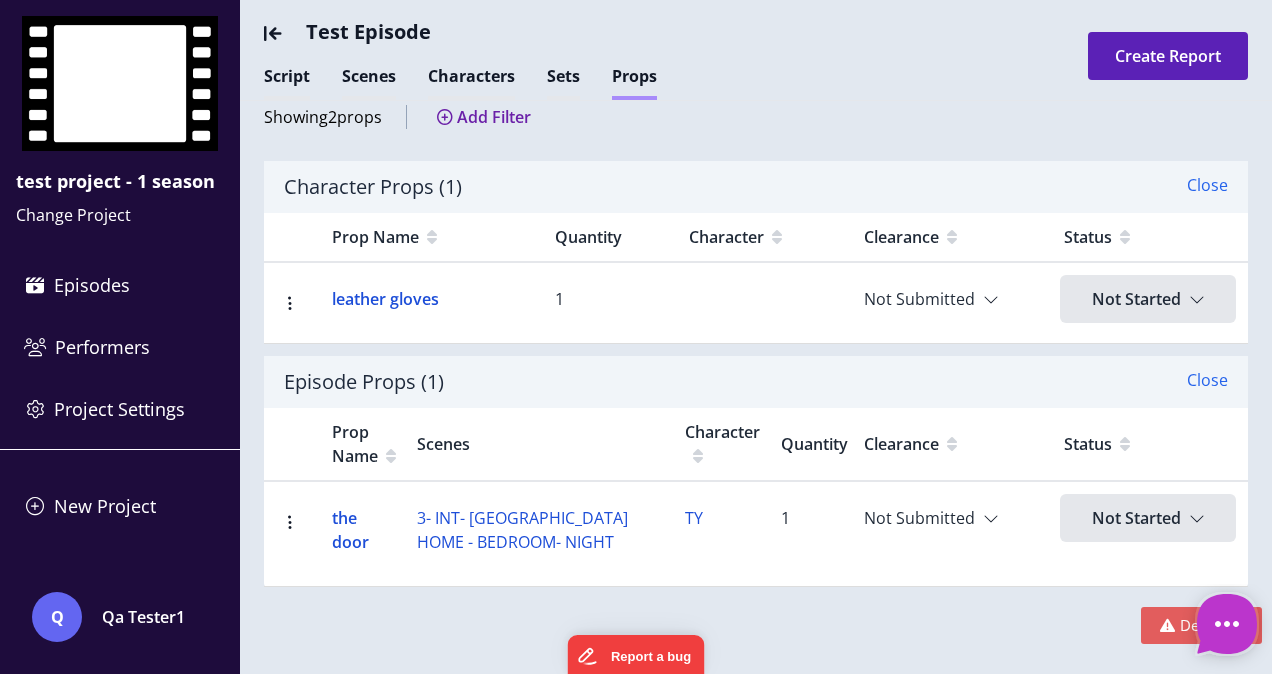scroll, scrollTop: 76, scrollLeft: 0, axis: vertical 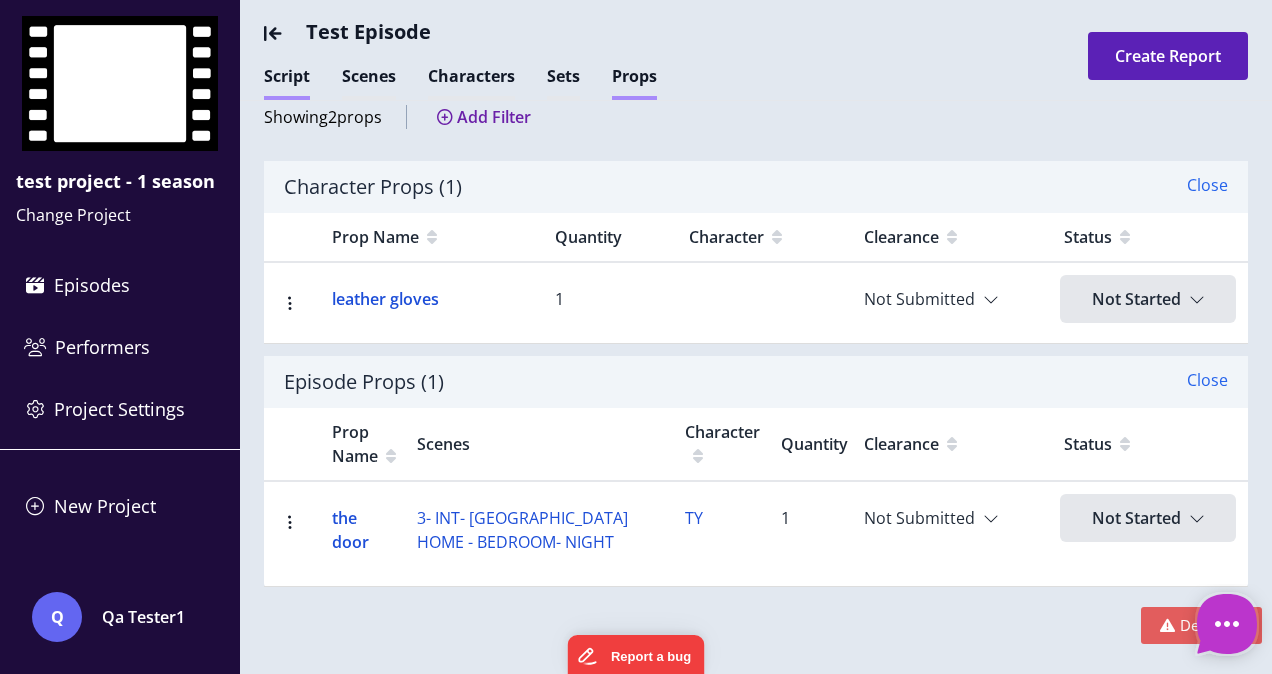 type on "*" 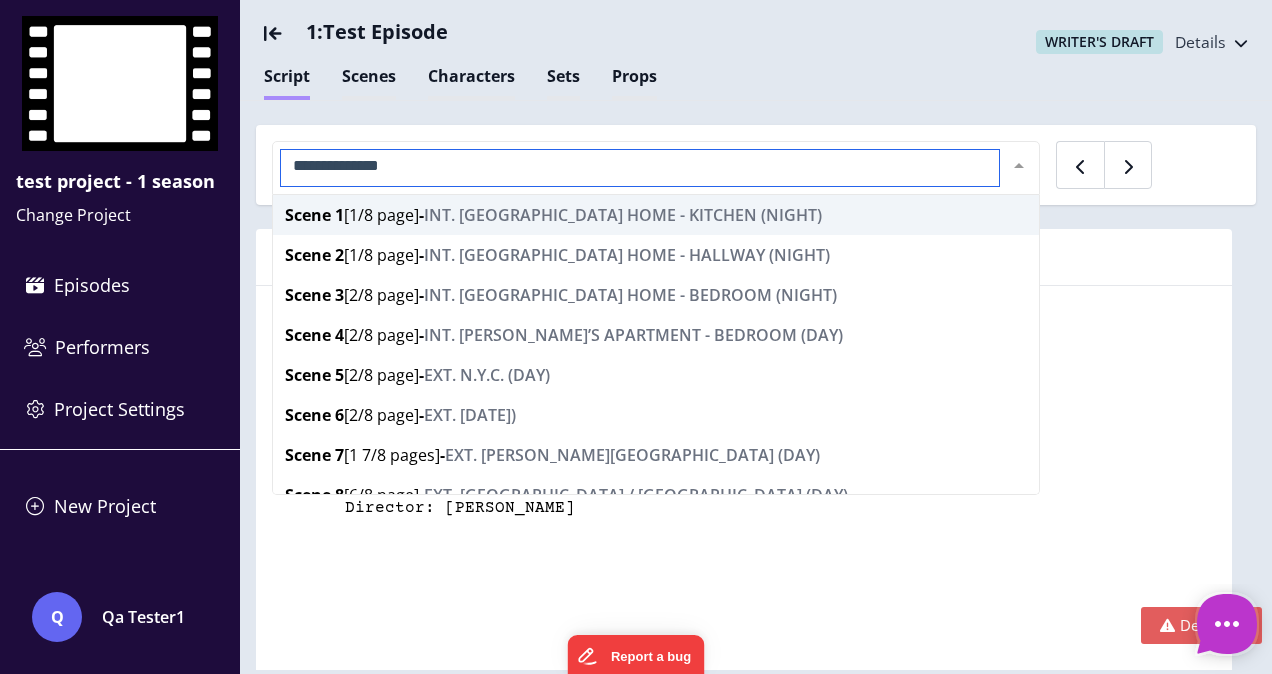 click at bounding box center (1019, 166) 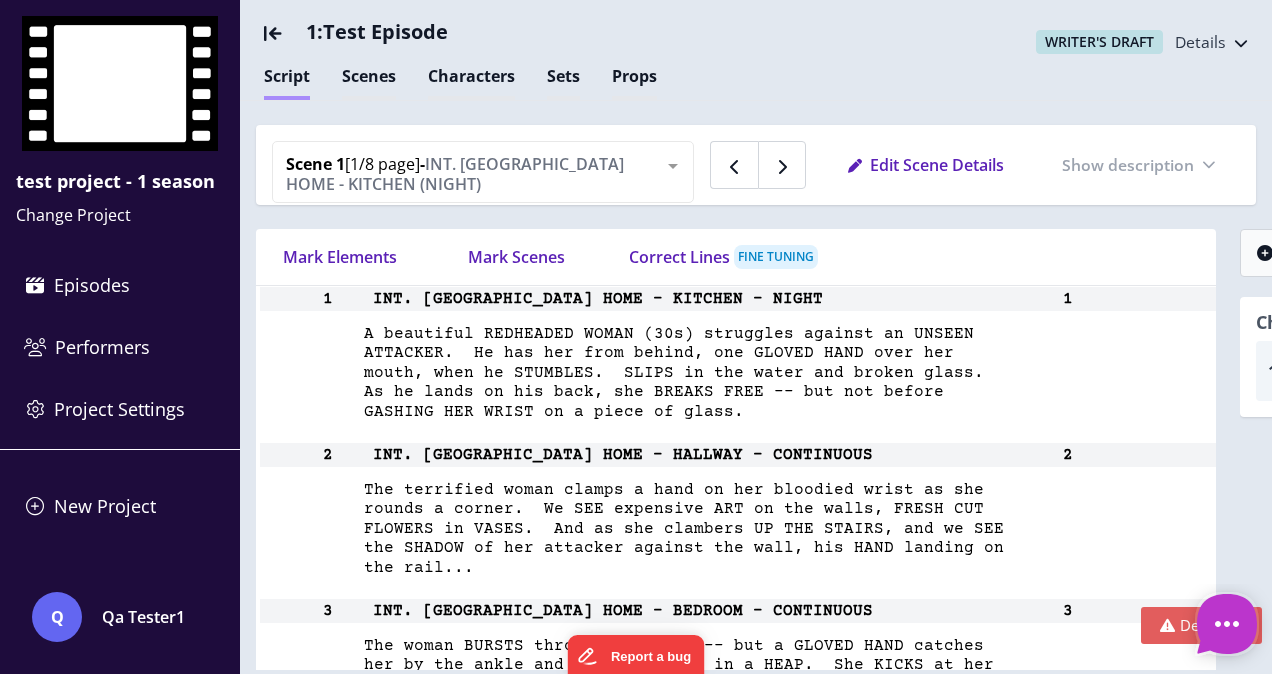 scroll, scrollTop: 5239, scrollLeft: 0, axis: vertical 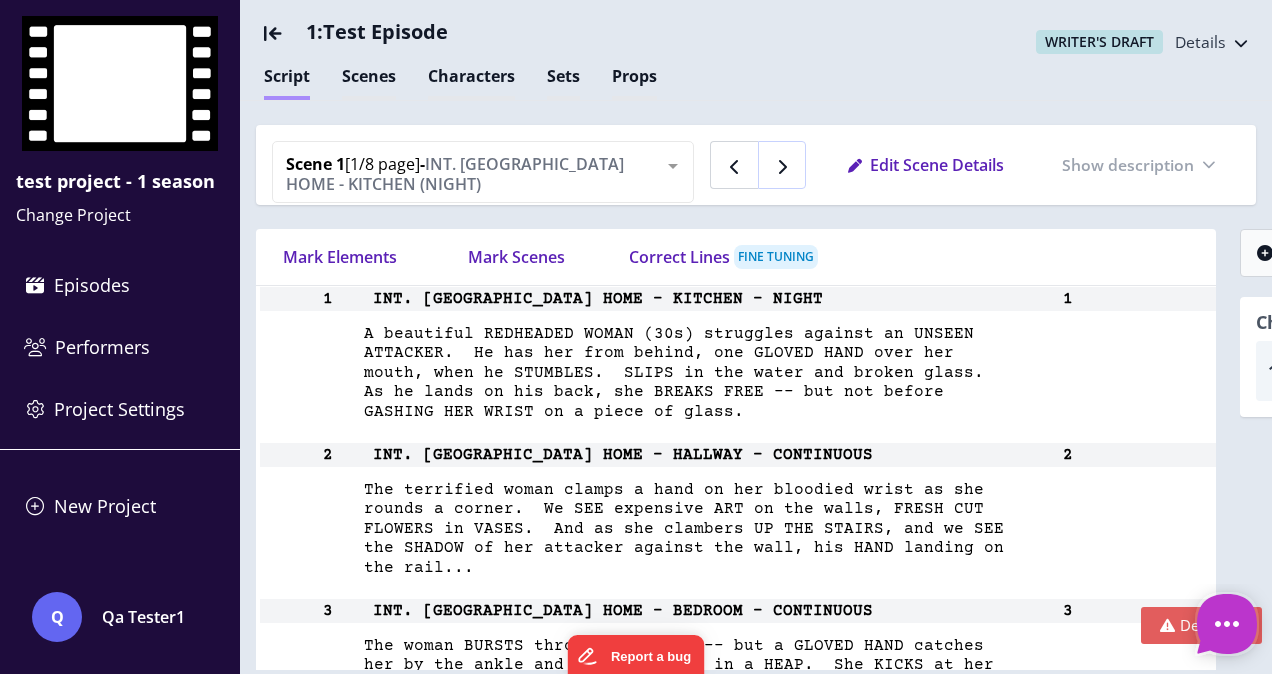 click at bounding box center [782, 165] 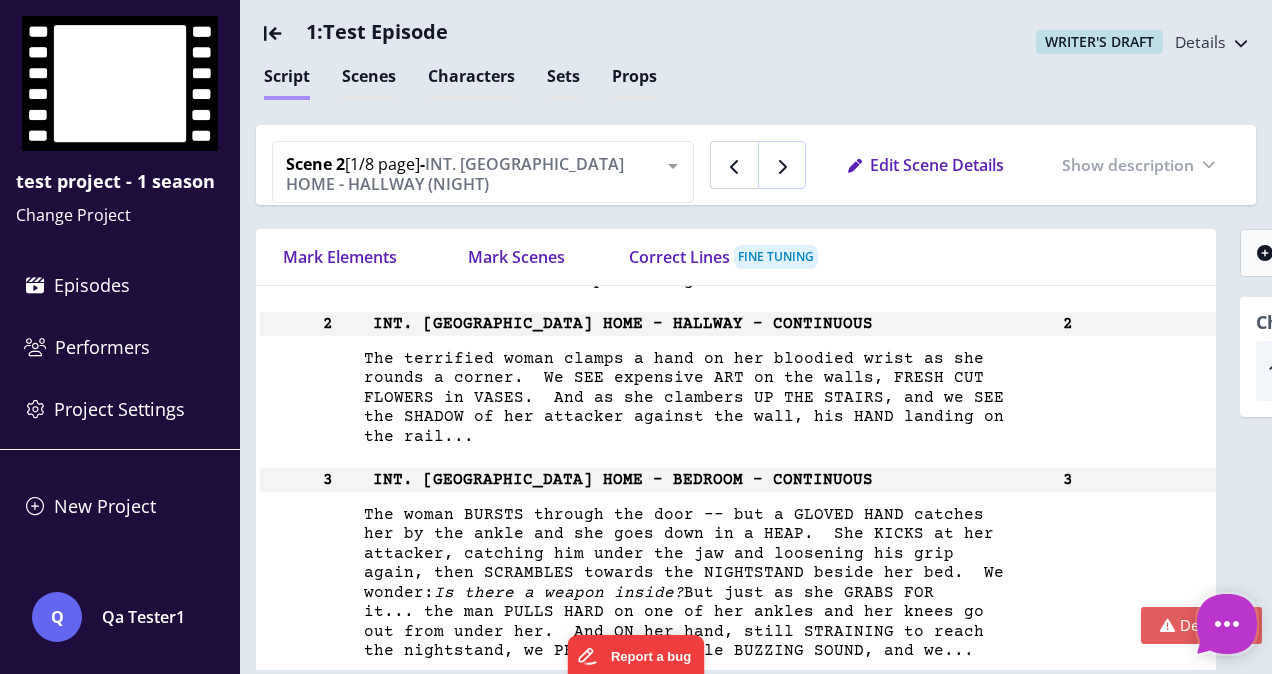 scroll, scrollTop: 5395, scrollLeft: 0, axis: vertical 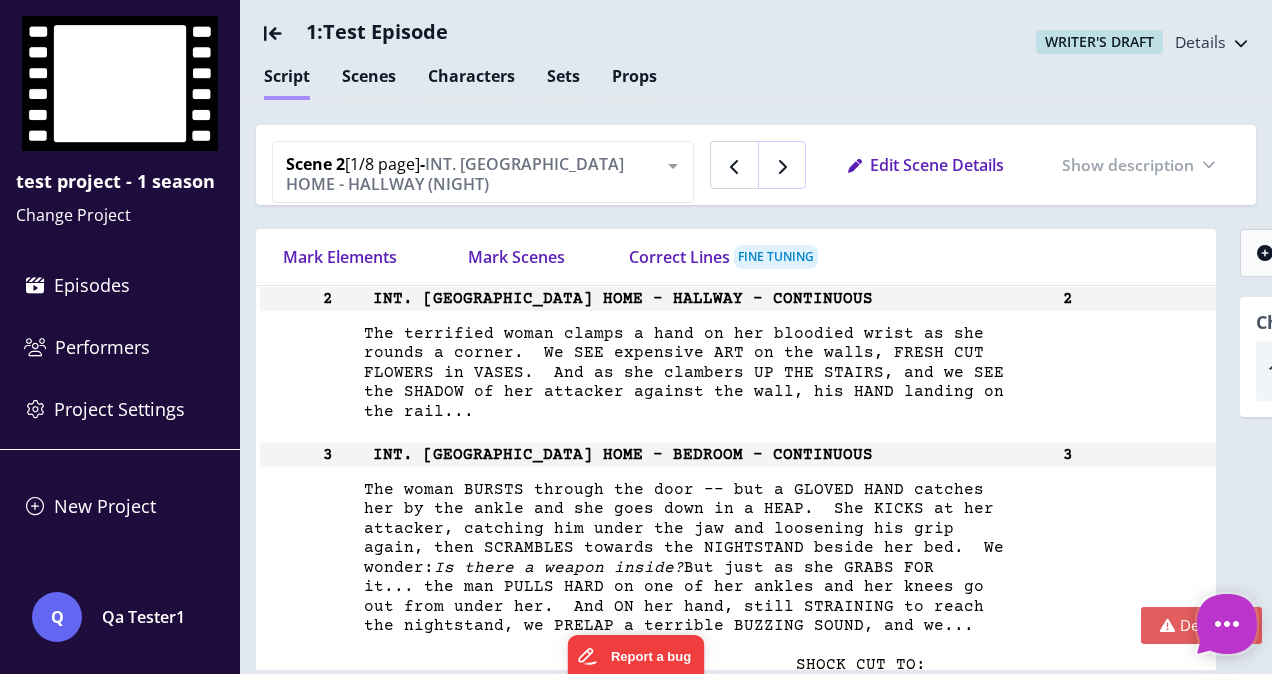 click at bounding box center (782, 167) 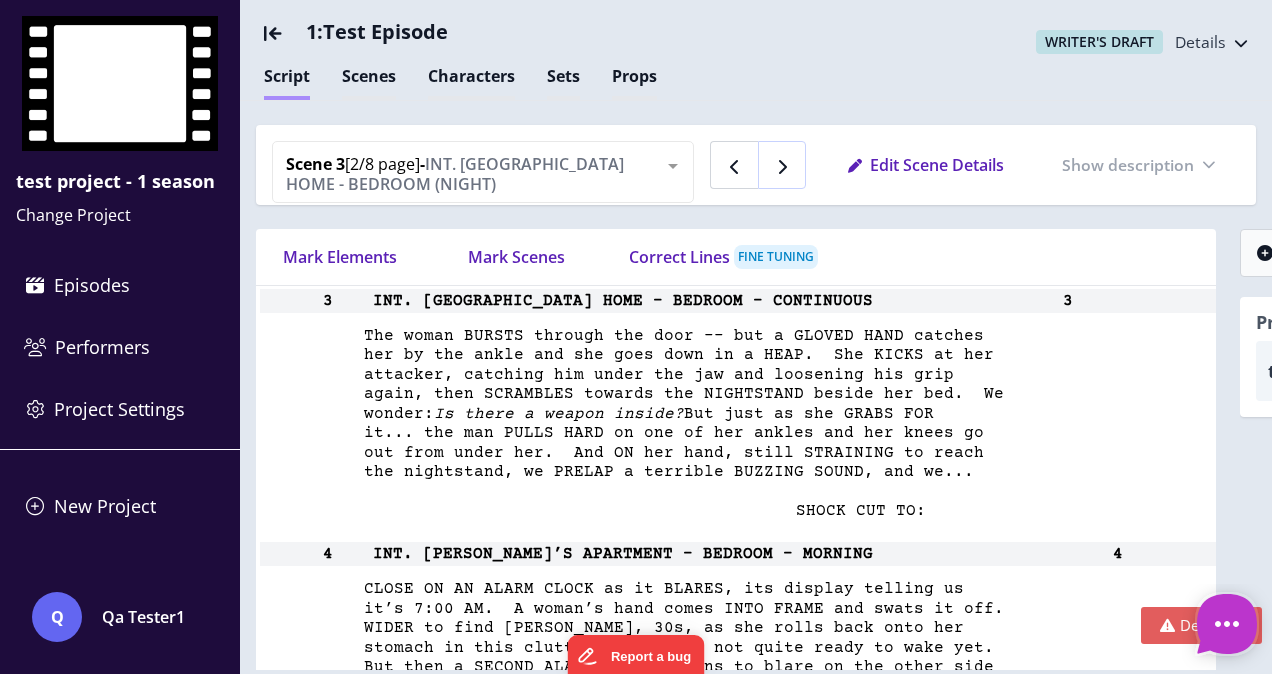 scroll, scrollTop: 5551, scrollLeft: 0, axis: vertical 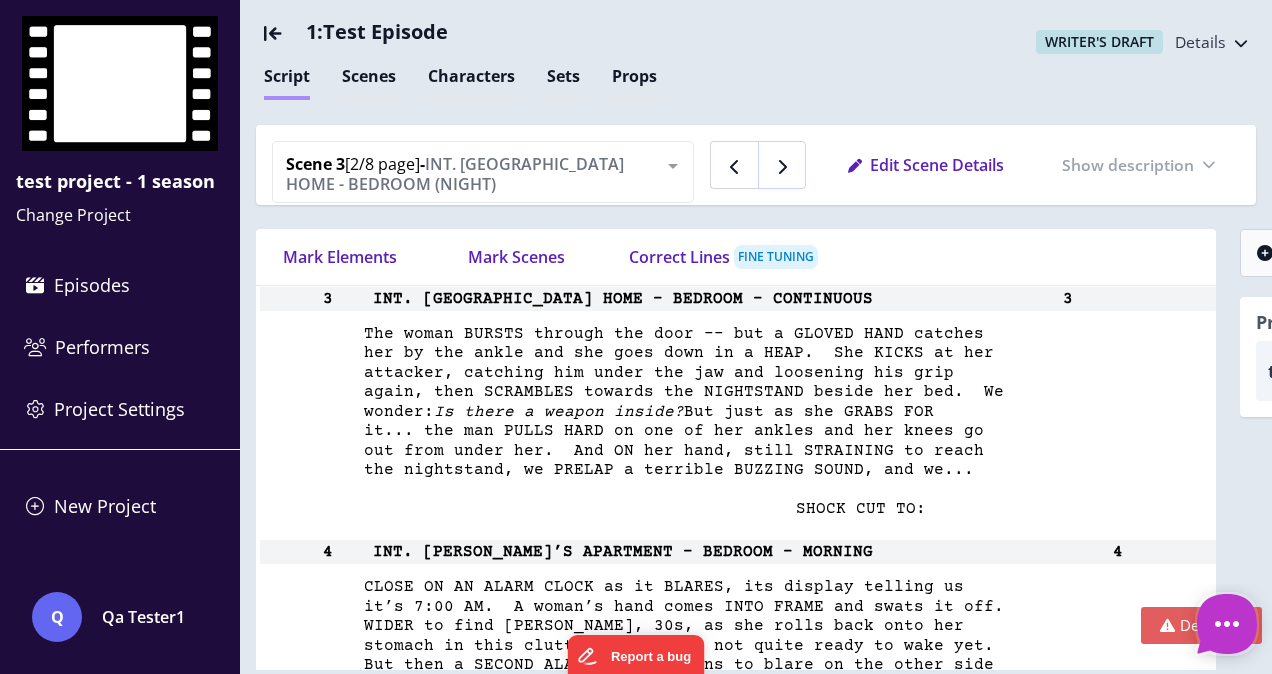 click at bounding box center [782, 165] 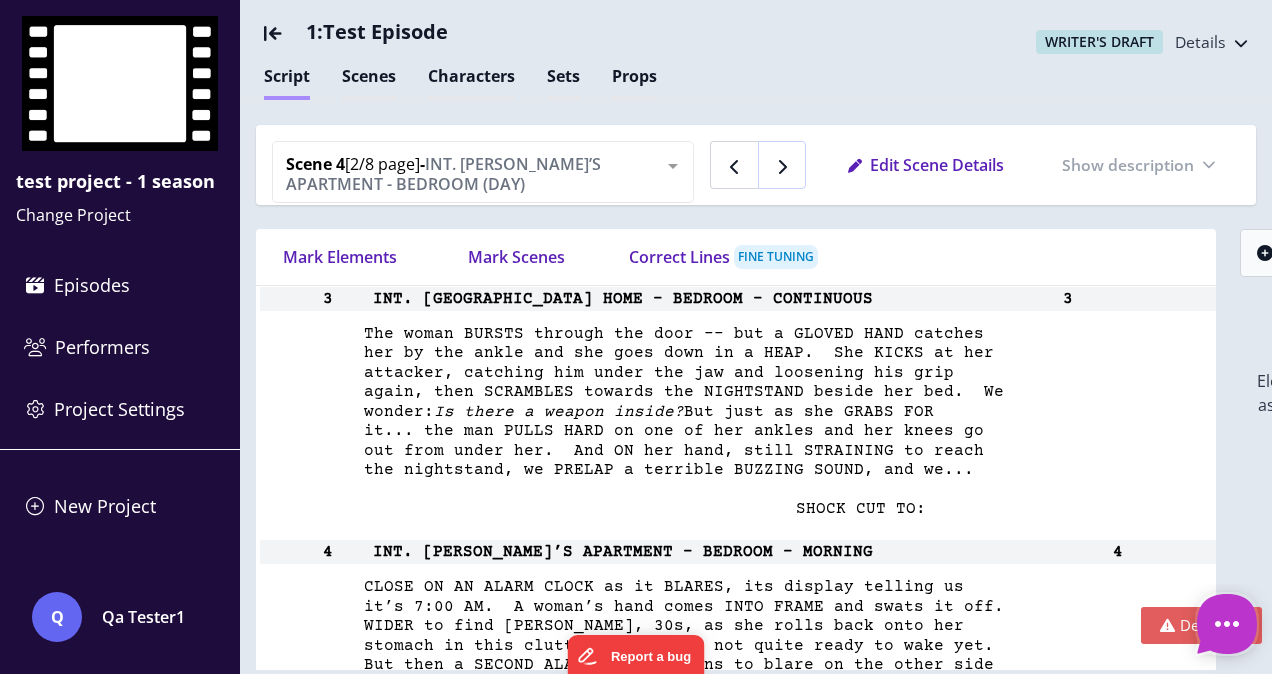 scroll, scrollTop: 5805, scrollLeft: 0, axis: vertical 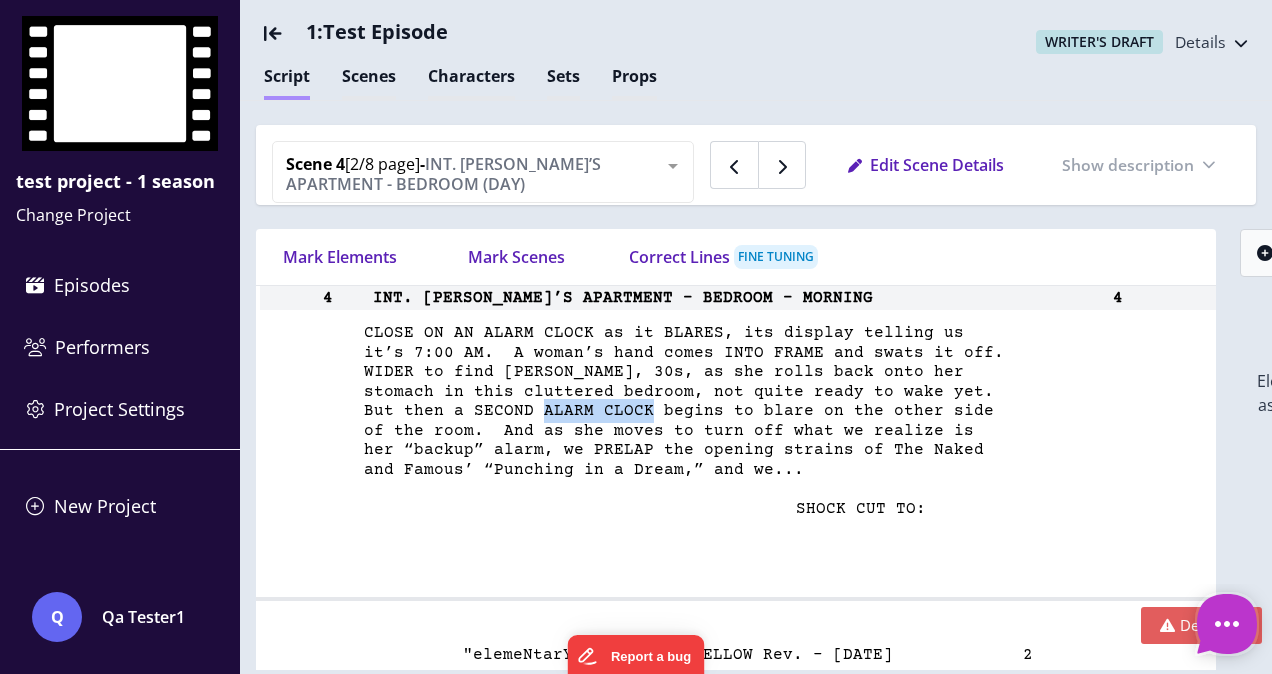drag, startPoint x: 534, startPoint y: 411, endPoint x: 645, endPoint y: 415, distance: 111.07205 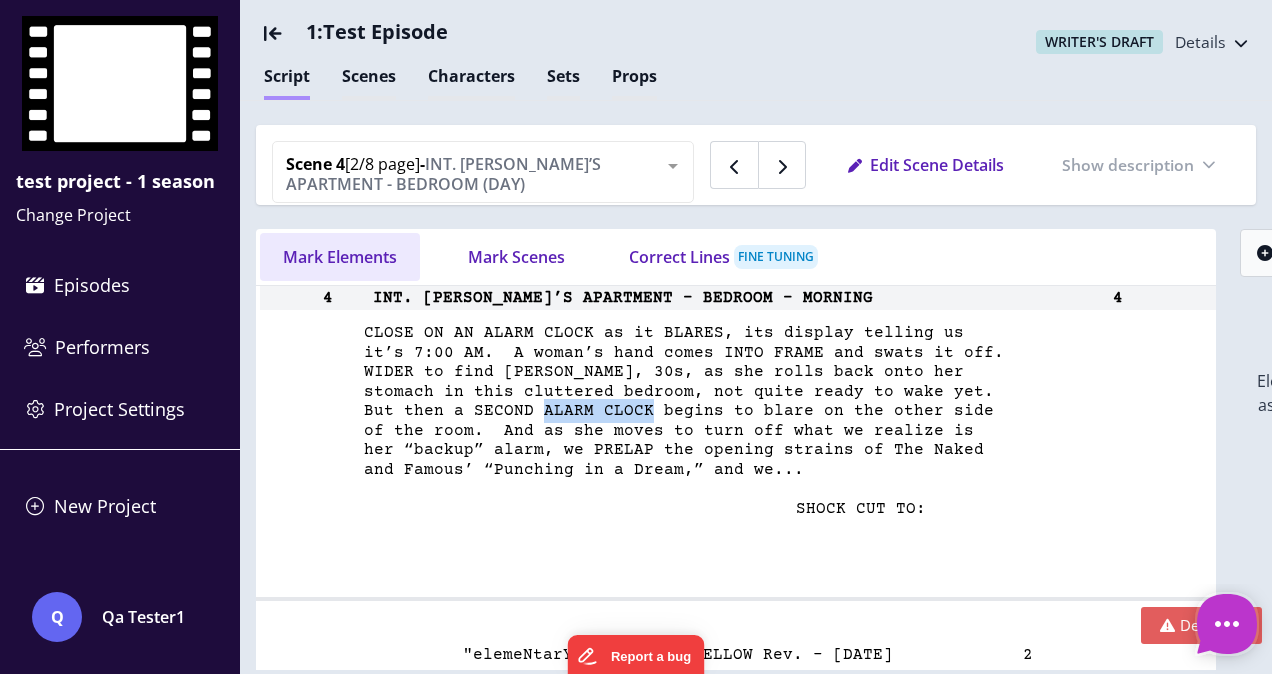 click on "Mark Elements" at bounding box center [340, 257] 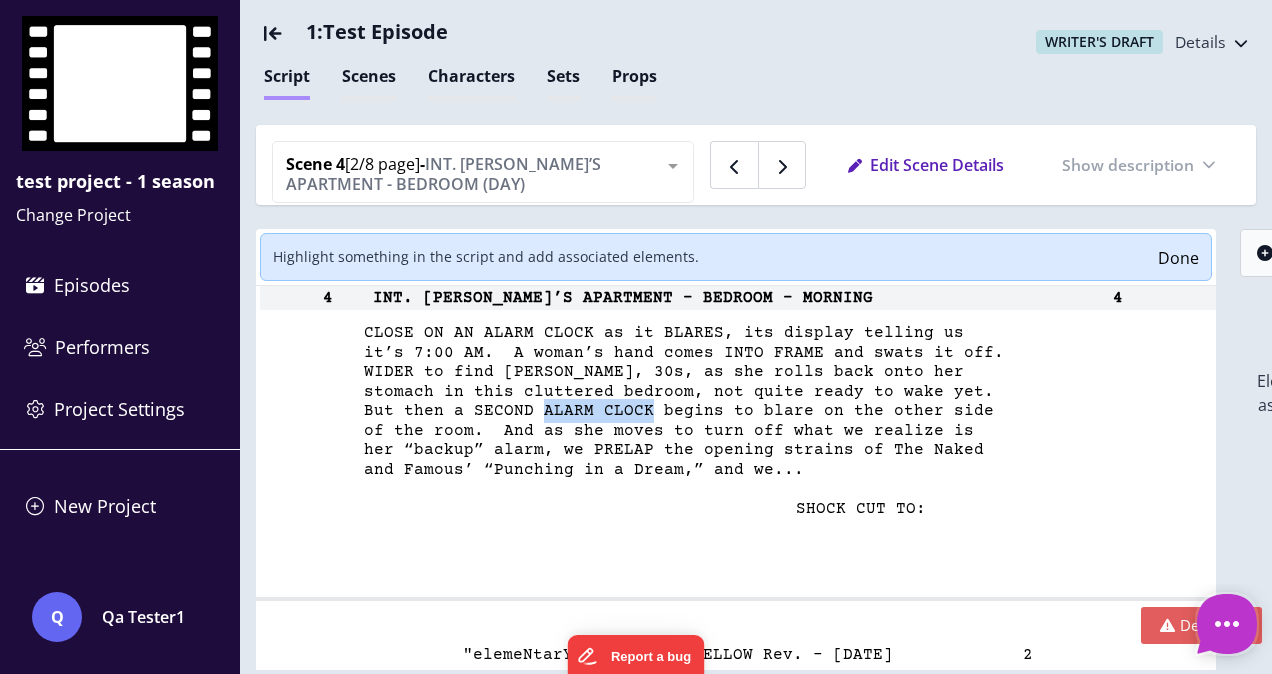 click on "But then a SECOND ALARM CLOCK begins to blare on the other side" at bounding box center [625, 411] 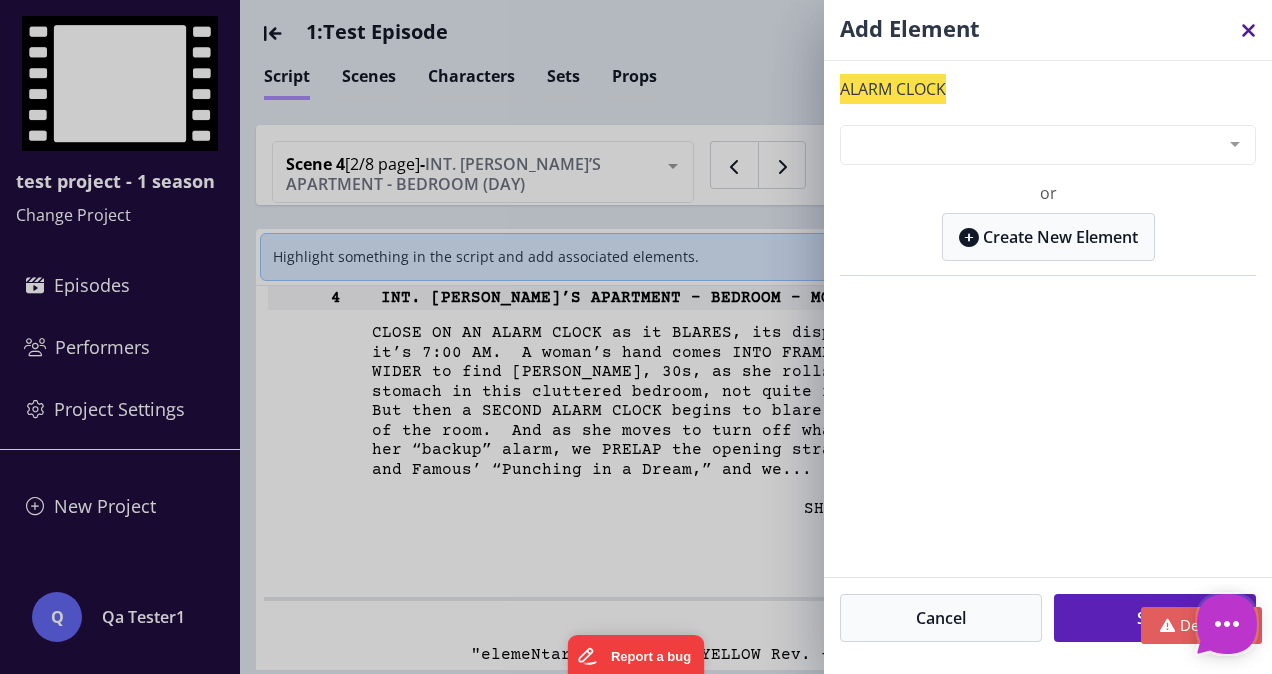 click at bounding box center [1248, 30] 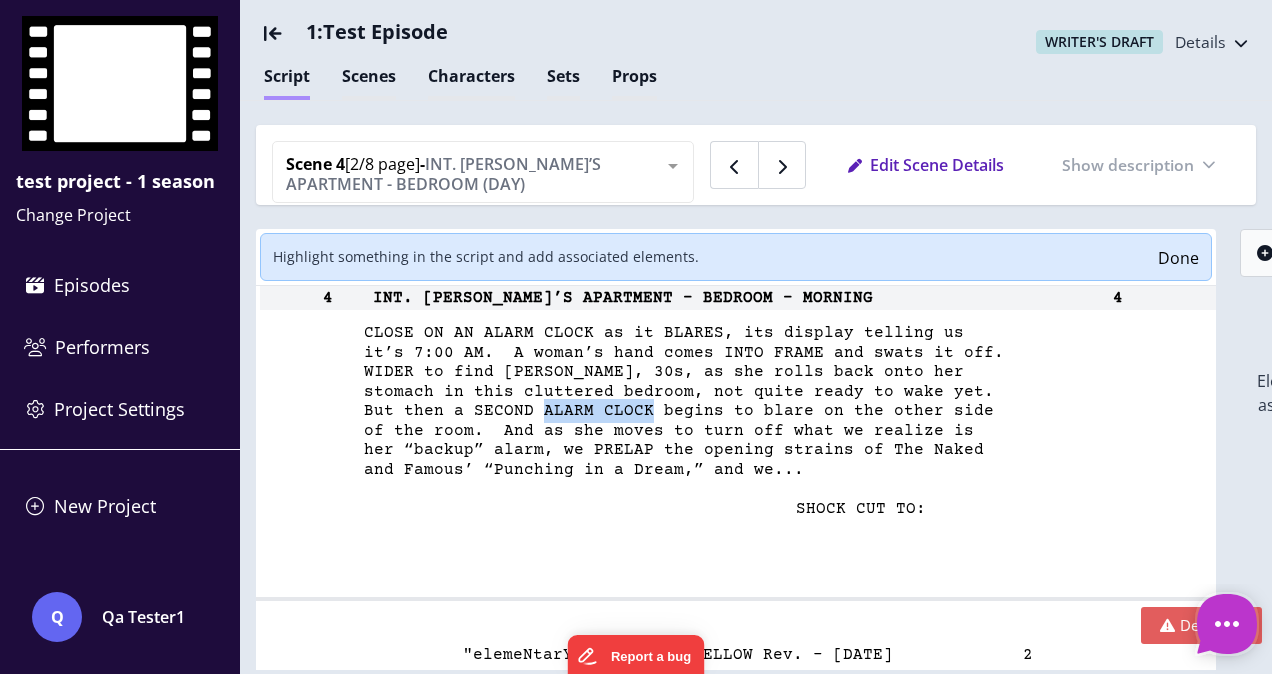 drag, startPoint x: 536, startPoint y: 411, endPoint x: 644, endPoint y: 406, distance: 108.11568 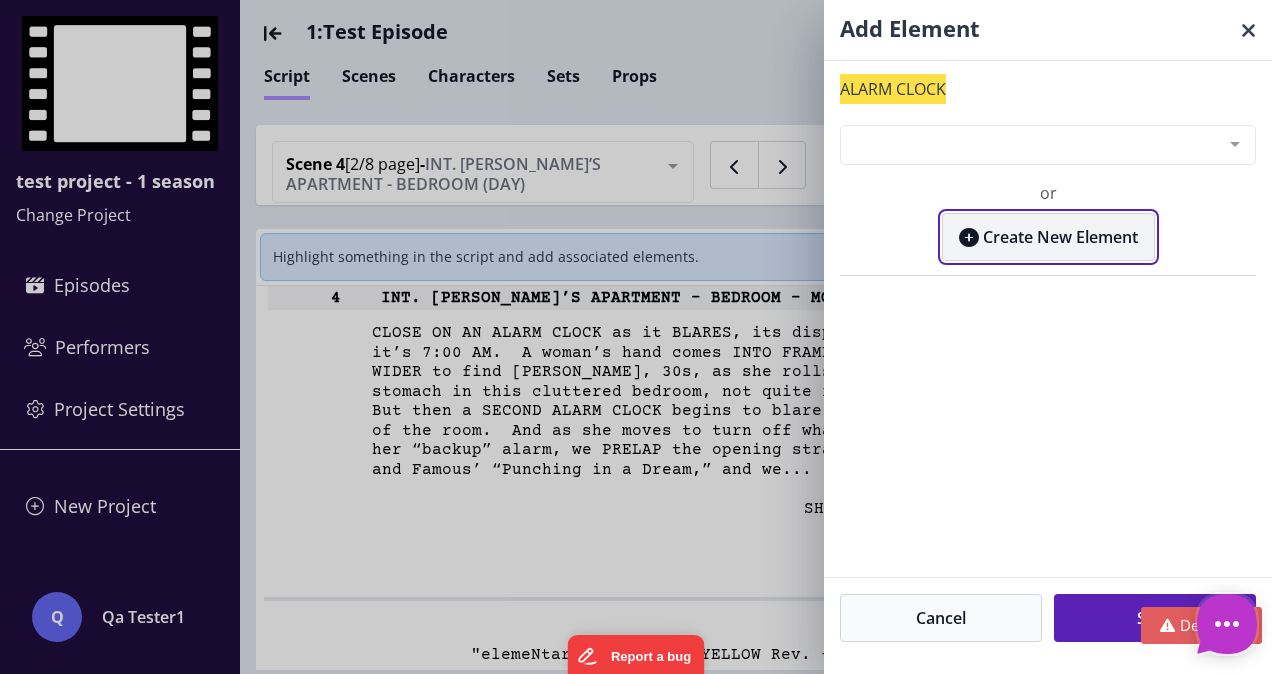 click on "Create New Element" at bounding box center (1048, 237) 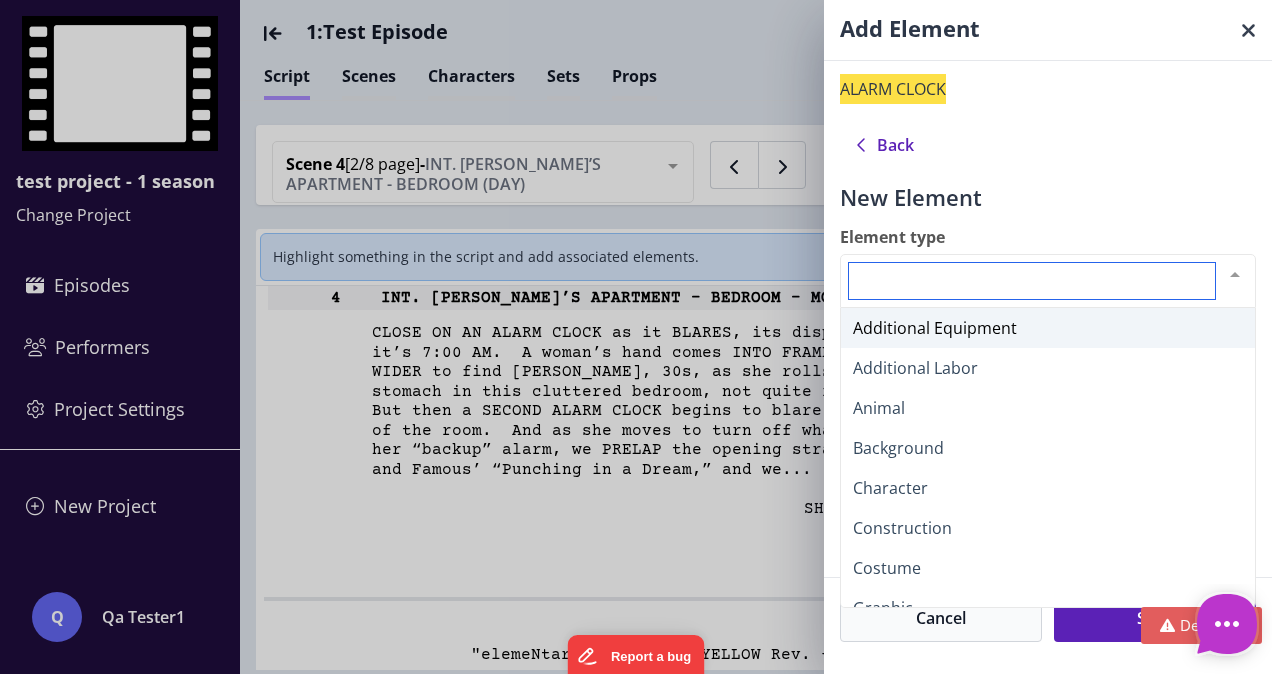 click on "Element type" at bounding box center (1032, 281) 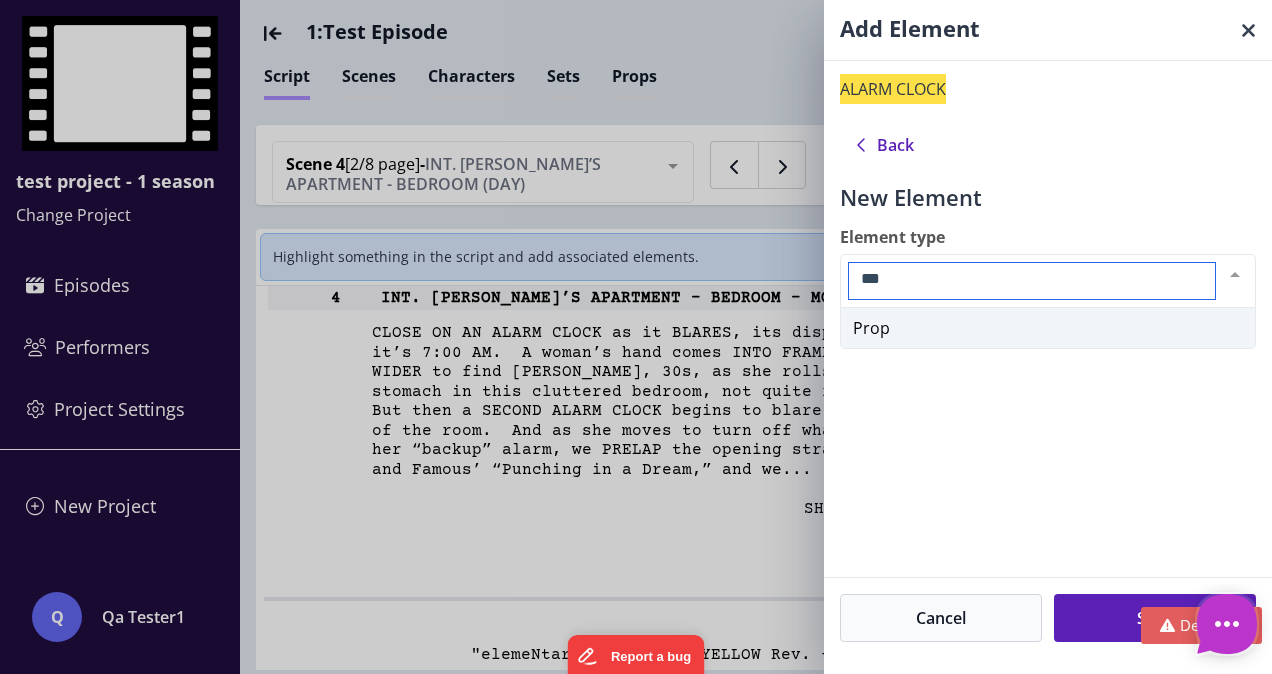 type on "****" 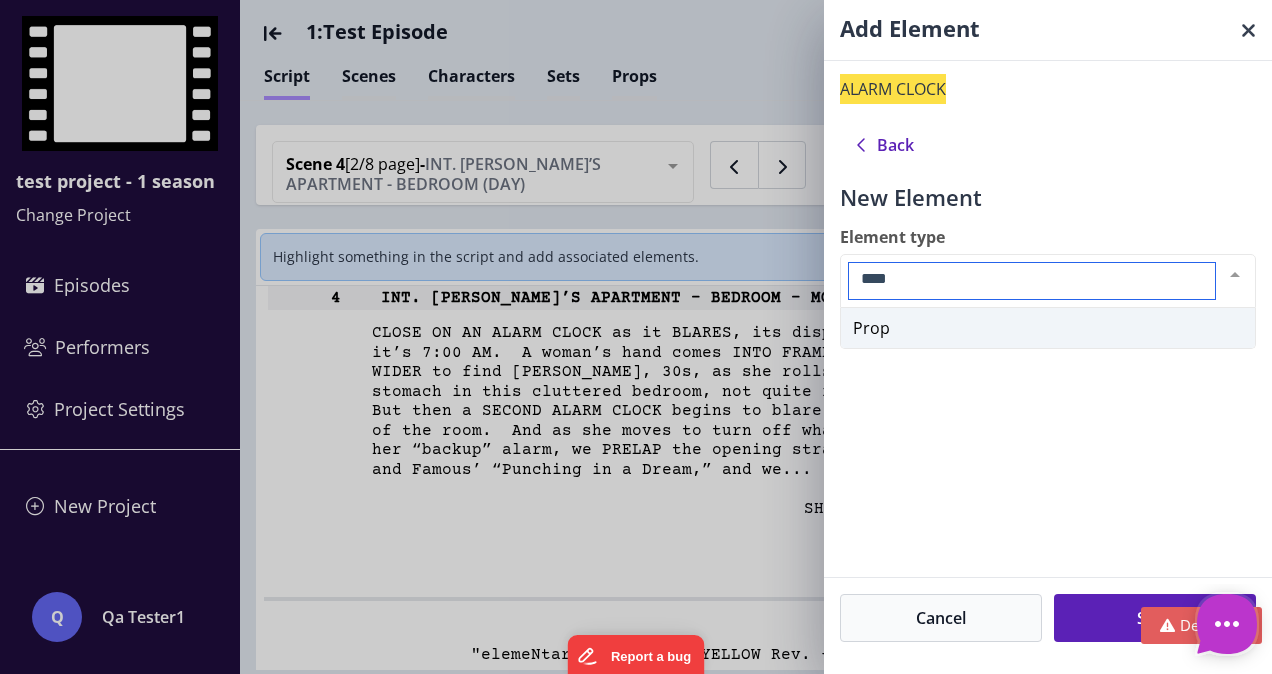 click on "Prop" at bounding box center (1048, 328) 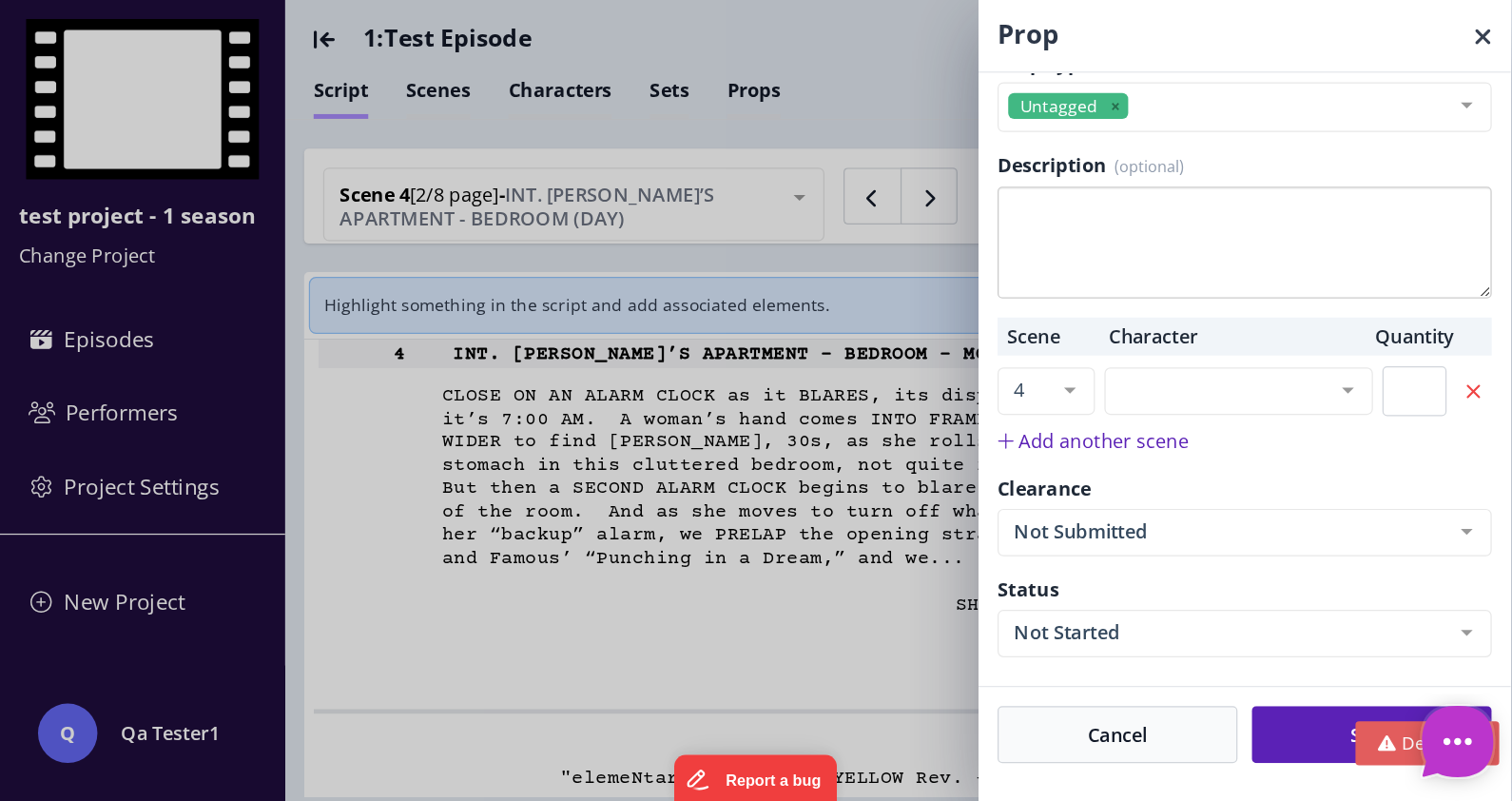 scroll, scrollTop: 401, scrollLeft: 0, axis: vertical 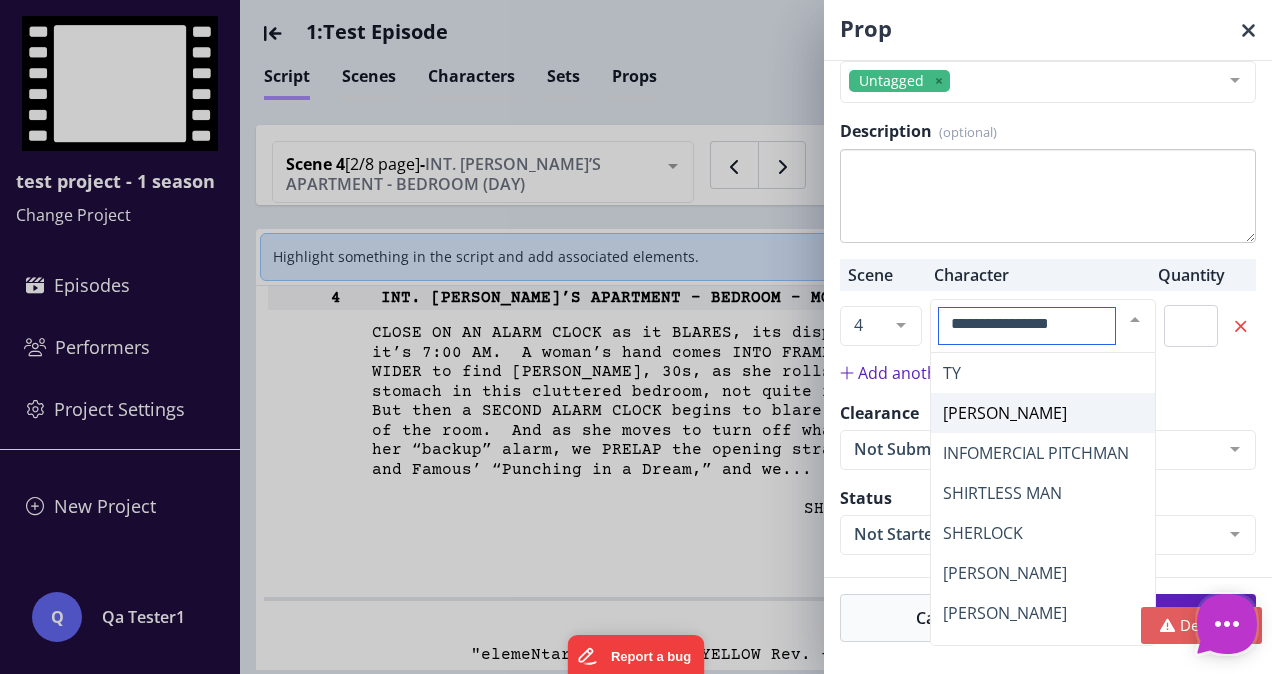 click on "[PERSON_NAME]" at bounding box center [1043, 413] 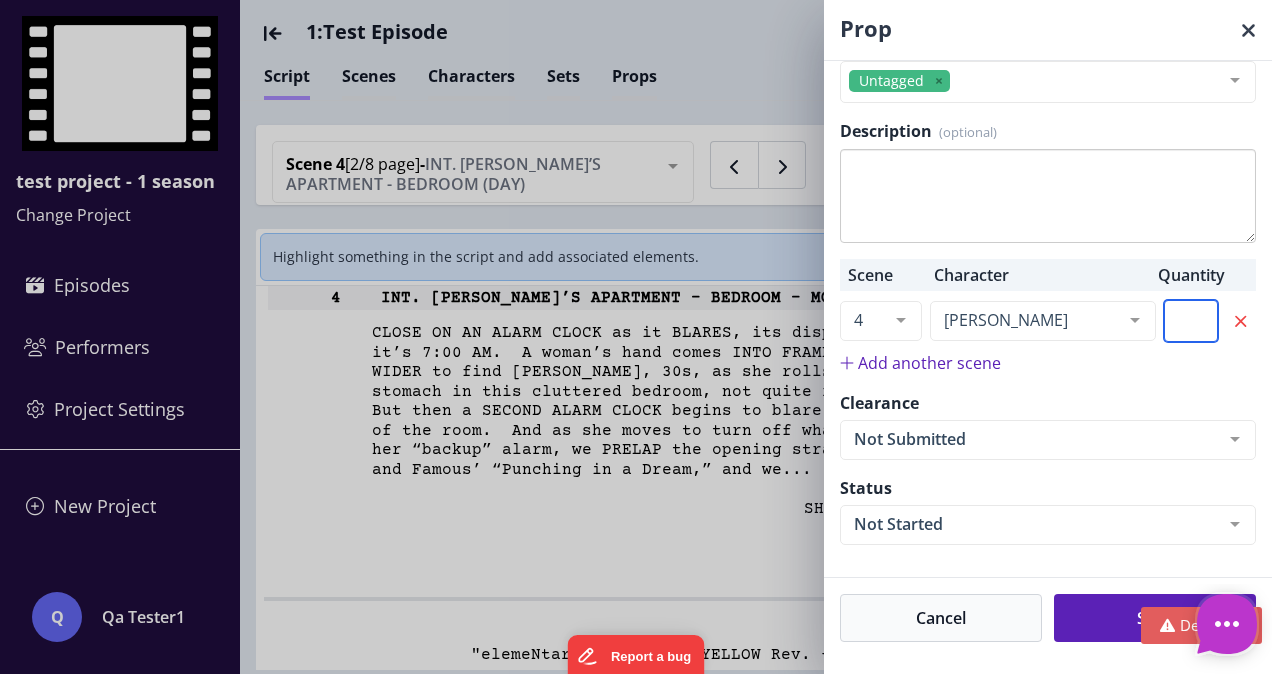 click at bounding box center [1191, 321] 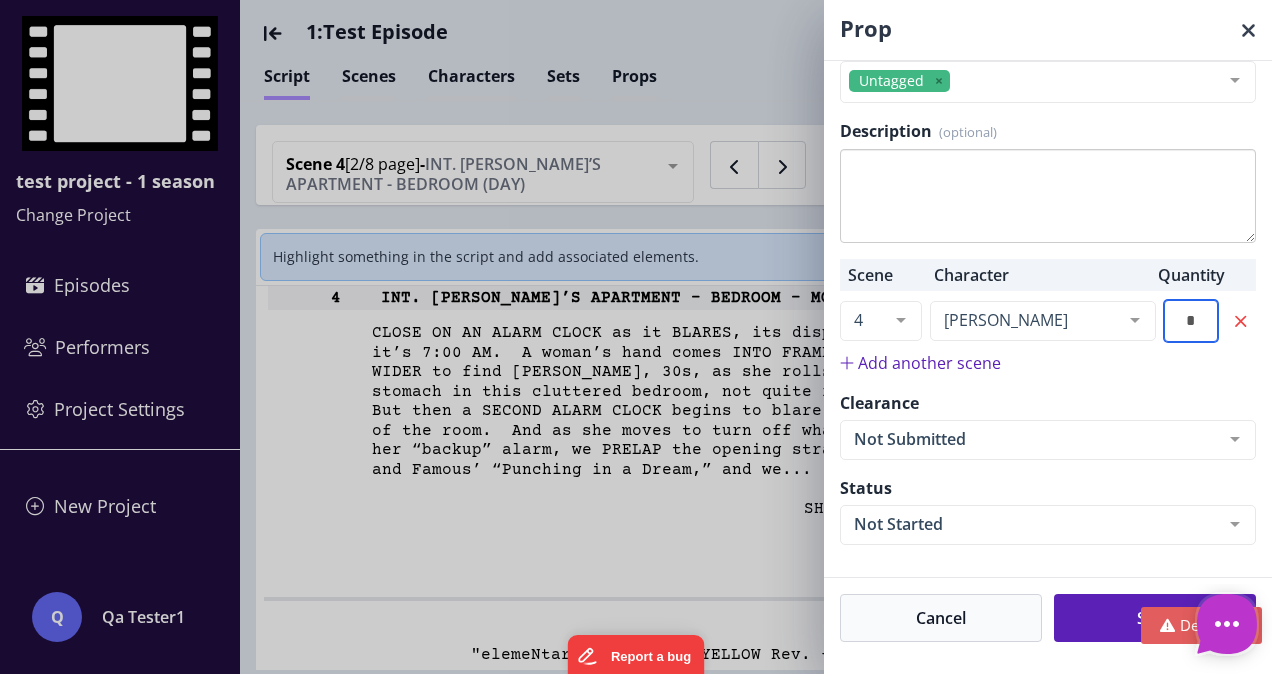 type on "*" 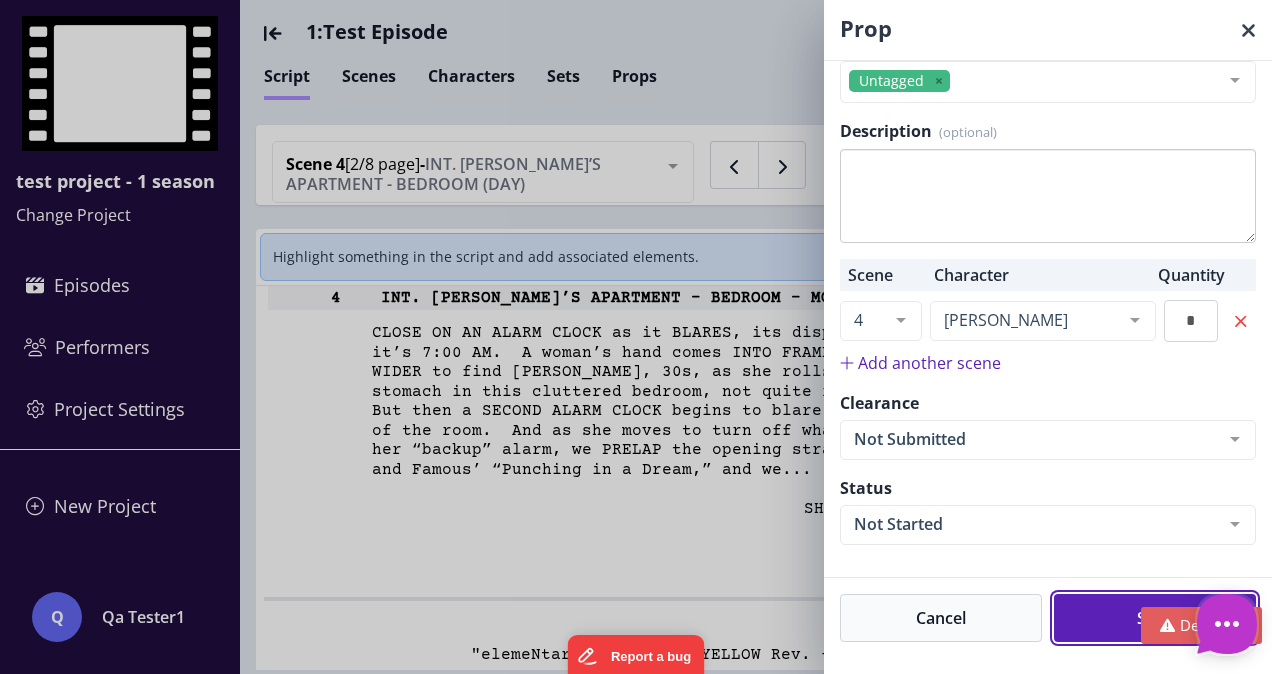 click on "Save" at bounding box center [1155, 618] 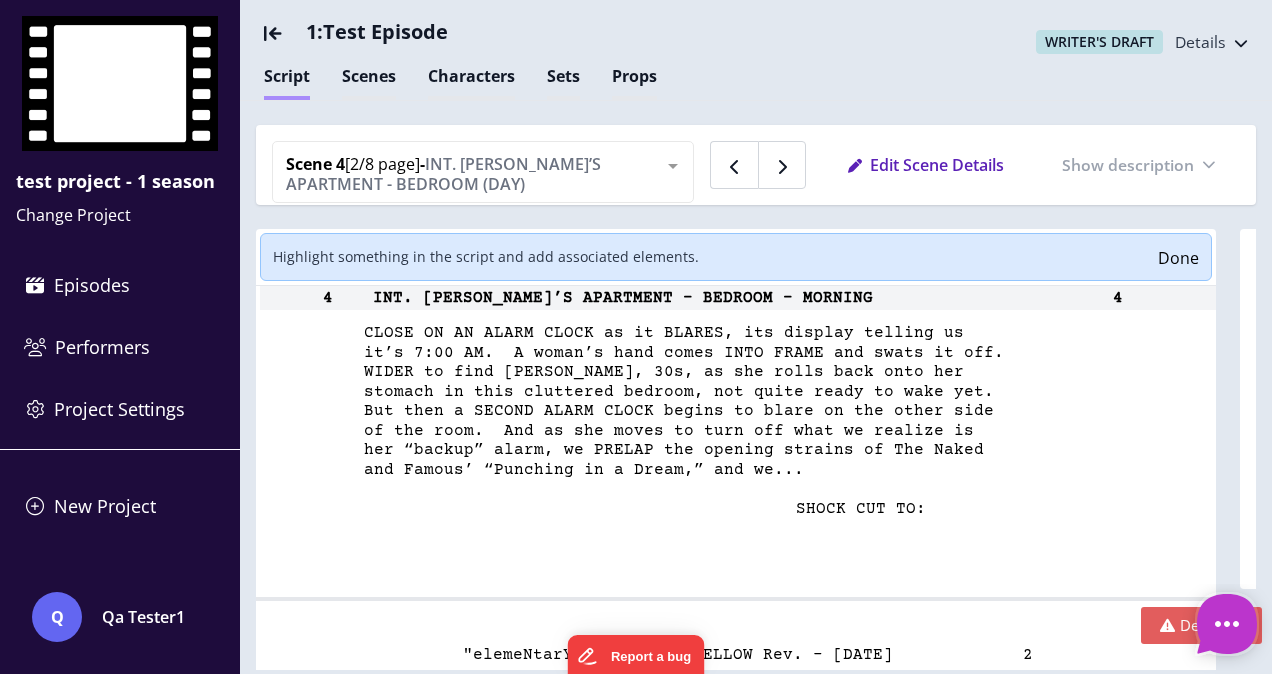 click on "But then a SECOND ALARM CLOCK begins to blare on the other side" at bounding box center [625, 411] 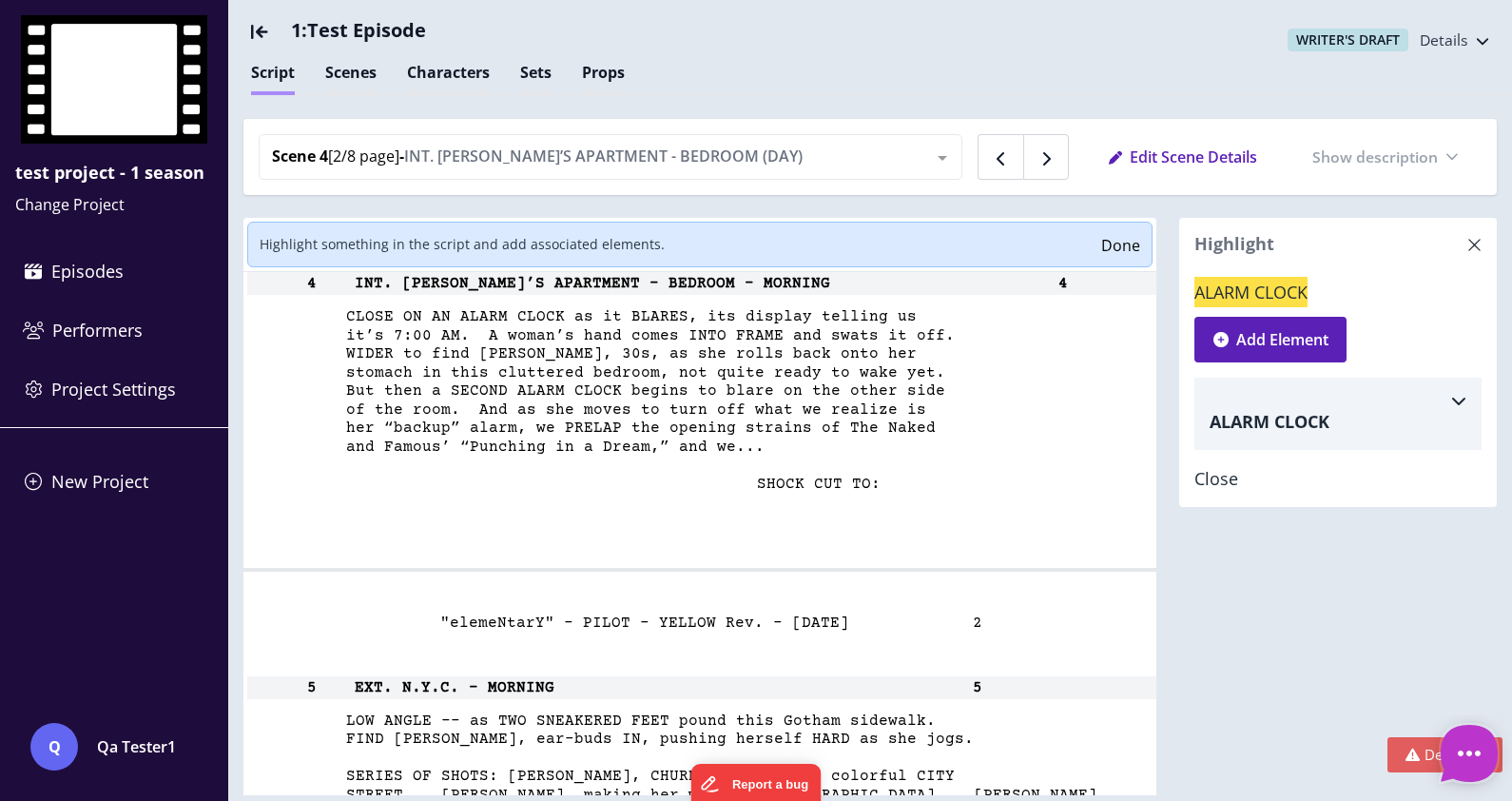 scroll, scrollTop: 5522, scrollLeft: 0, axis: vertical 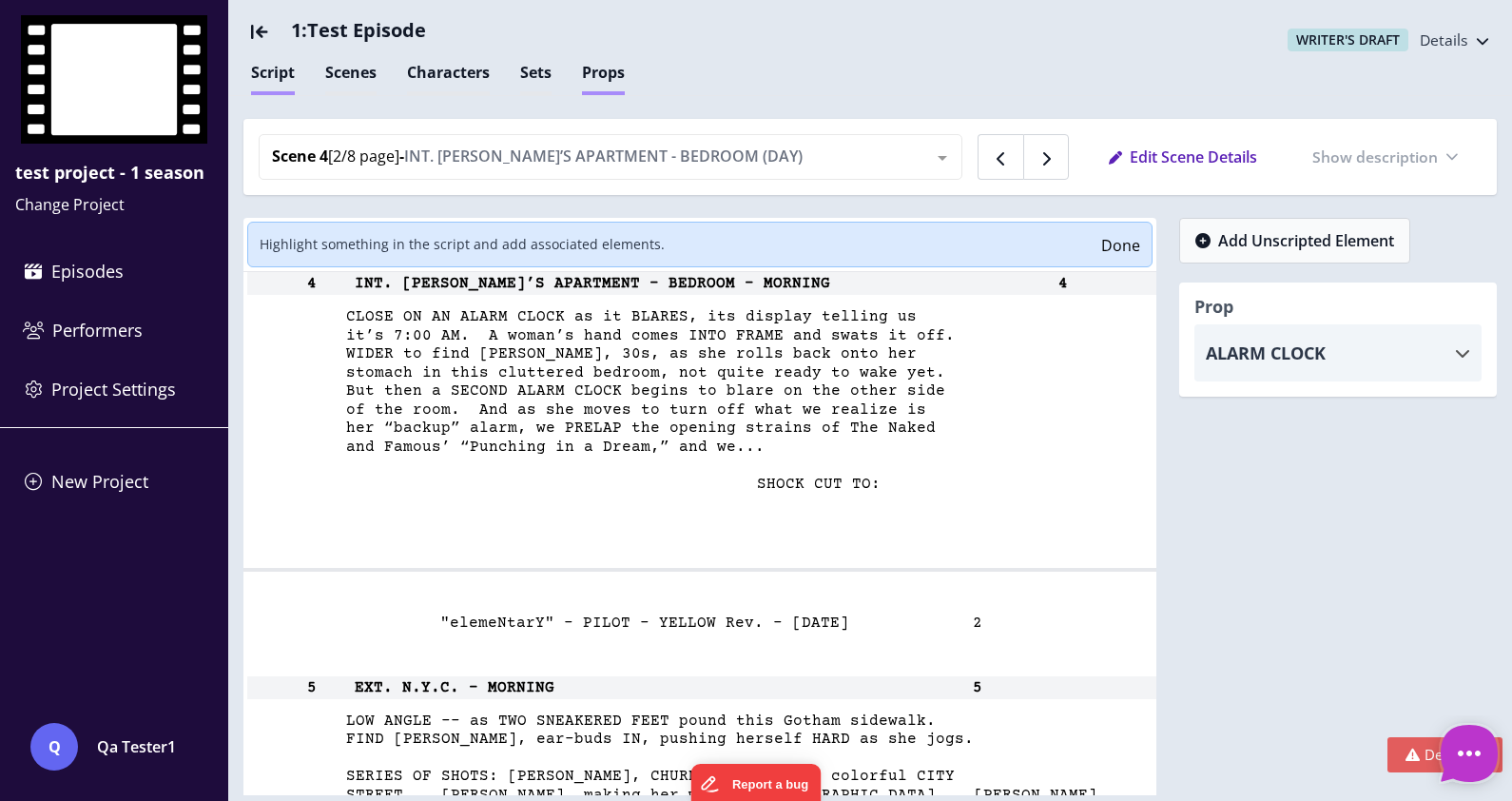 click on "Props" at bounding box center (603, 78) 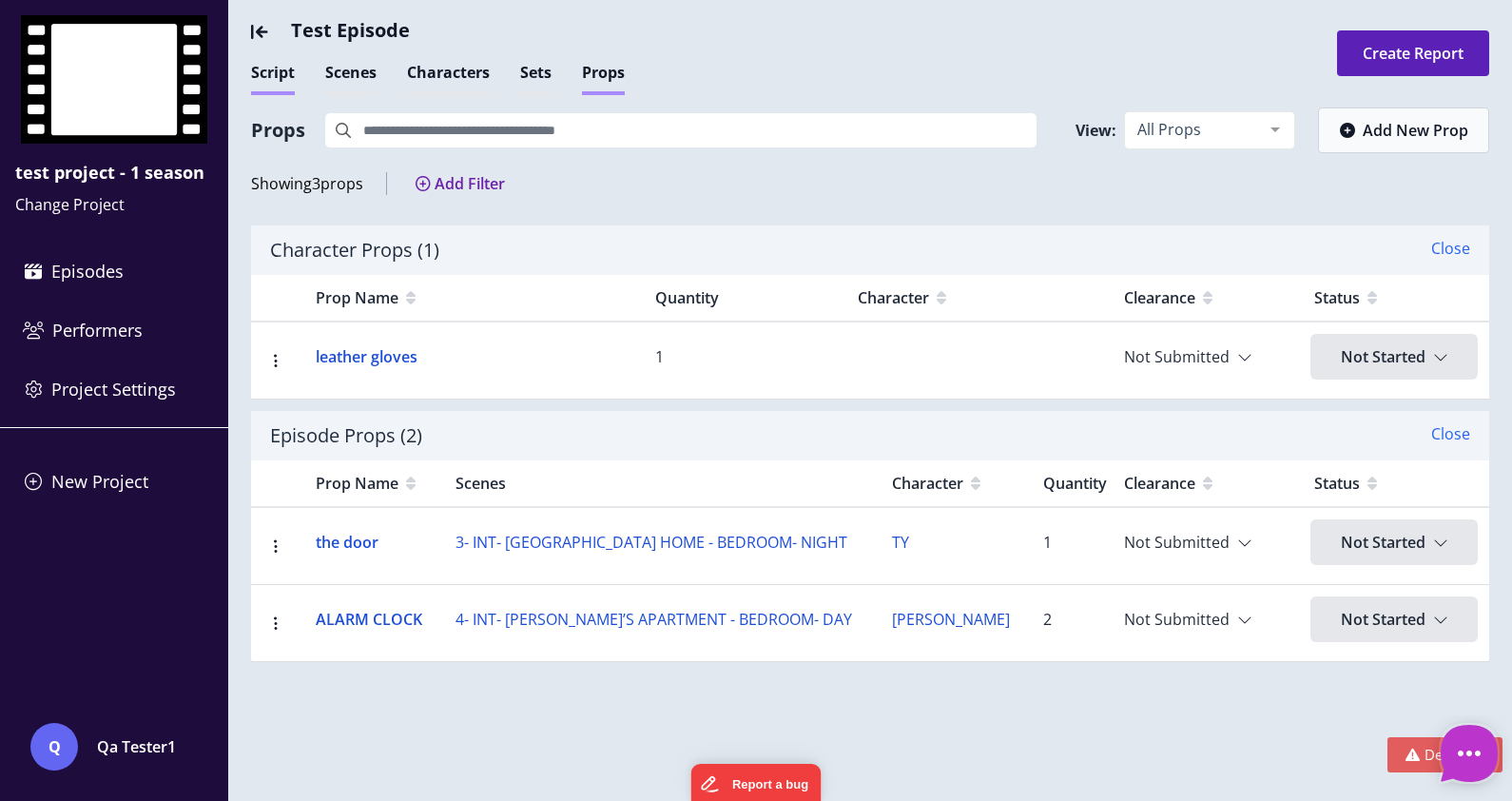 click on "Script" at bounding box center (273, 78) 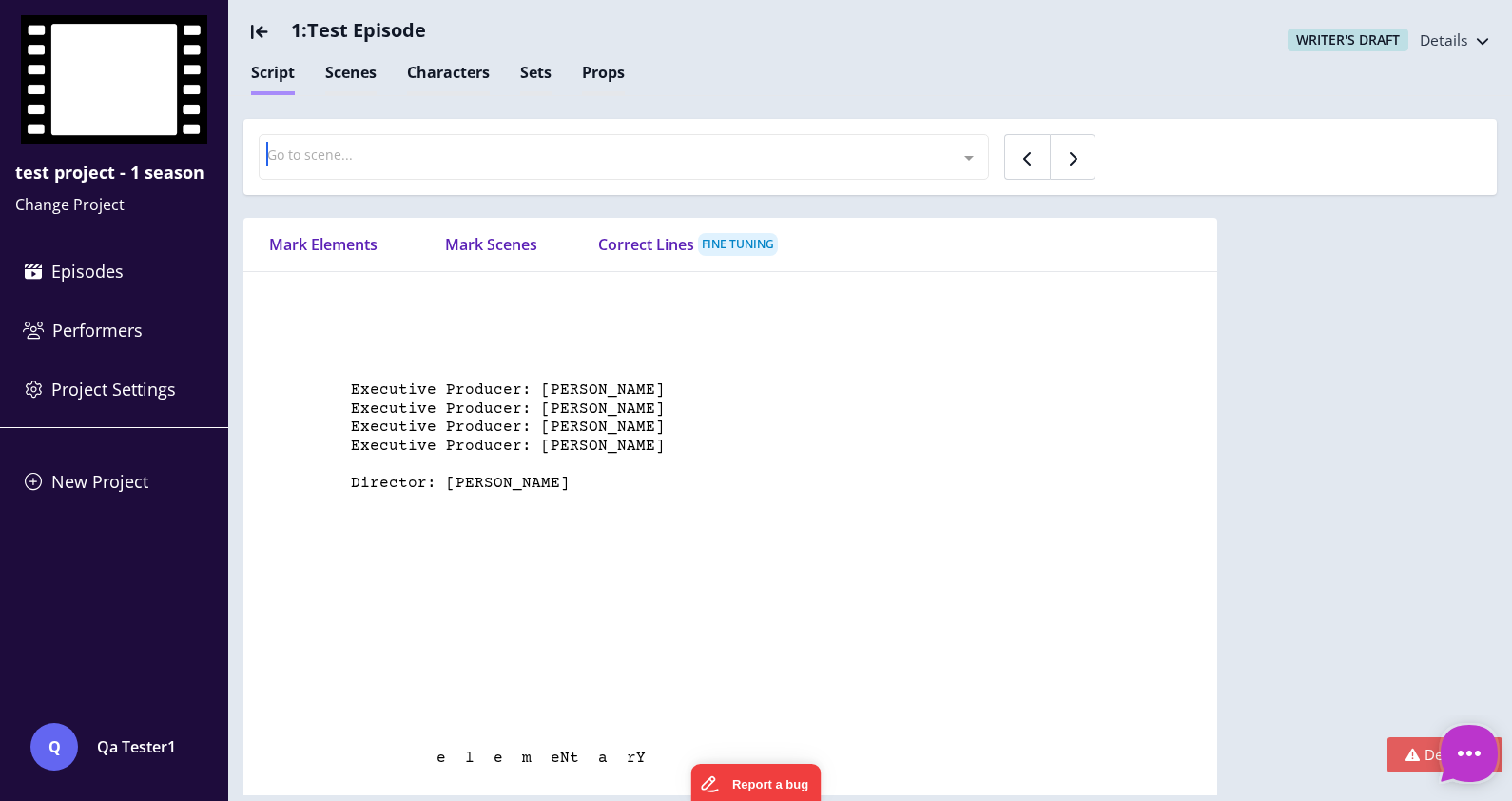 click at bounding box center [969, 158] 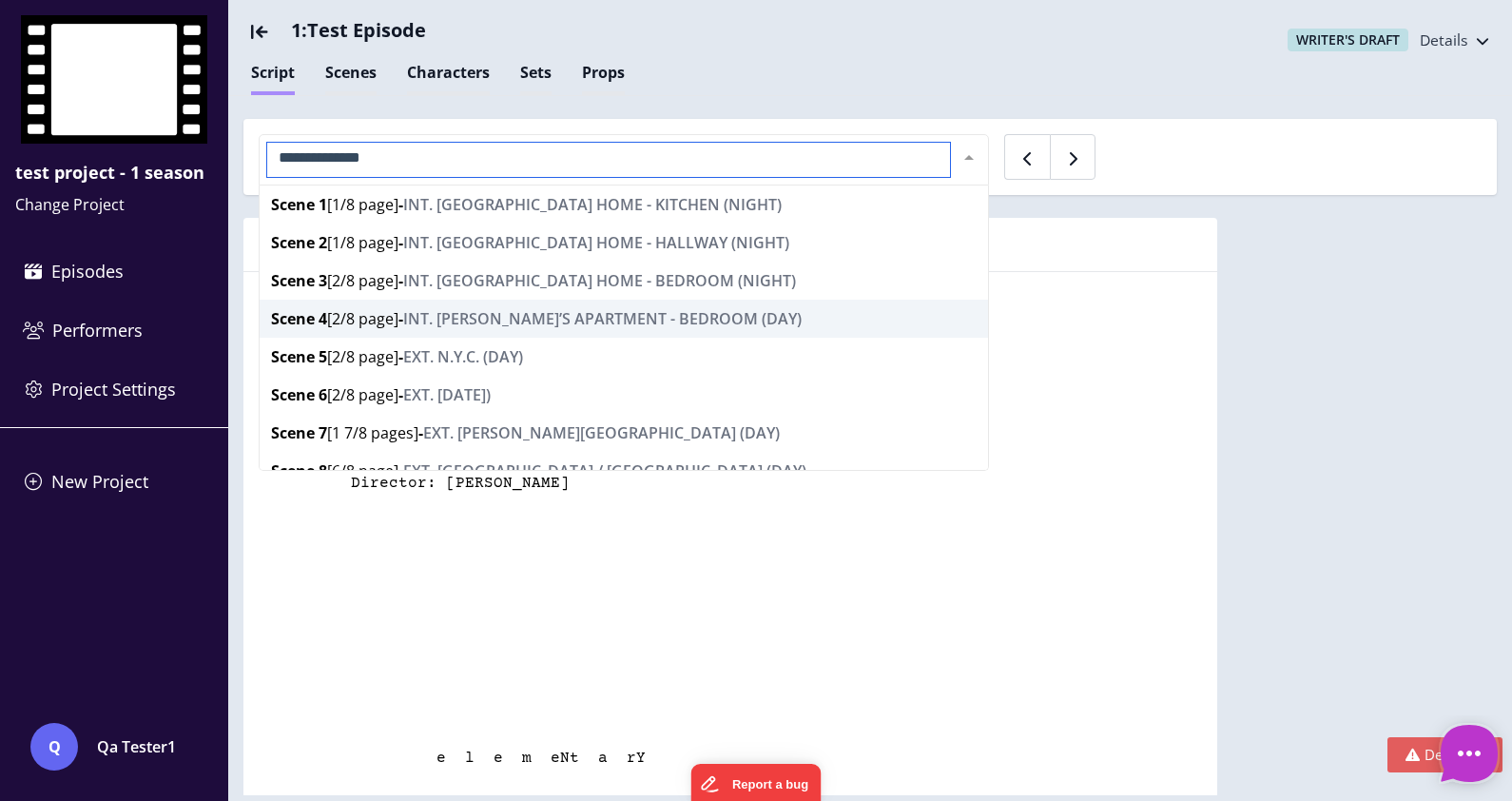 click on "INT.   [PERSON_NAME]’S APARTMENT - BEDROOM (DAY)" at bounding box center [602, 319] 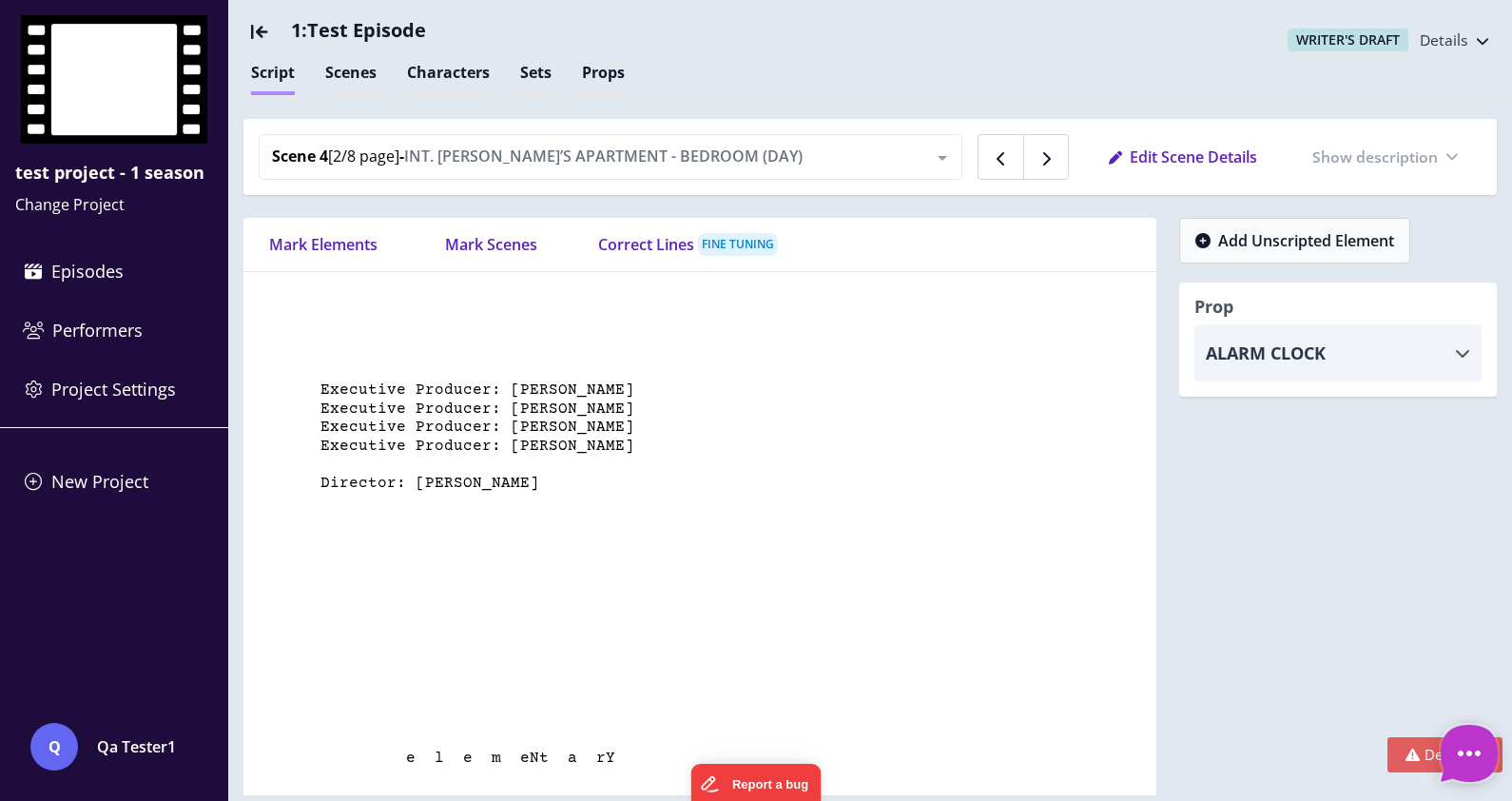 scroll, scrollTop: 5522, scrollLeft: 0, axis: vertical 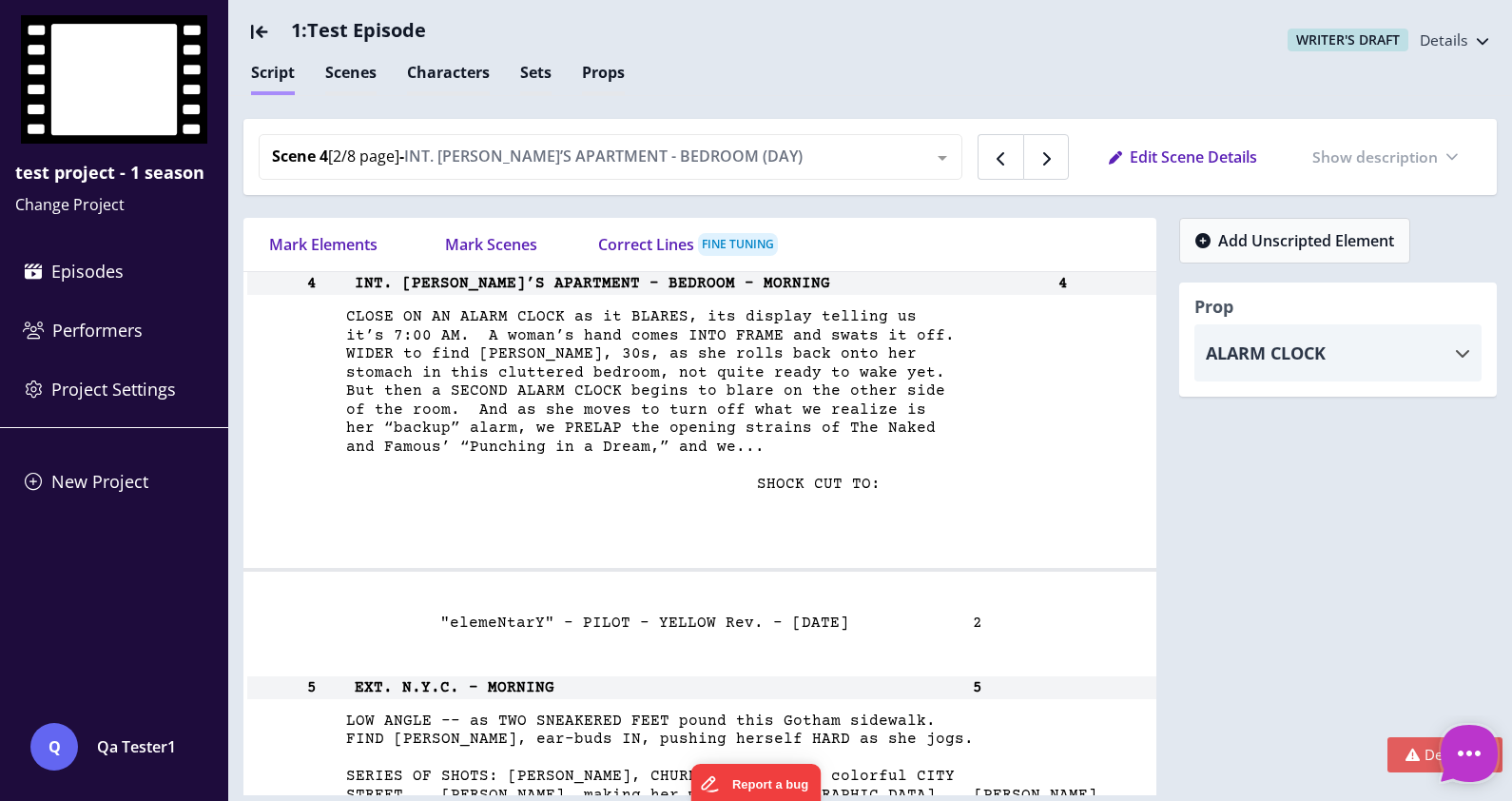 click on "But then a SECOND ALARM CLOCK begins to blare on the other side" at bounding box center (594, 391) 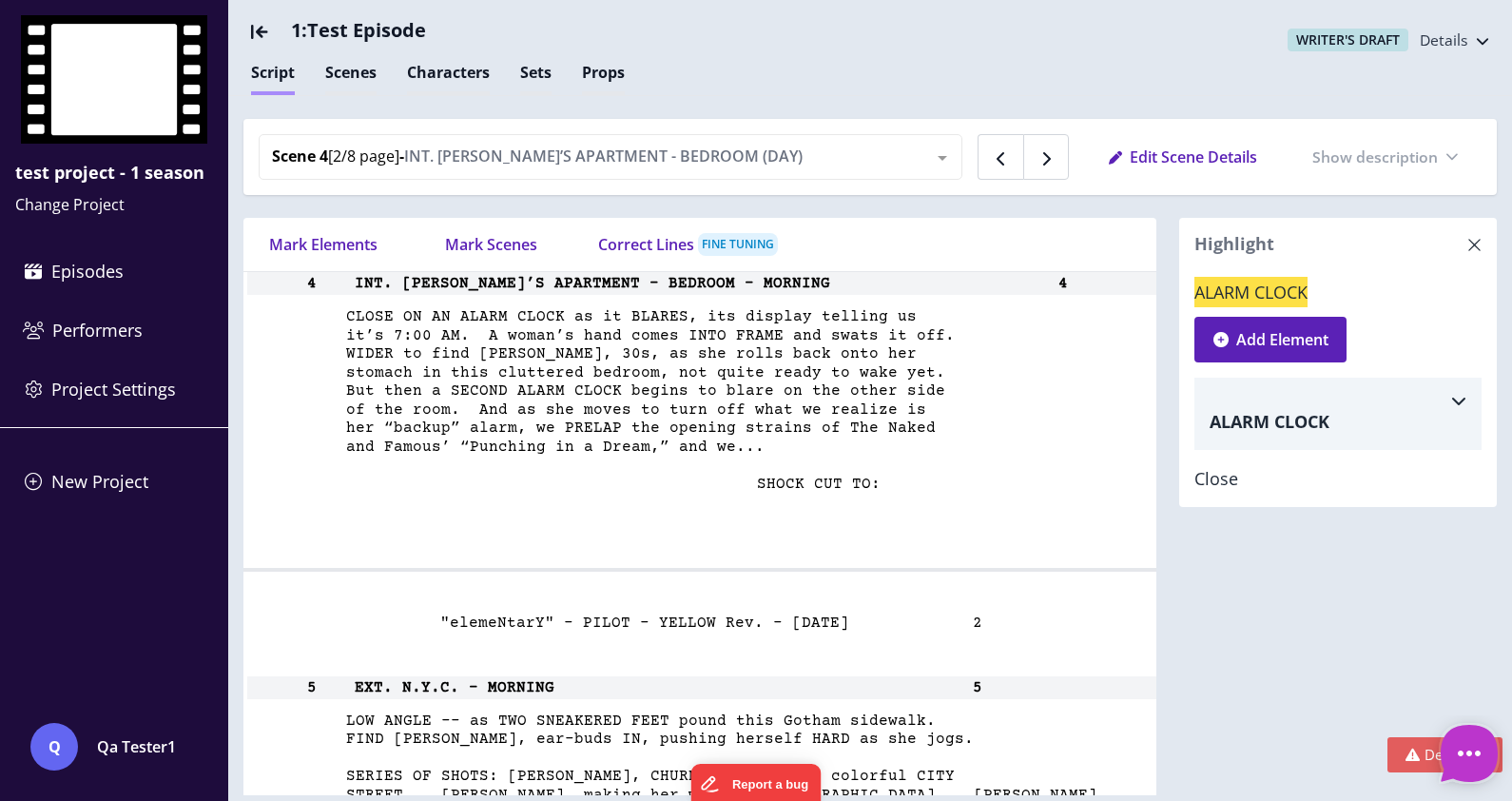 click at bounding box center [1459, 400] 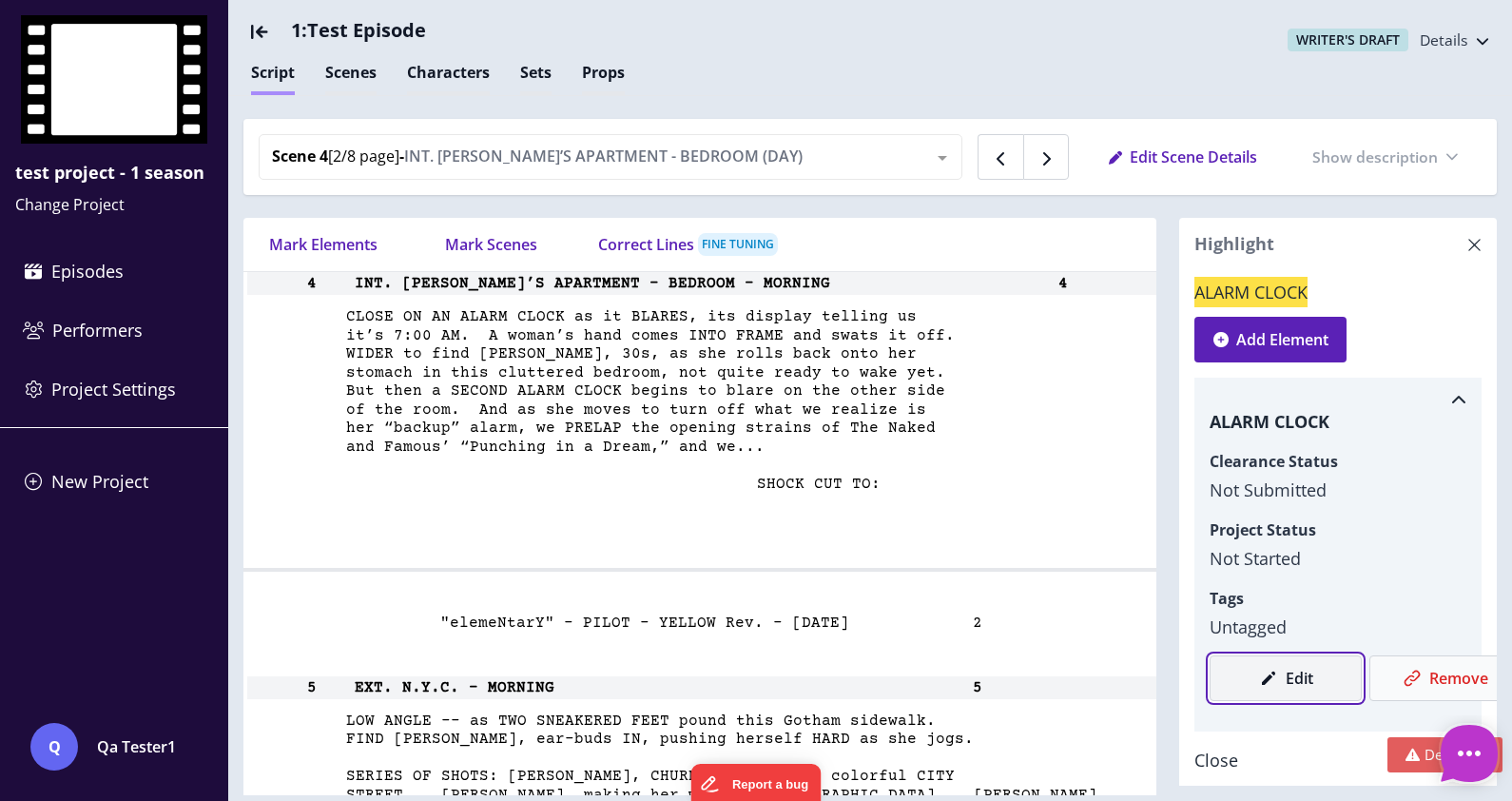 click on "Edit" at bounding box center (1286, 678) 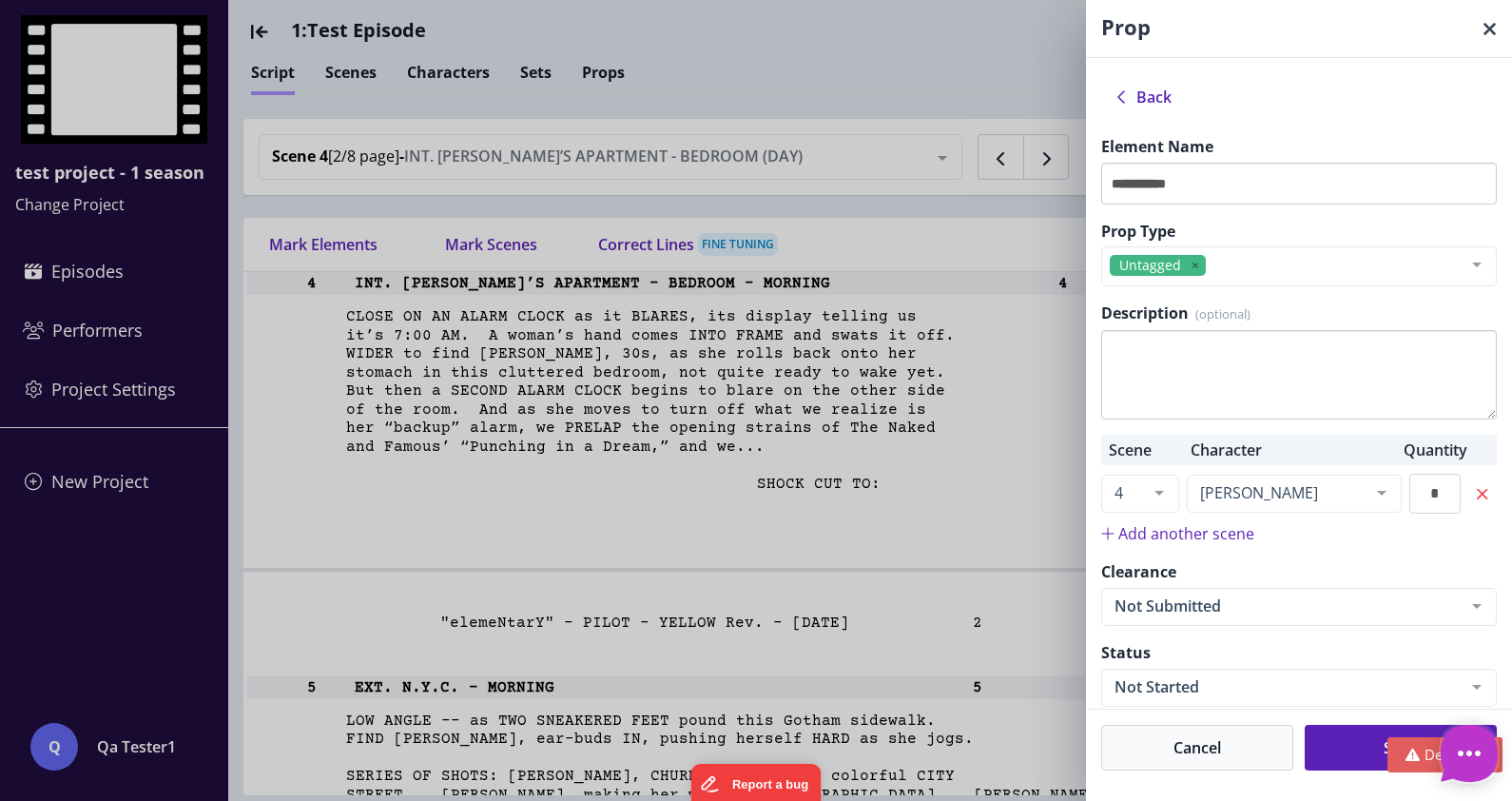 scroll, scrollTop: 0, scrollLeft: 0, axis: both 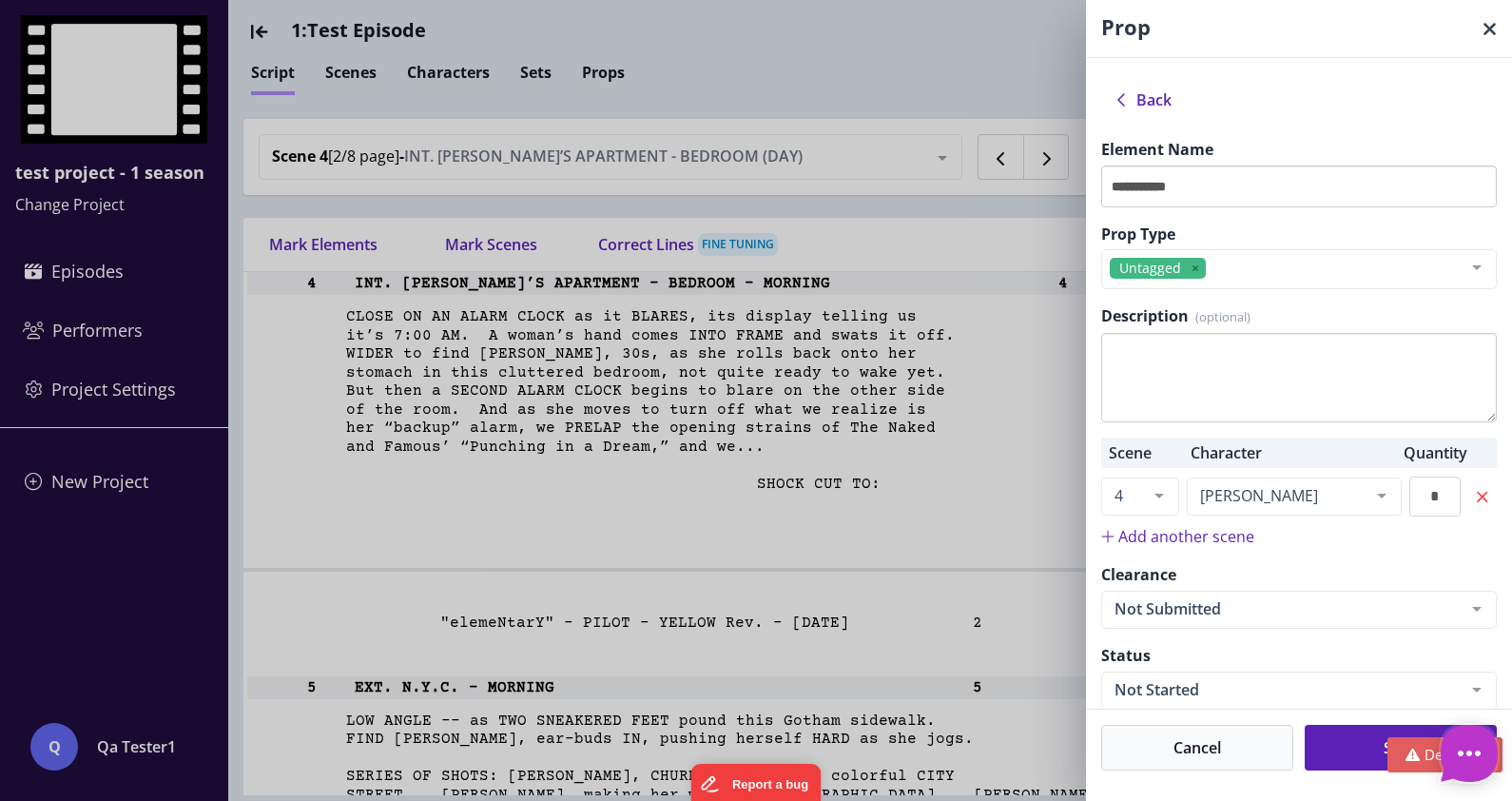 type on "*" 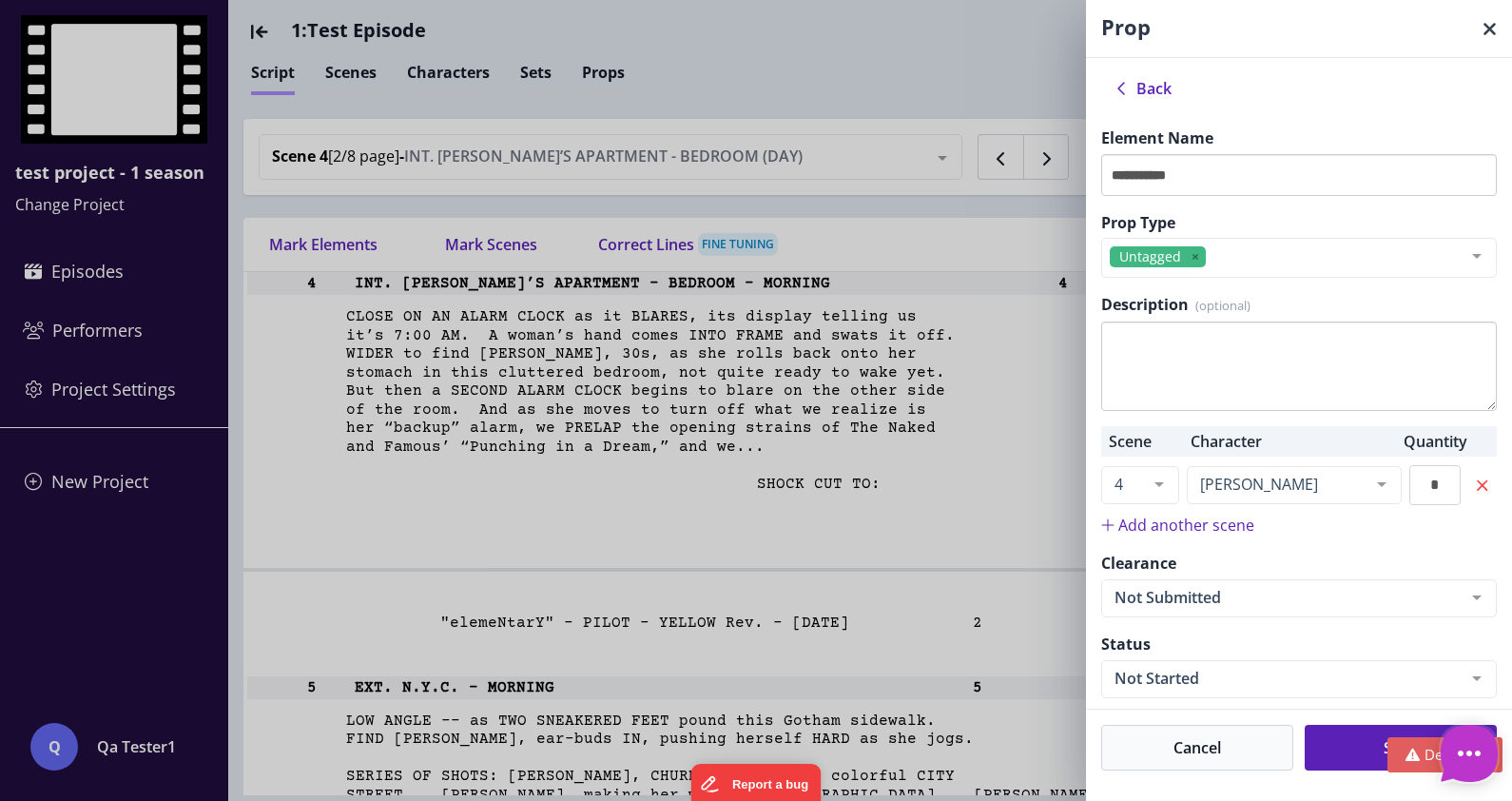scroll, scrollTop: 15, scrollLeft: 0, axis: vertical 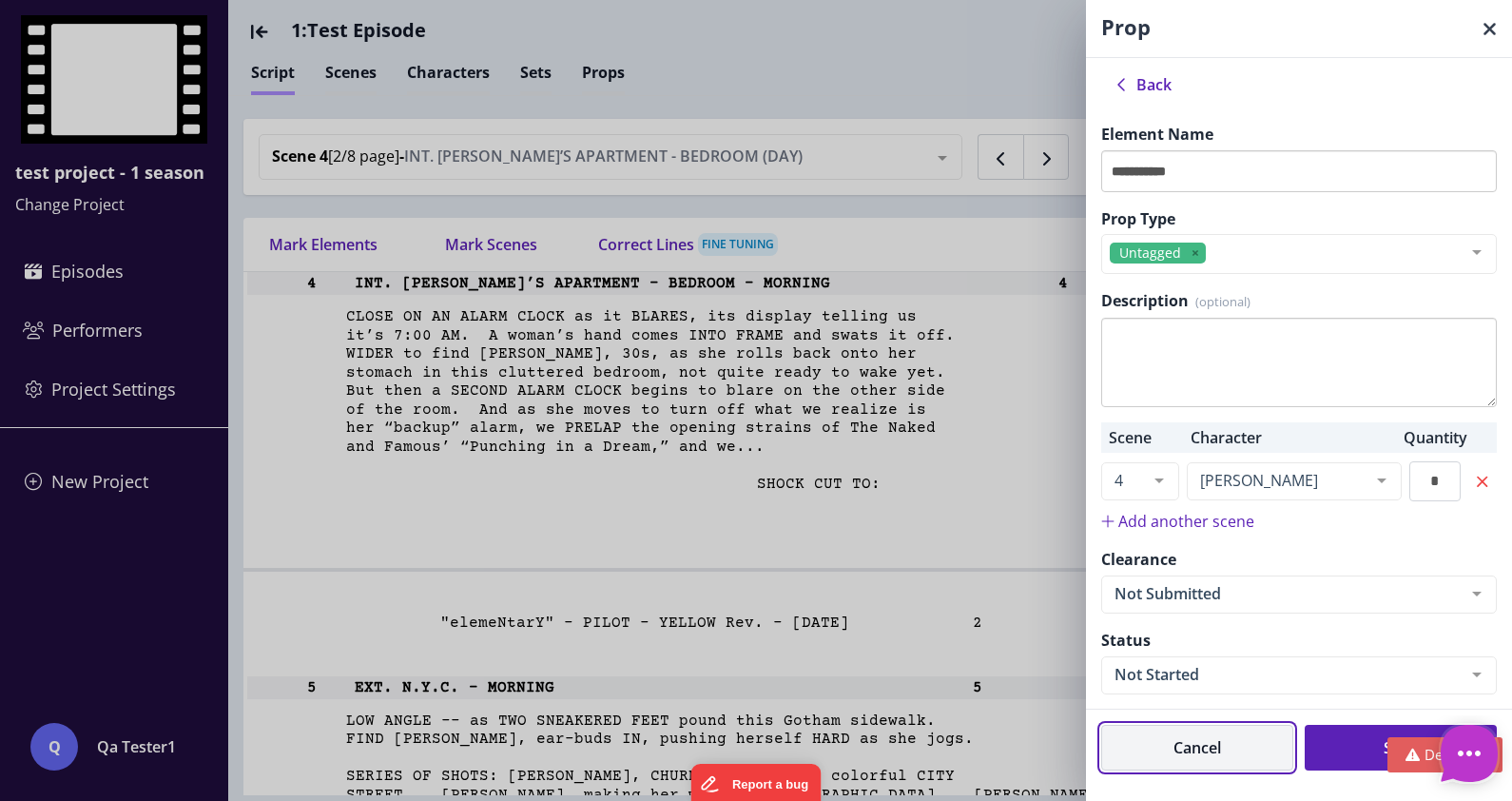 click on "Cancel" at bounding box center (1197, 748) 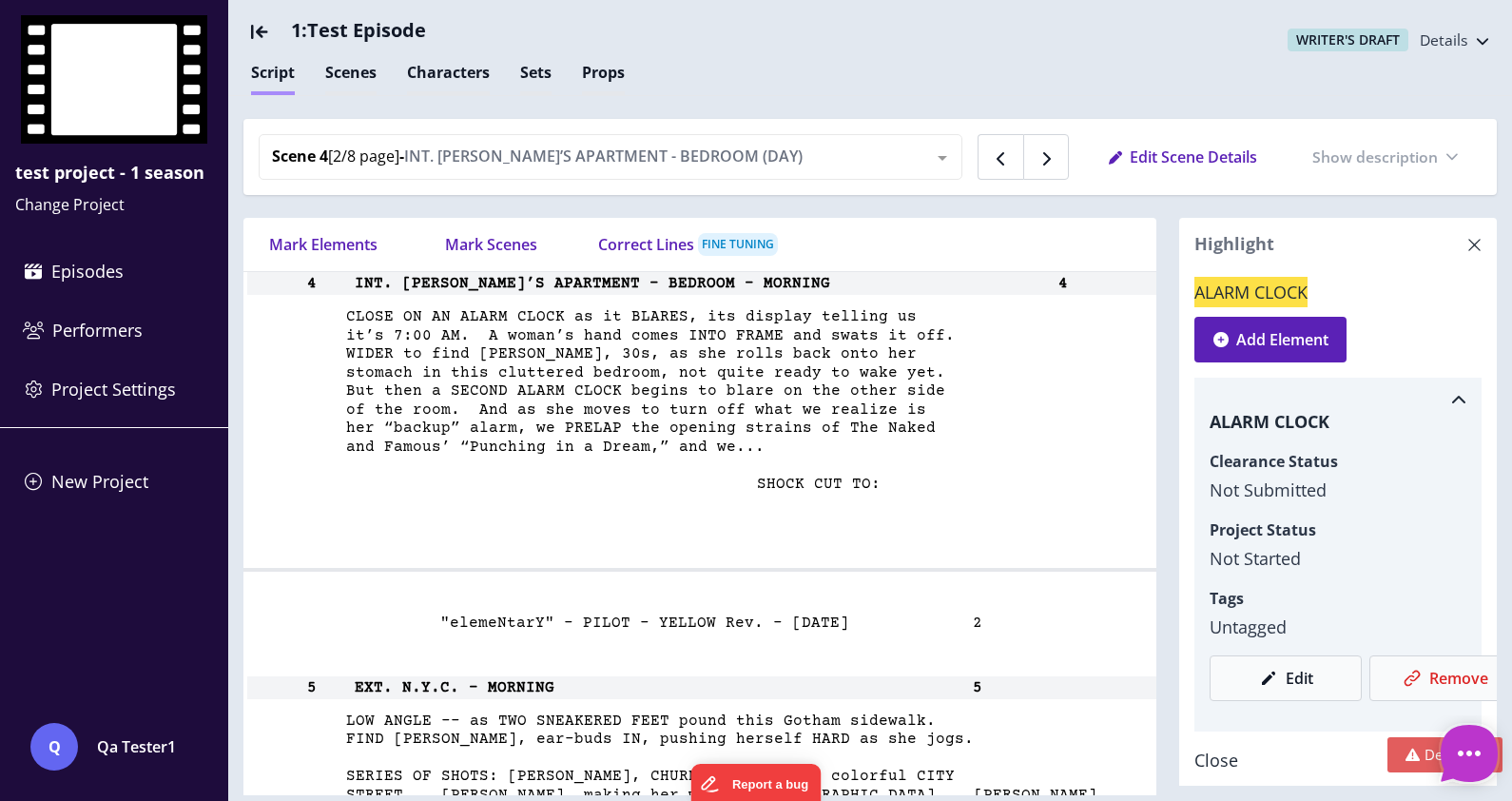 click at bounding box center (1466, 244) 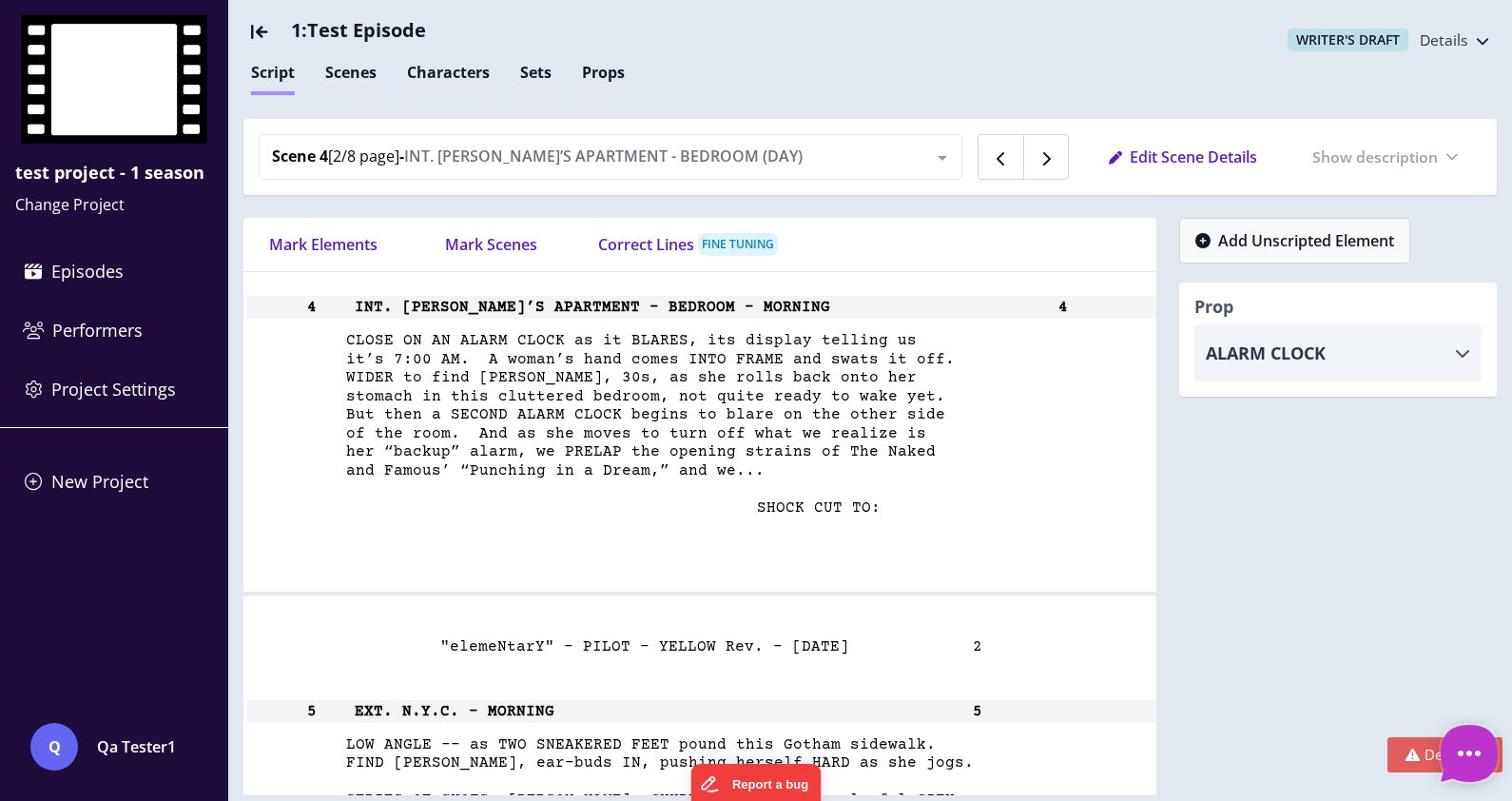 scroll, scrollTop: 5522, scrollLeft: 0, axis: vertical 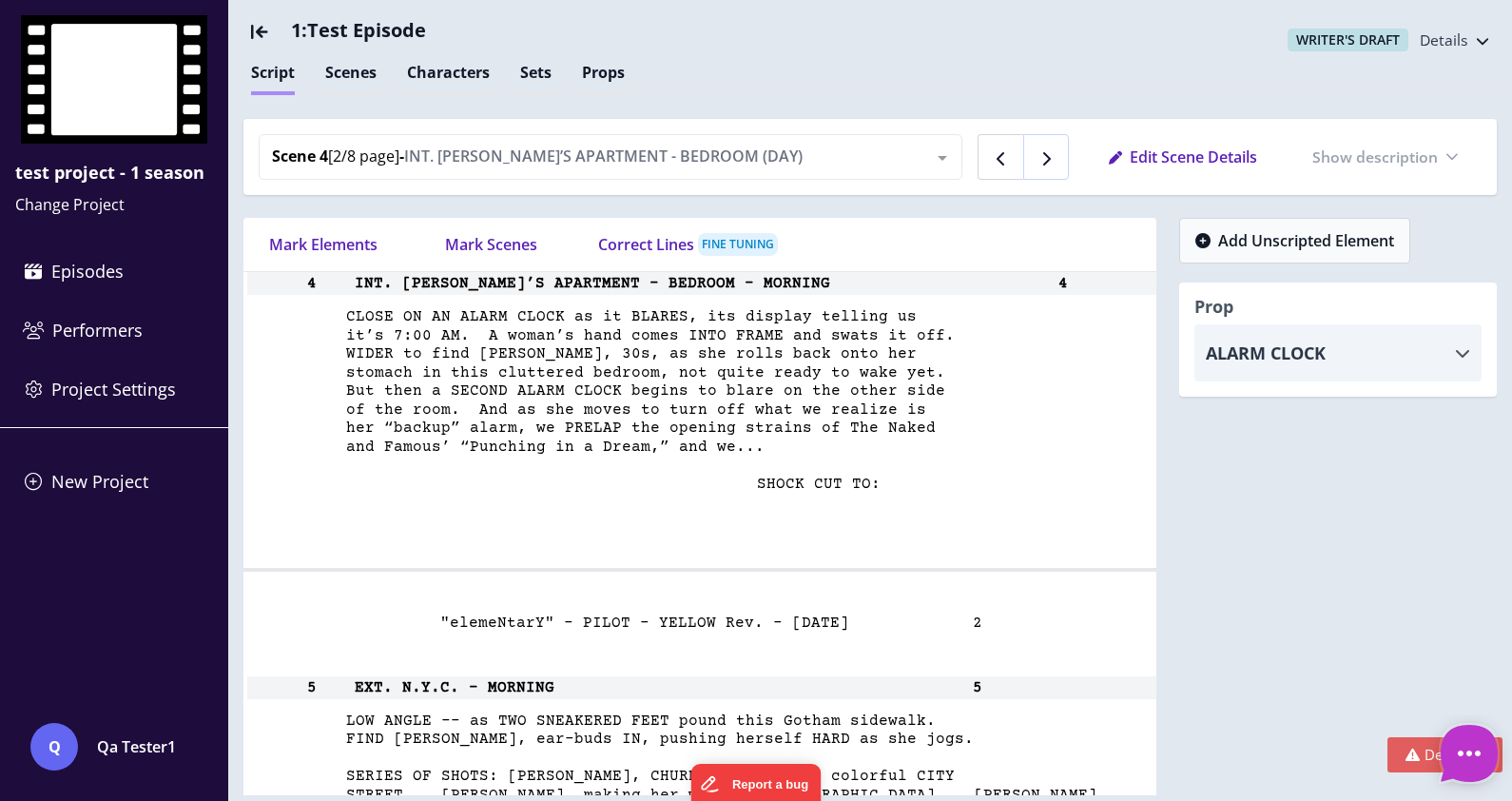 click at bounding box center (1046, 157) 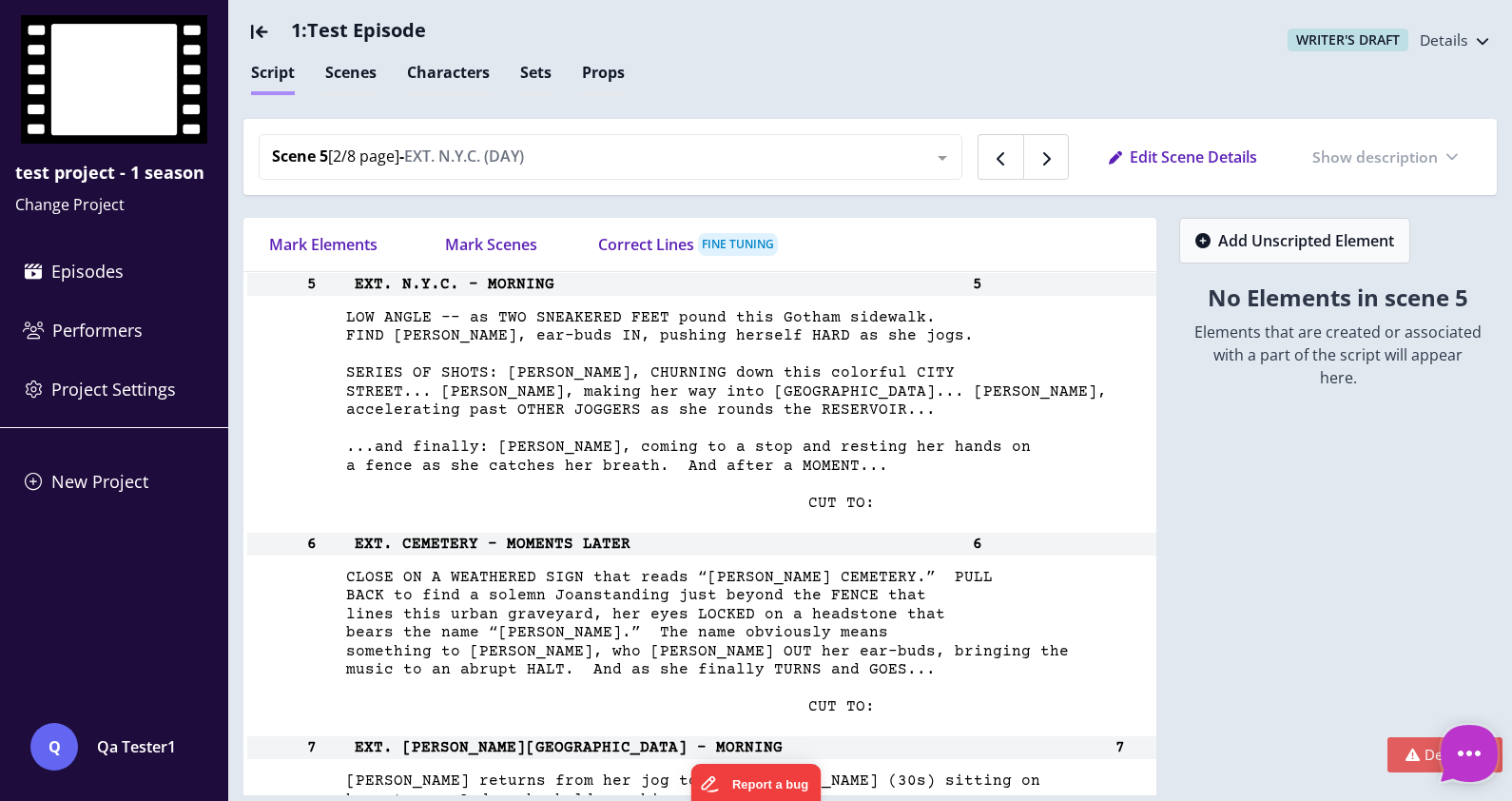 scroll, scrollTop: 5926, scrollLeft: 0, axis: vertical 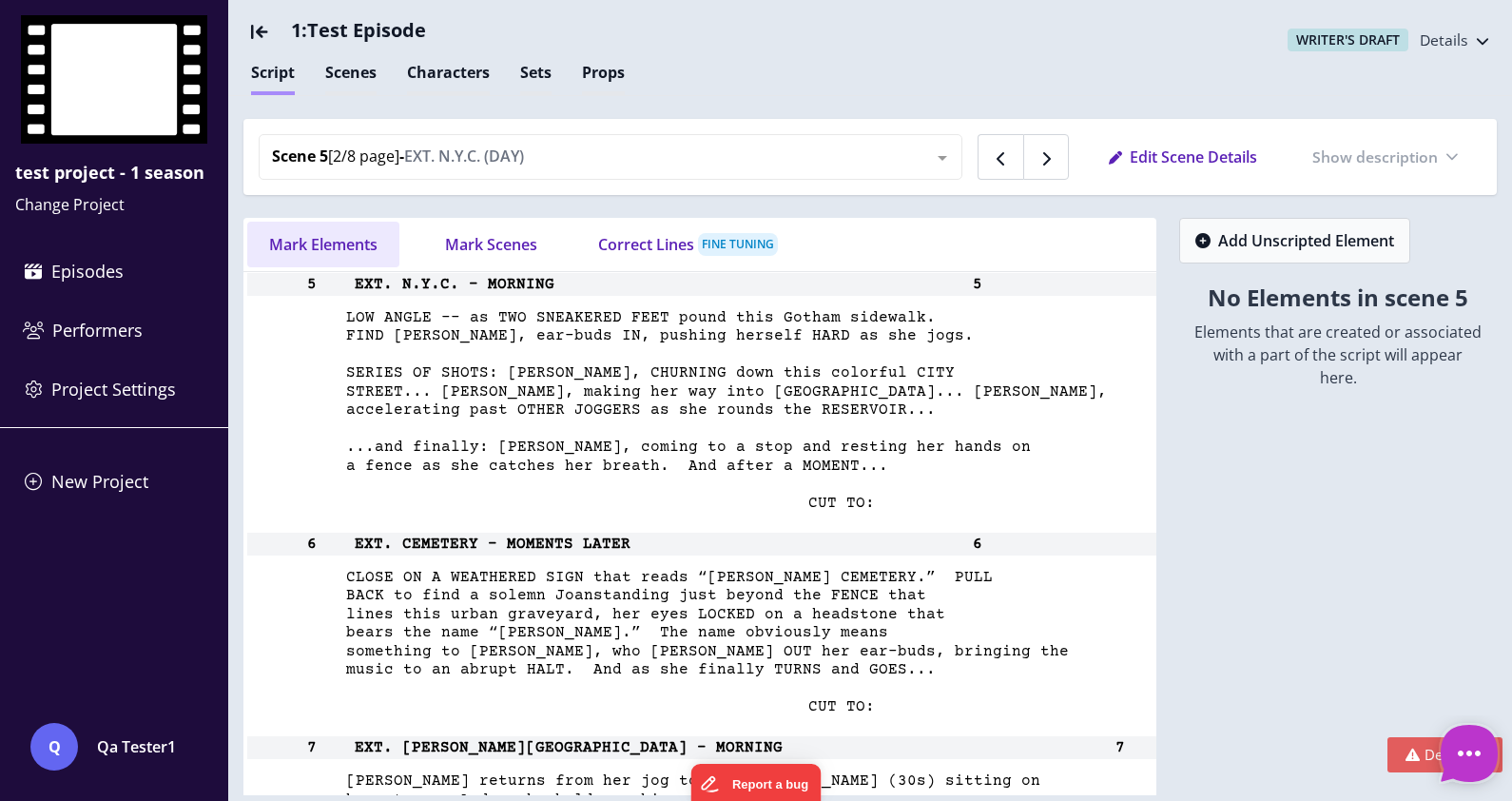 click on "Mark Elements" at bounding box center [323, 244] 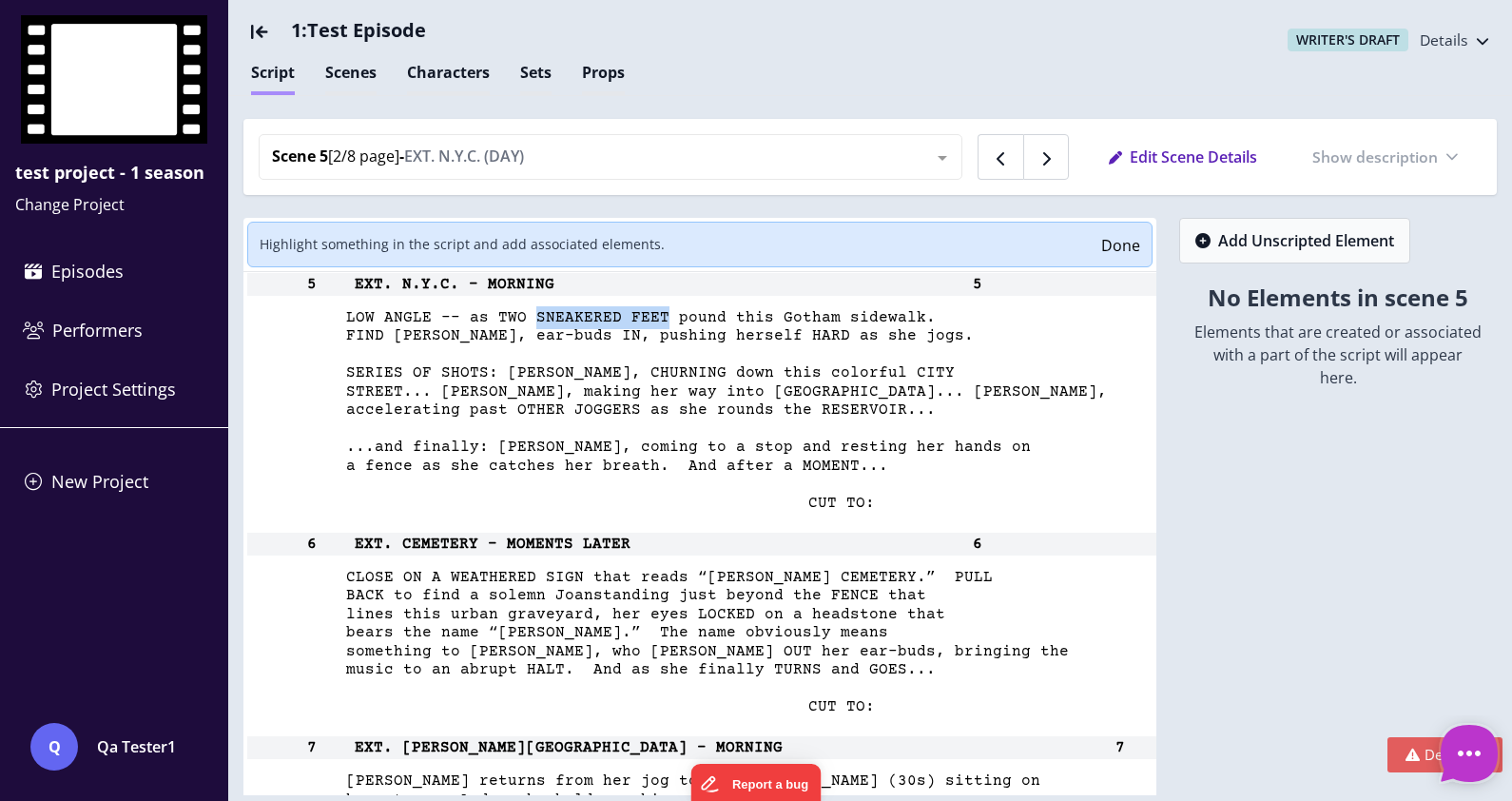 drag, startPoint x: 531, startPoint y: 309, endPoint x: 659, endPoint y: 317, distance: 128.24976 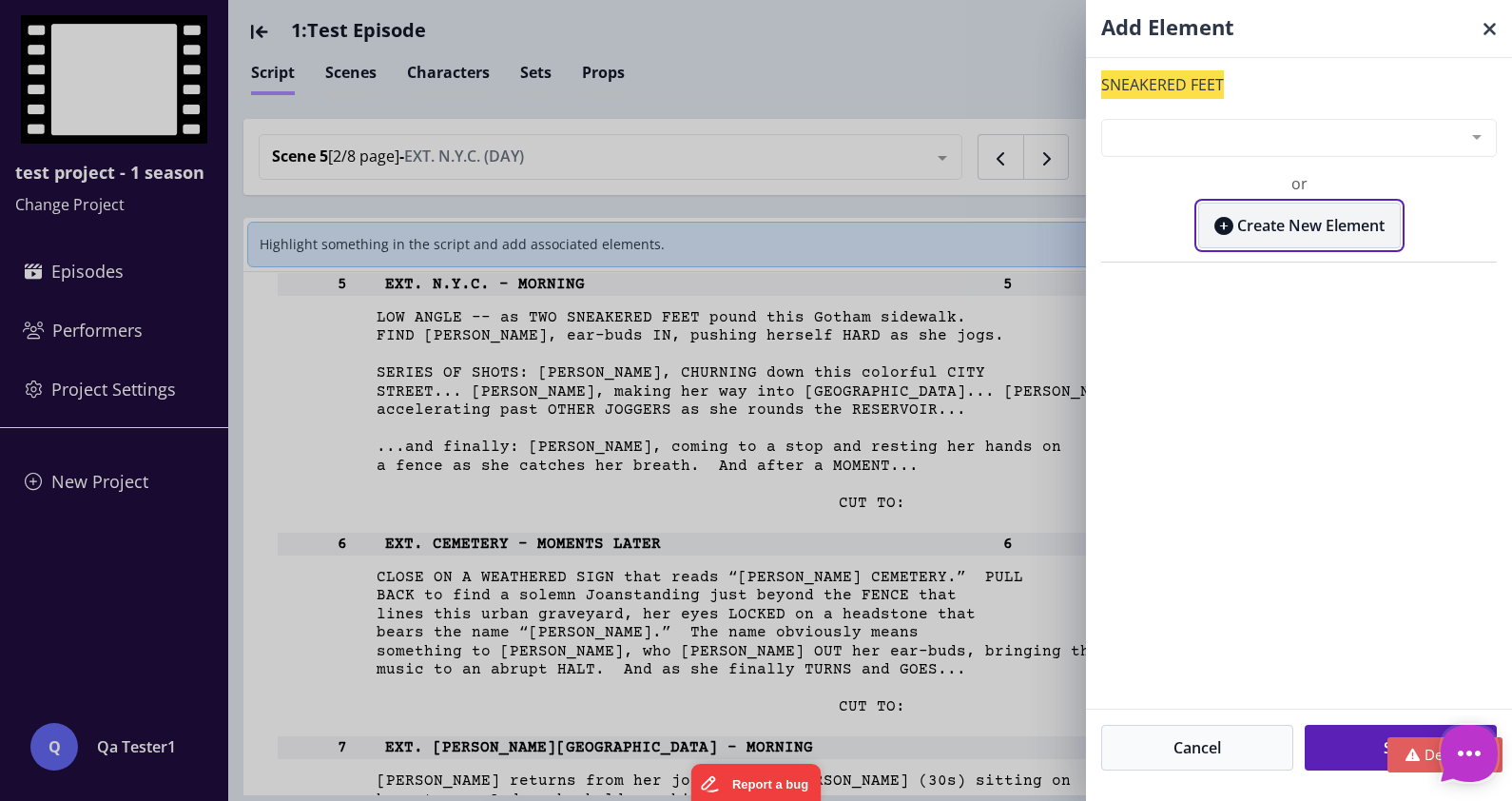 click on "Create New Element" at bounding box center [1299, 225] 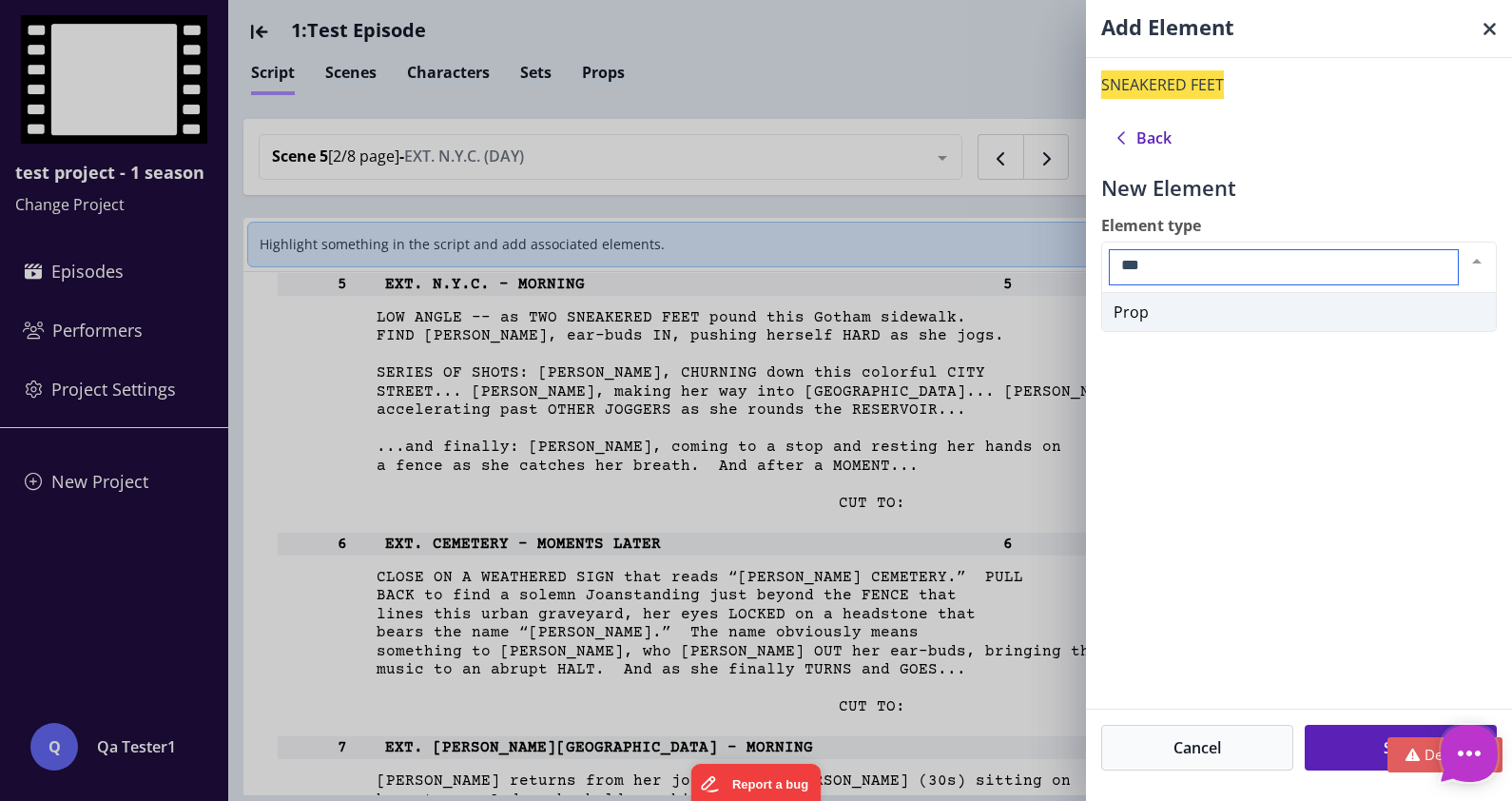 type on "****" 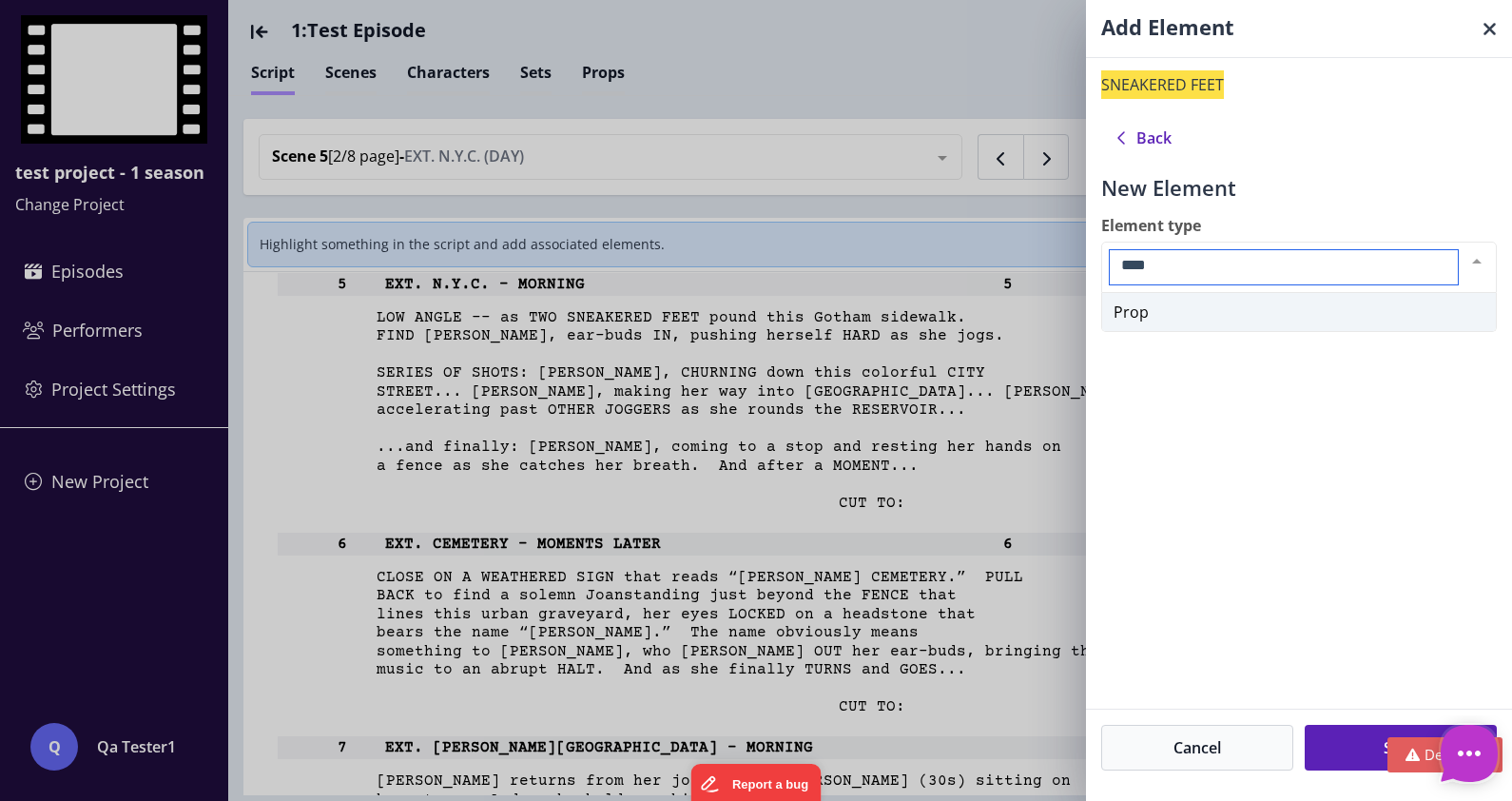 click on "Prop" at bounding box center (1299, 312) 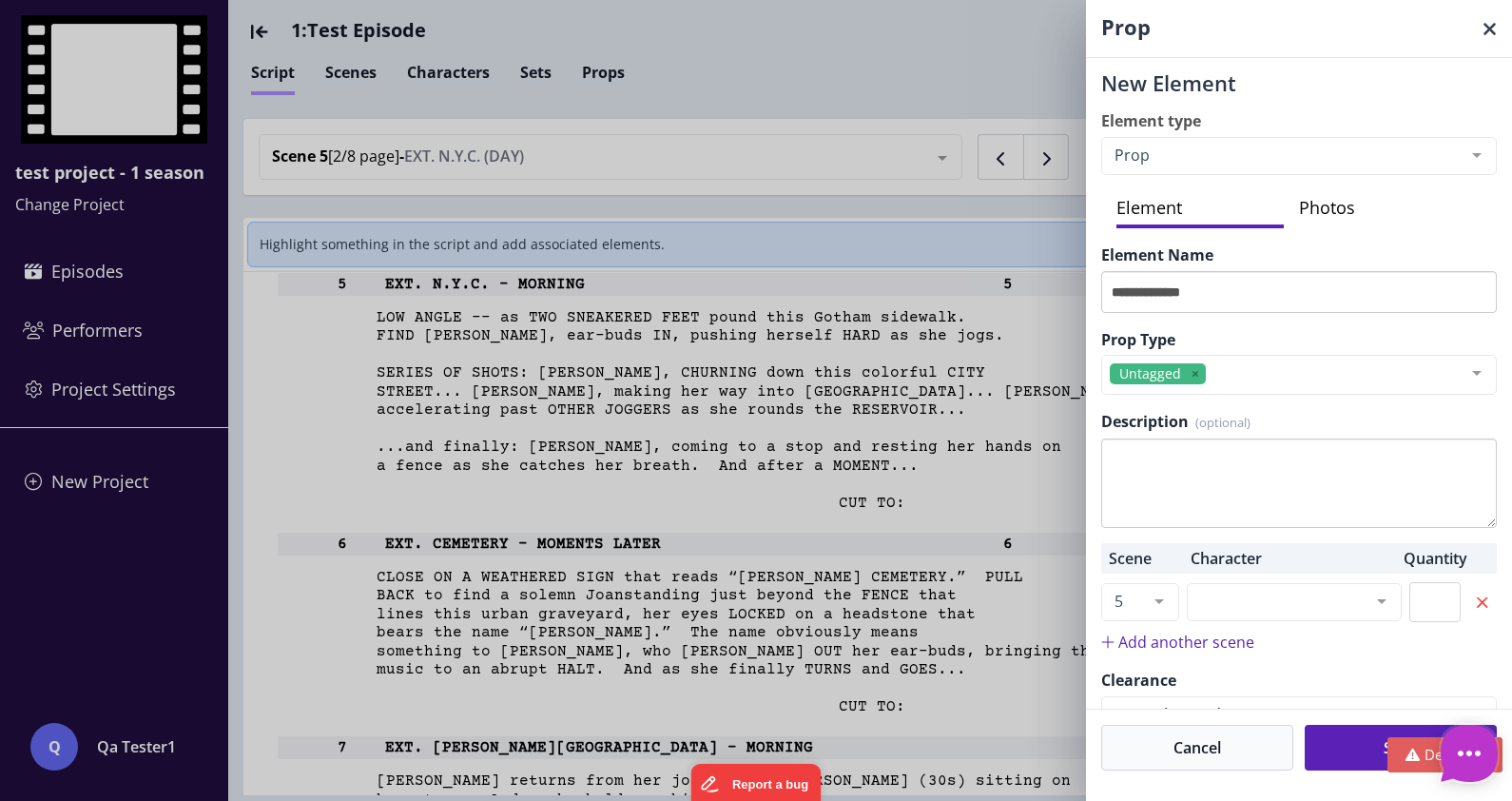 scroll, scrollTop: 0, scrollLeft: 0, axis: both 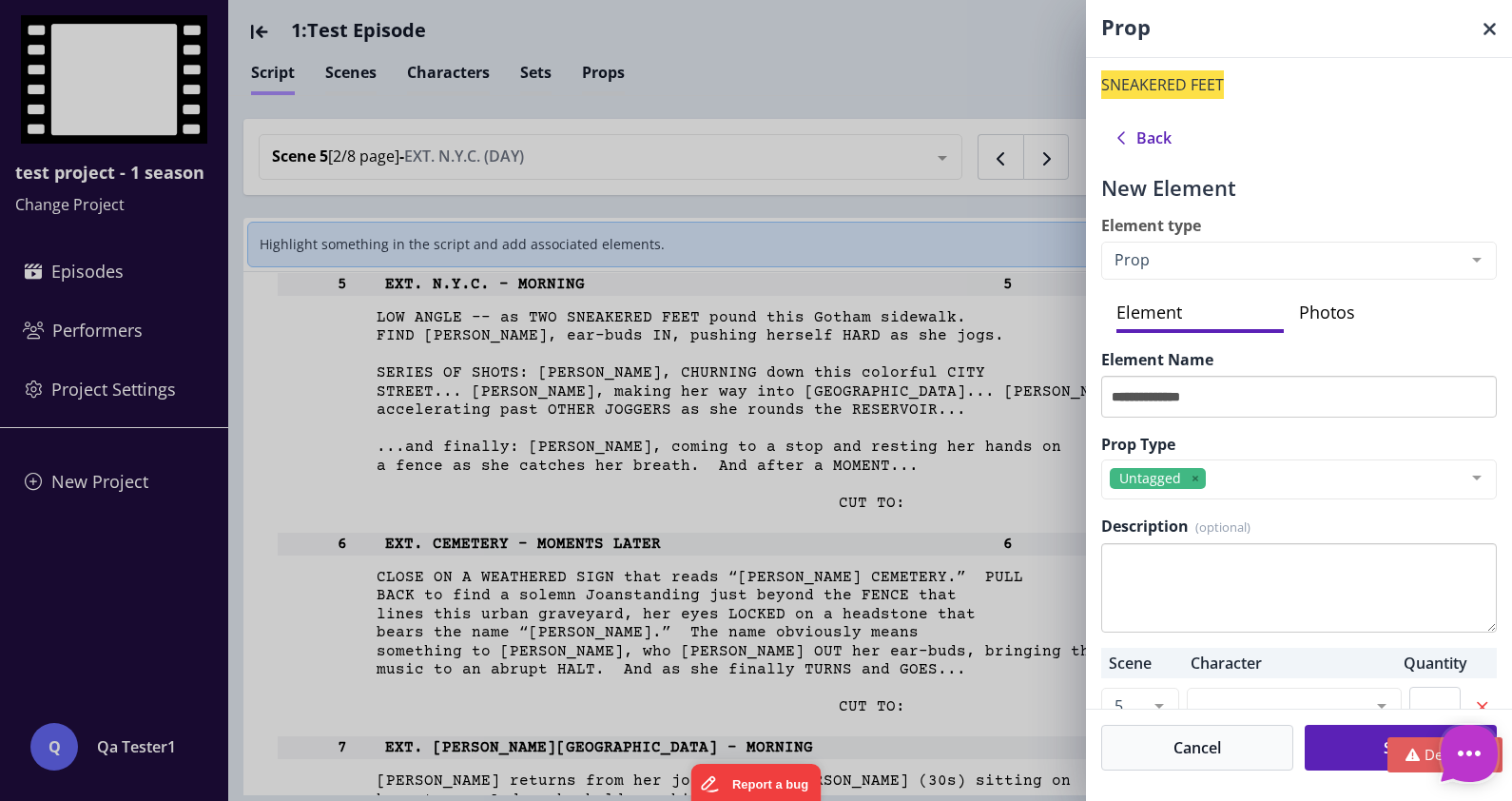 click on "Photos" at bounding box center [1383, 314] 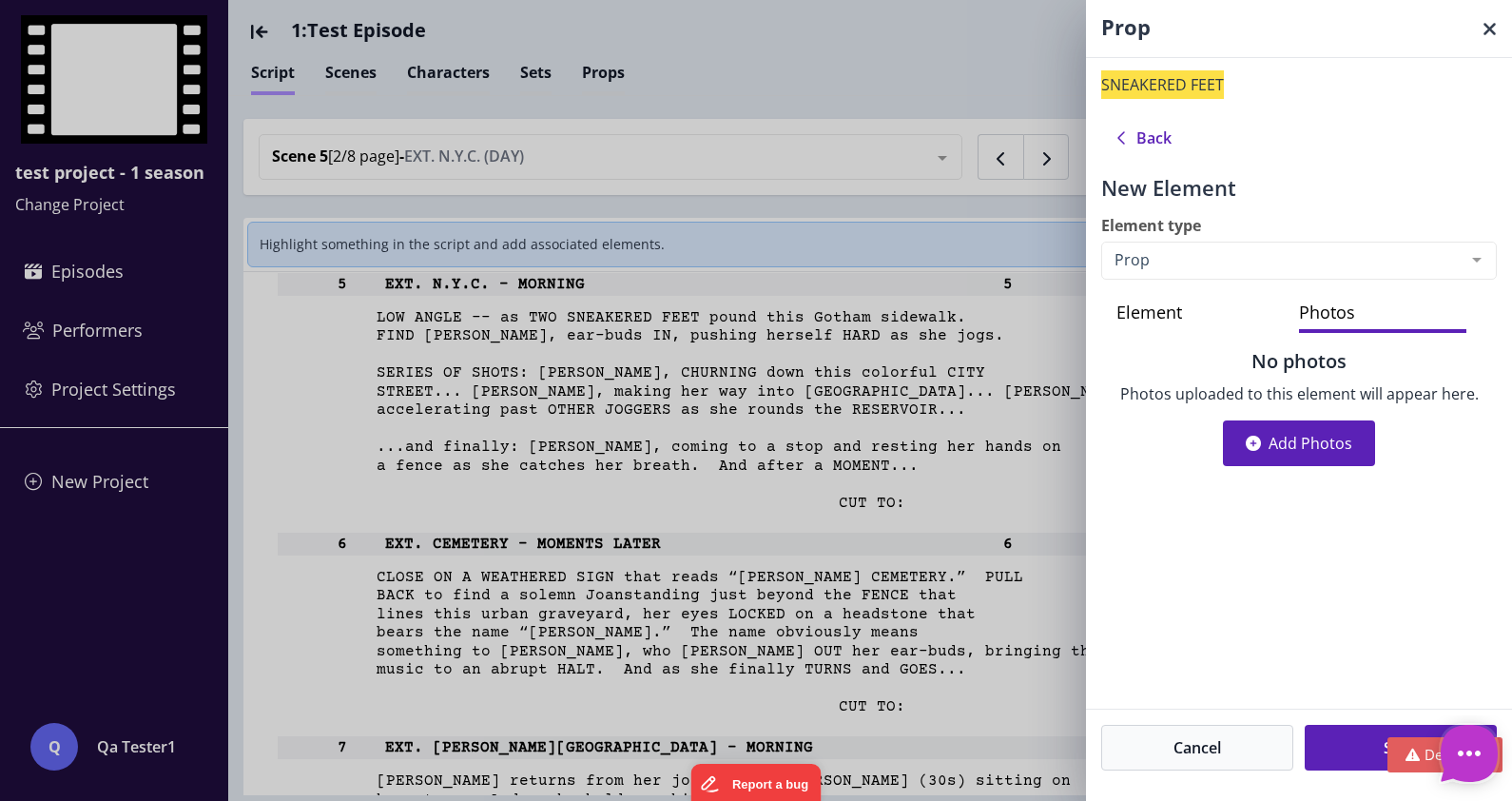 click on "Element" at bounding box center [1200, 314] 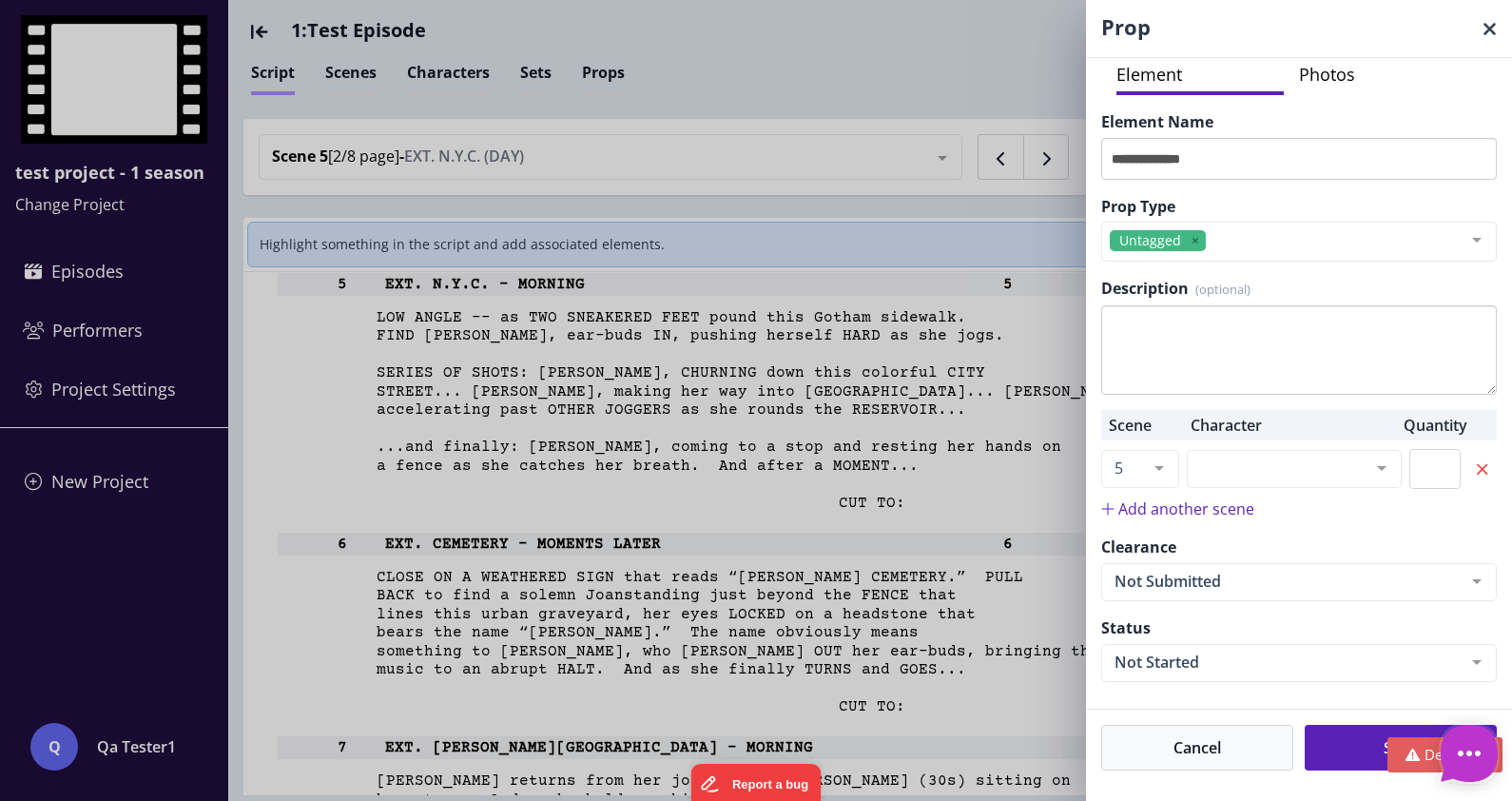 scroll, scrollTop: 239, scrollLeft: 0, axis: vertical 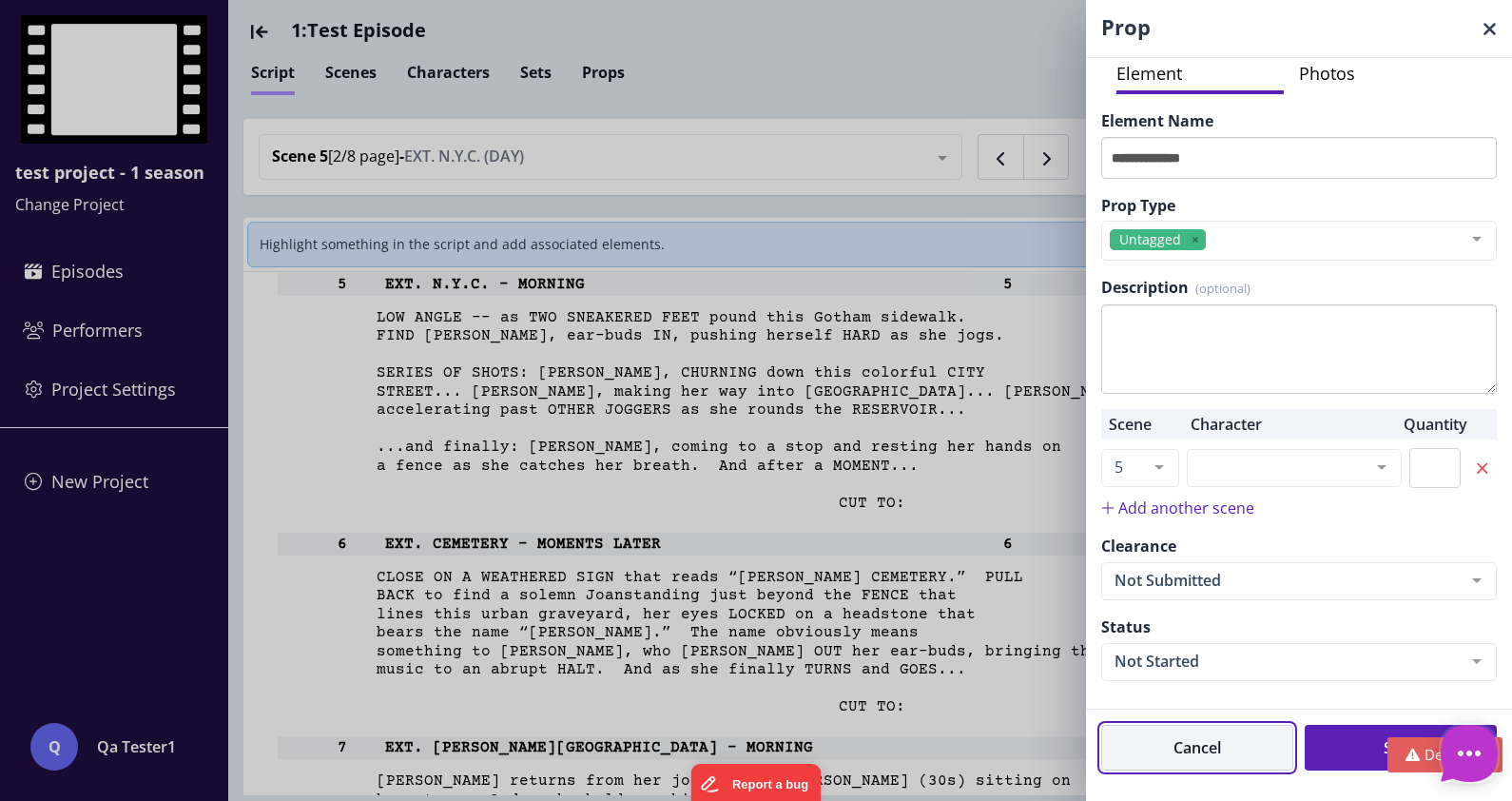 click on "Cancel" at bounding box center [1197, 748] 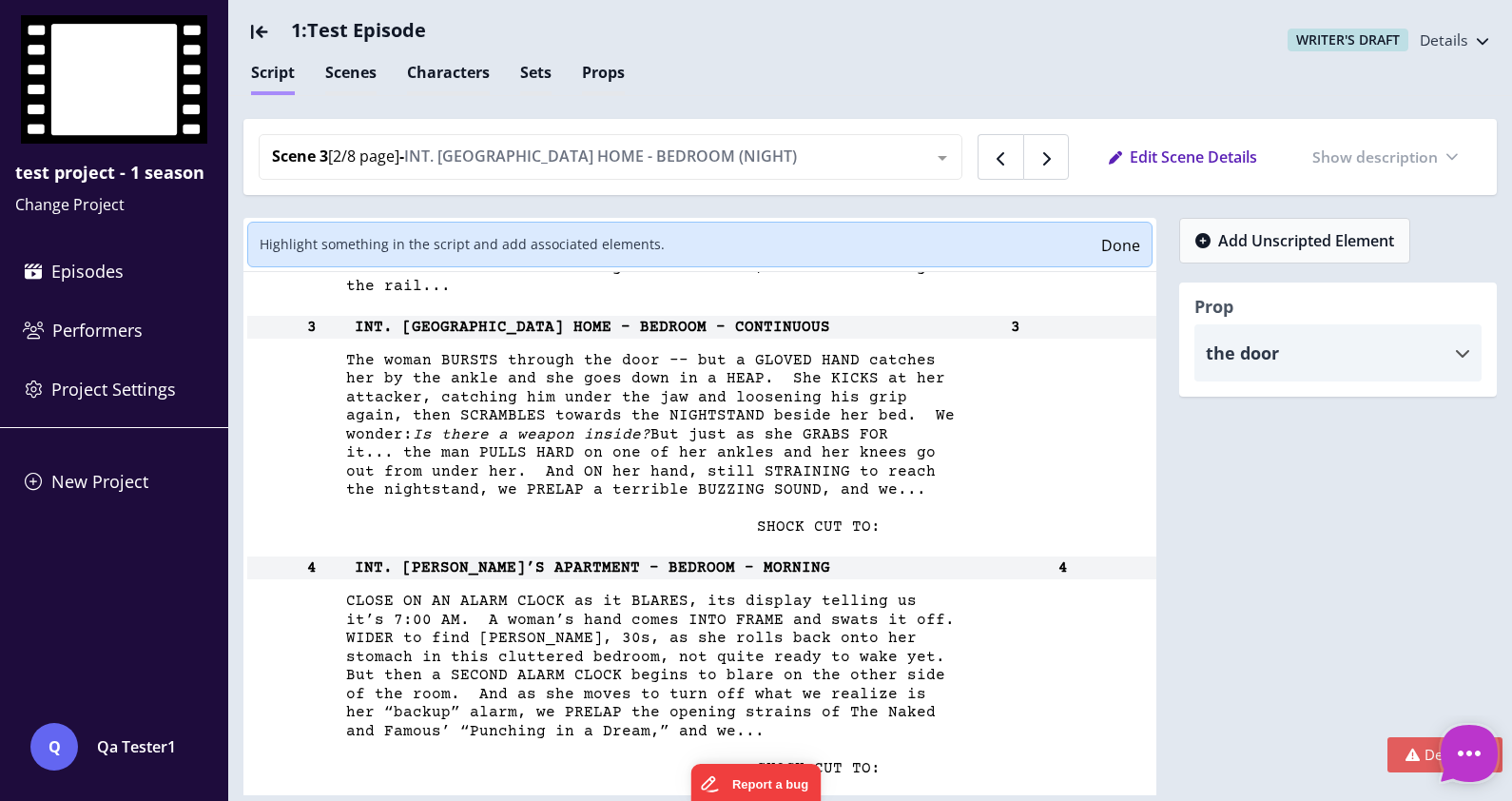 scroll, scrollTop: 5212, scrollLeft: 0, axis: vertical 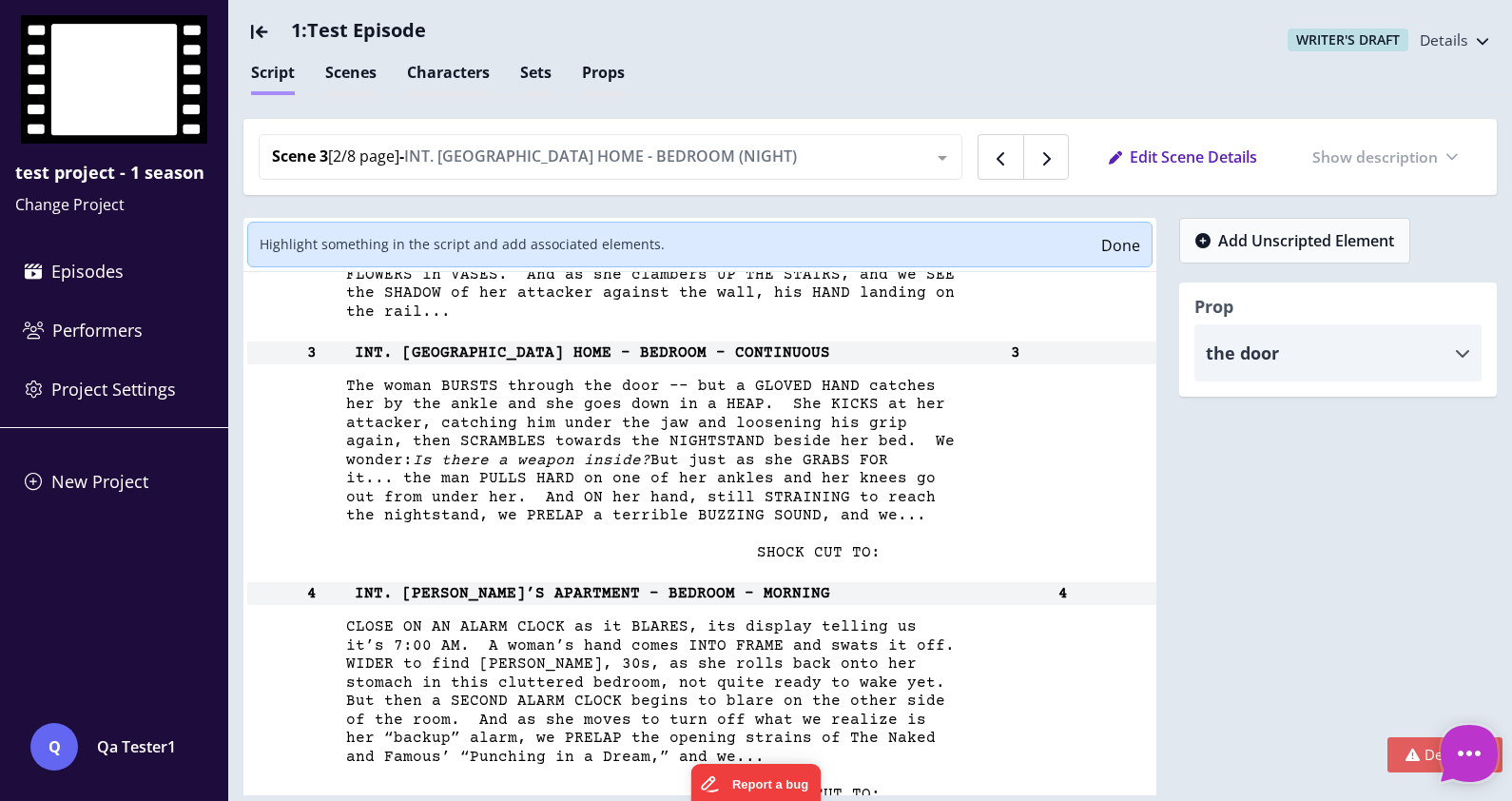 click on "The woman BURSTS through the door -- but a GLOVED HAND catches" at bounding box center [590, 386] 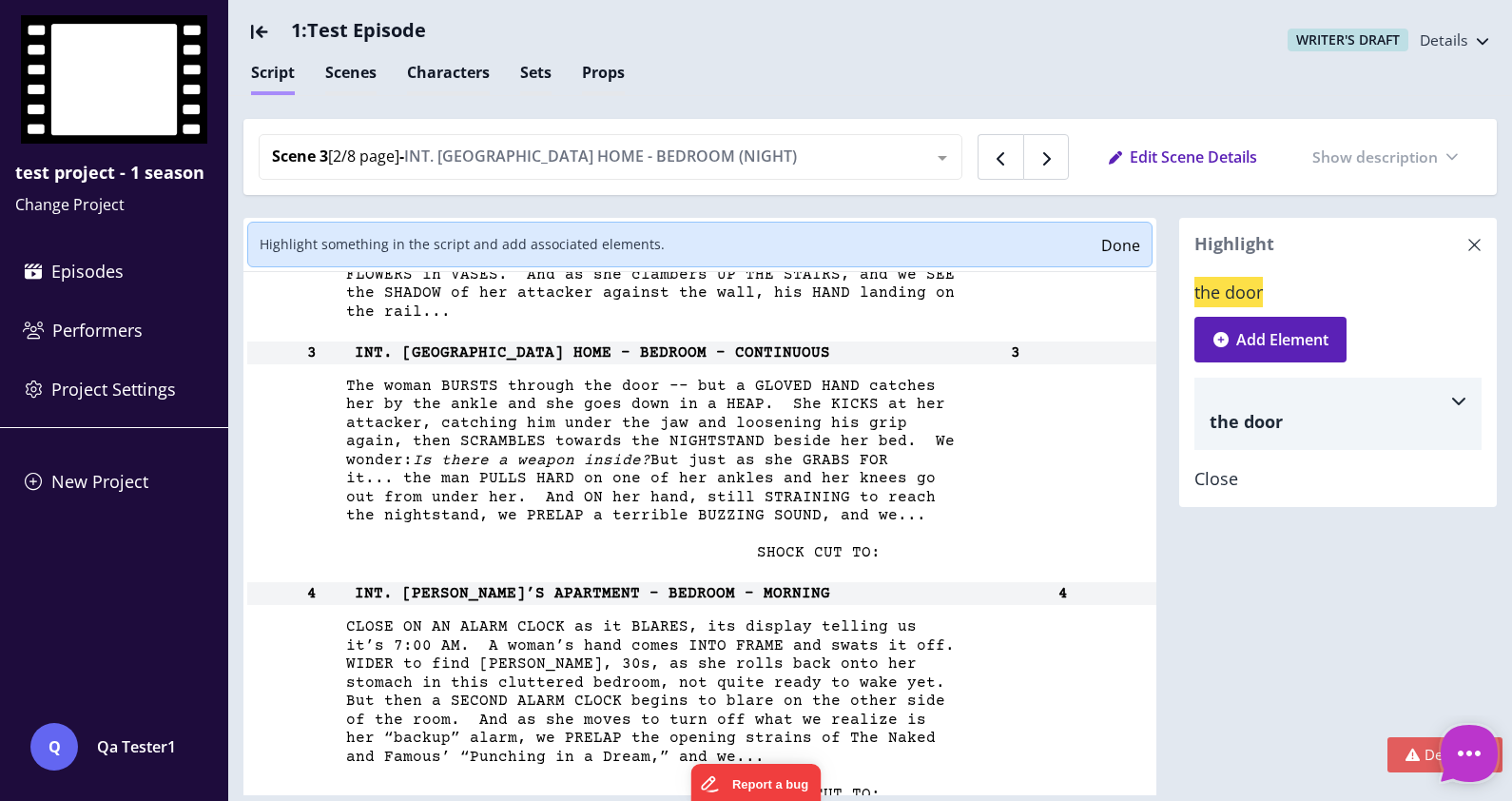 click at bounding box center [1459, 400] 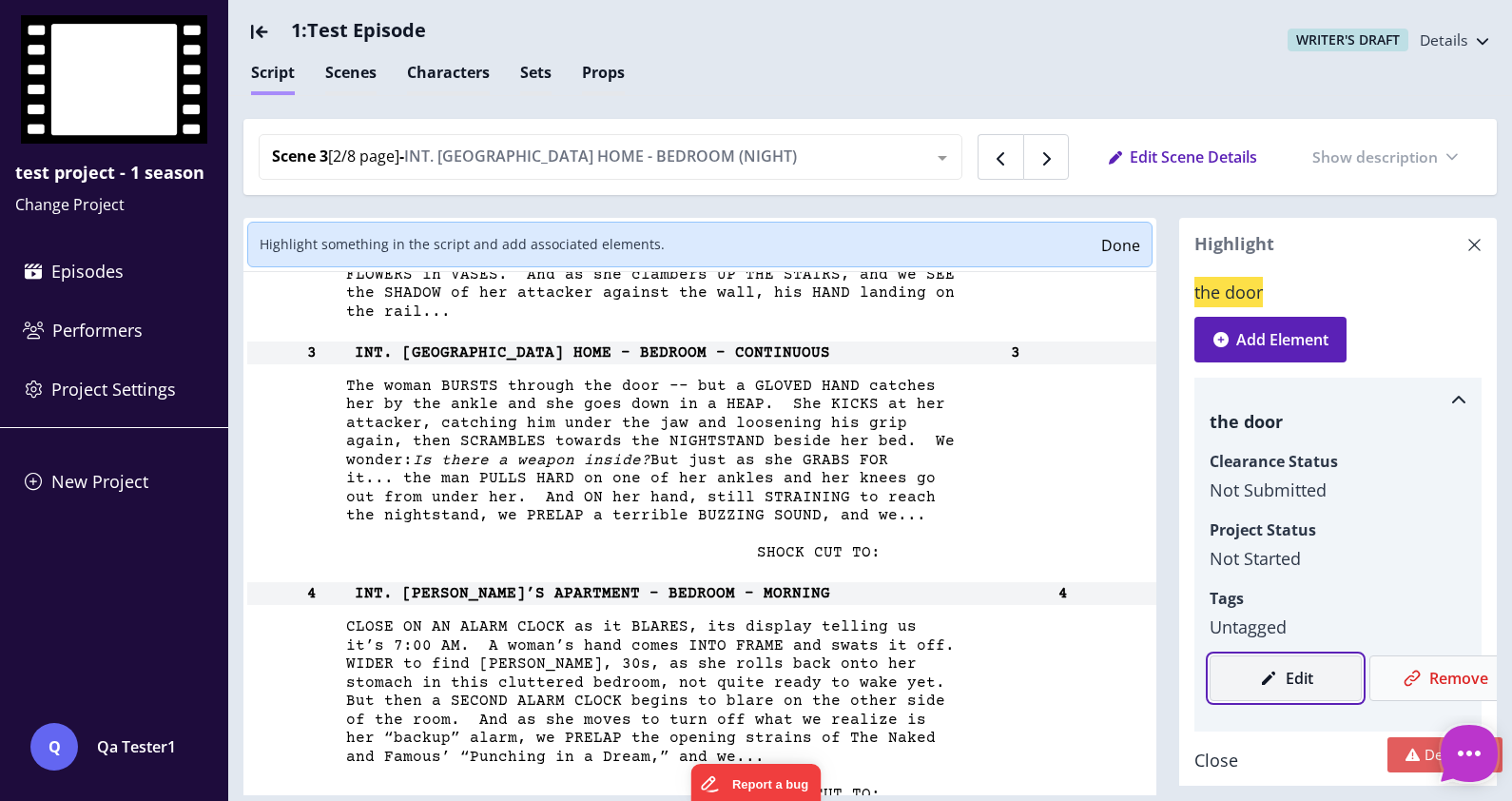 click on "Edit" at bounding box center [1286, 678] 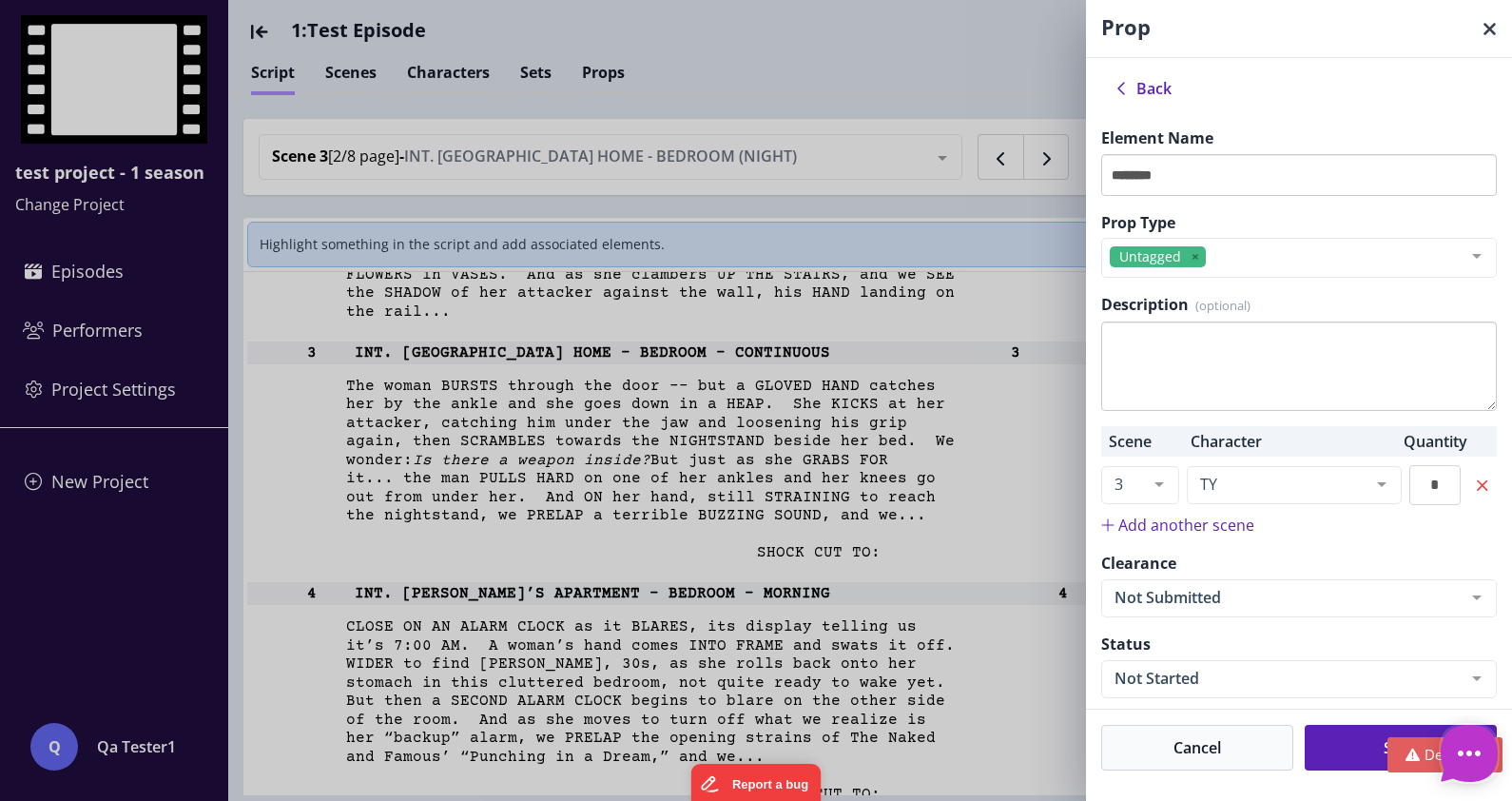 scroll, scrollTop: 15, scrollLeft: 0, axis: vertical 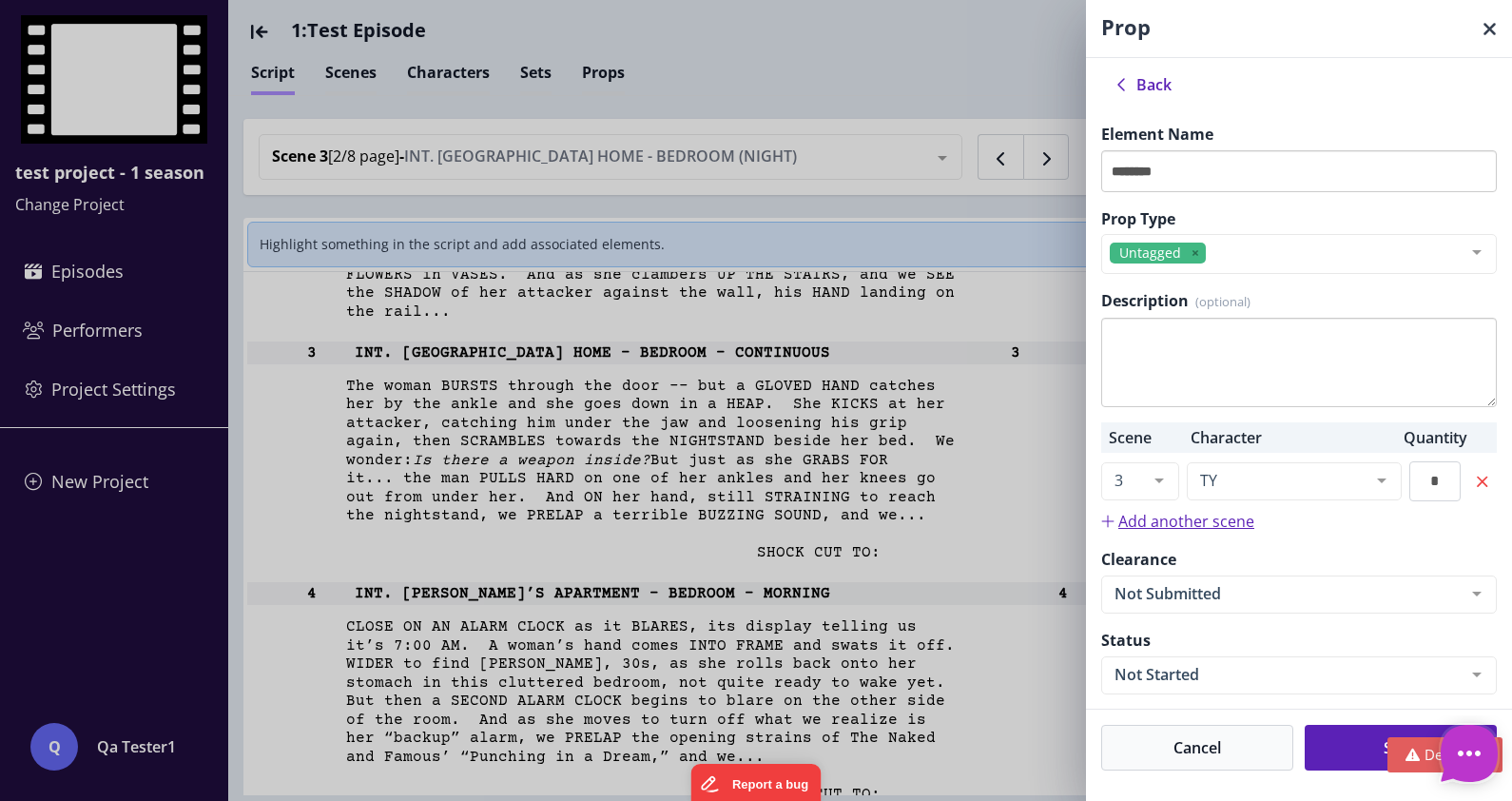 click on "Add another scene" at bounding box center [1299, 521] 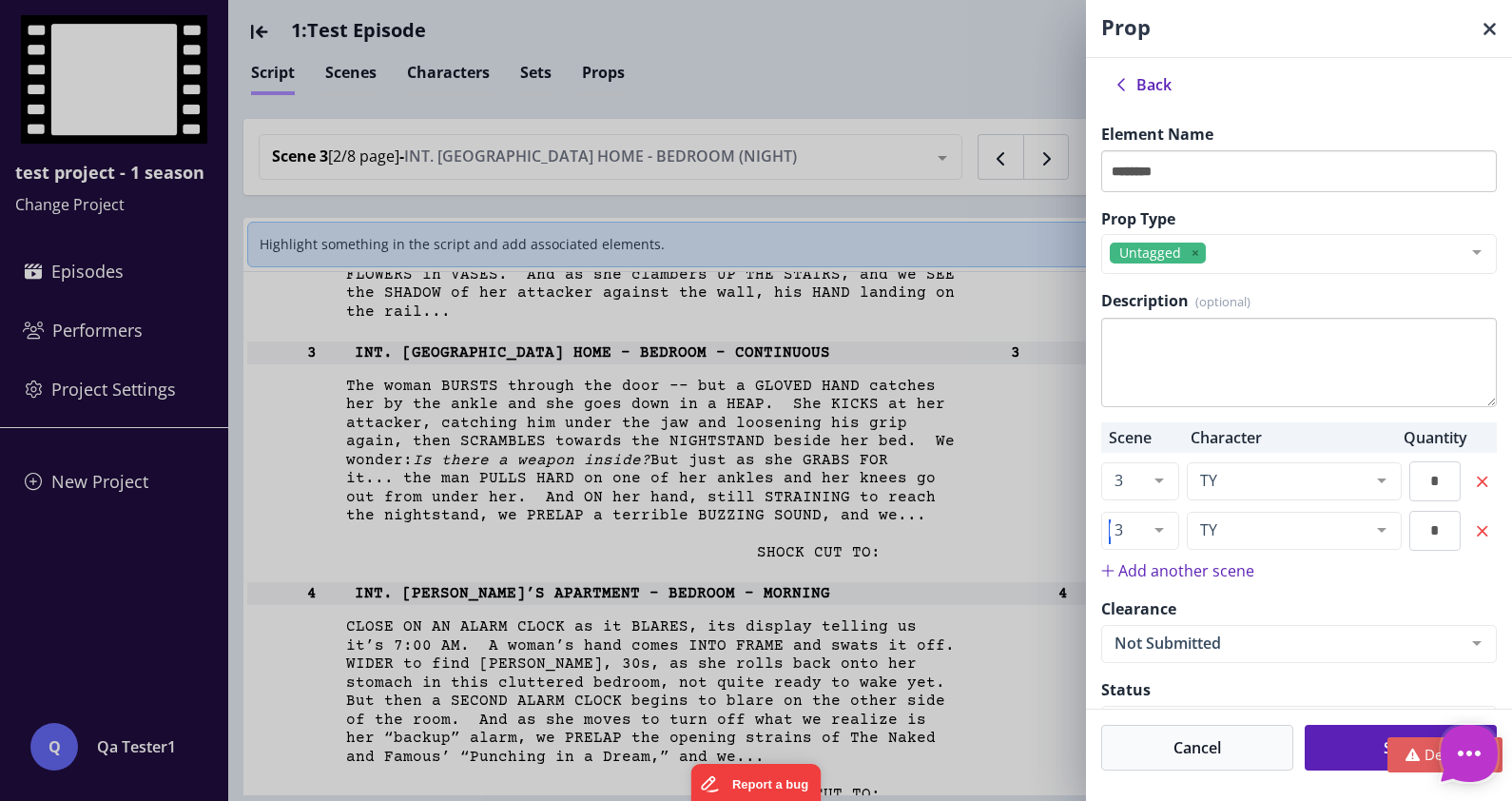 click at bounding box center [1159, 531] 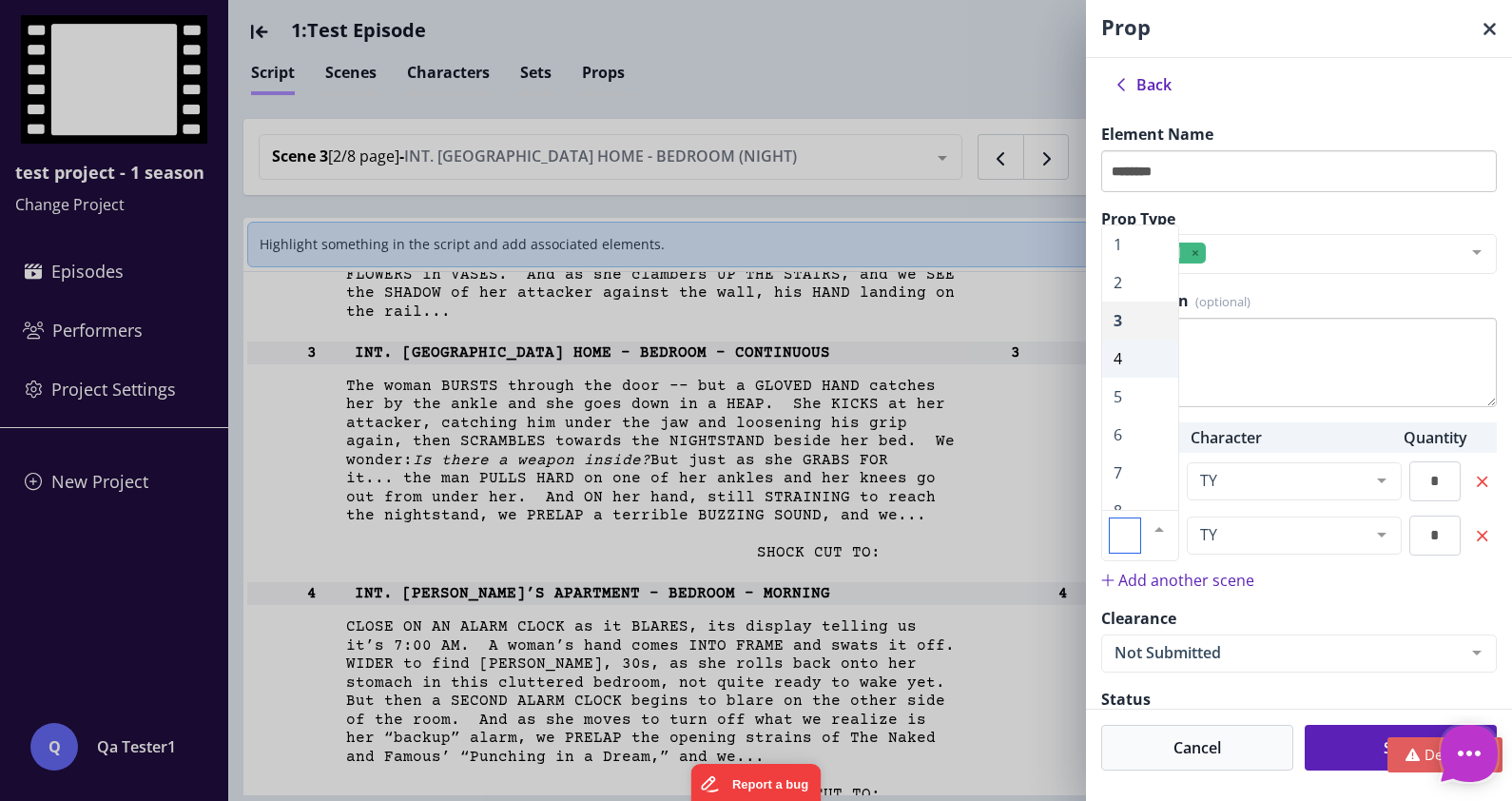 click on "4" at bounding box center [1140, 359] 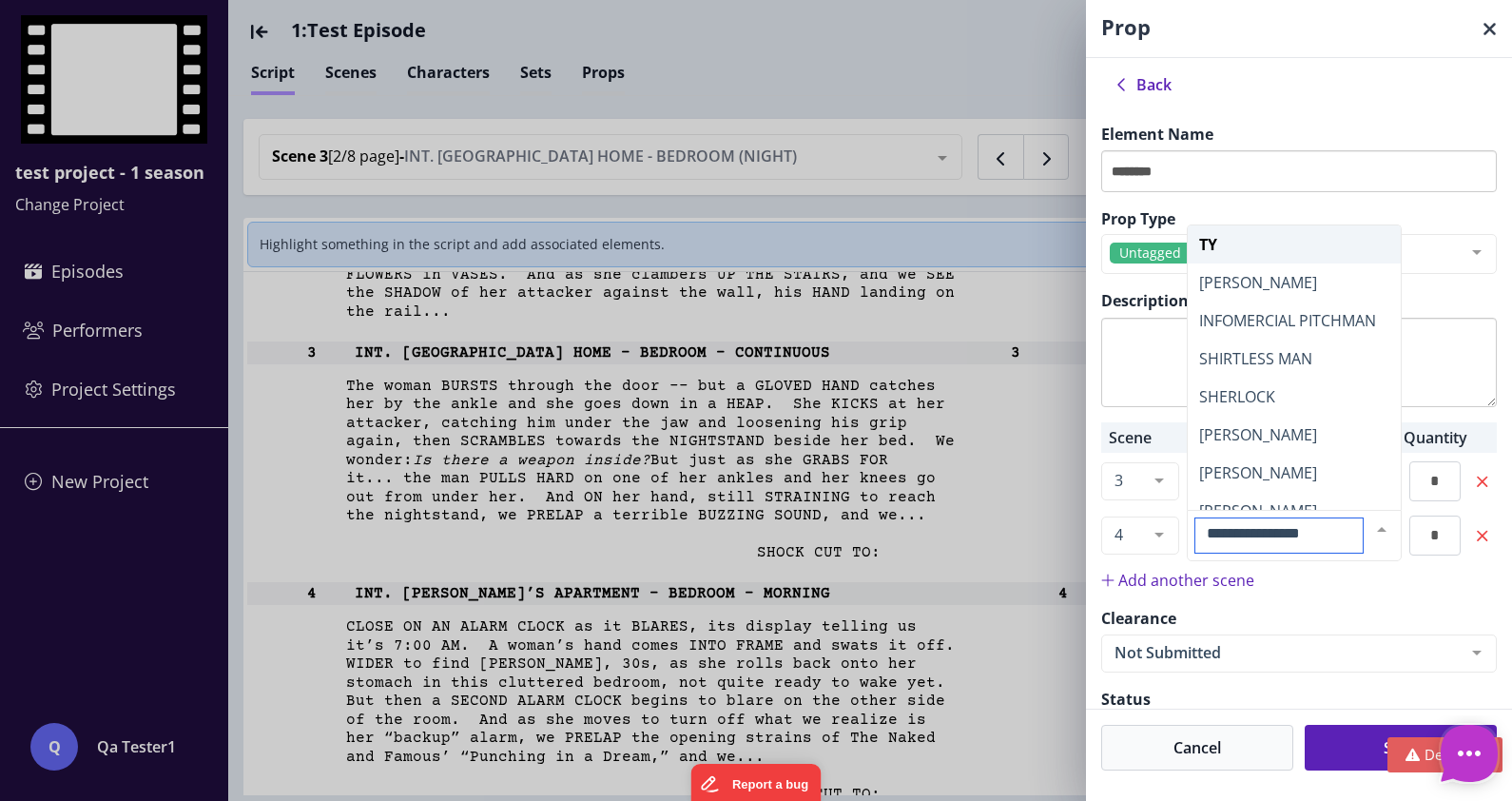 click at bounding box center [1382, 529] 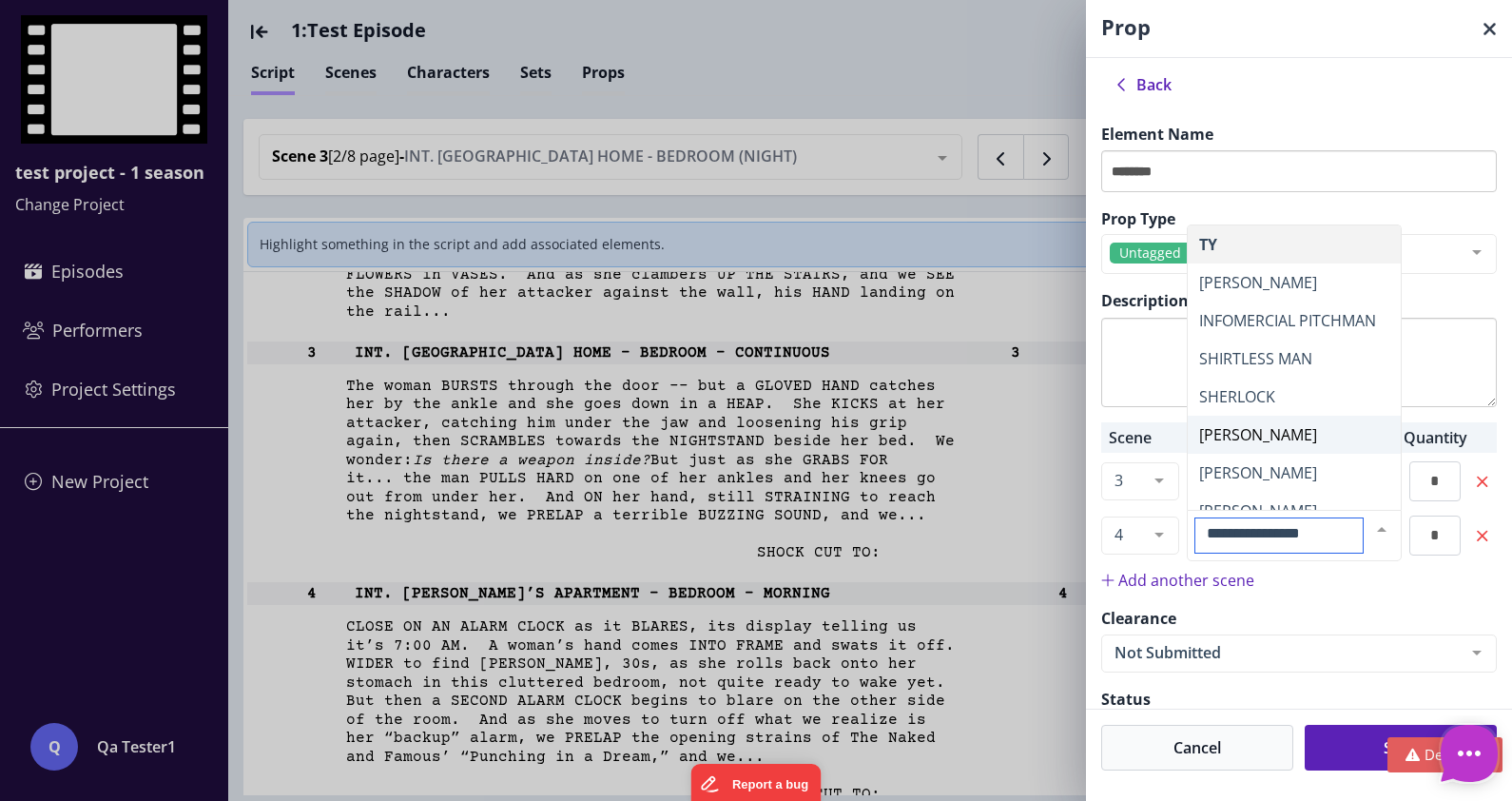 click on "[PERSON_NAME]" at bounding box center (1294, 435) 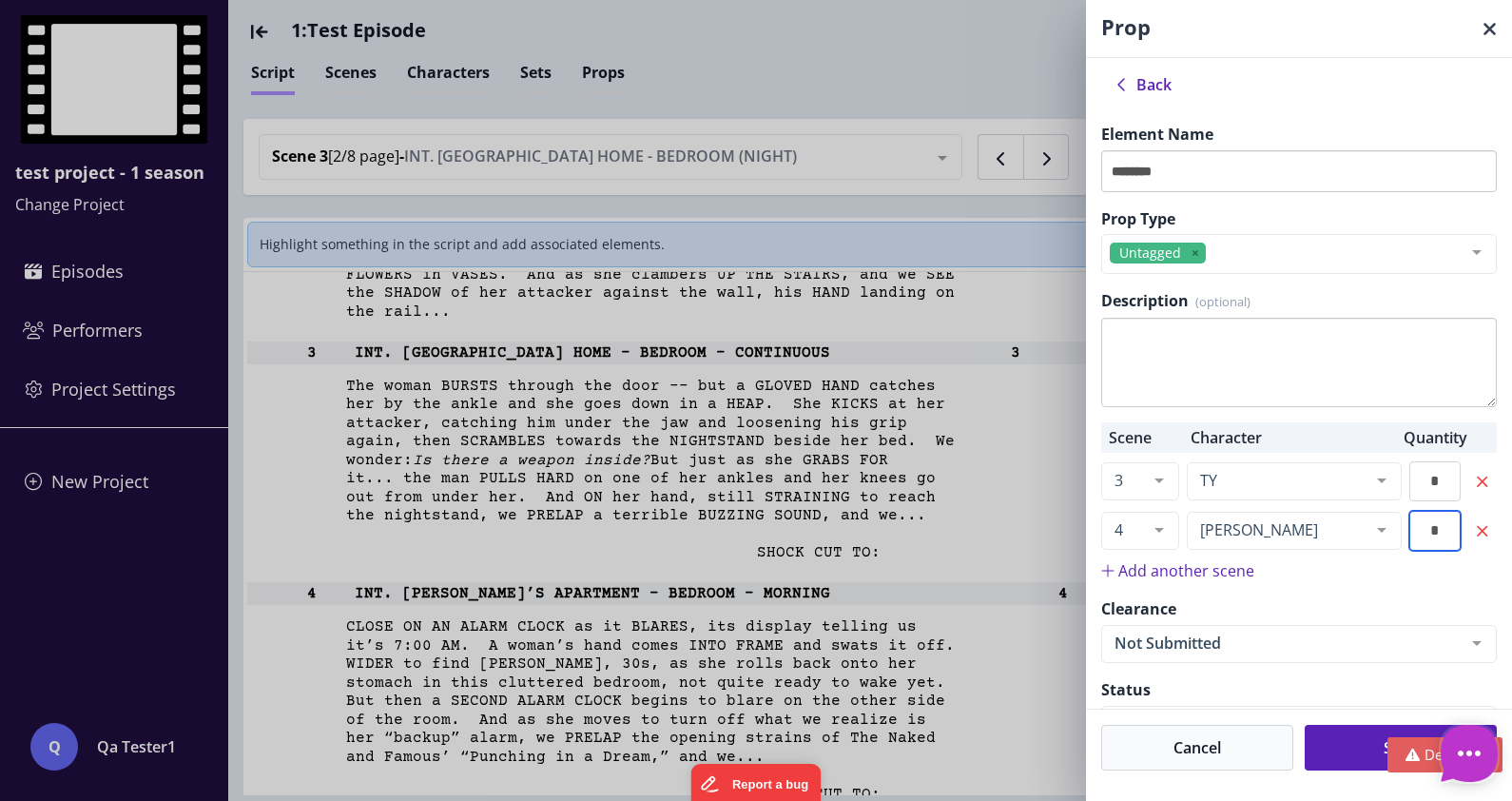 drag, startPoint x: 1426, startPoint y: 529, endPoint x: 1403, endPoint y: 522, distance: 24.04163 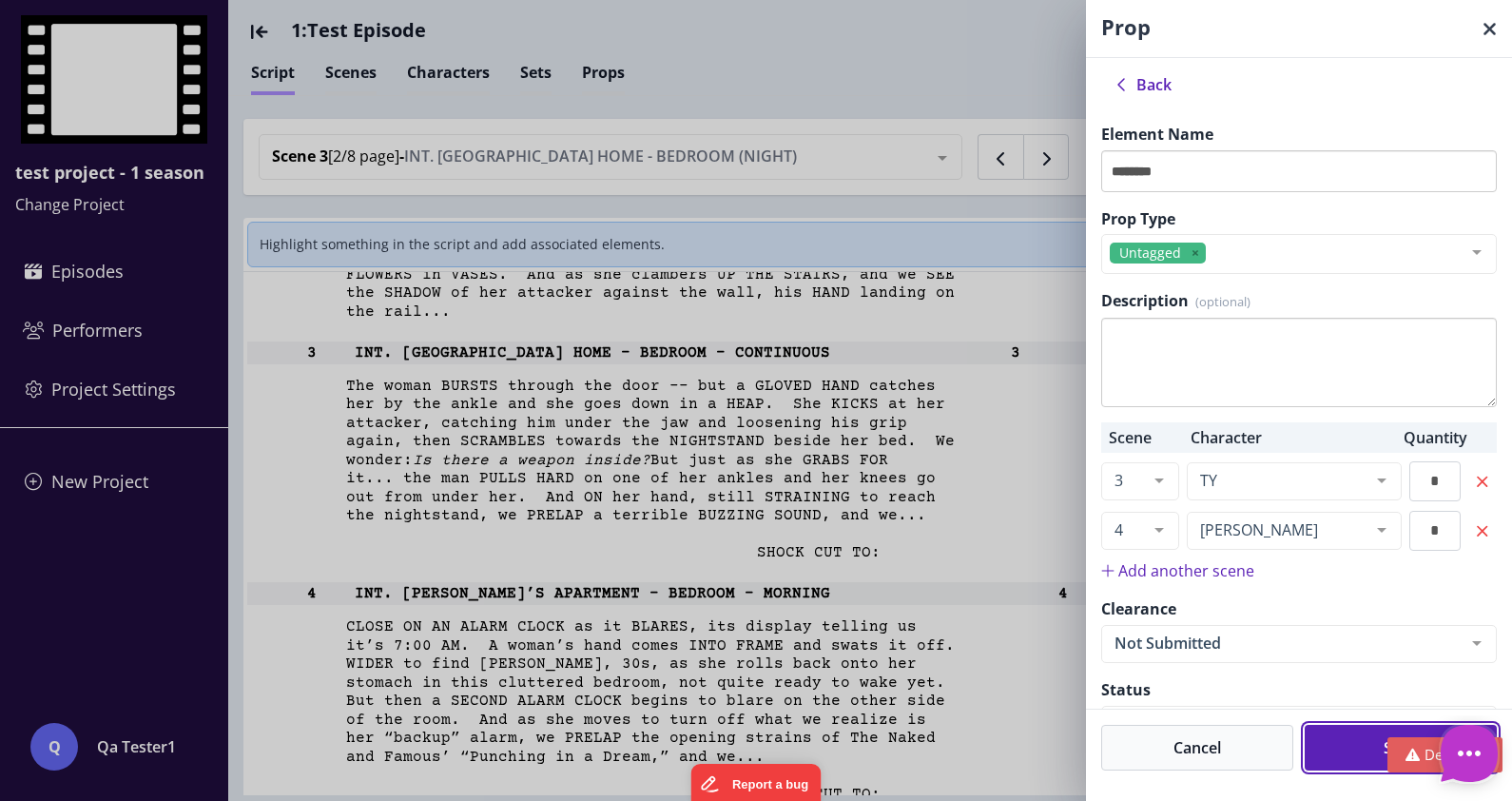 click on "Save" at bounding box center [1401, 748] 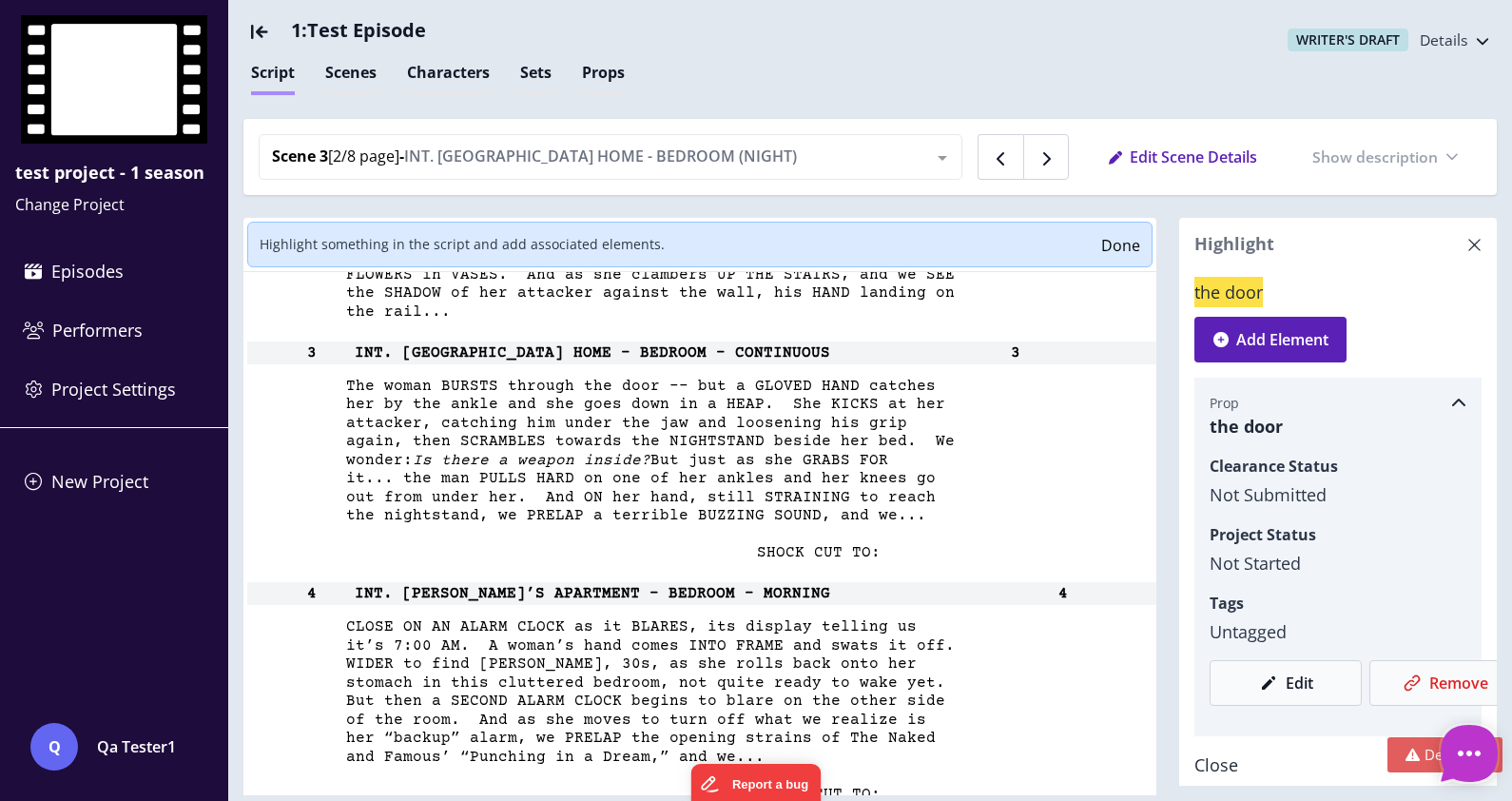 click at bounding box center (1474, 244) 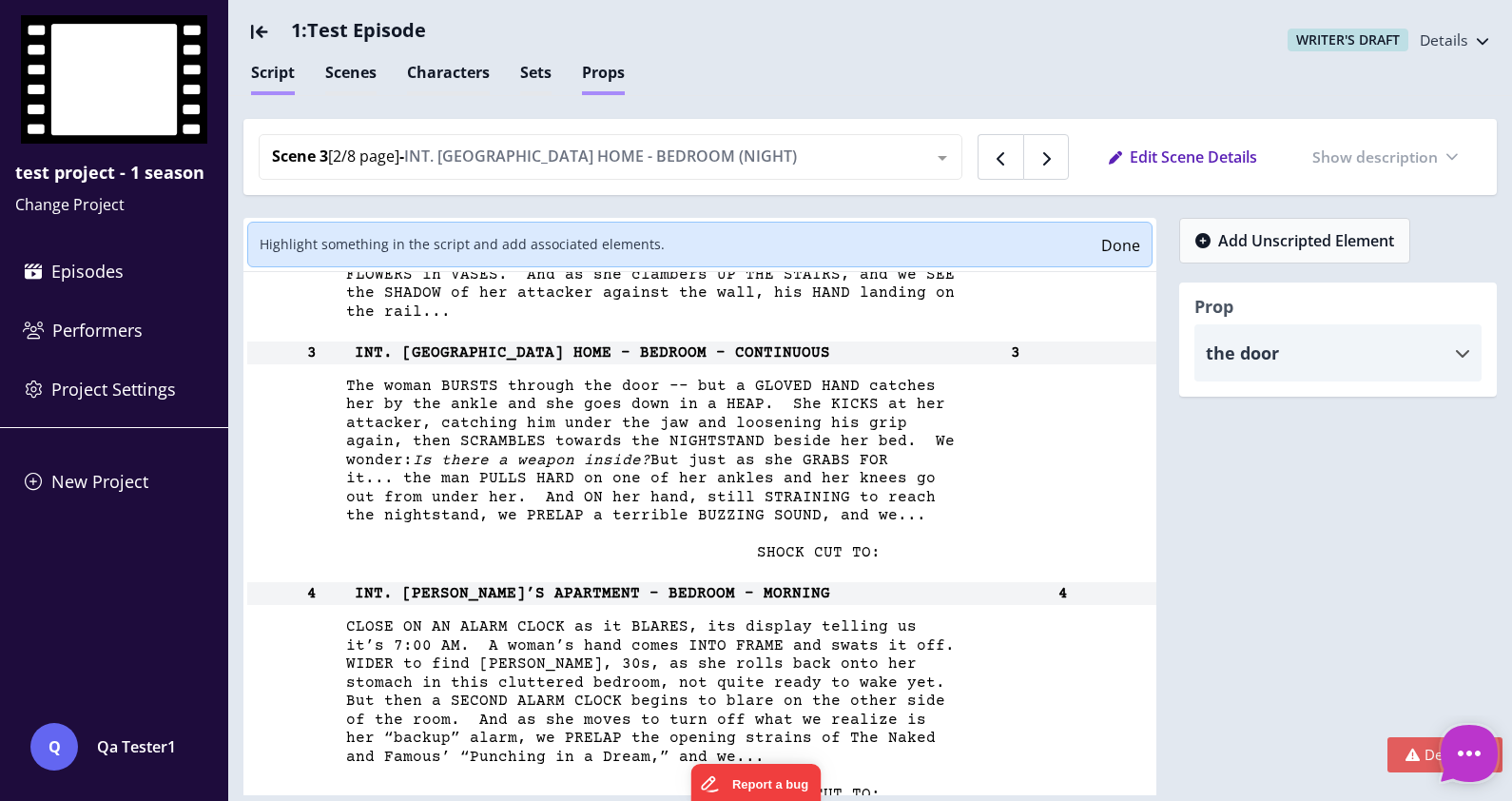 click on "Props" at bounding box center (603, 78) 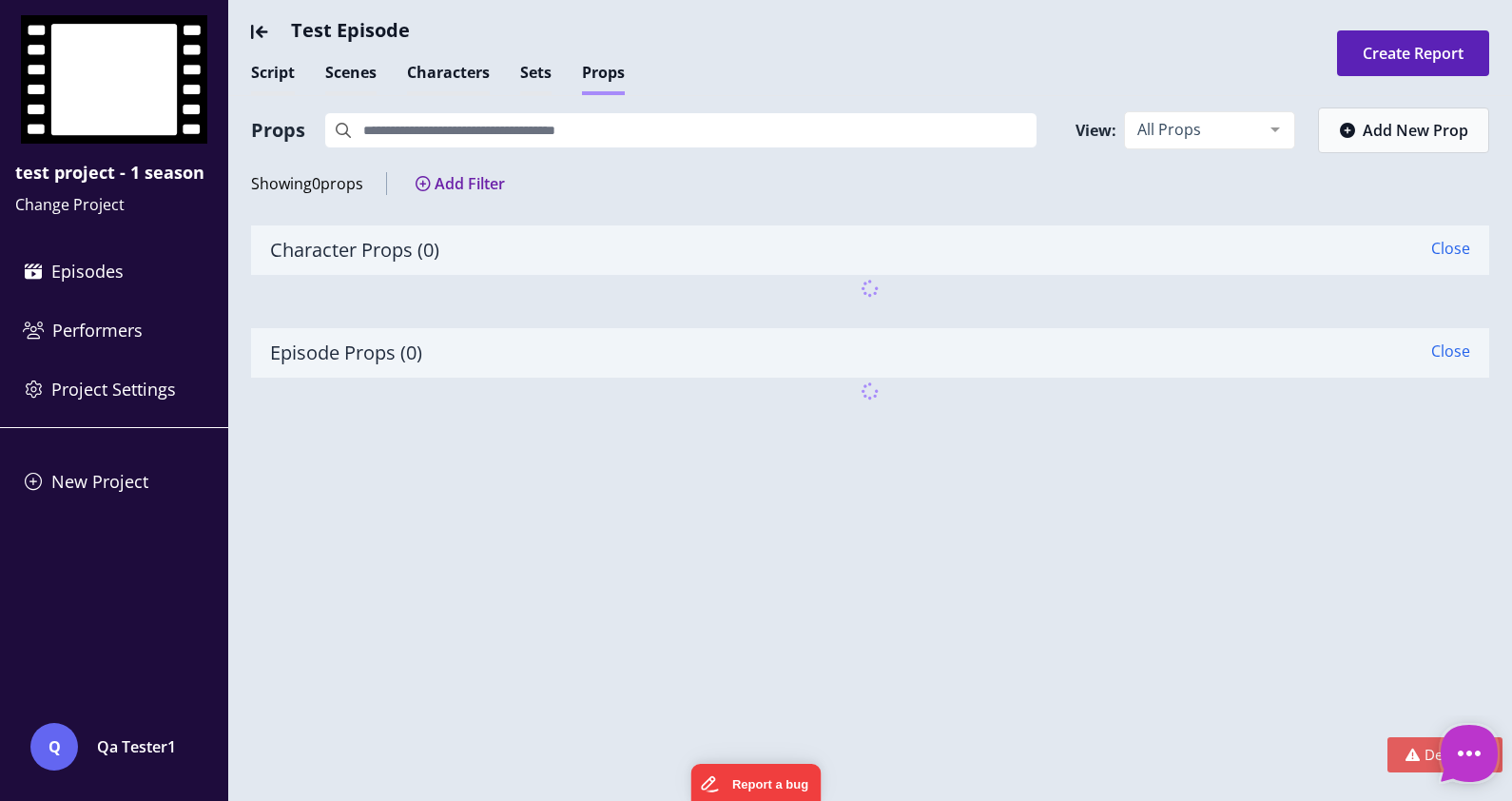 type on "*" 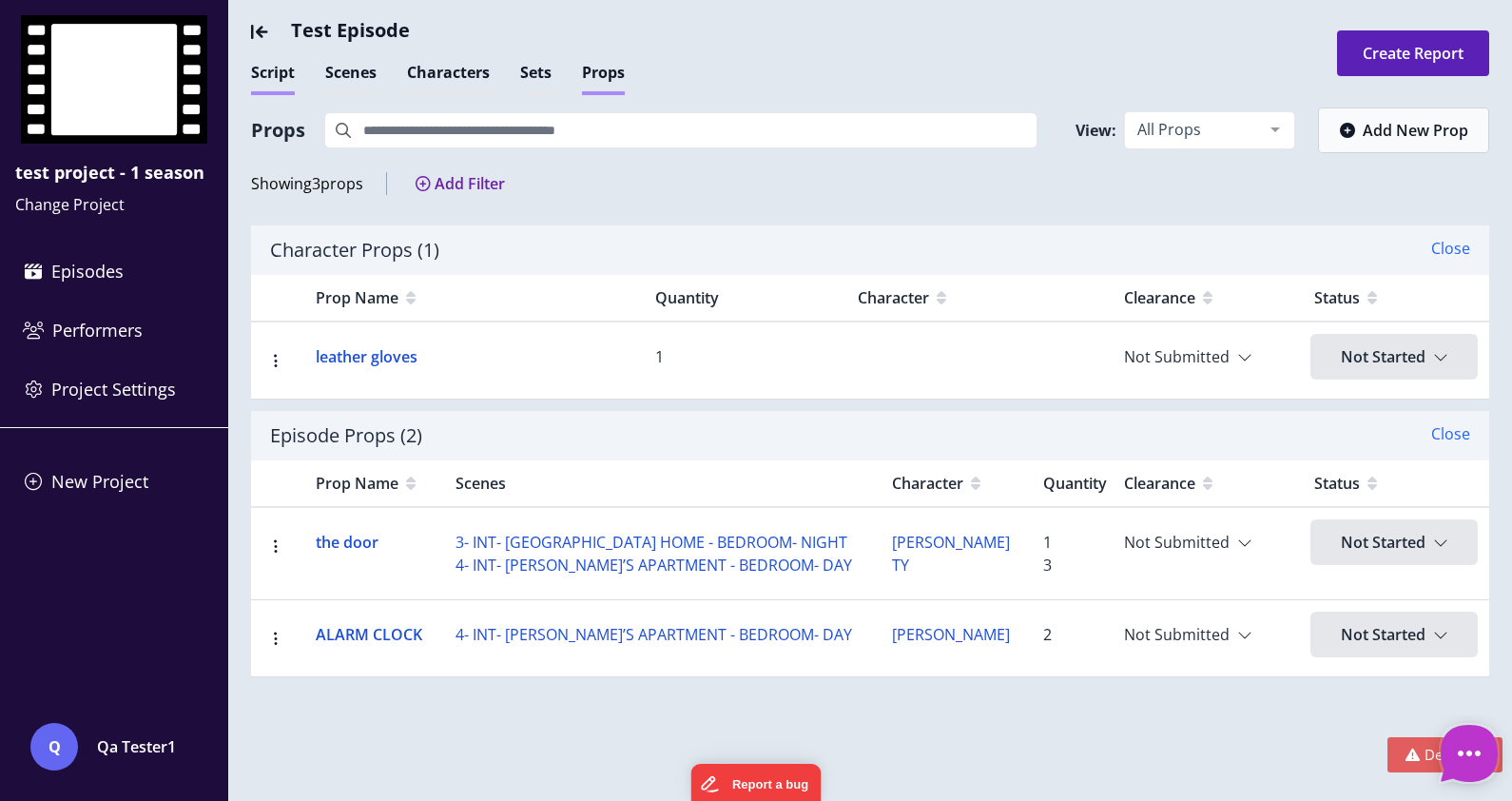click on "Script" at bounding box center (273, 78) 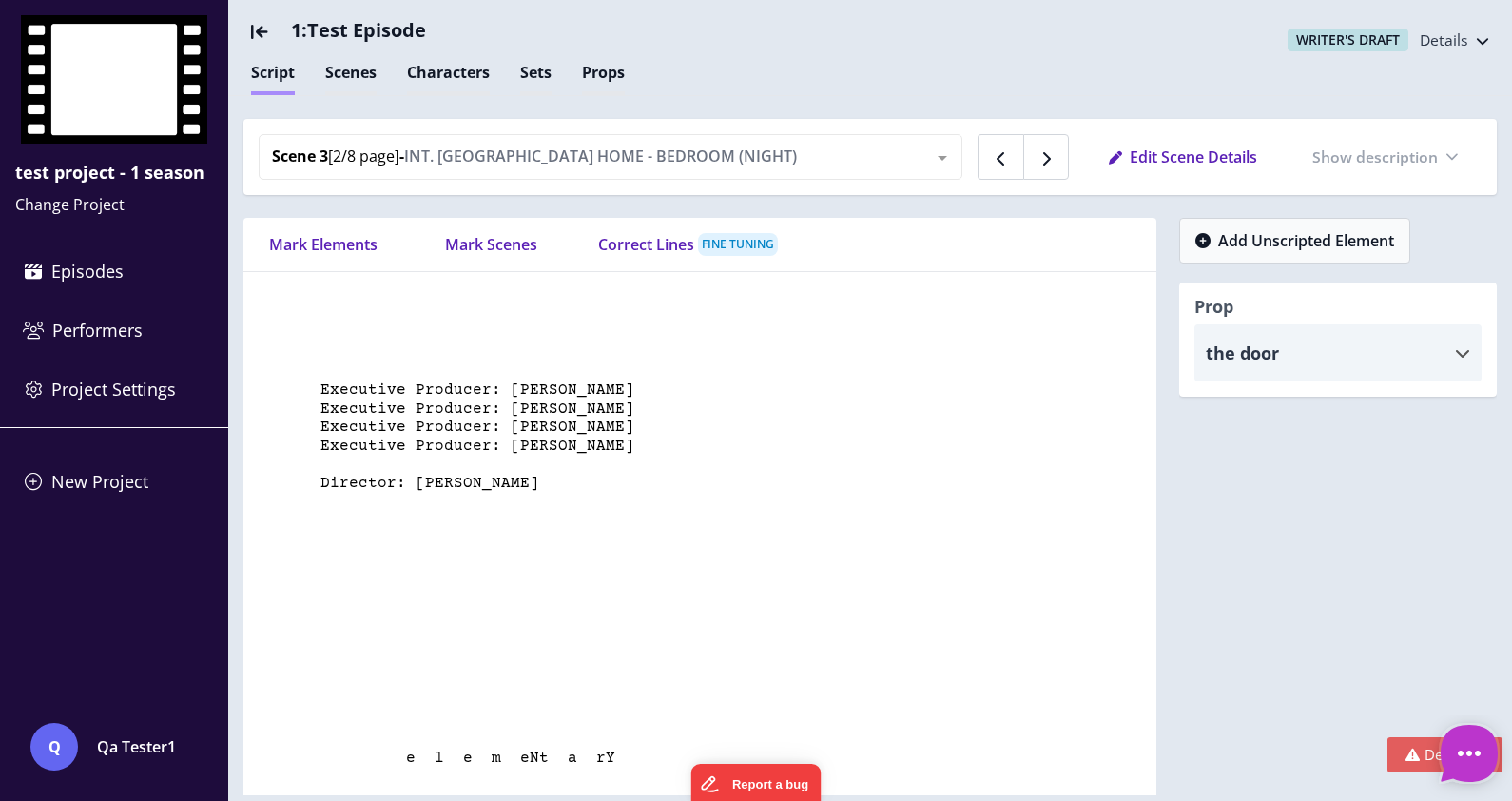 scroll, scrollTop: 5281, scrollLeft: 0, axis: vertical 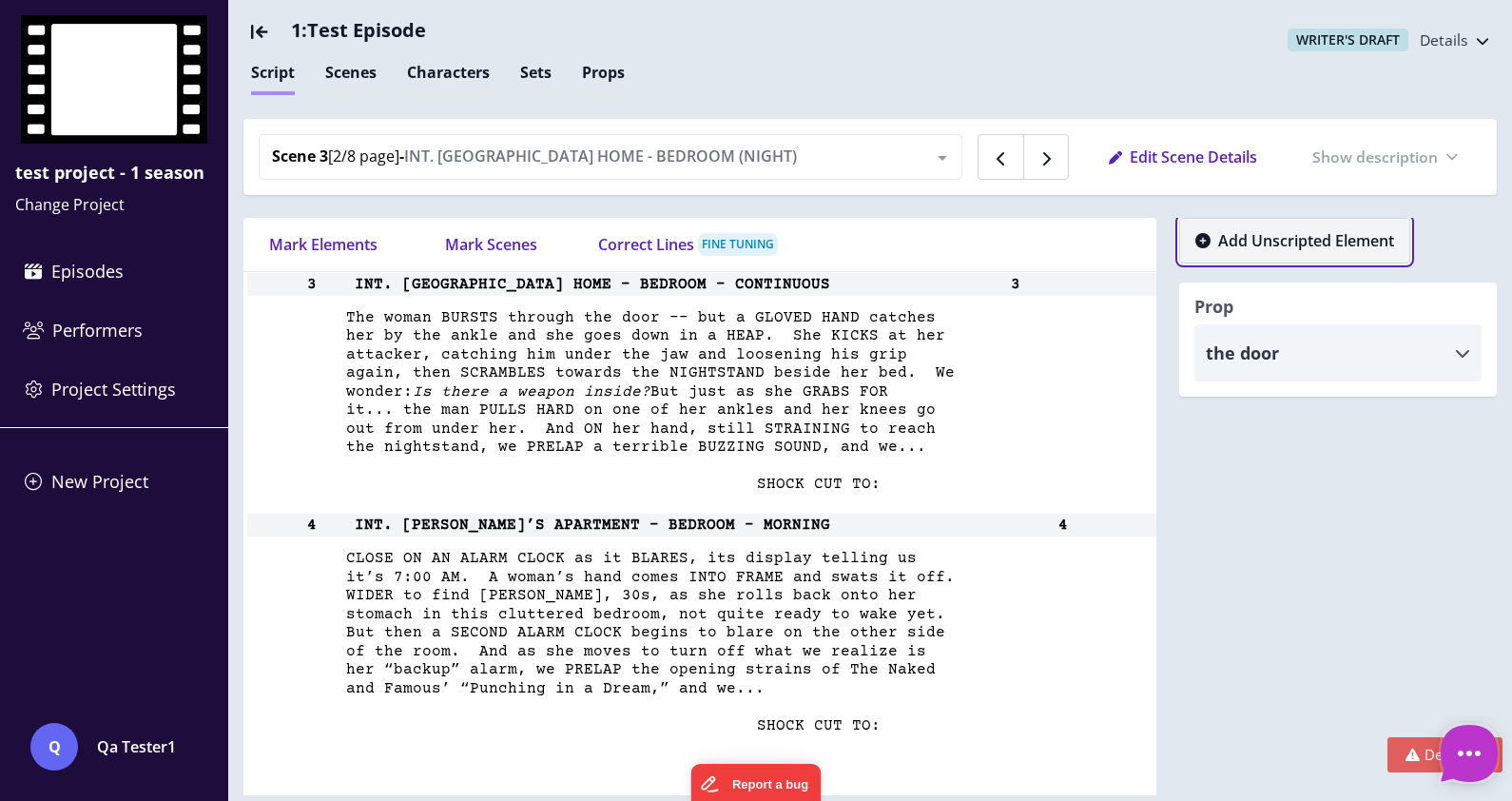 click on "Add Unscripted Element" at bounding box center (1306, 241) 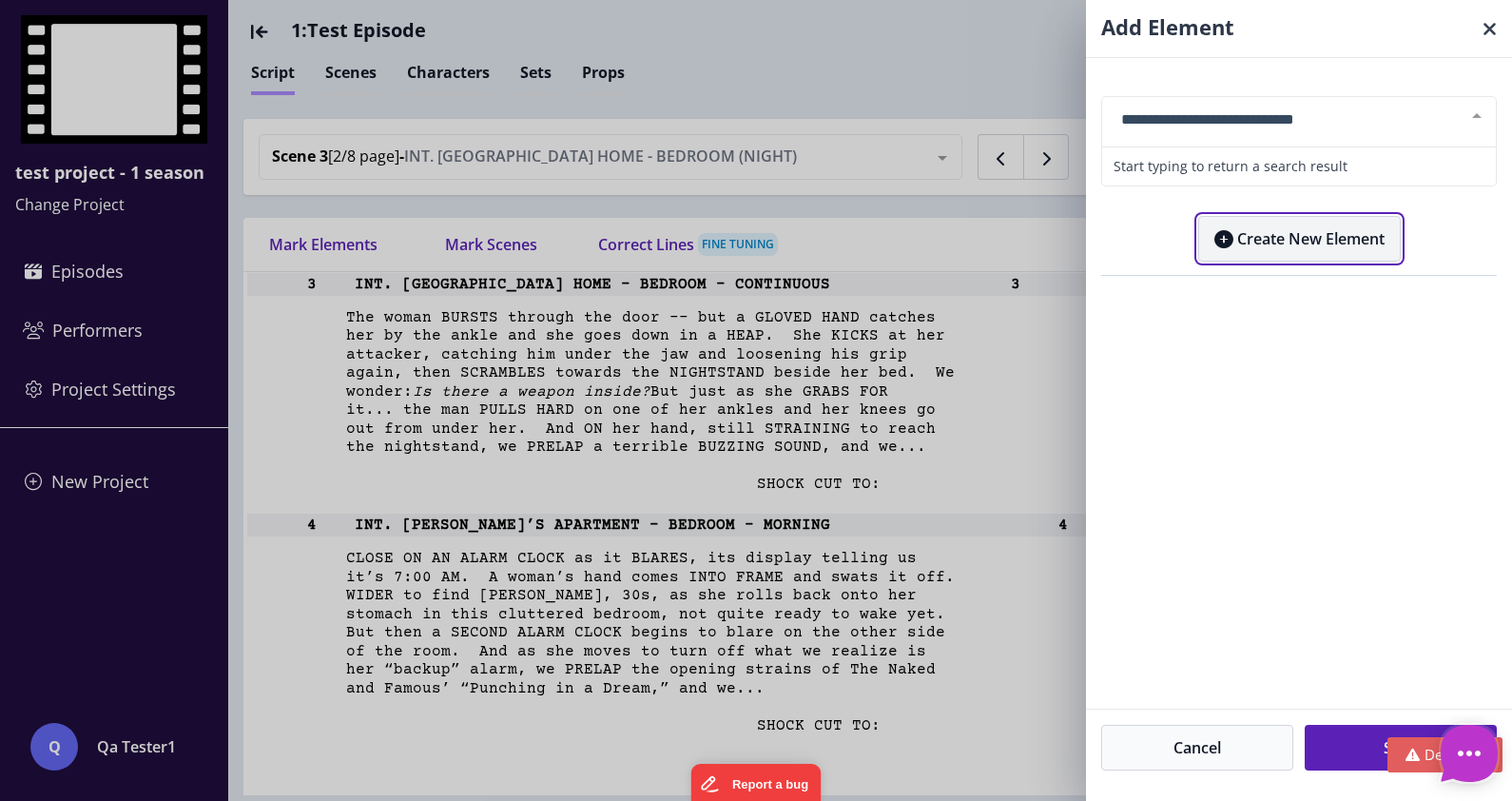 click on "Create New Element" at bounding box center (1299, 239) 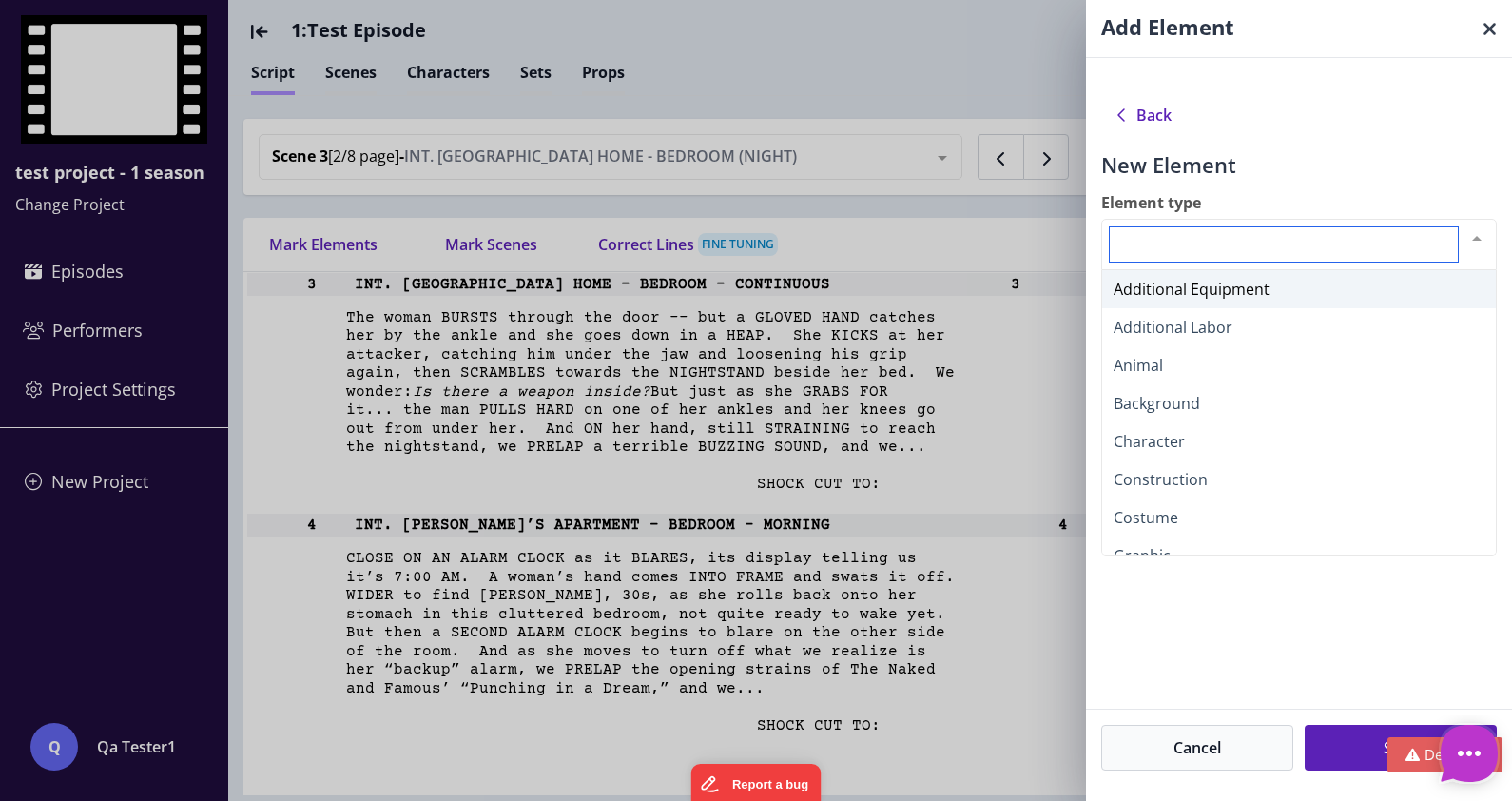 click on "Element type" at bounding box center [1284, 244] 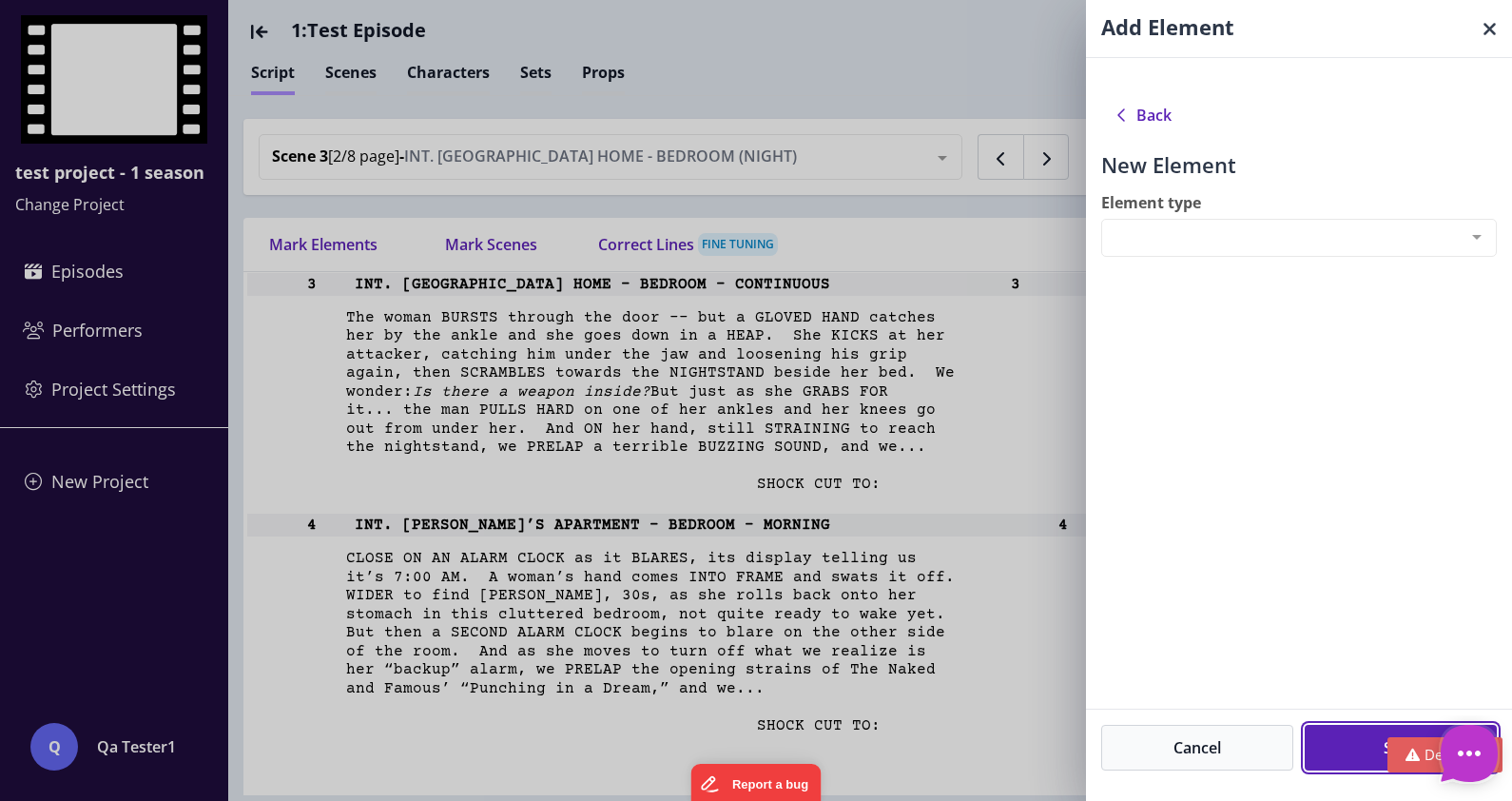 click on "Save" at bounding box center [1401, 748] 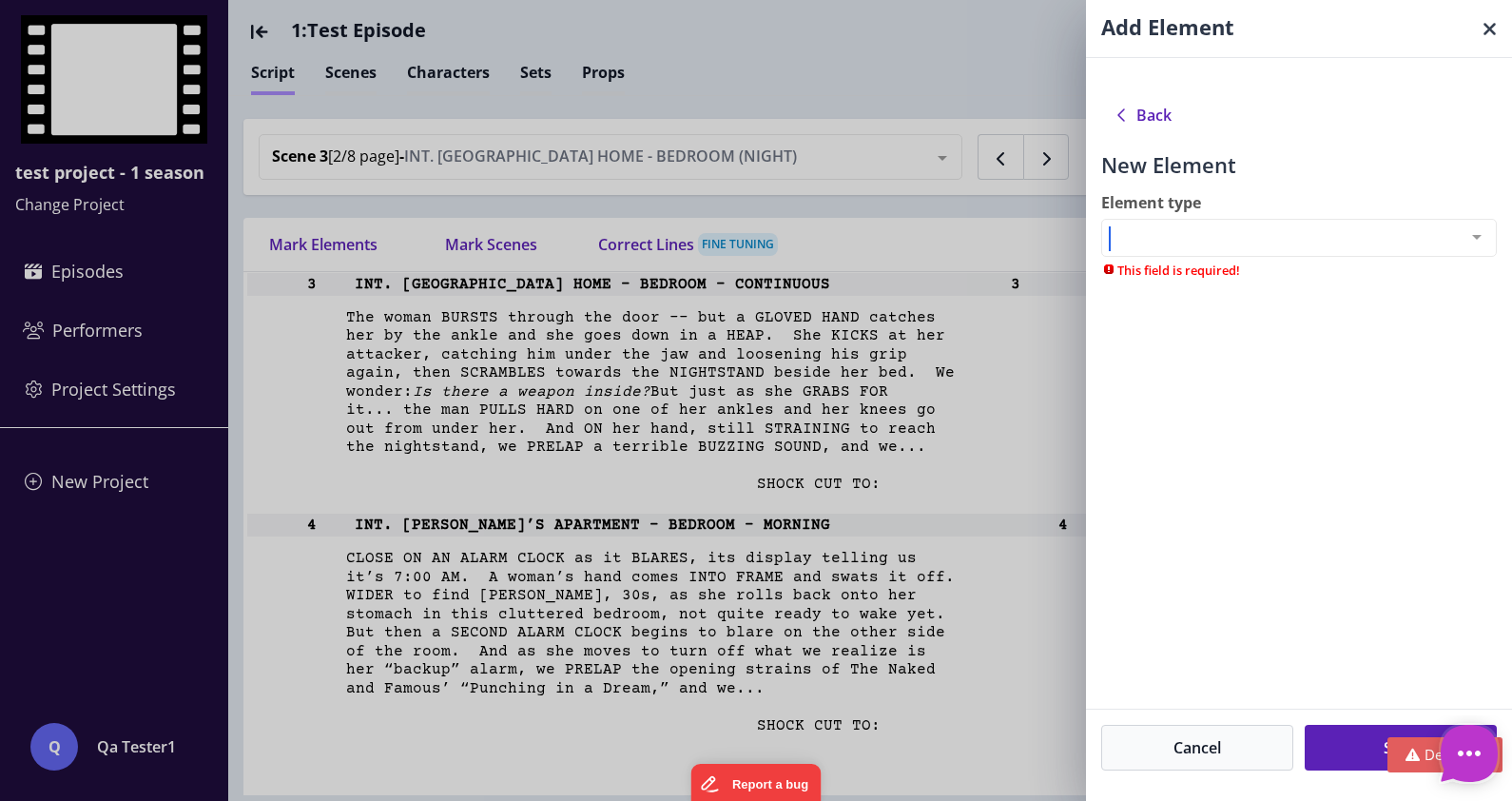 click at bounding box center (1299, 238) 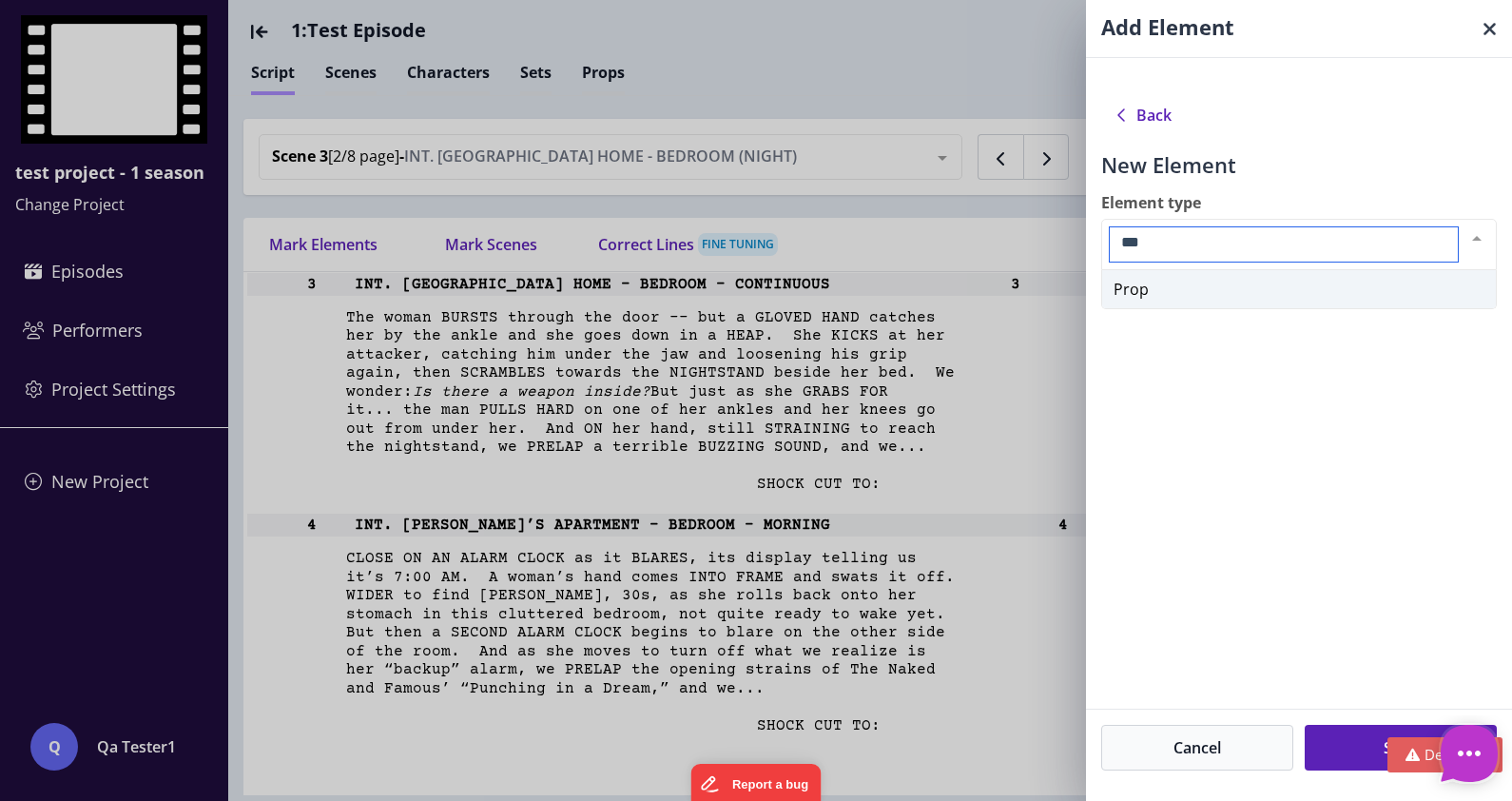type on "****" 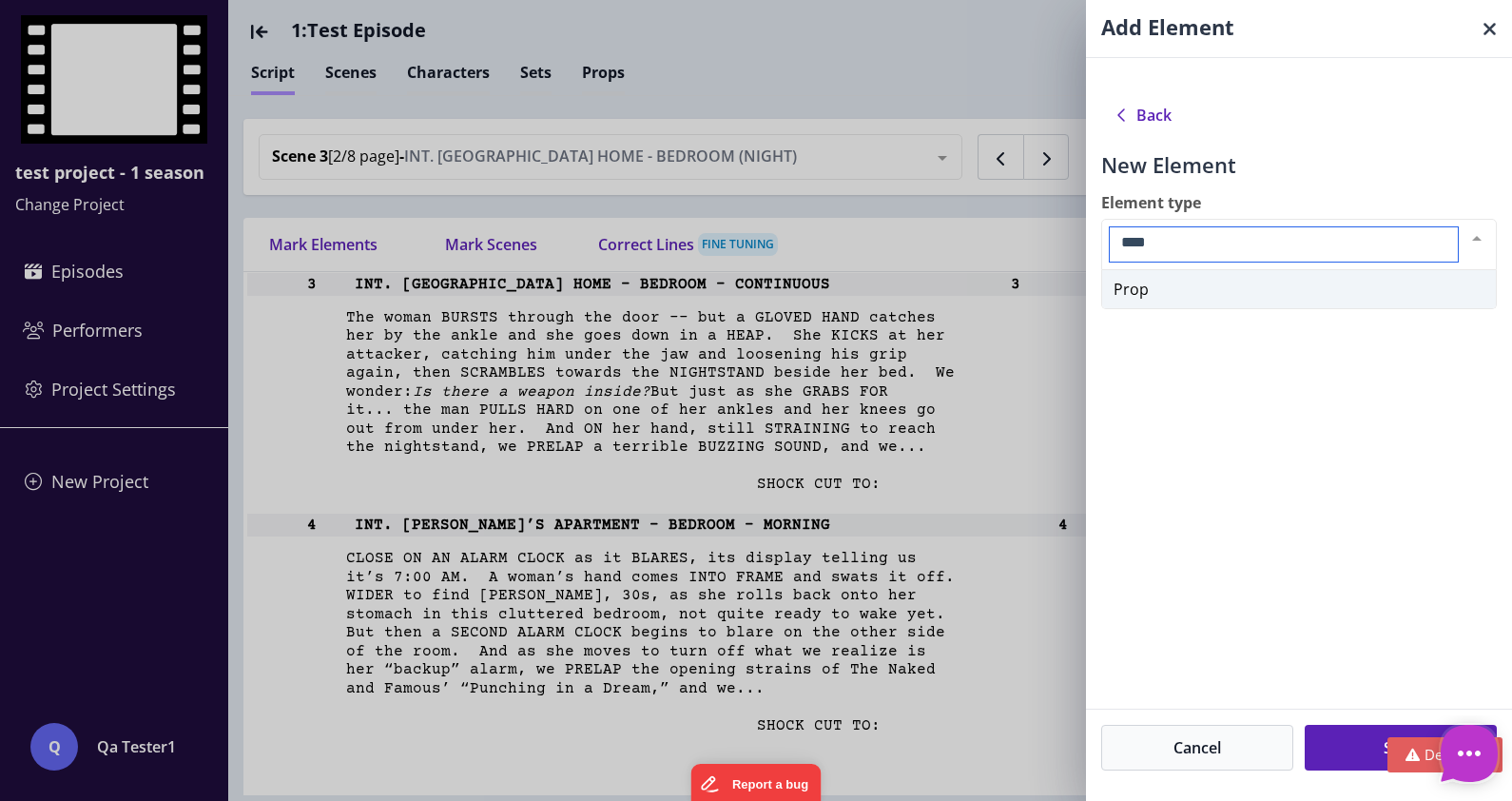 click on "Prop" at bounding box center (1299, 289) 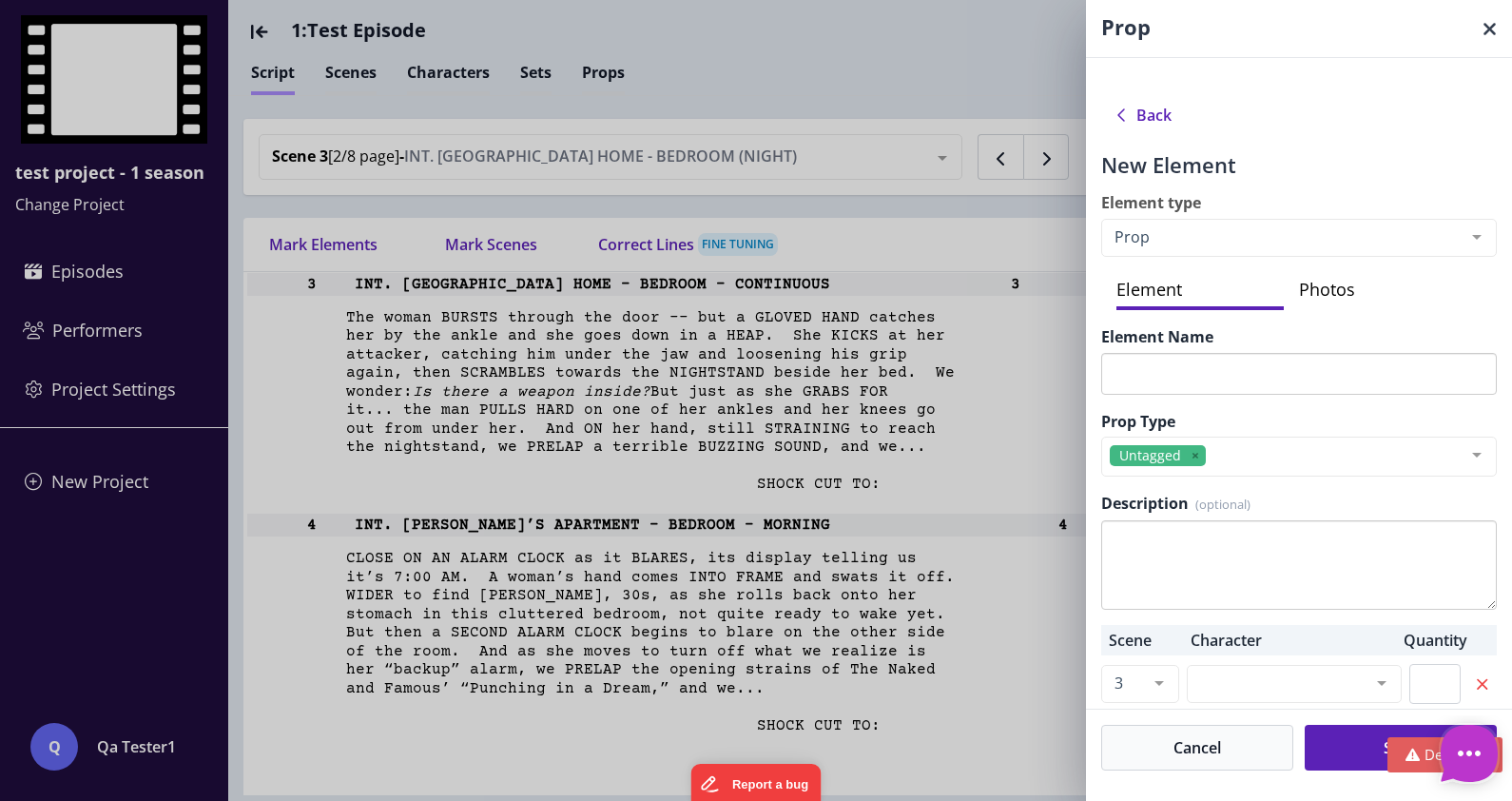 scroll, scrollTop: 0, scrollLeft: 0, axis: both 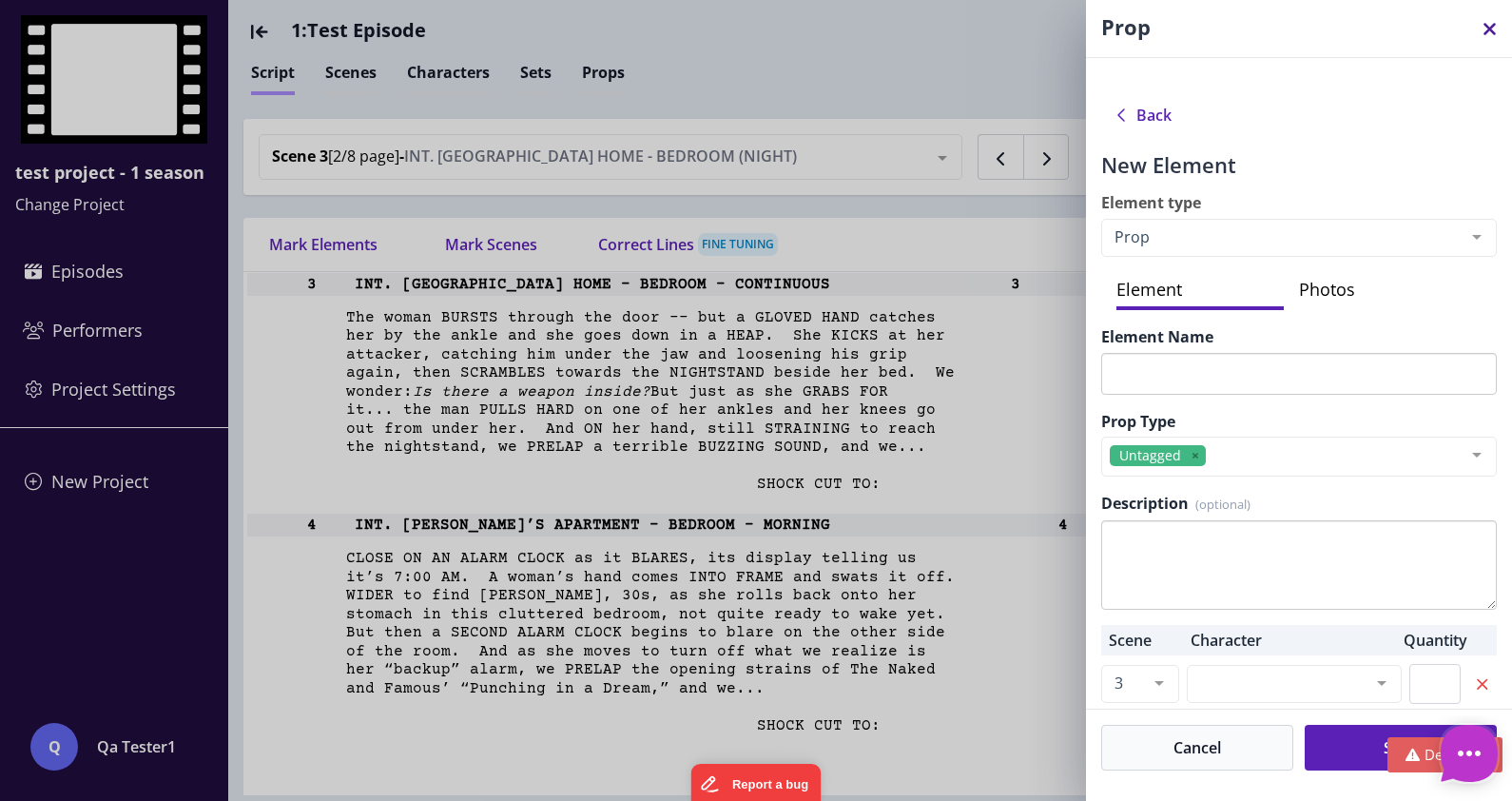 click at bounding box center (1489, 29) 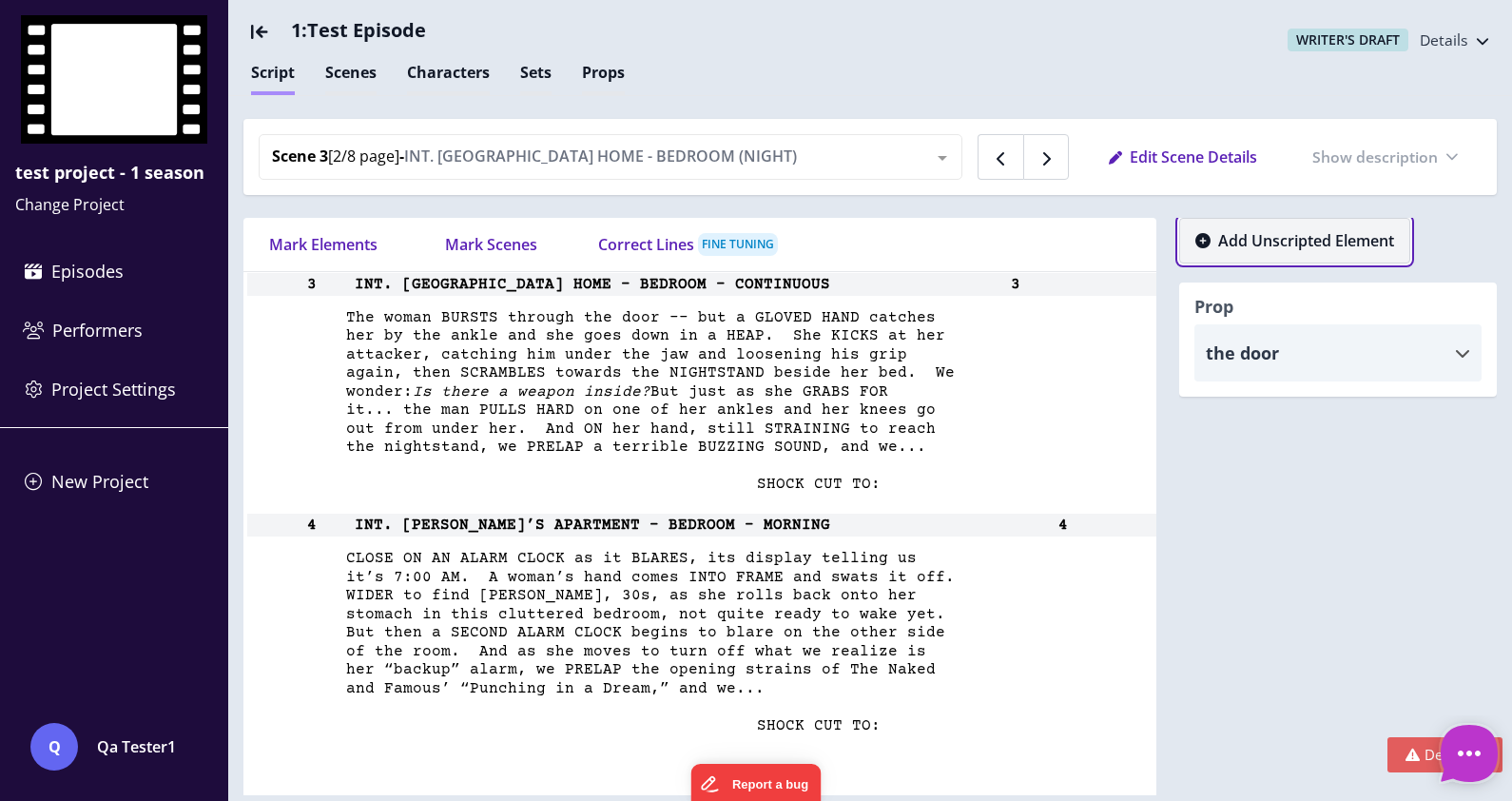 click on "Add Unscripted Element" at bounding box center [1306, 241] 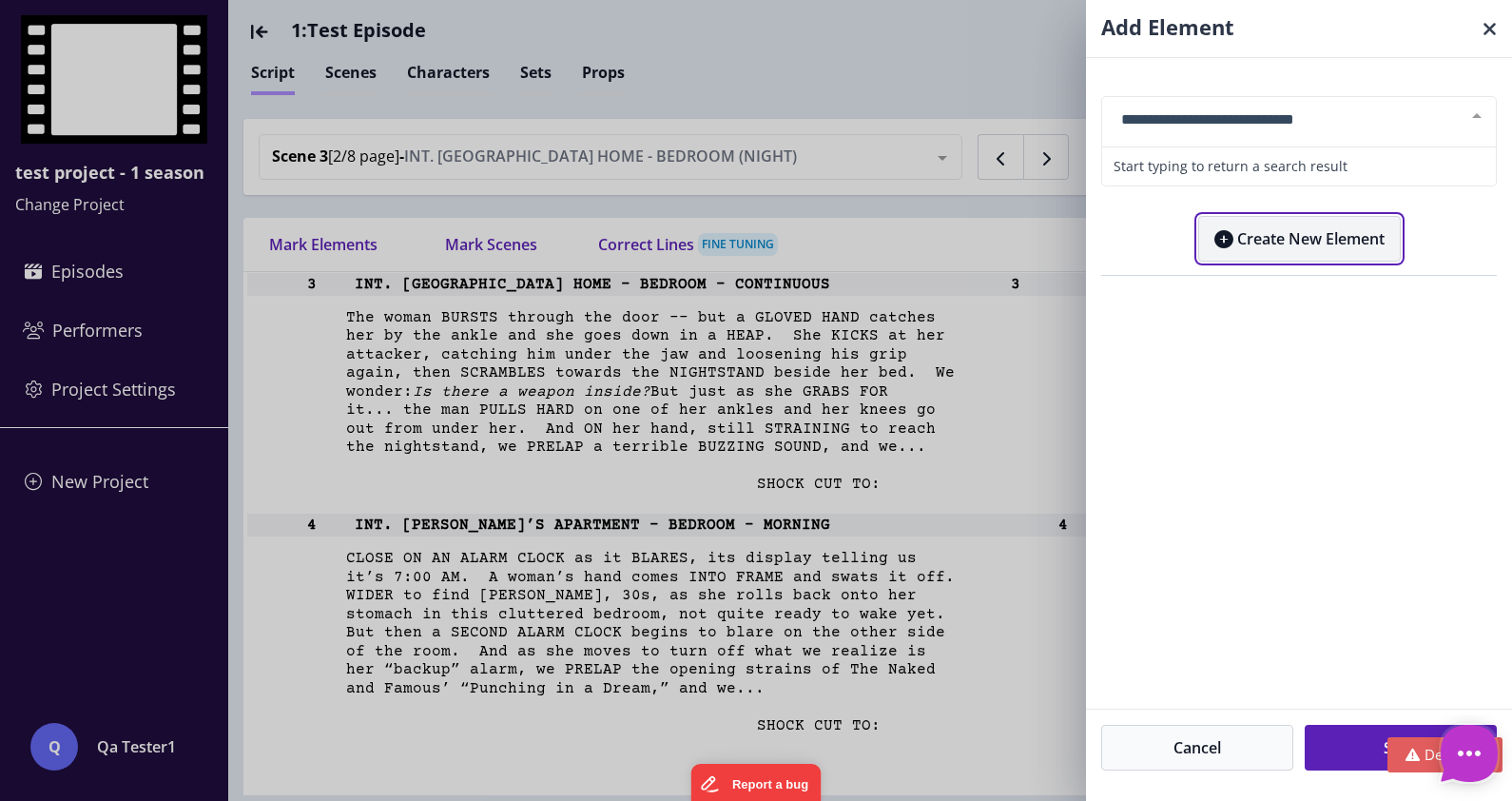 click on "Create New Element" at bounding box center (1299, 239) 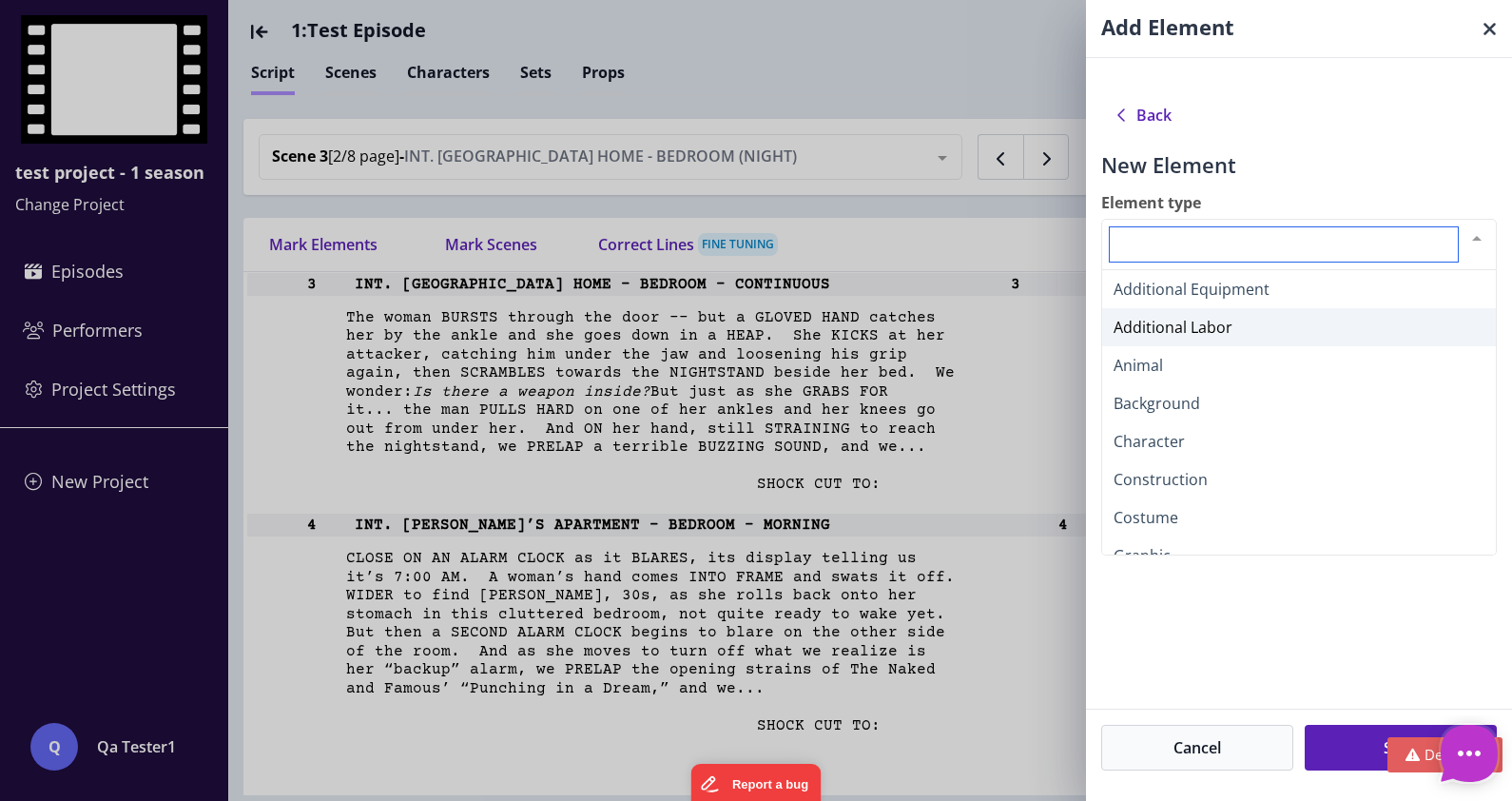 click on "Additional Labor" at bounding box center (1173, 327) 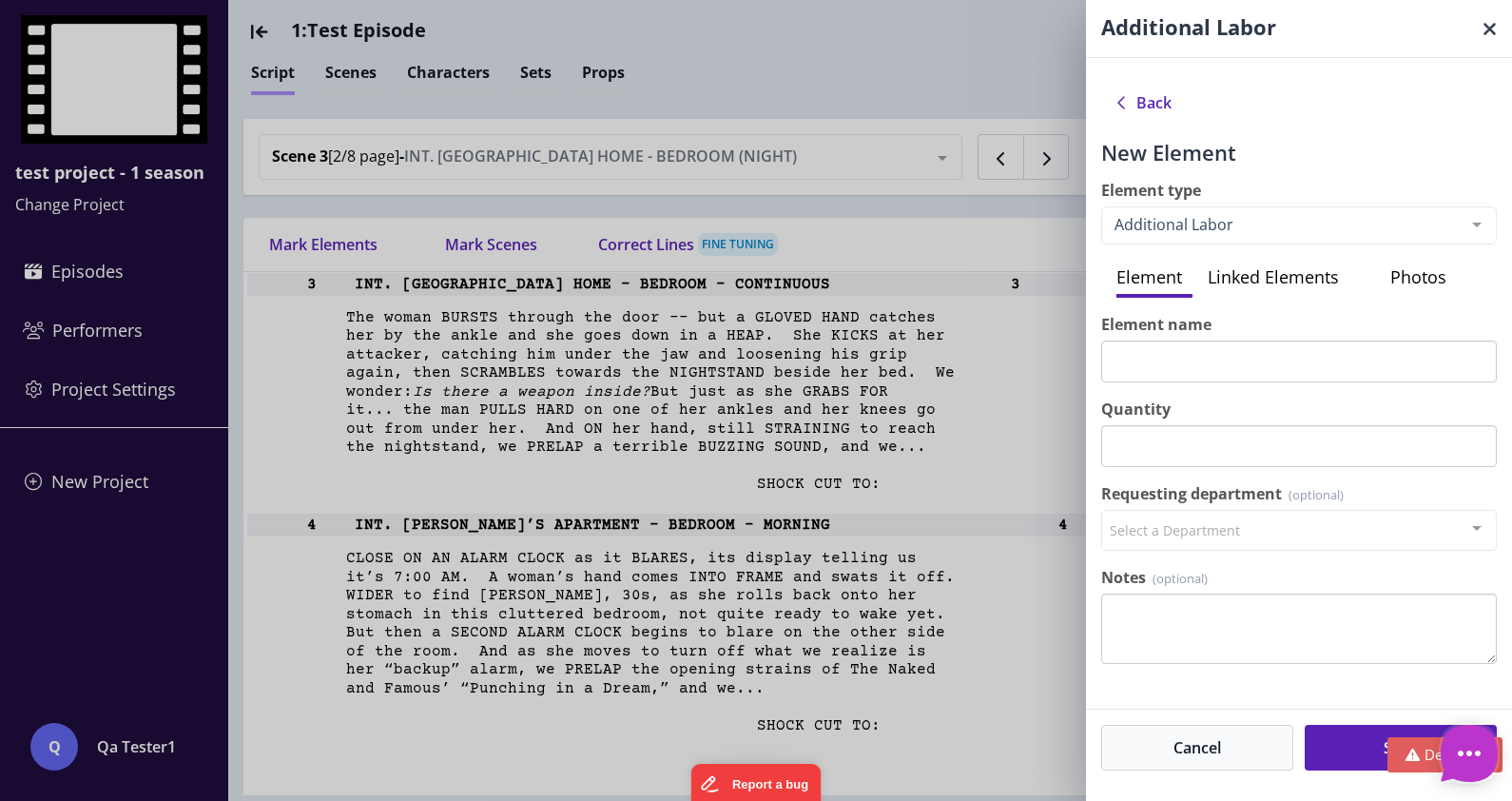 scroll, scrollTop: 15, scrollLeft: 0, axis: vertical 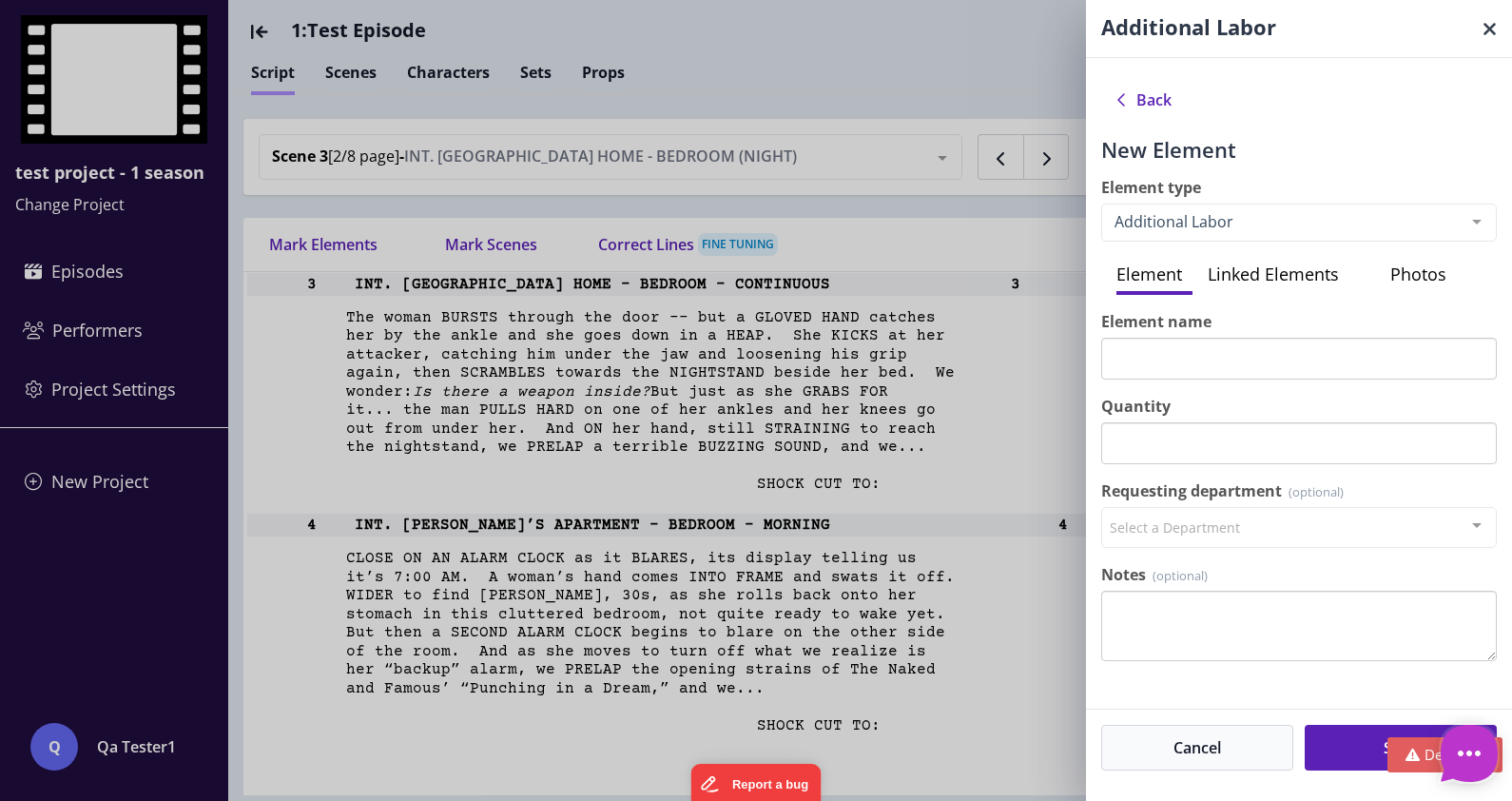 click on "Linked Elements" at bounding box center [1299, 276] 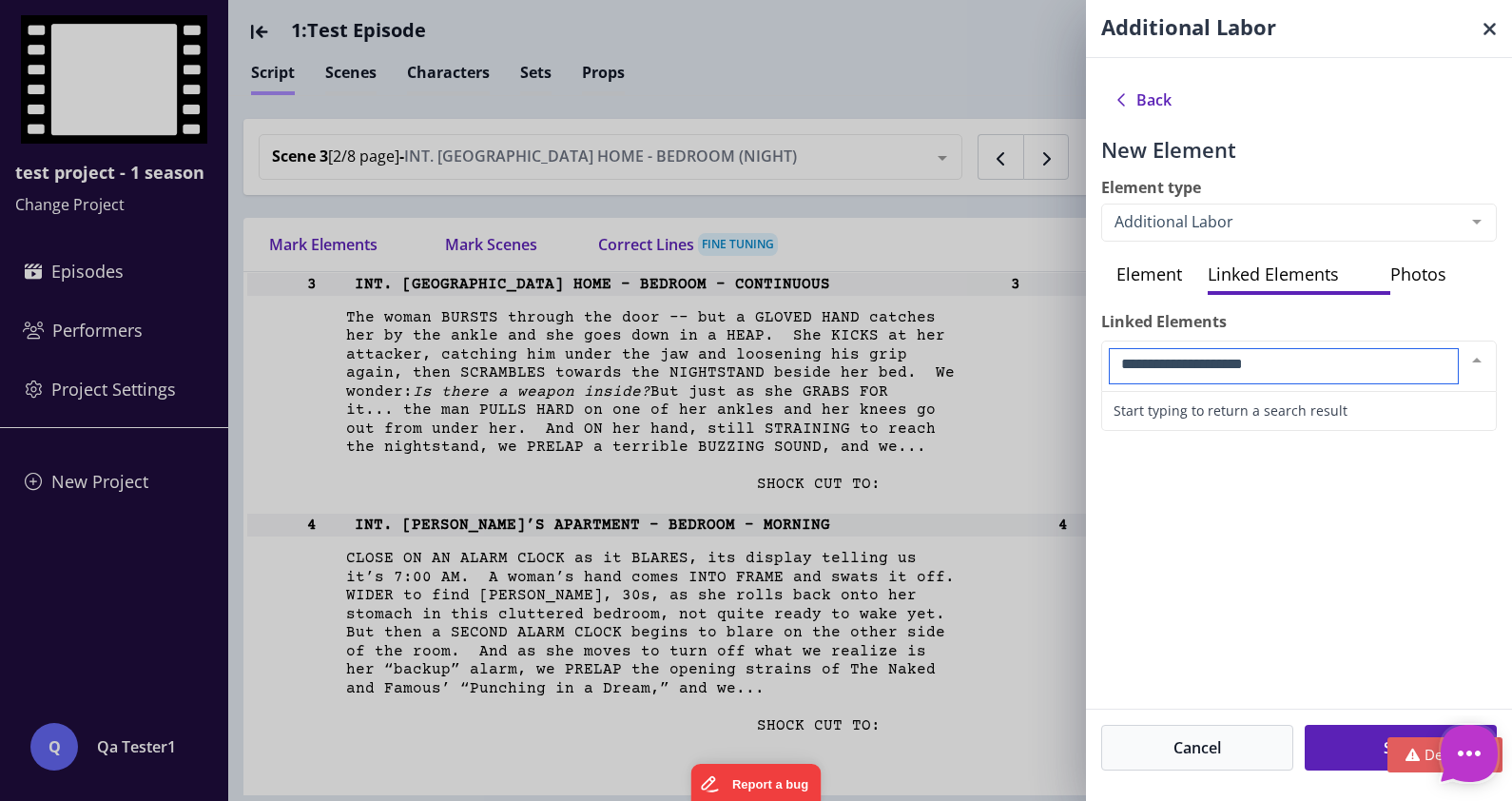 click at bounding box center (1299, 366) 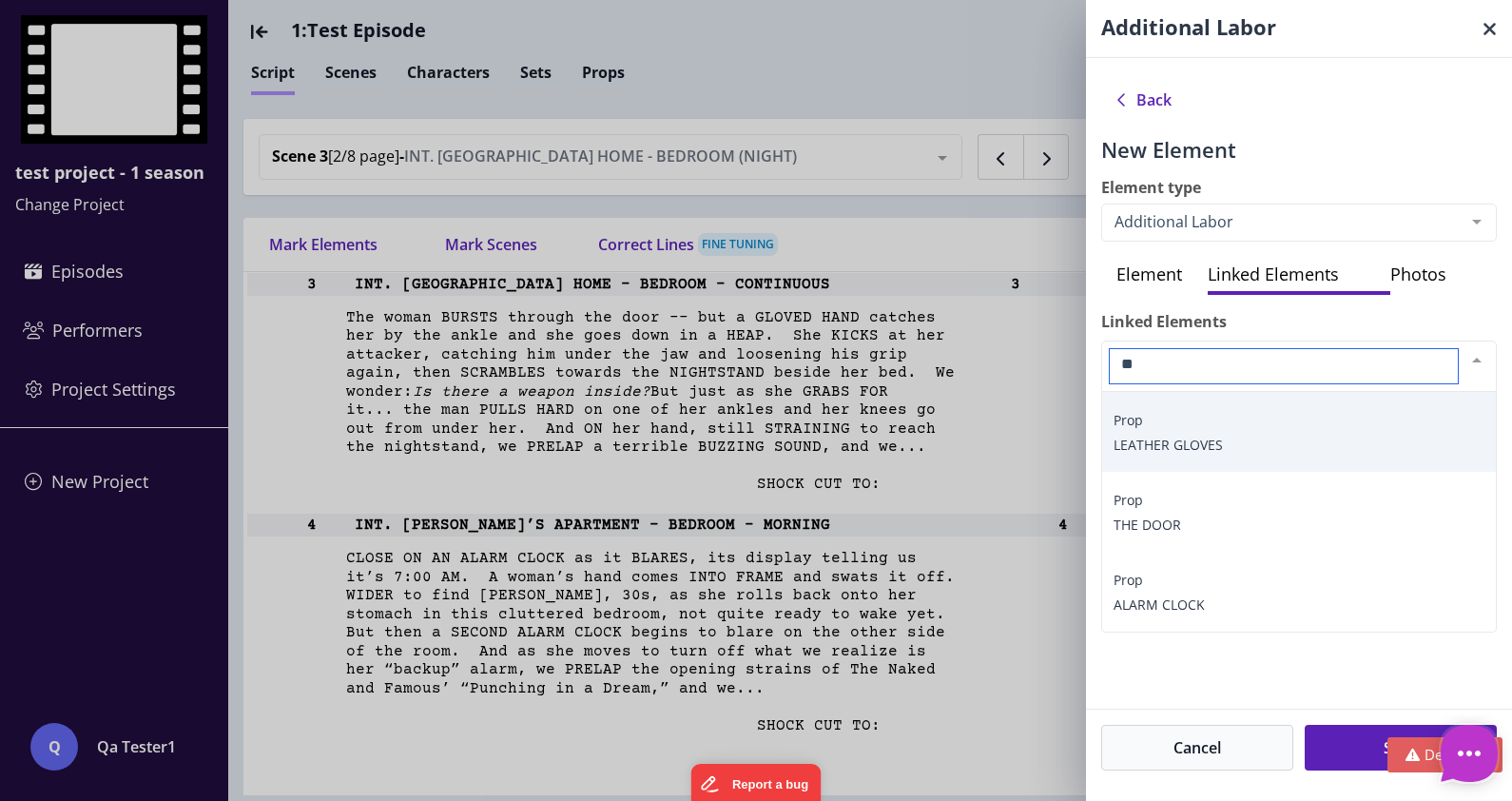type on "*" 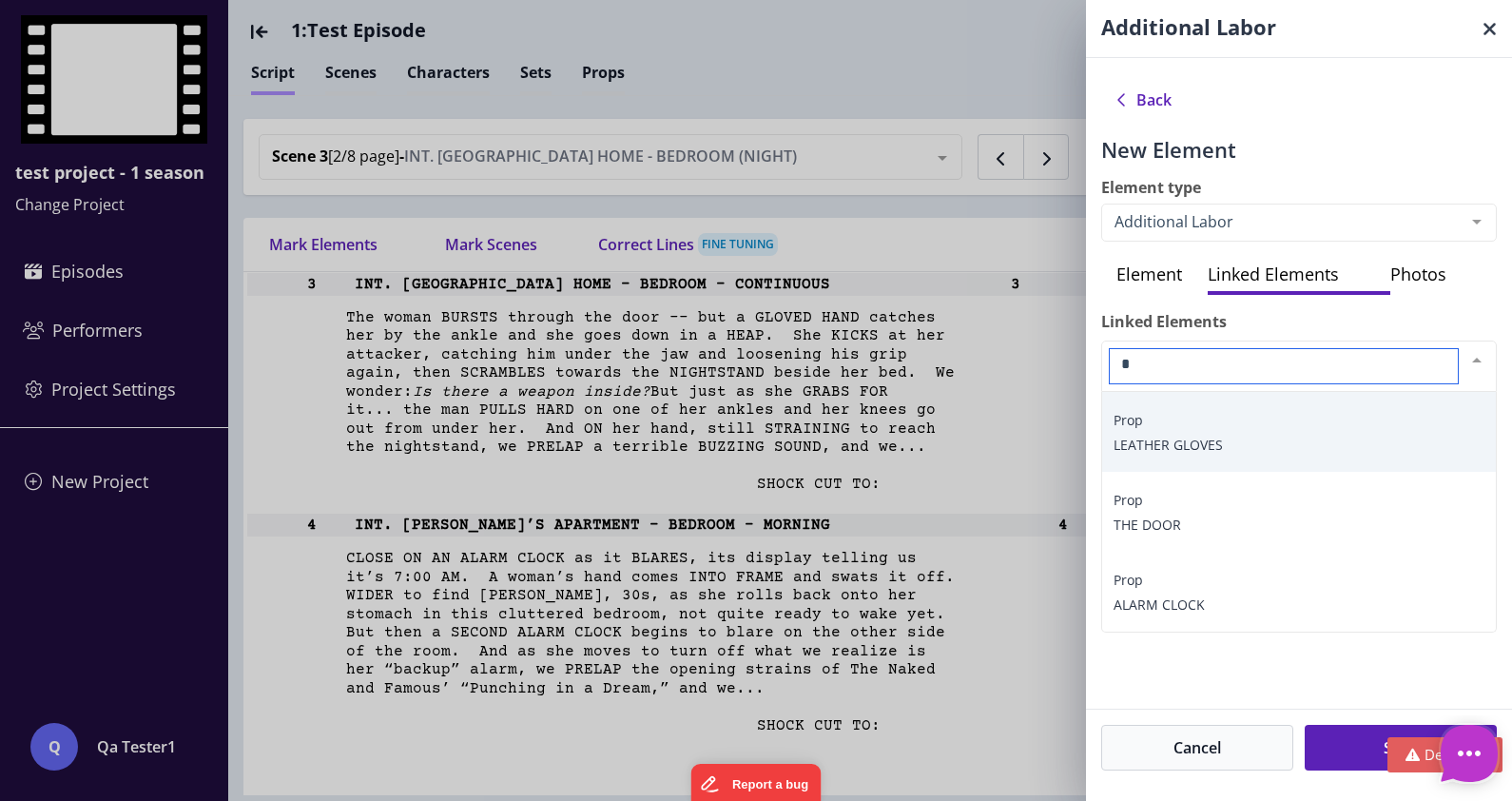 type 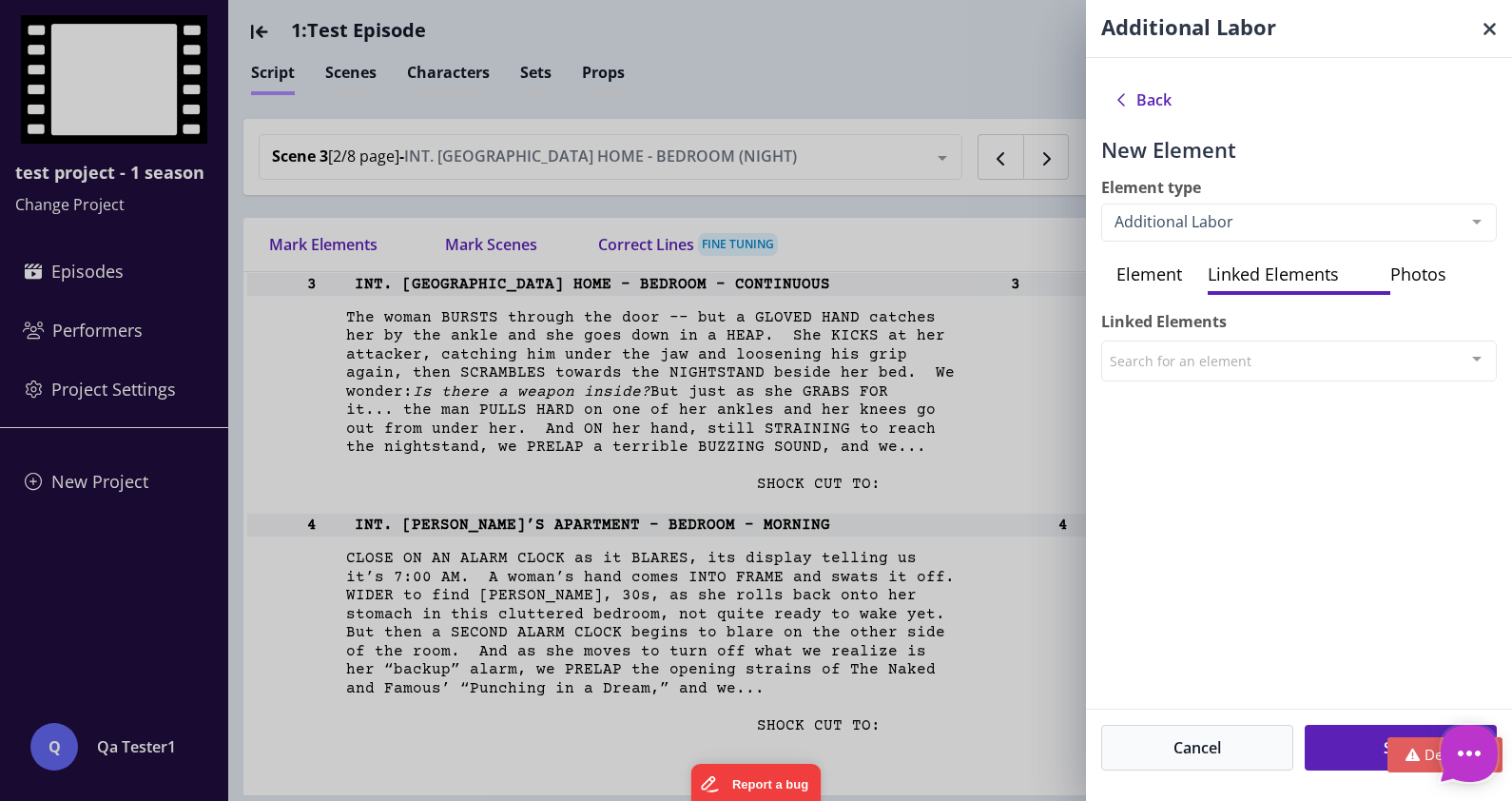 click on "Additional Labor
Back         New Element       Element type                Additional Labor         Additional Equipment   Additional Labor   Animal   Background   Character   Construction   Costume   Graphic   Greens   Hair and Makeup   Locations   Picture Cars   Playback Audio   Playback Video   Prop   Scenic   Set   Set Decoration   Set Dressing   Shop Electric   Special Effects   Special Effects Makeup   Stills   Stunt   VFX       List is empty.           Element   Linked Elements   Photos       Element name           Quantity           Requesting department
Select a Department
Prop   Graphic   Scenic   Playback Video   Hair and Makeup   Picture Cars   Greens   Construction   Animal   Stills   Special Effects   Playback Audio   VFX   Stunt   Background   Set   Character   Costume   Additional Labor   Special Effects Makeup   Set Decoration   Locations   Additional Equipment   Set Dressing   Shop Electric   Camera" at bounding box center (756, 400) 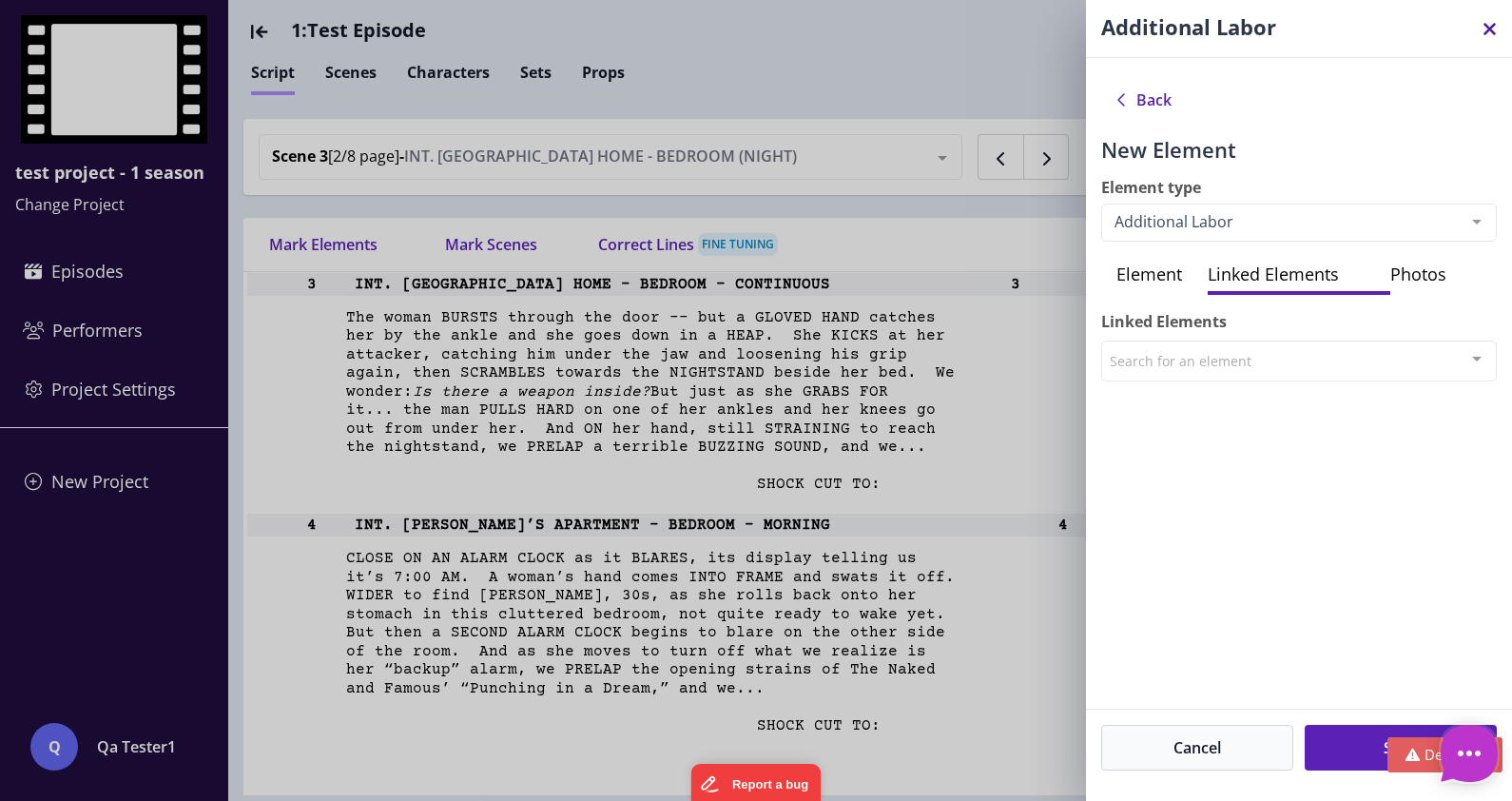 click at bounding box center (1489, 29) 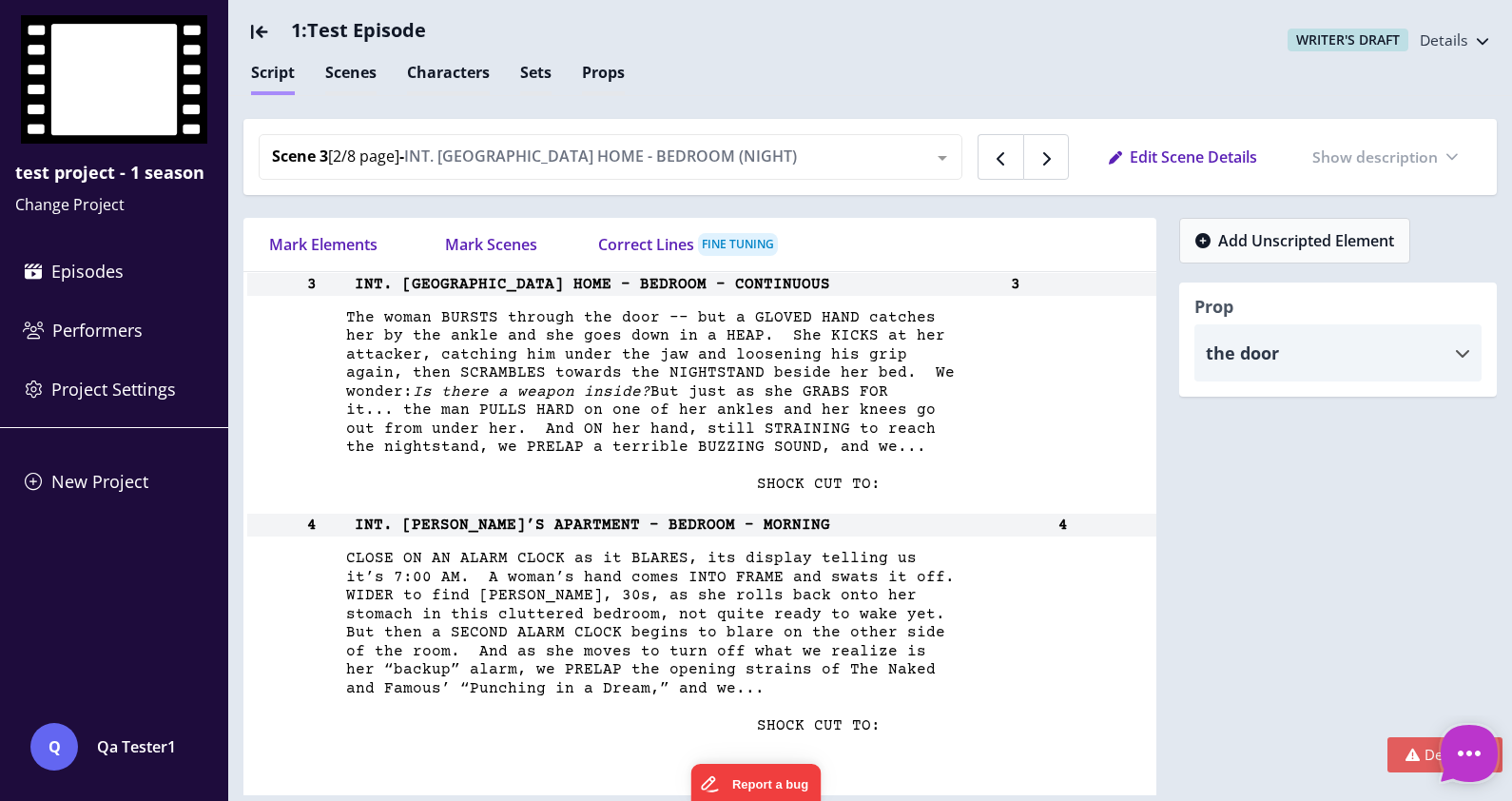 type on "*" 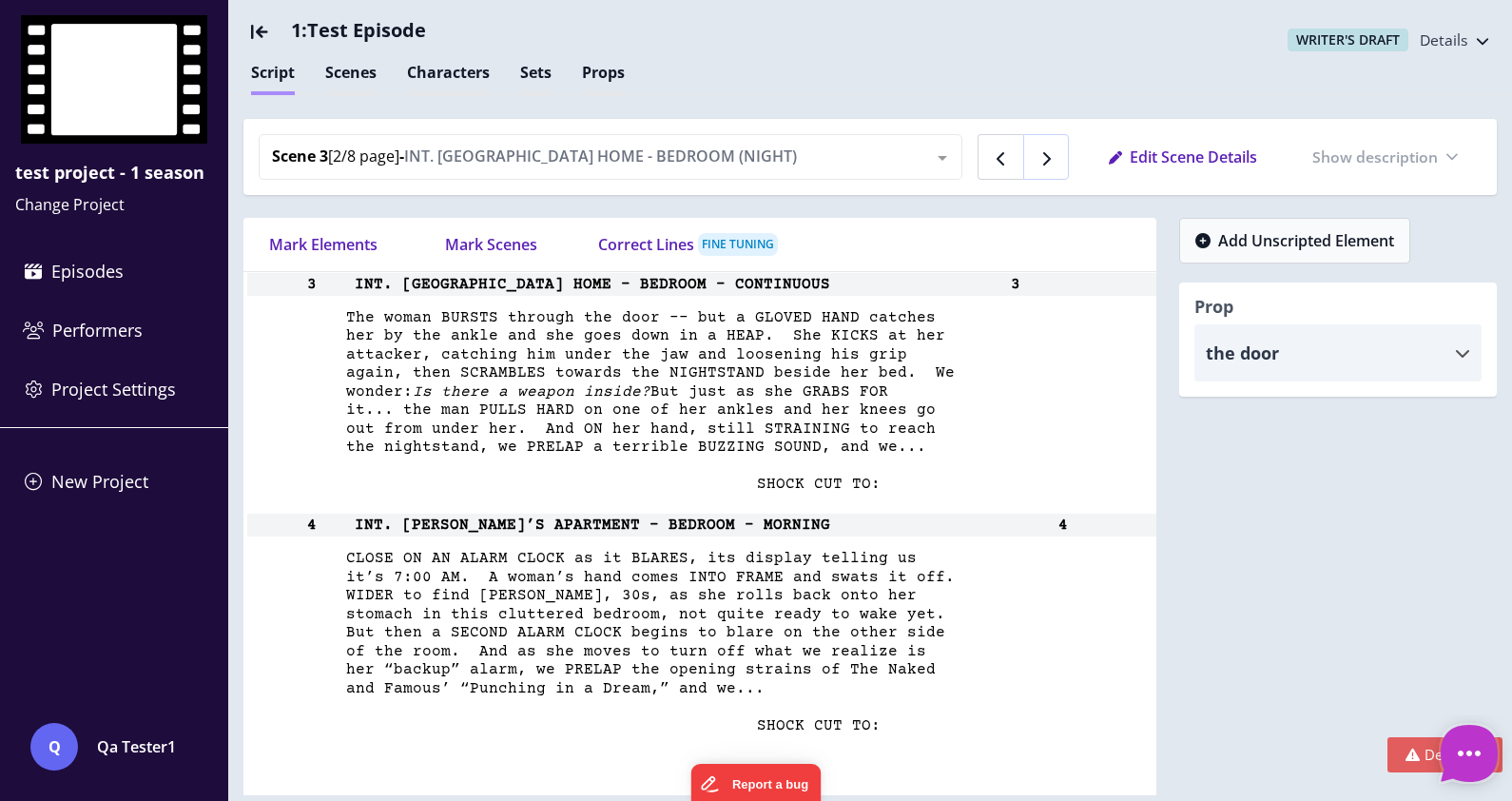 click at bounding box center [1046, 157] 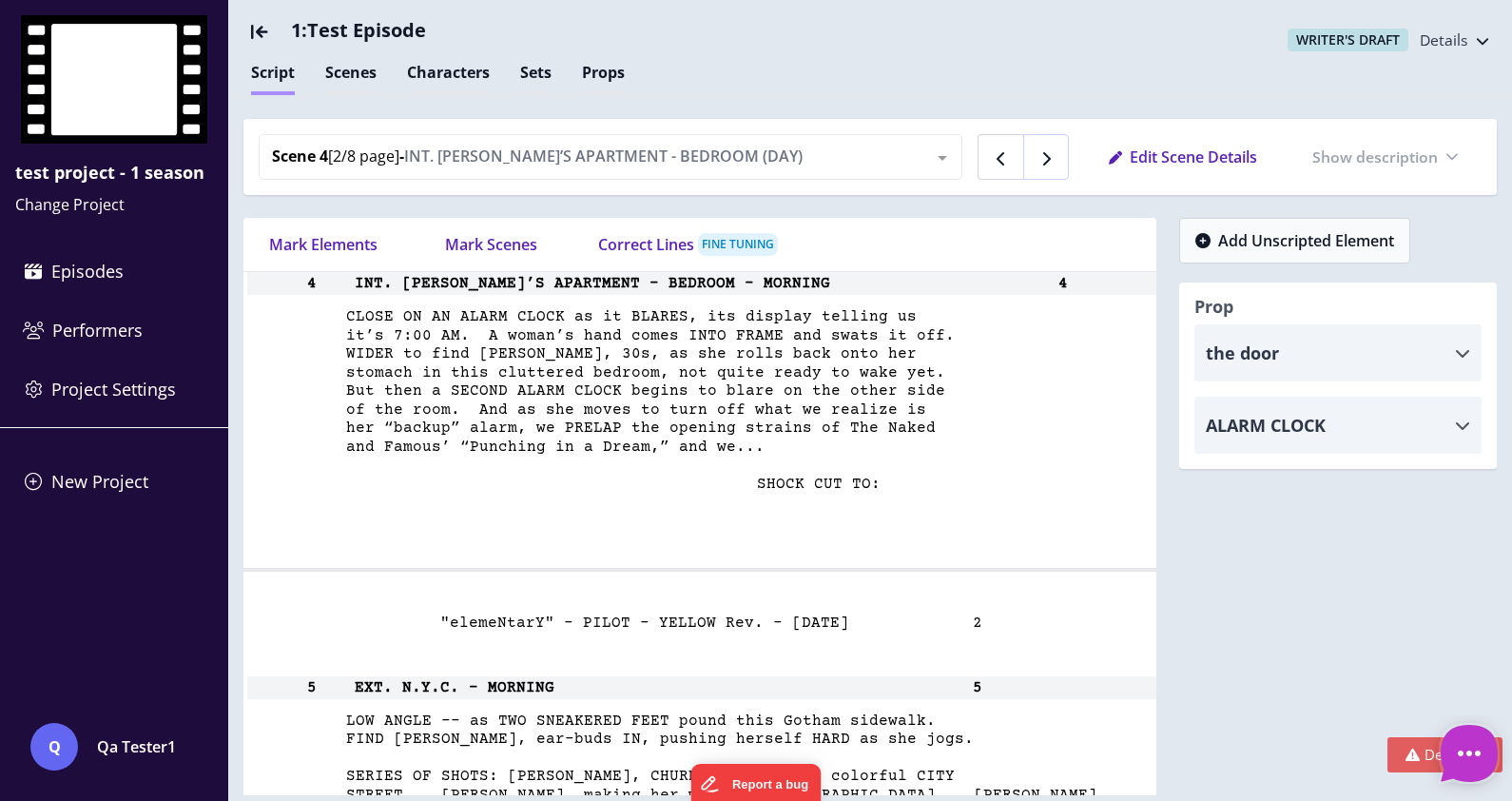click at bounding box center (1046, 157) 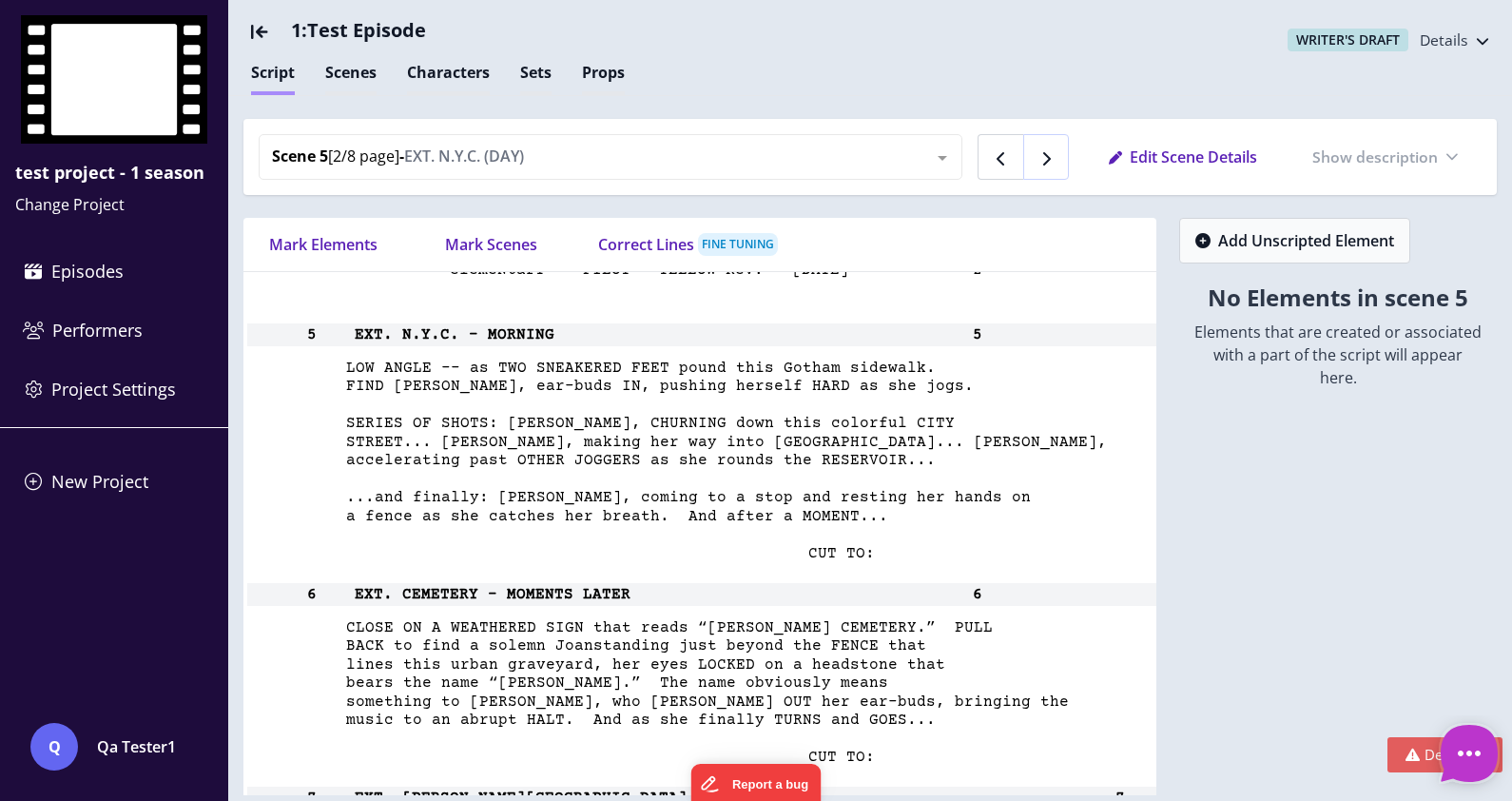 scroll, scrollTop: 5926, scrollLeft: 0, axis: vertical 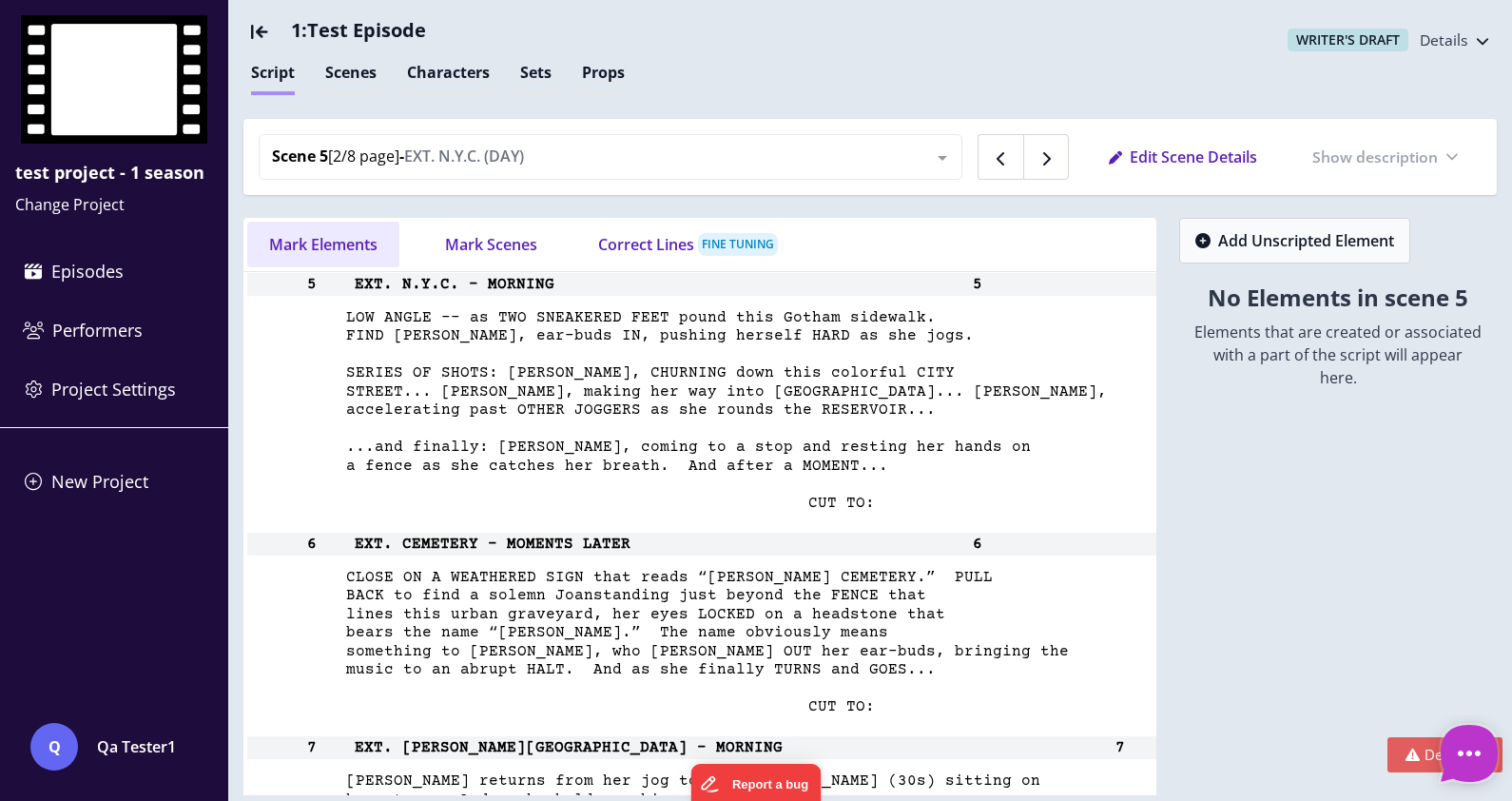 click on "Mark Elements" at bounding box center (323, 244) 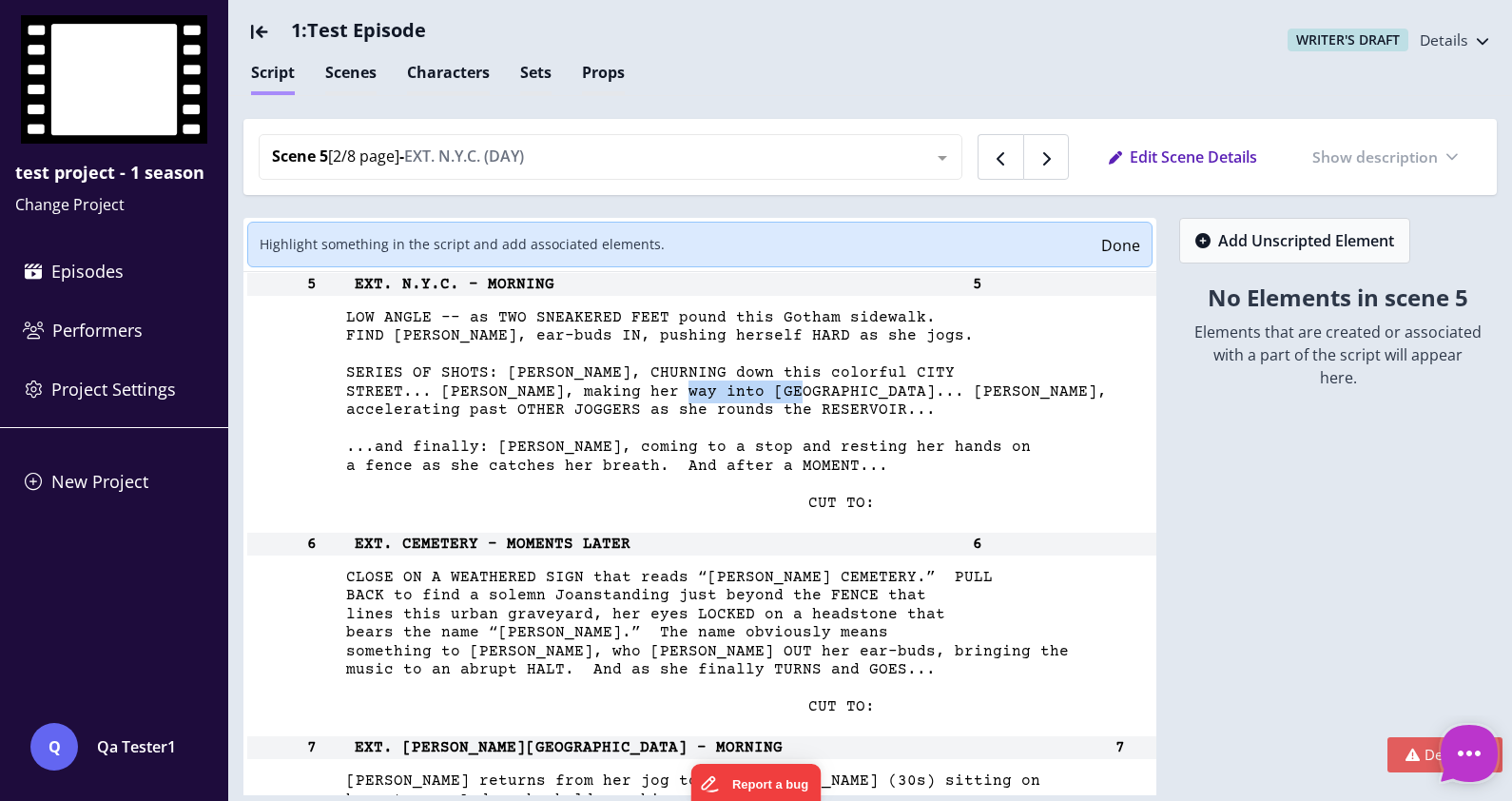 drag, startPoint x: 670, startPoint y: 394, endPoint x: 781, endPoint y: 383, distance: 111.543713 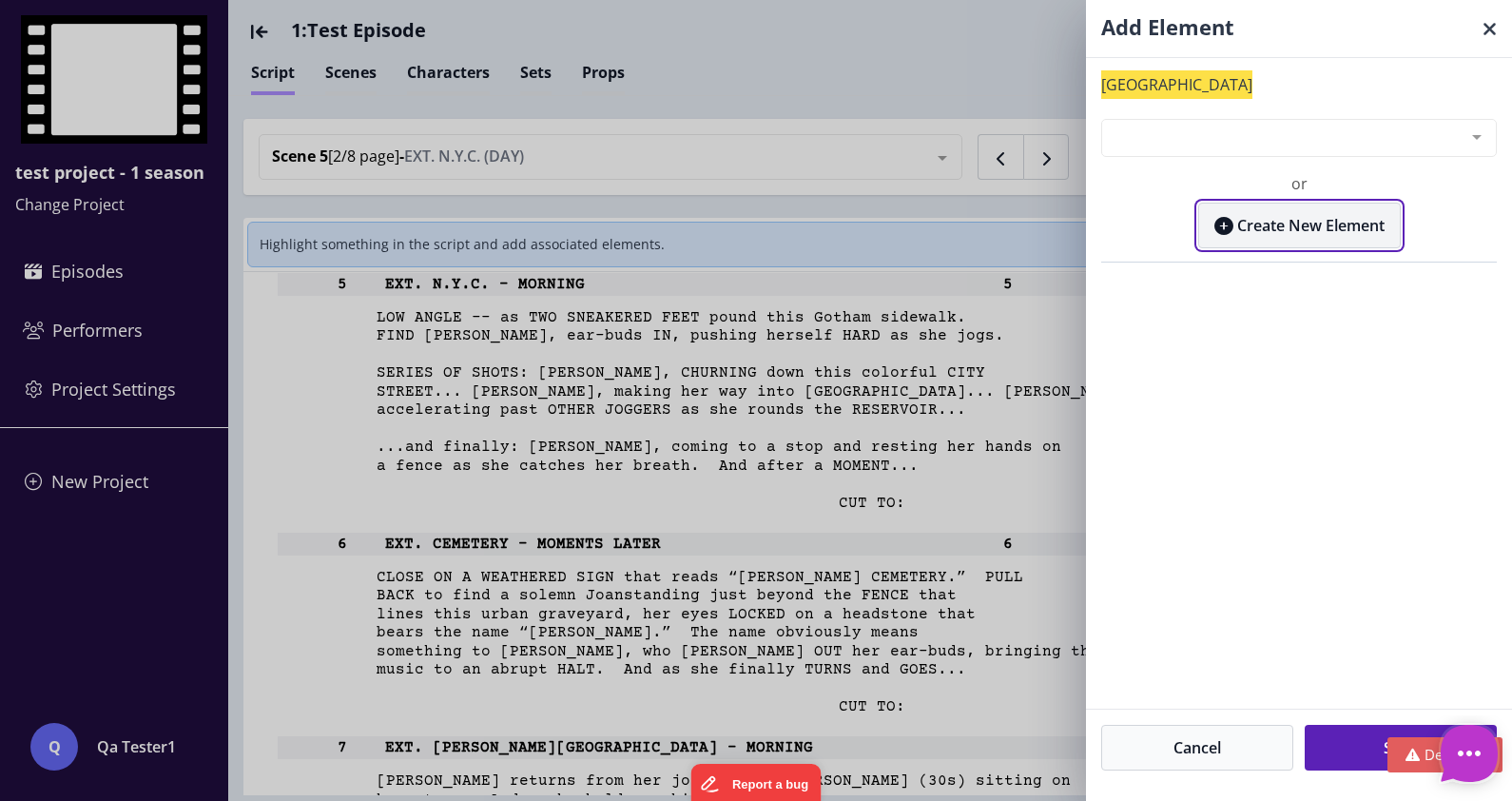 click on "Create New Element" at bounding box center [1299, 225] 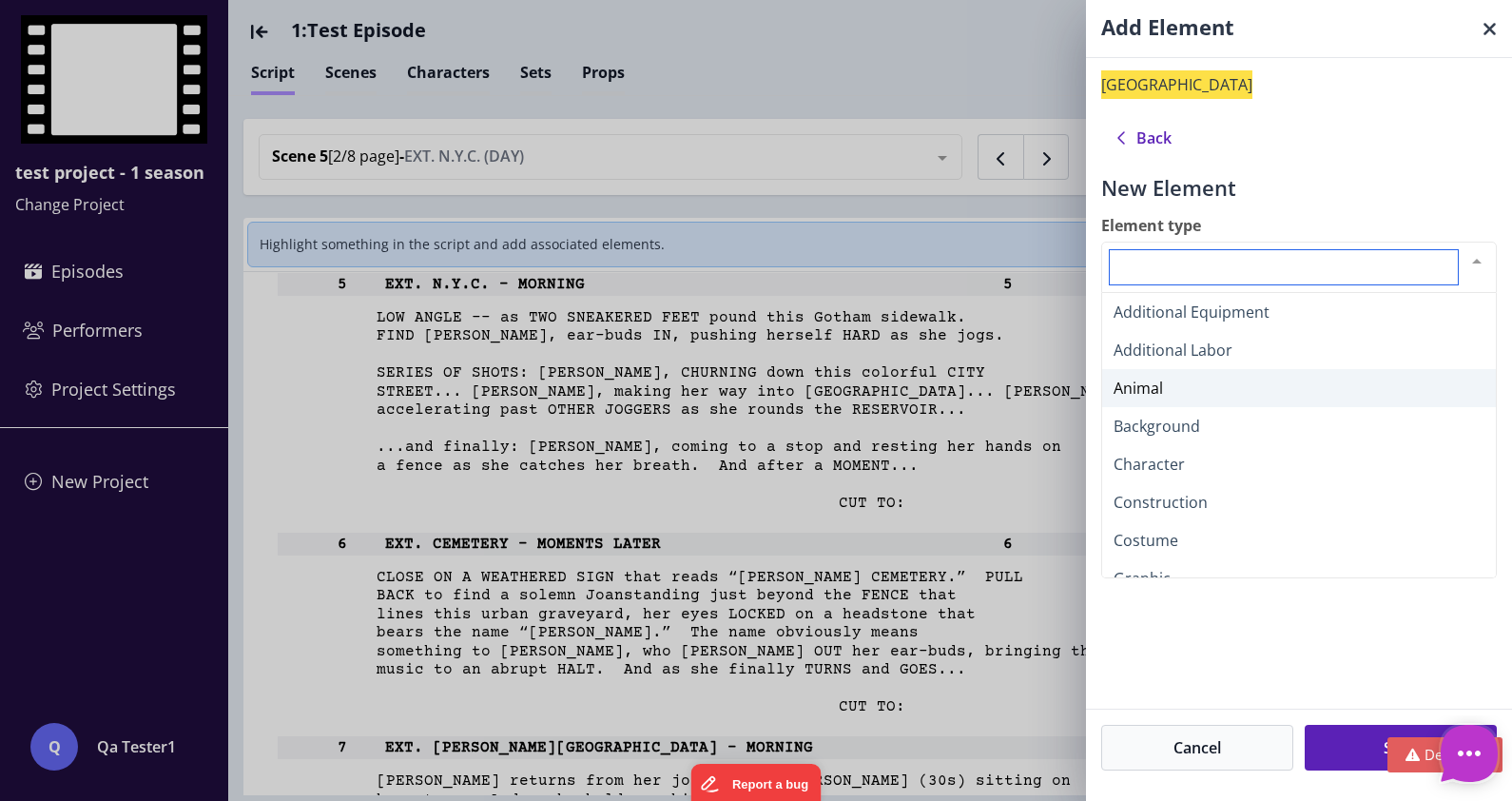 click on "Animal" at bounding box center (1299, 388) 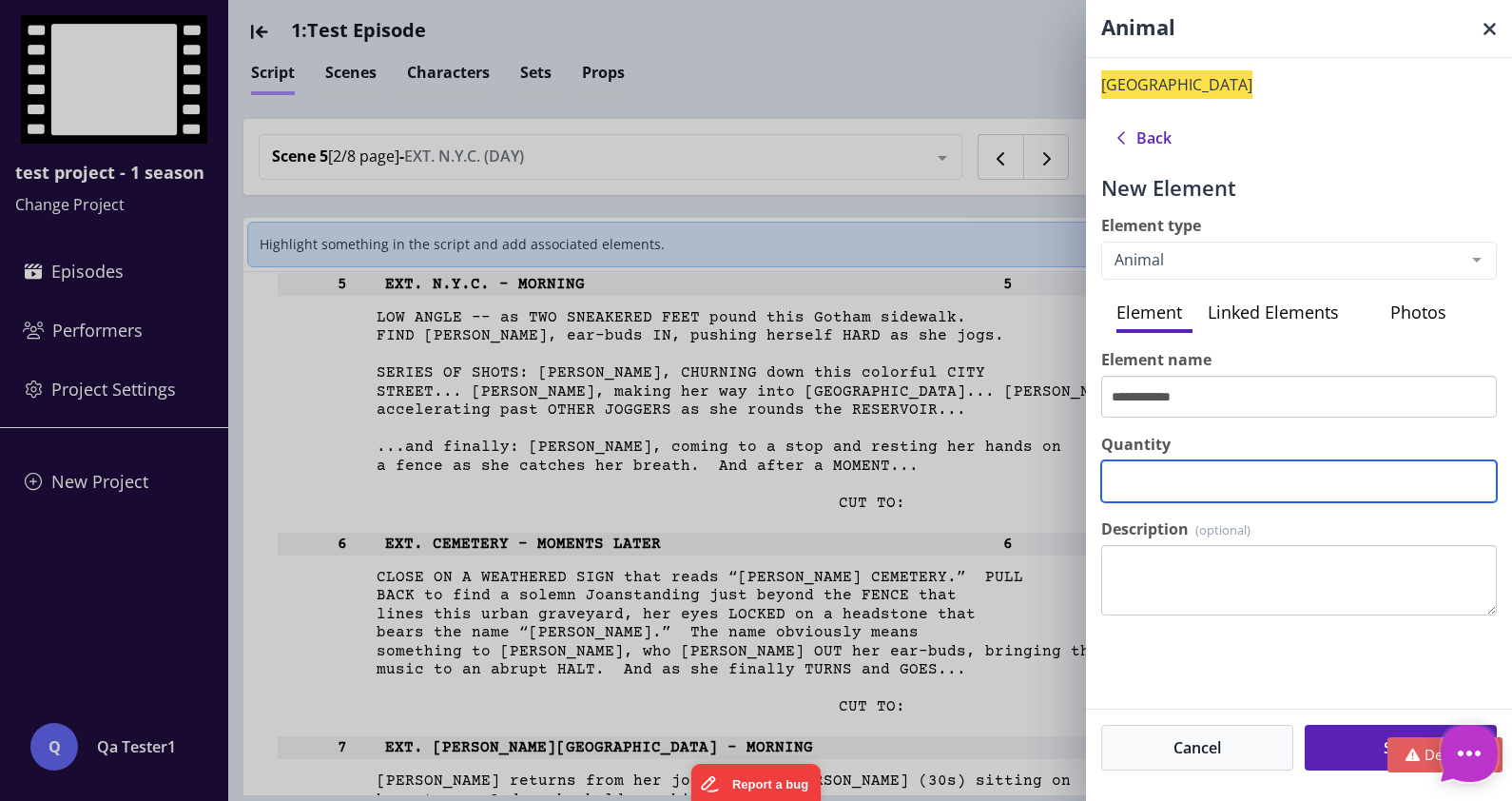 click on "Quantity" at bounding box center [1299, 481] 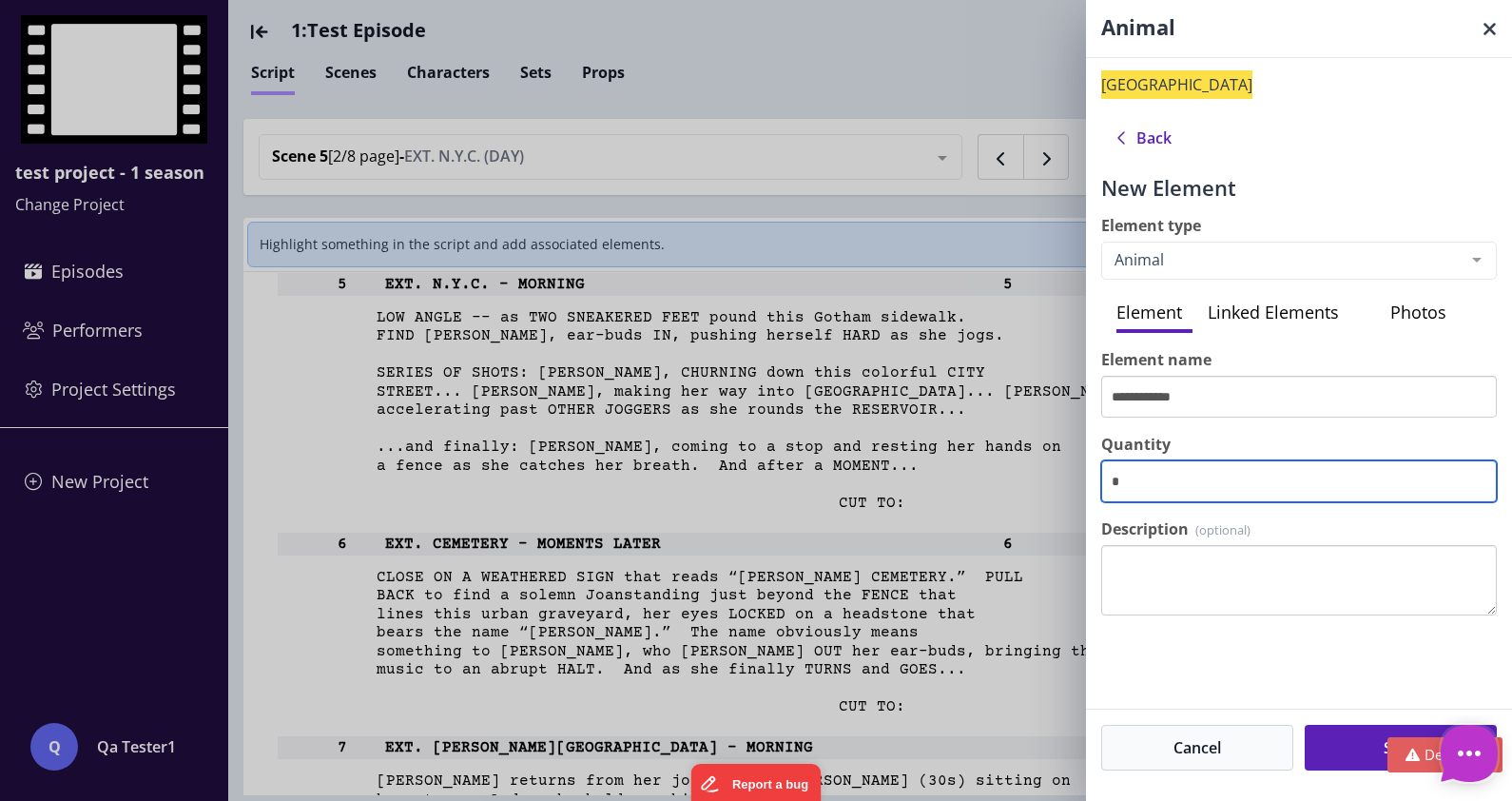 type on "*" 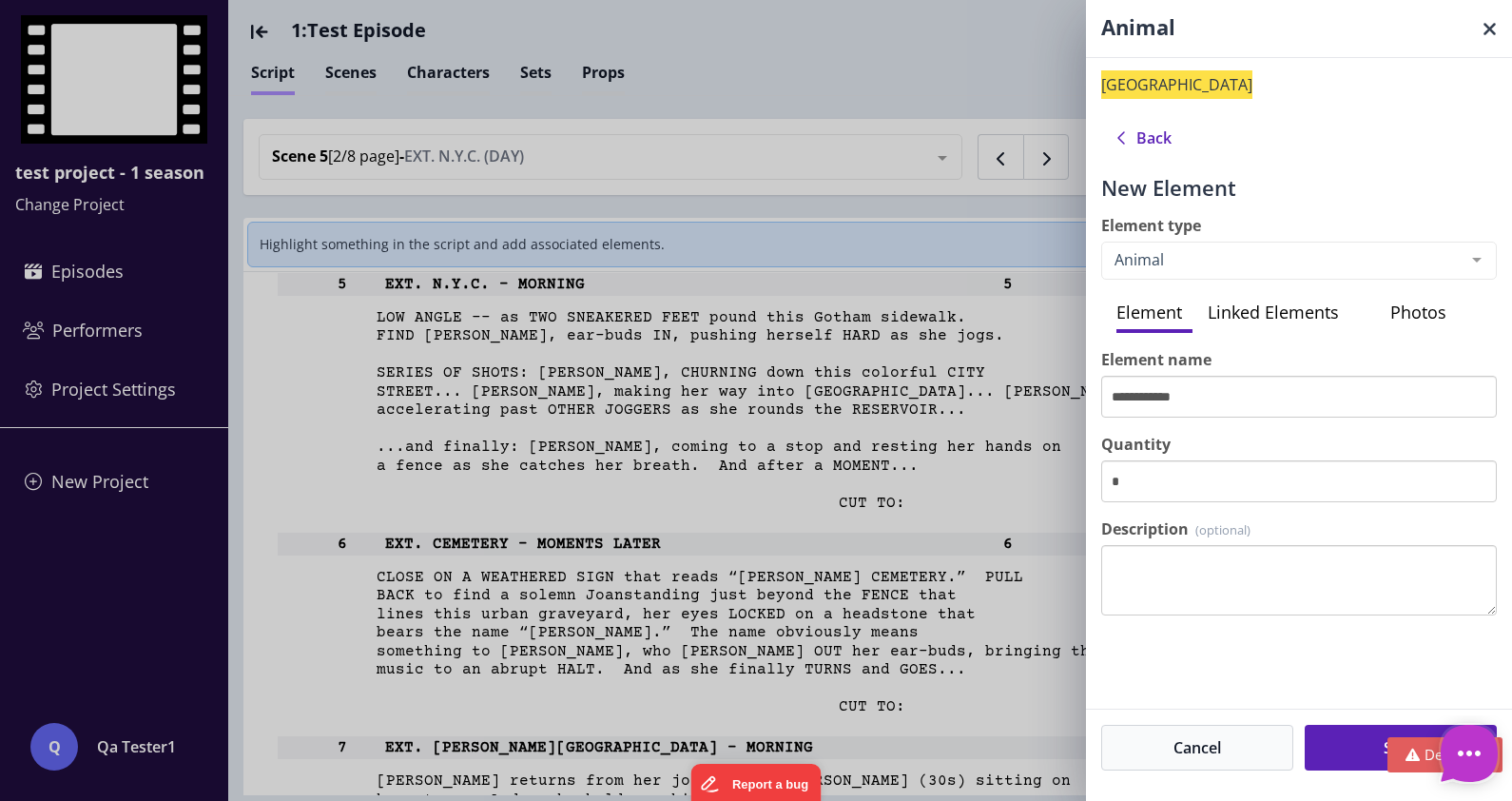 click on "Linked Elements" at bounding box center (1299, 314) 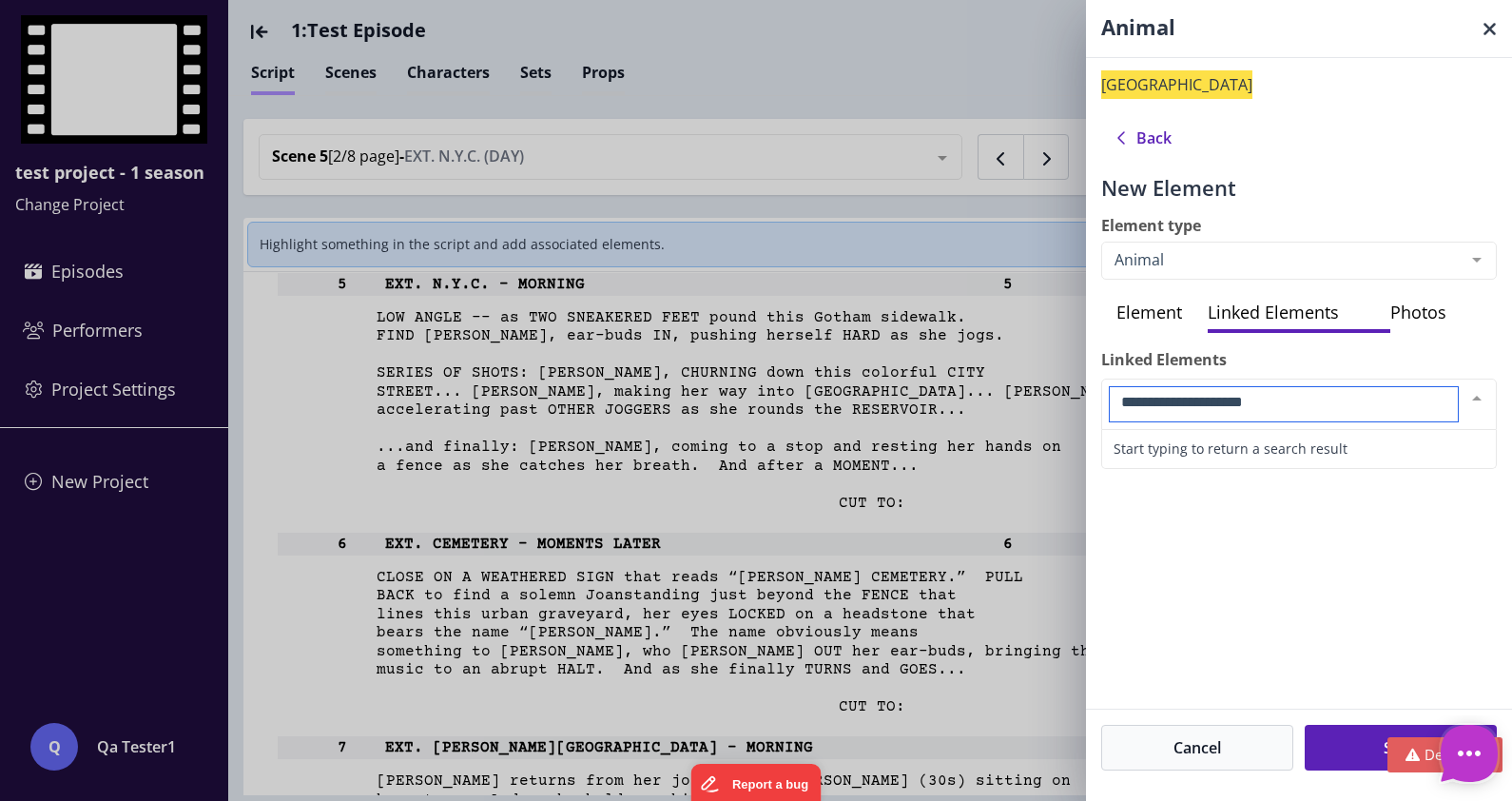 click at bounding box center [1477, 398] 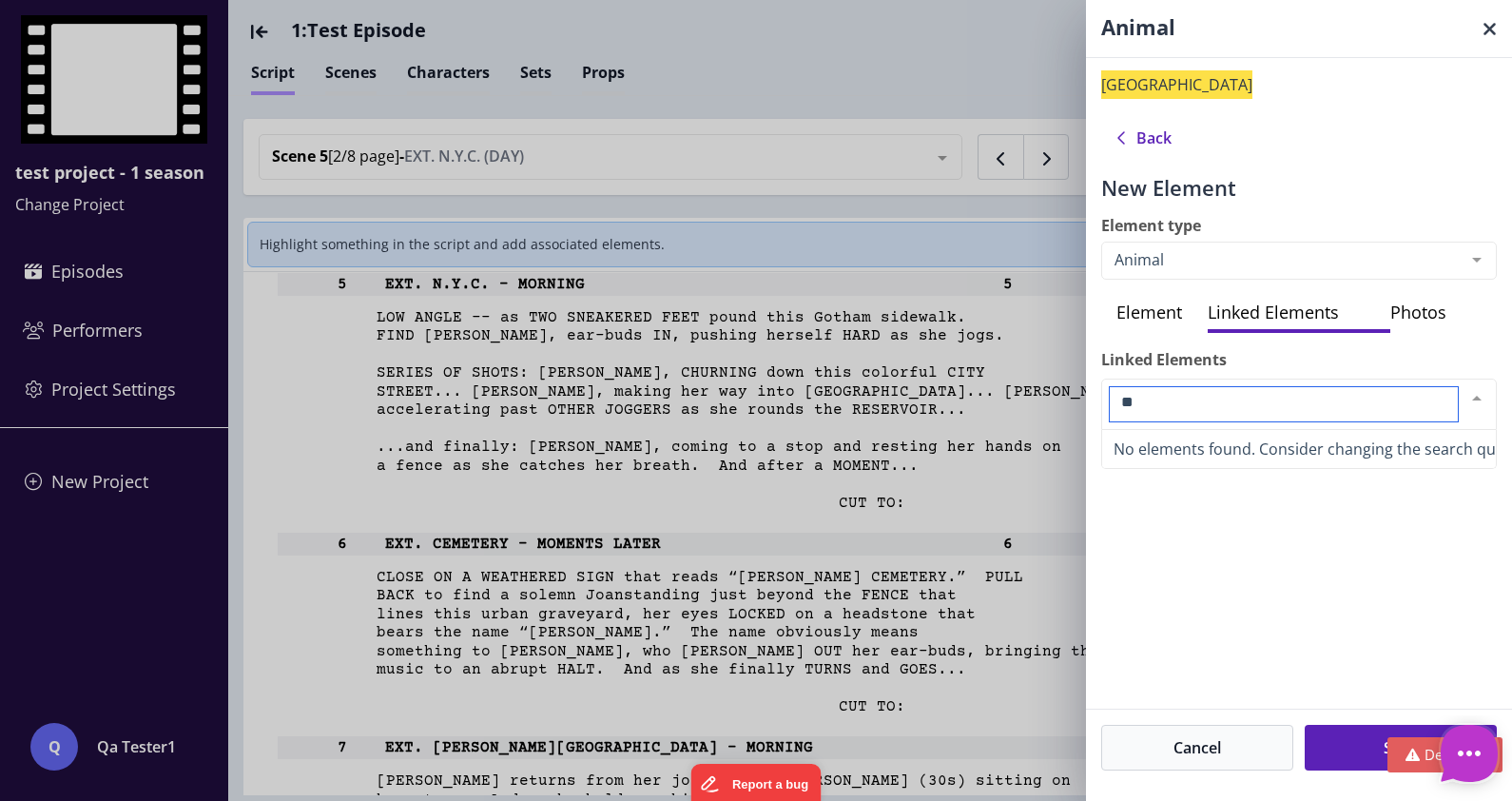 type on "***" 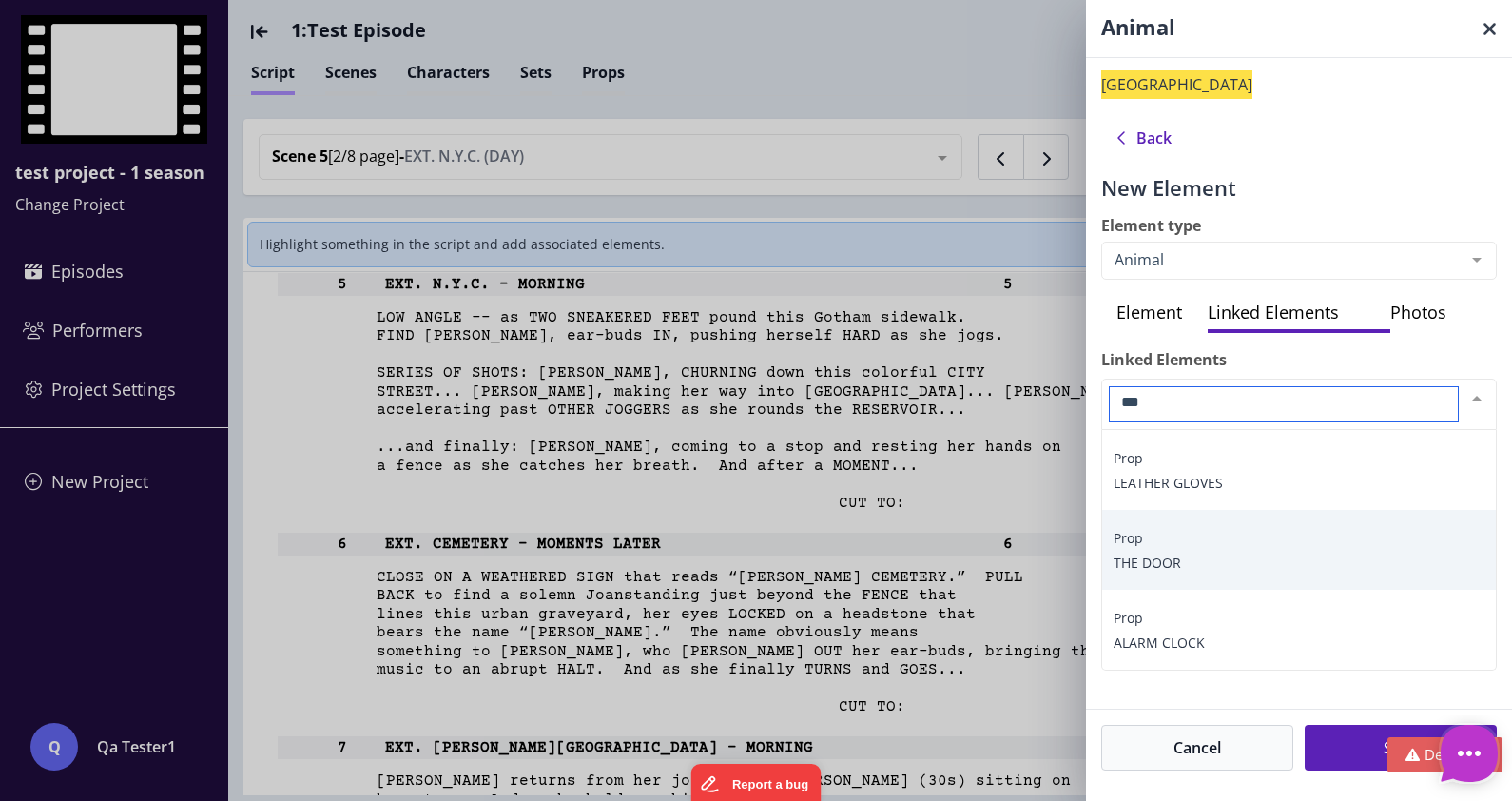 click on "the door" at bounding box center (1299, 563) 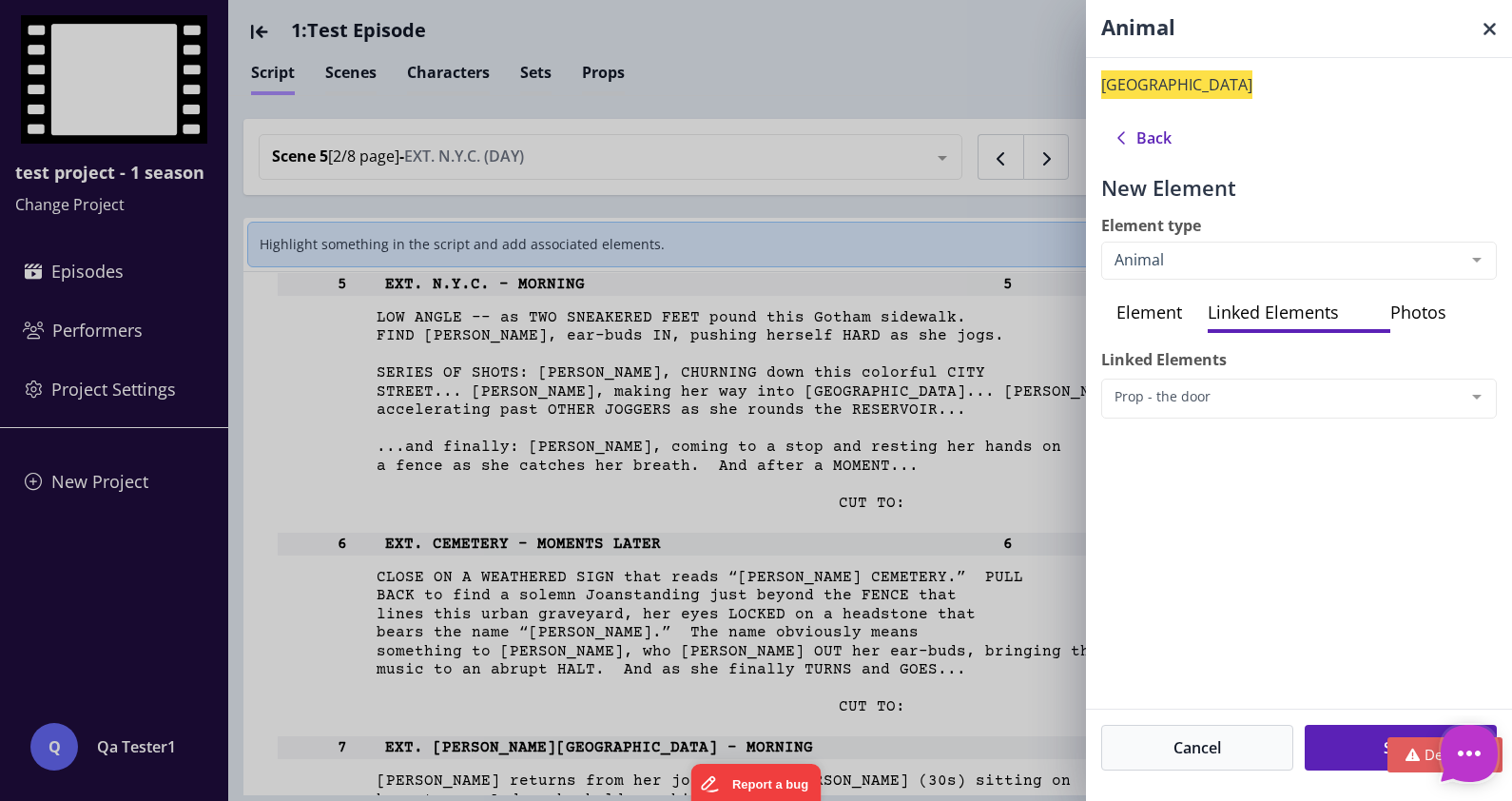 scroll, scrollTop: 15, scrollLeft: 0, axis: vertical 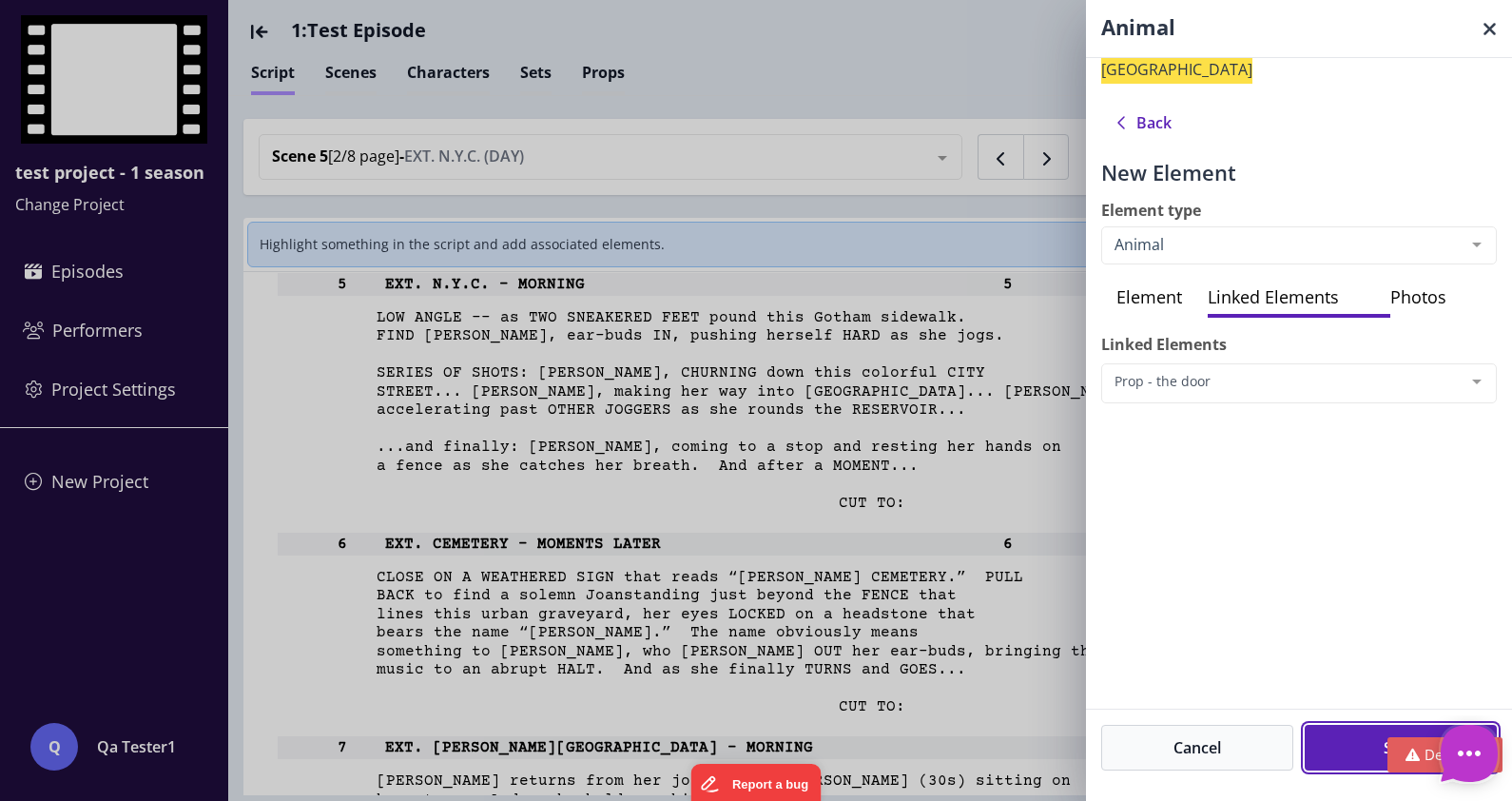 click on "Save" at bounding box center (1401, 748) 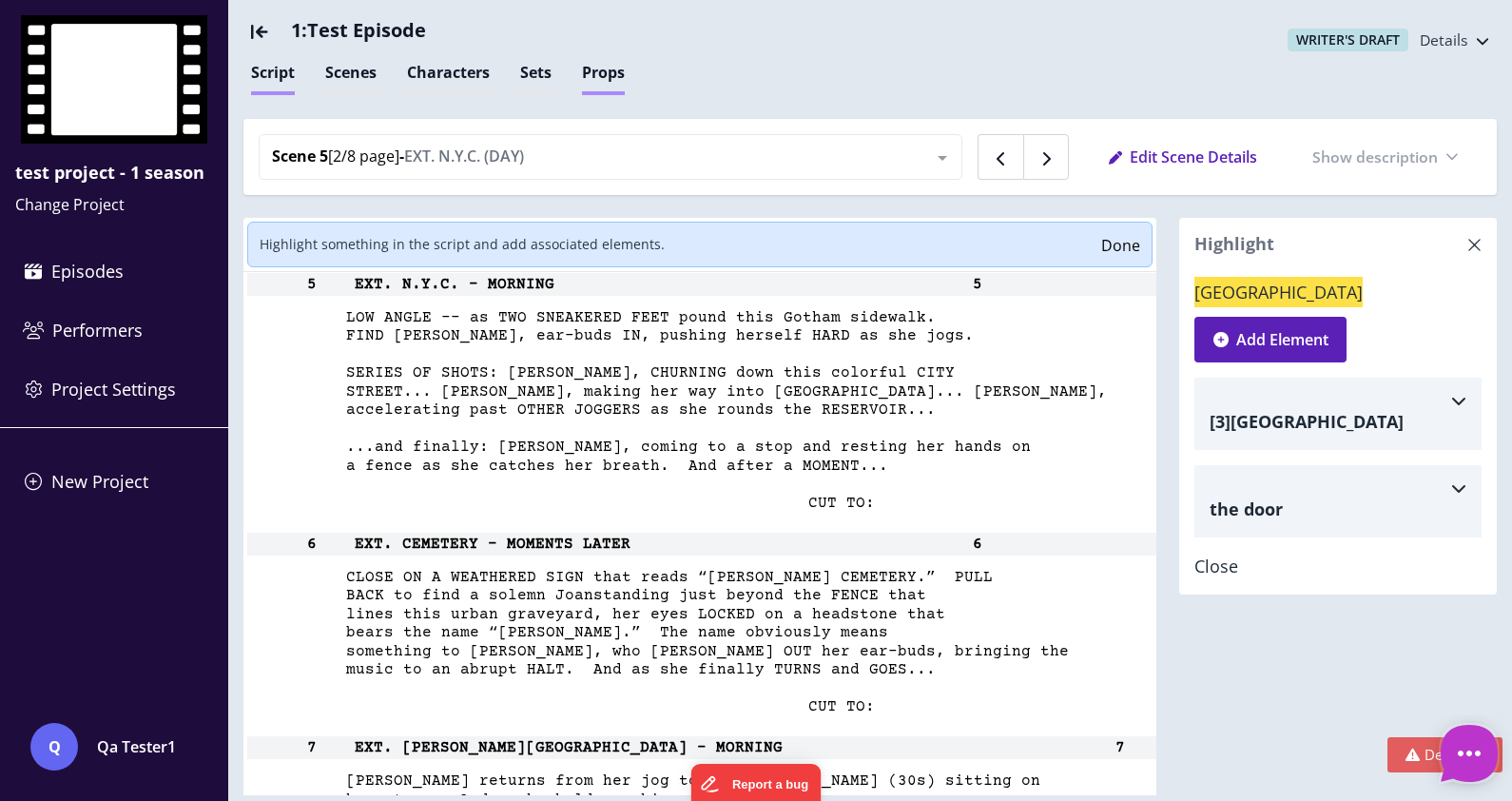 click on "Props" at bounding box center [603, 78] 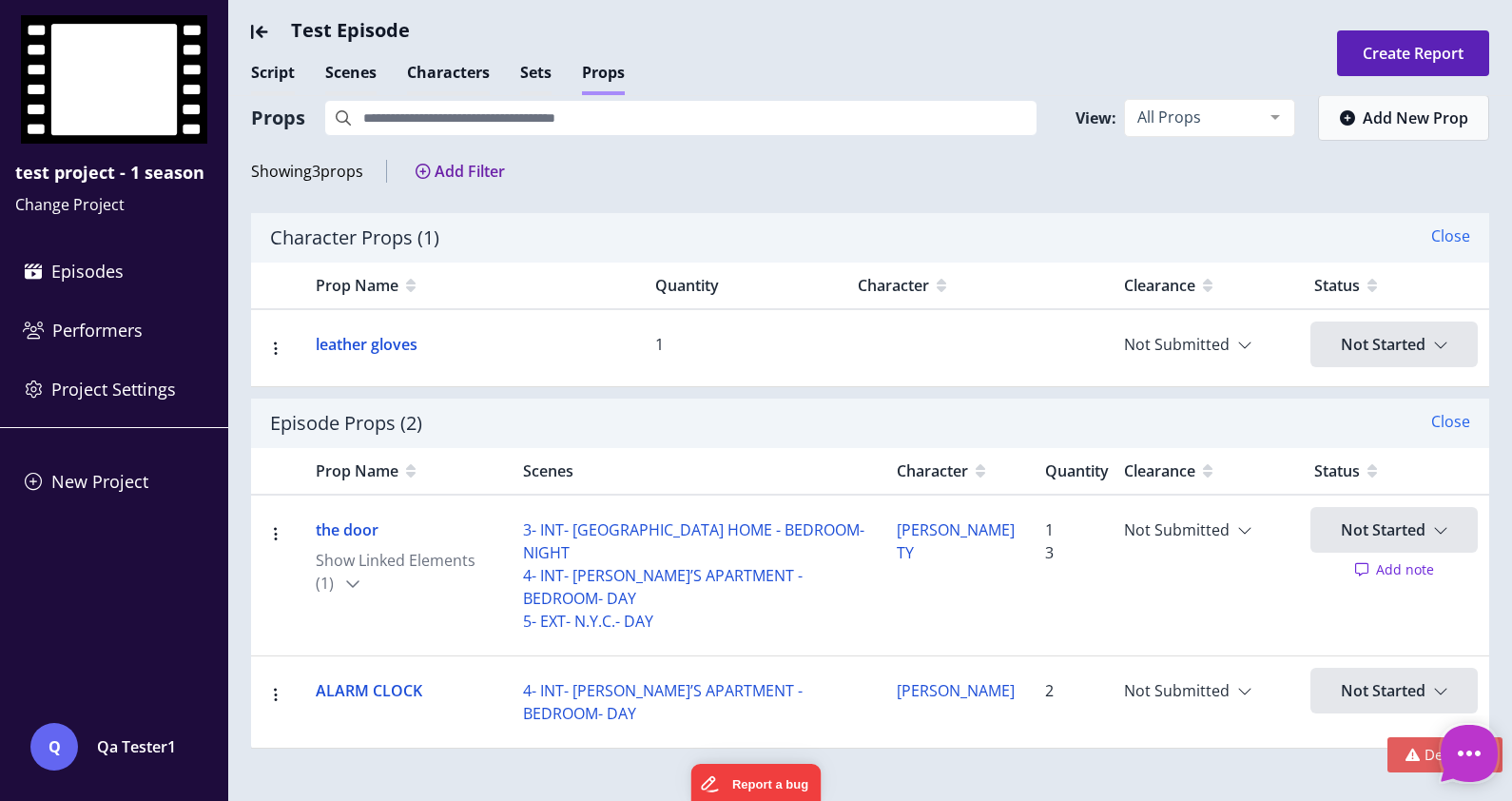 scroll, scrollTop: 25, scrollLeft: 0, axis: vertical 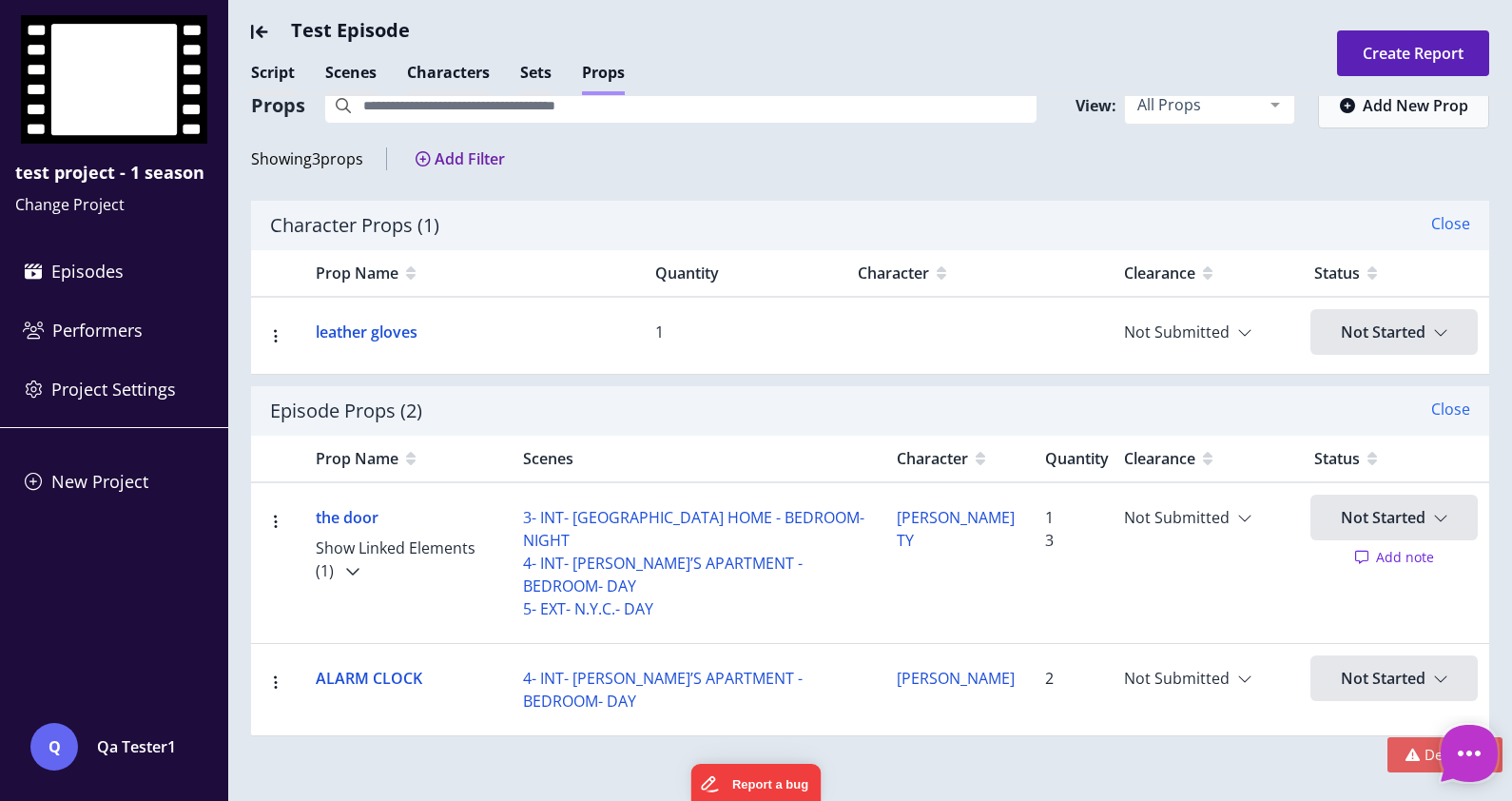 click on "Show Linked Elements (1)" at bounding box center (404, 559) 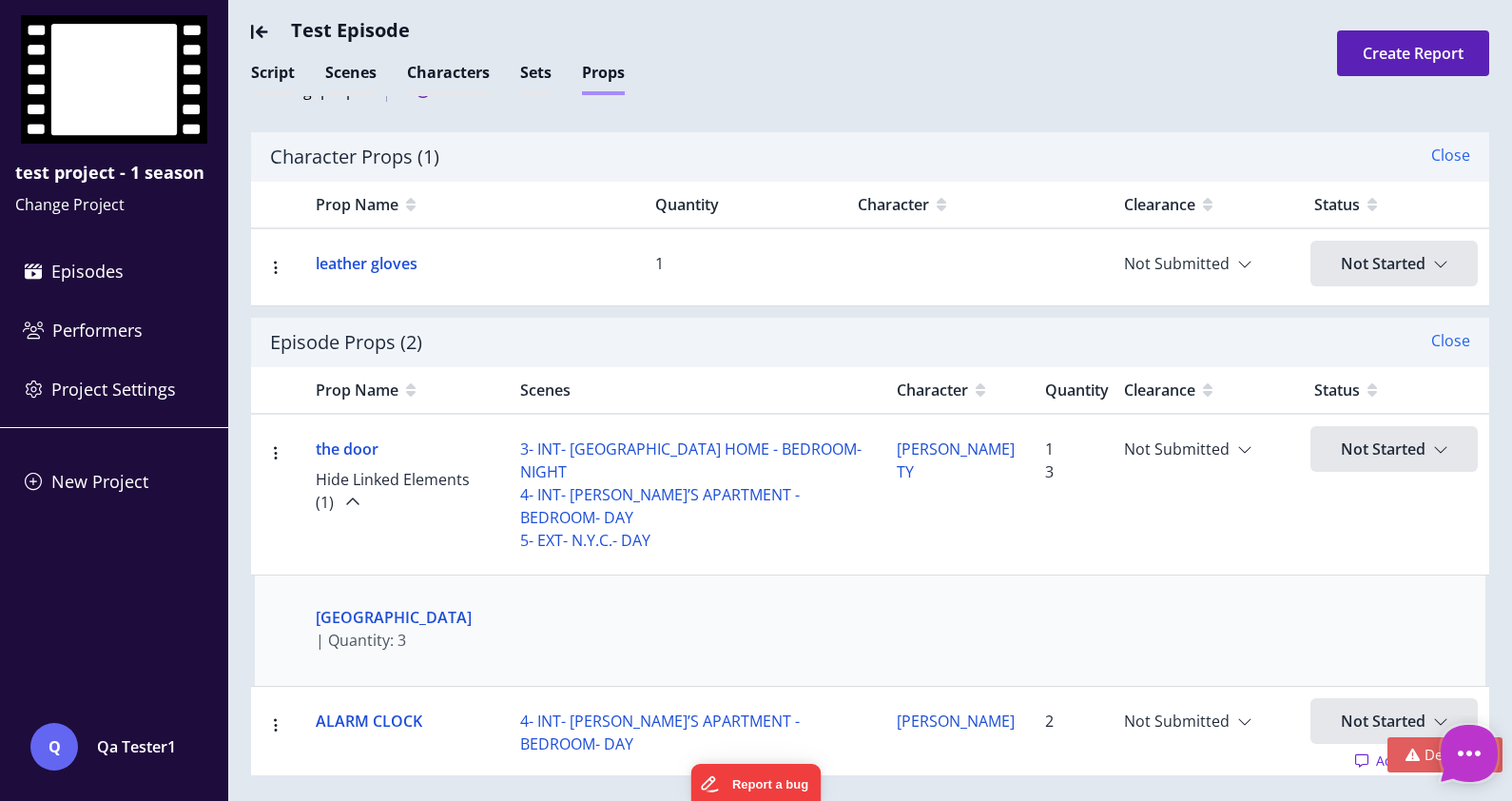 scroll, scrollTop: 136, scrollLeft: 0, axis: vertical 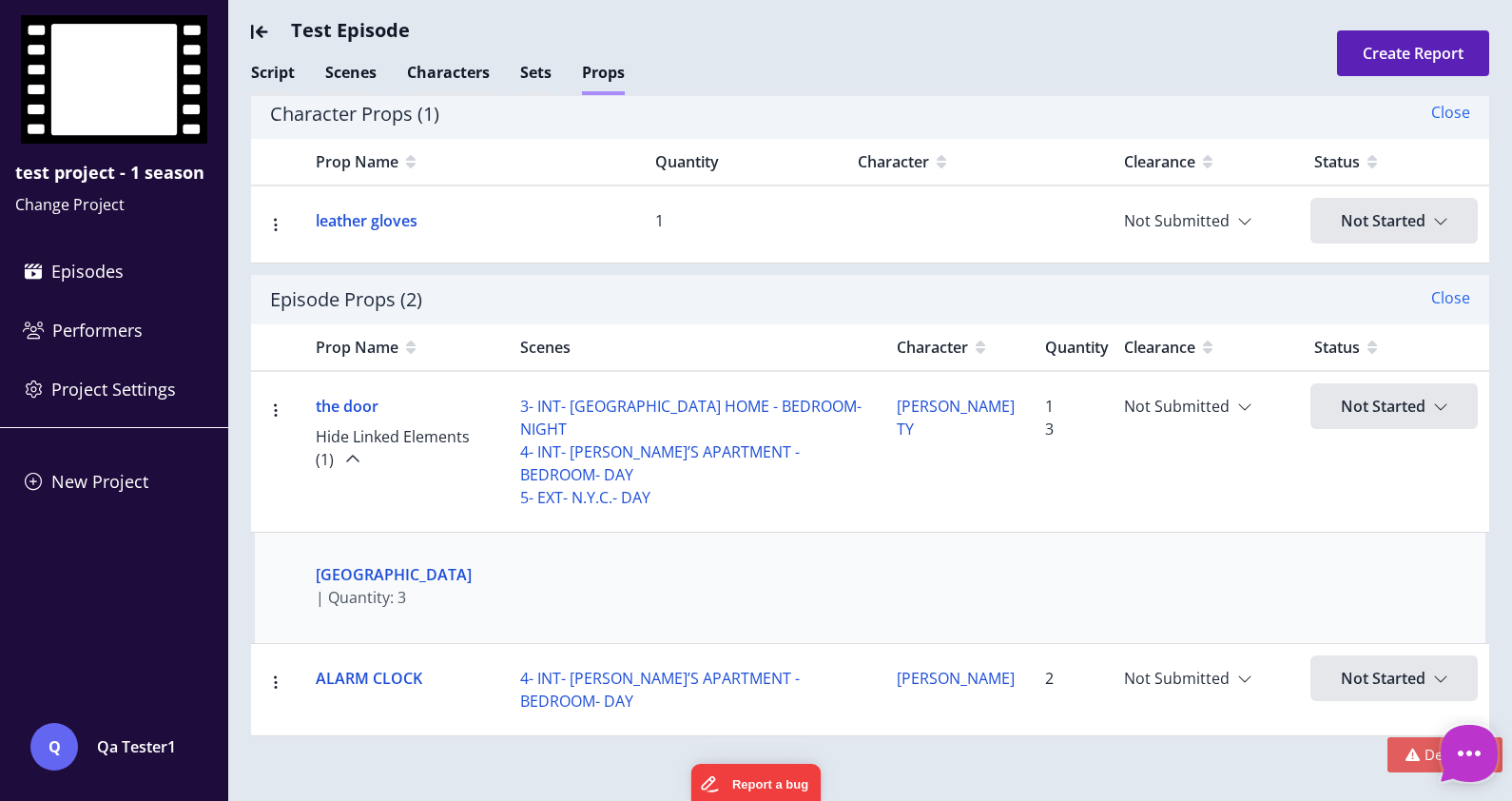click 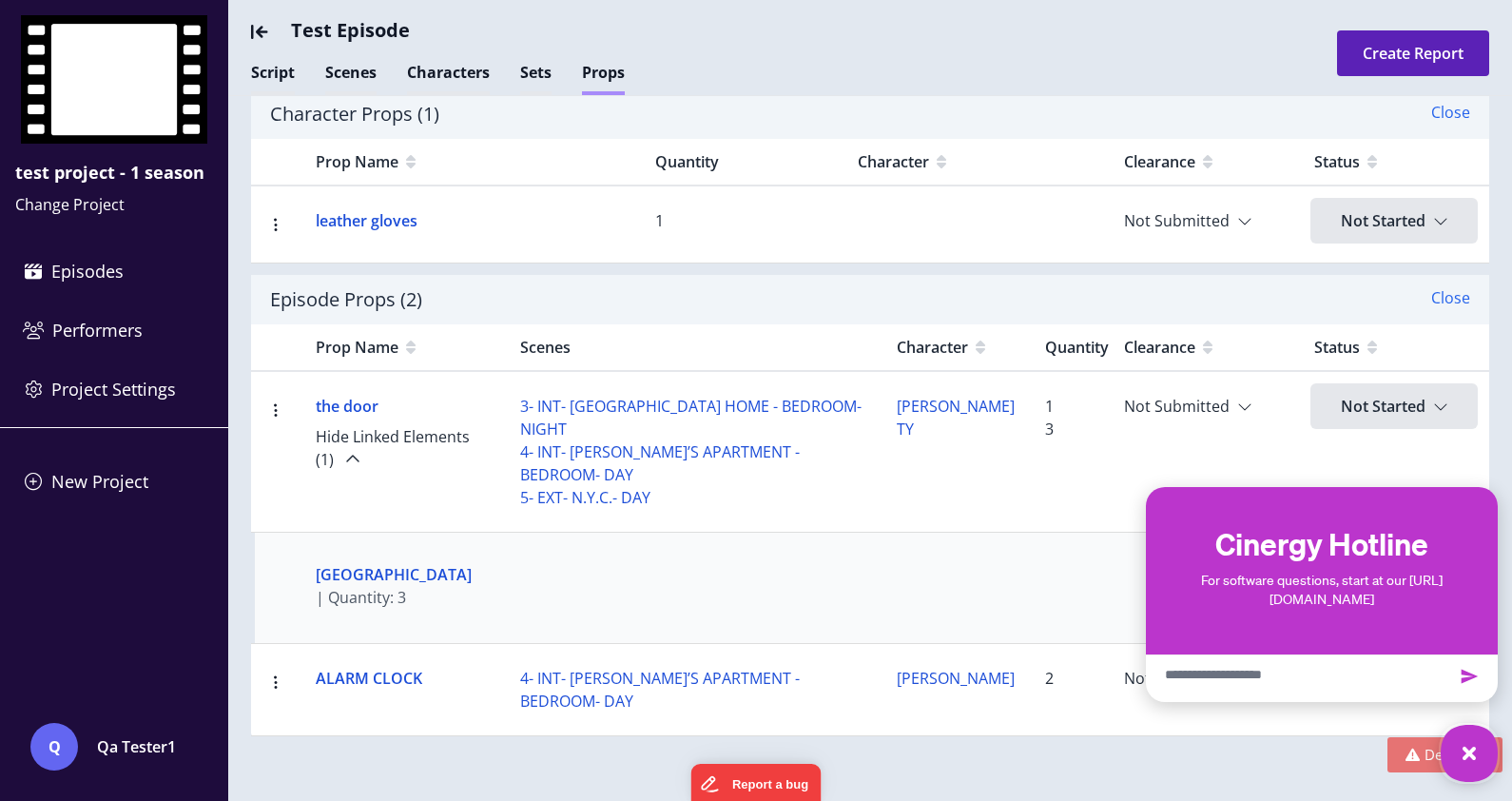 click at bounding box center [1412, 754] 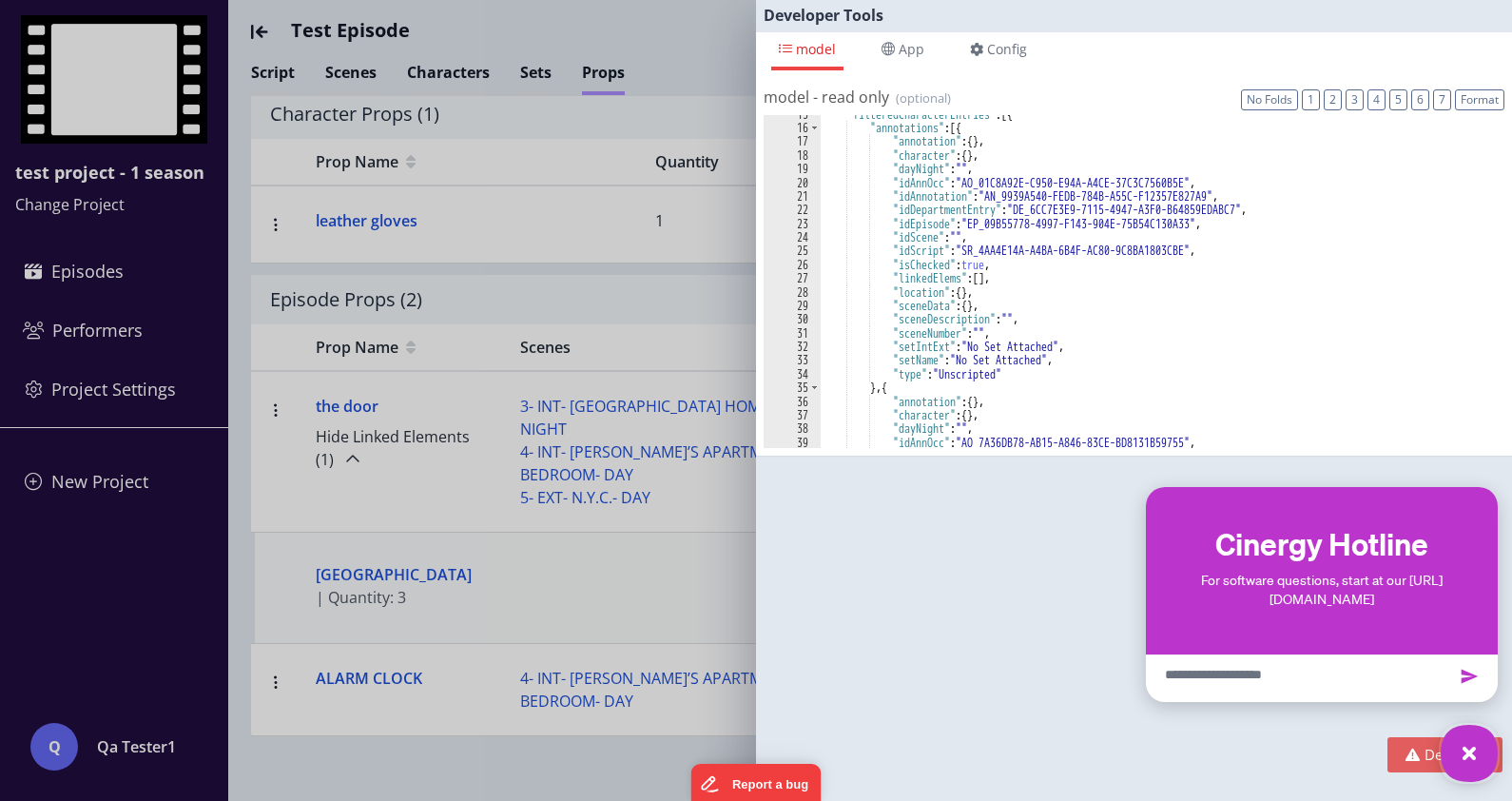 scroll, scrollTop: 212, scrollLeft: 0, axis: vertical 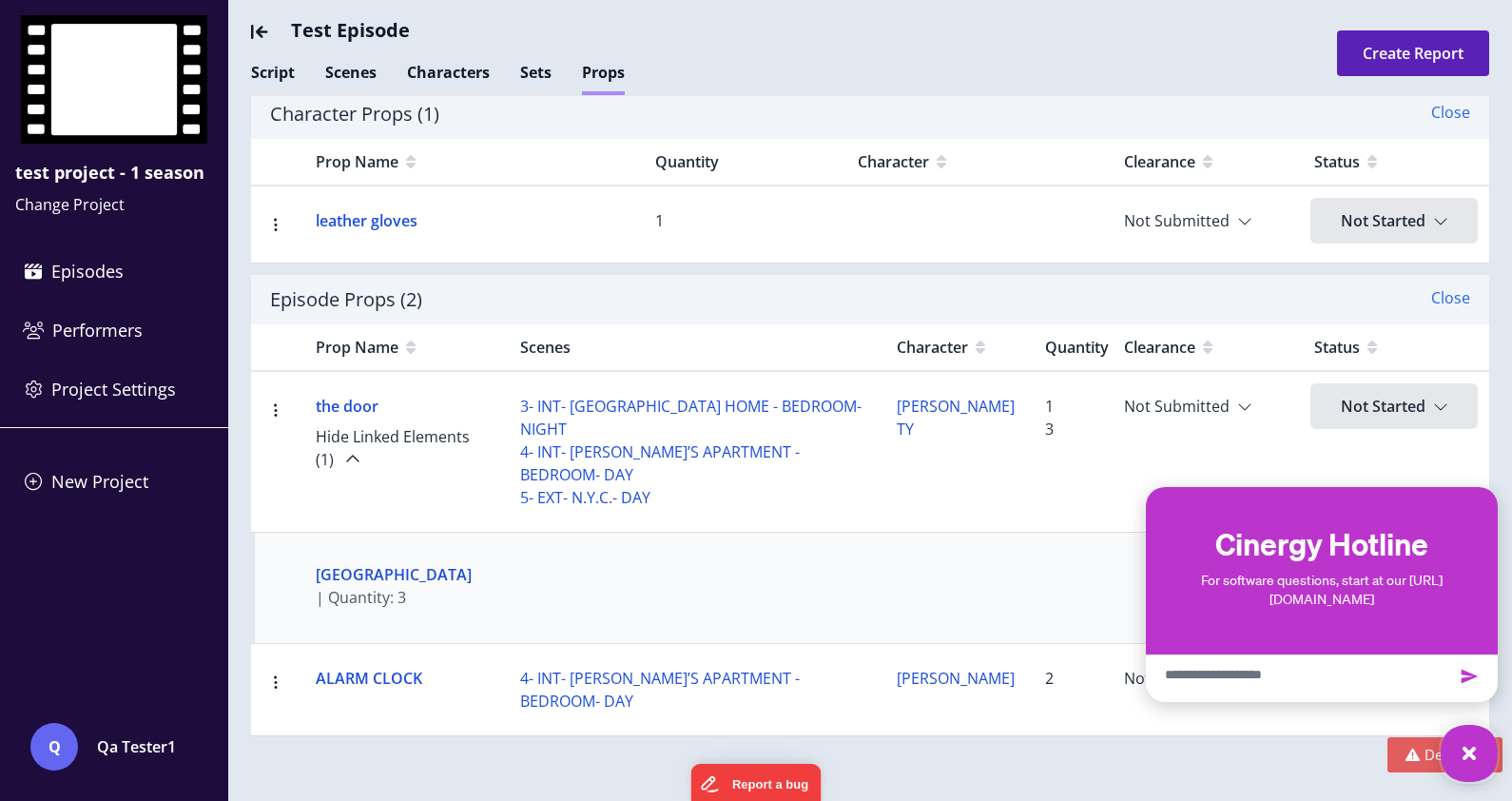 click on "Developer Tools
model
App
Params
Log (157)
Misc
Windows
Config
model - read only     Format
7
6
5
4
3
2
1
No Folds
app - read only     Format
7
6
5
4
3
2
1
No Folds
params     {}                       state.wndw" at bounding box center (756, 400) 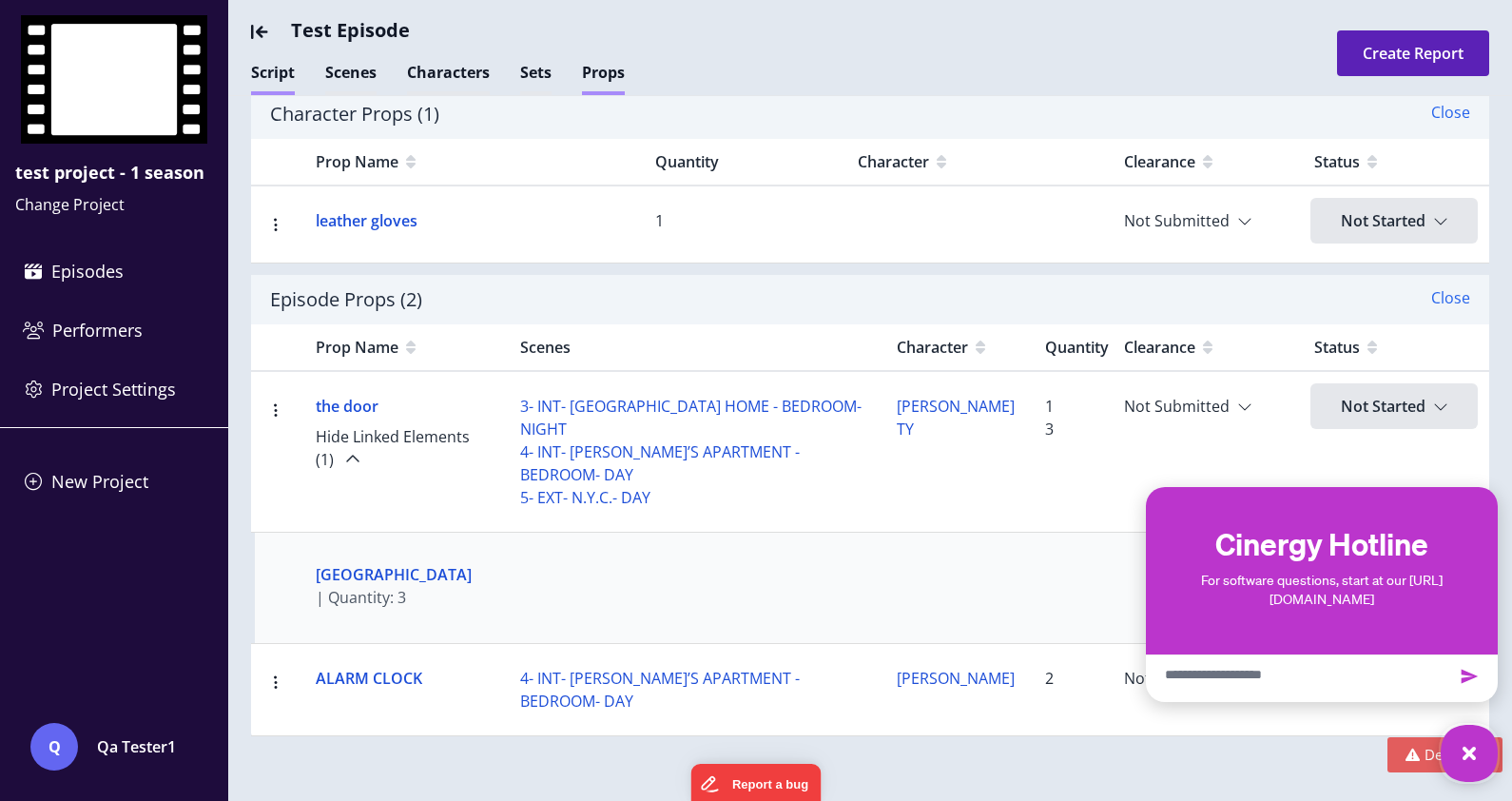 click on "Script" at bounding box center [273, 78] 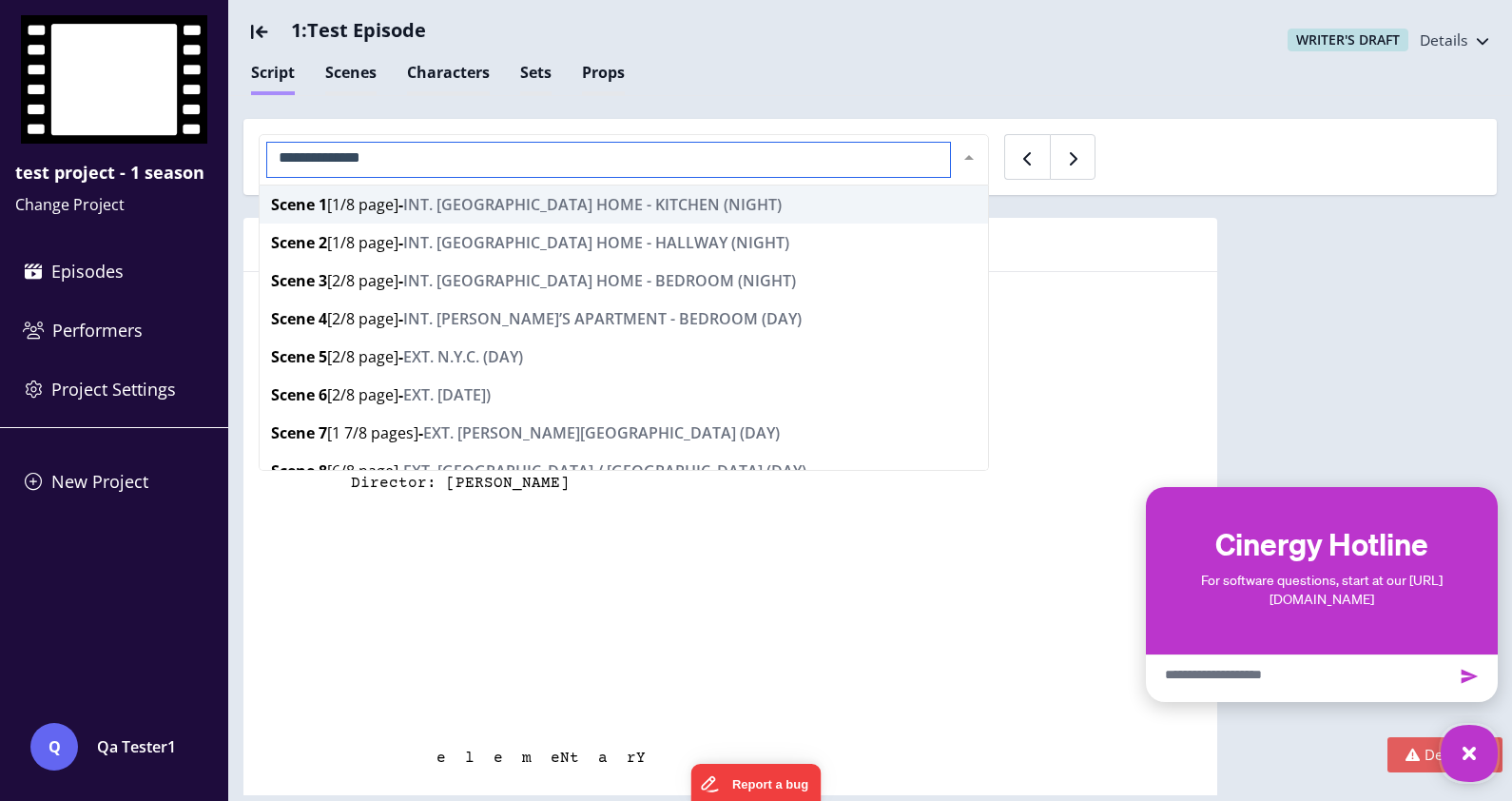 click at bounding box center (969, 158) 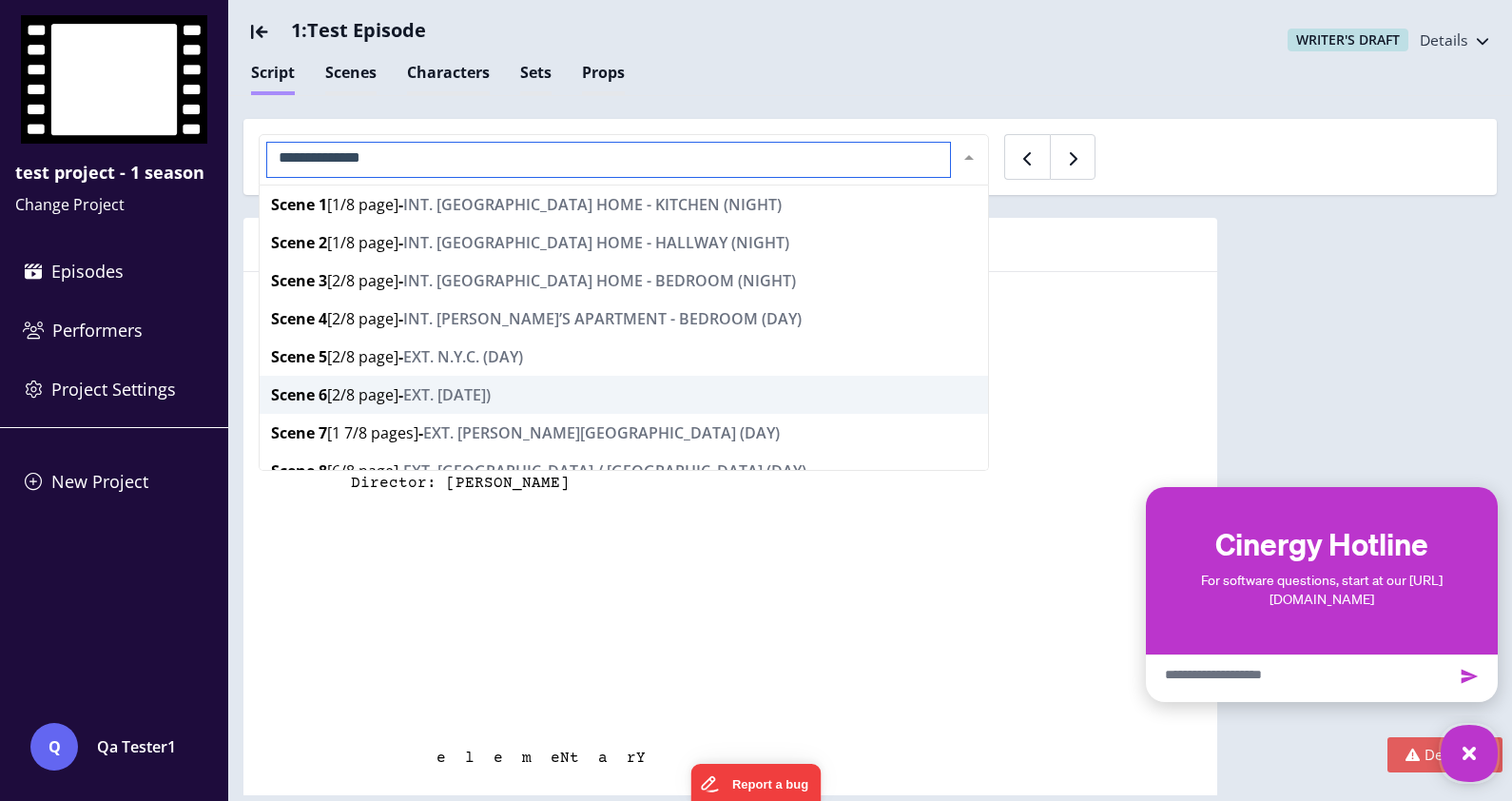 click on "EXT.   [DATE])" at bounding box center [447, 395] 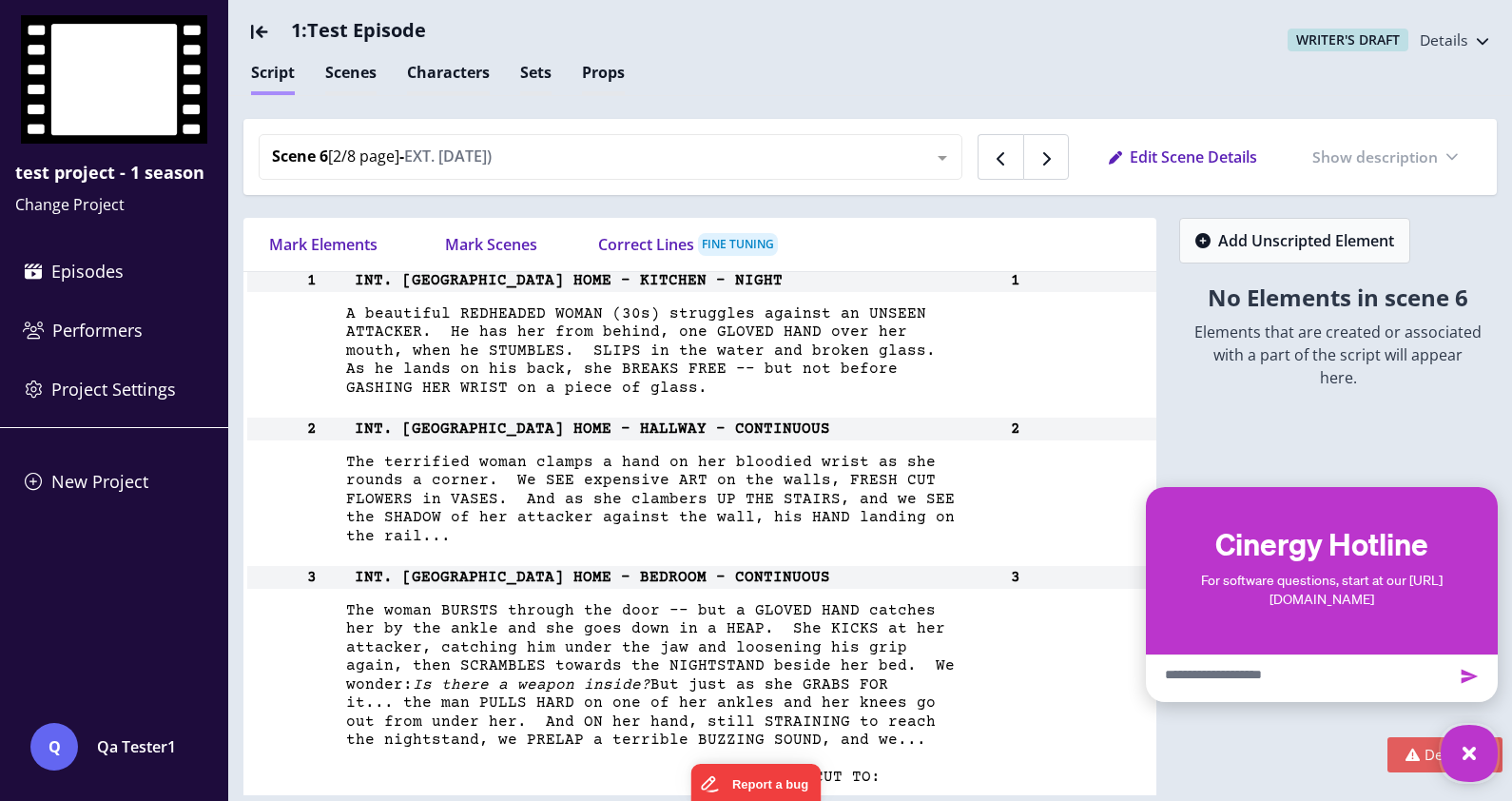 scroll, scrollTop: 6185, scrollLeft: 0, axis: vertical 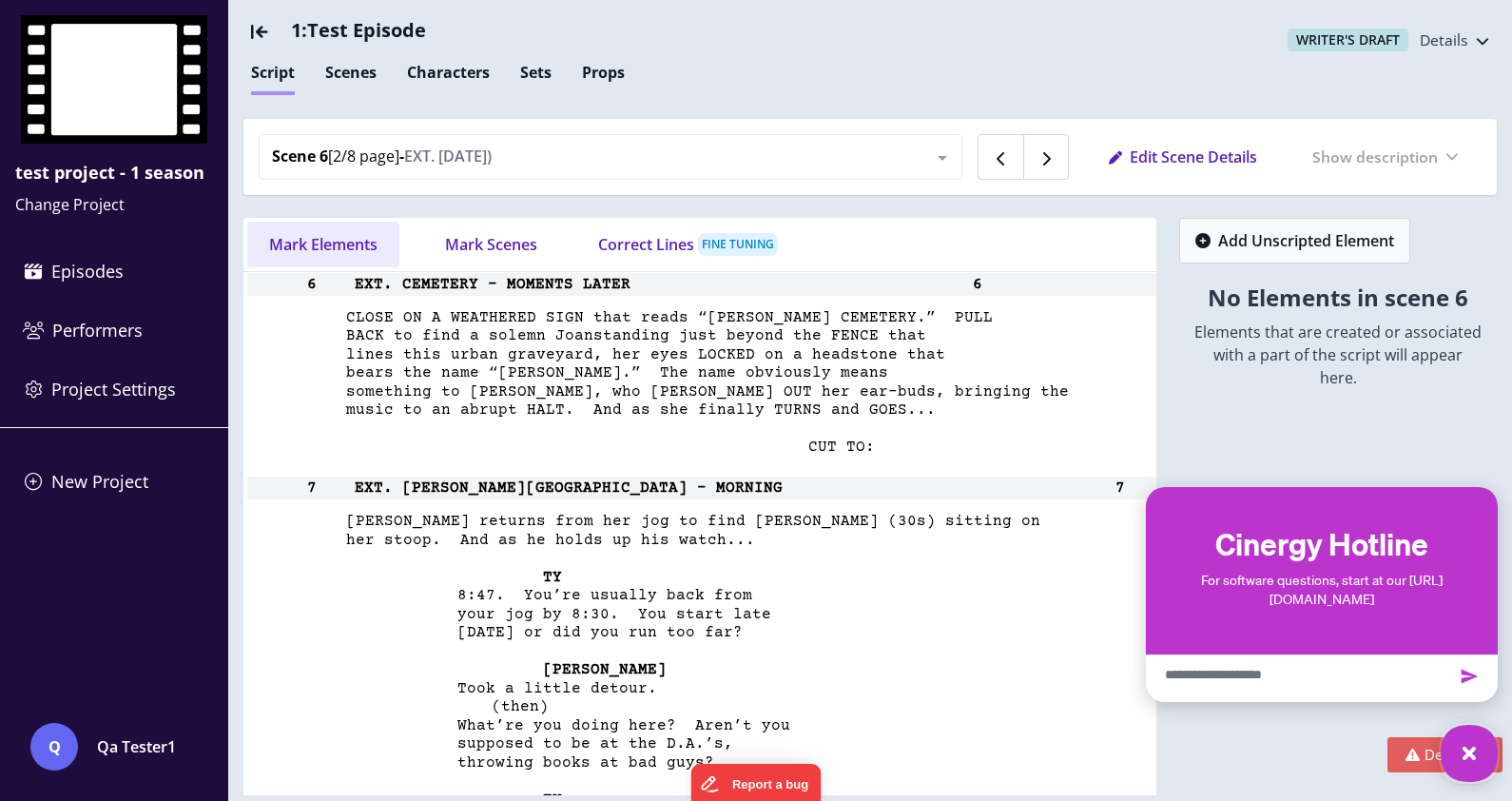 click on "Mark Elements" at bounding box center [323, 244] 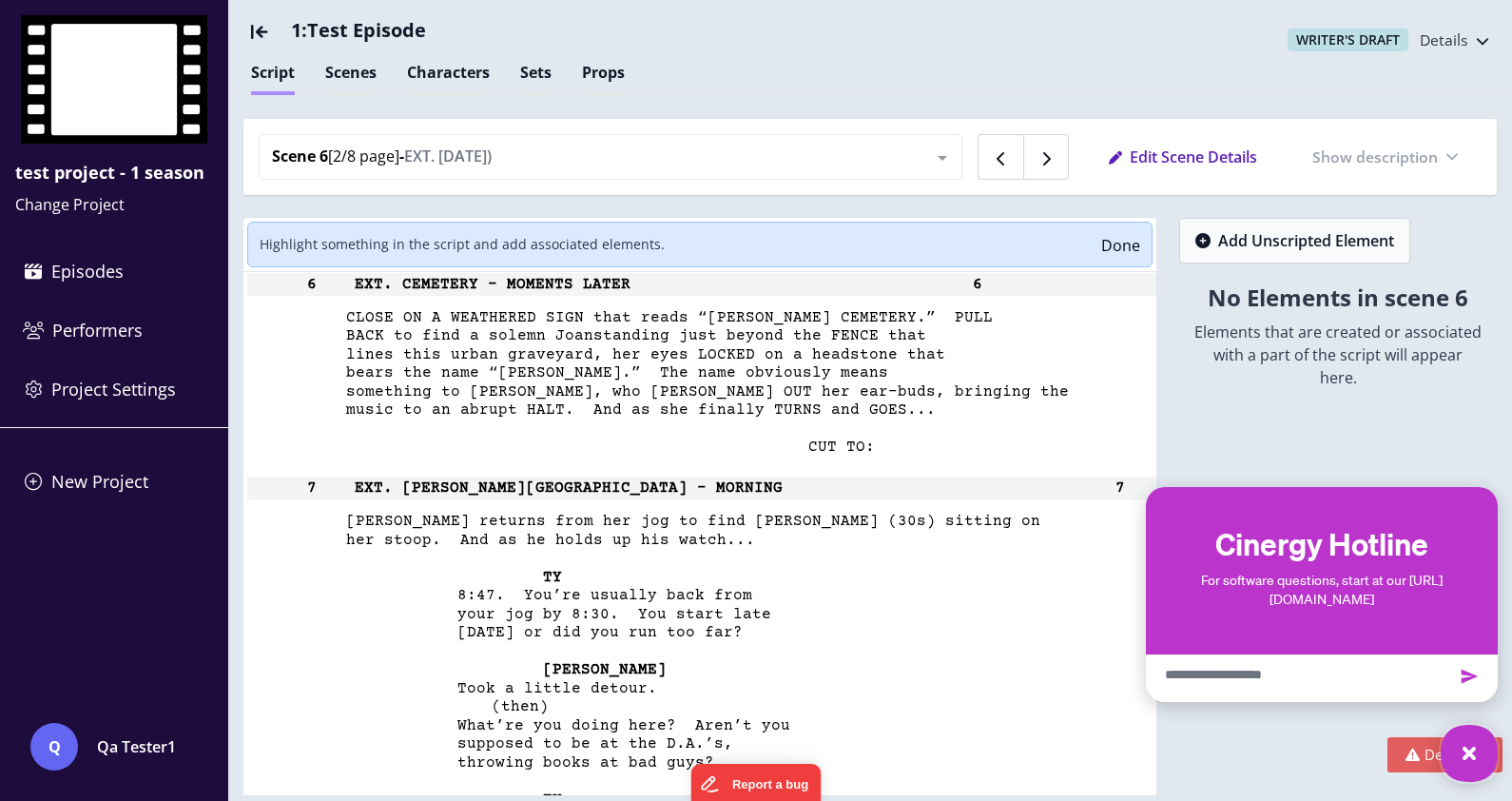 drag, startPoint x: 494, startPoint y: 365, endPoint x: 616, endPoint y: 366, distance: 122.0041 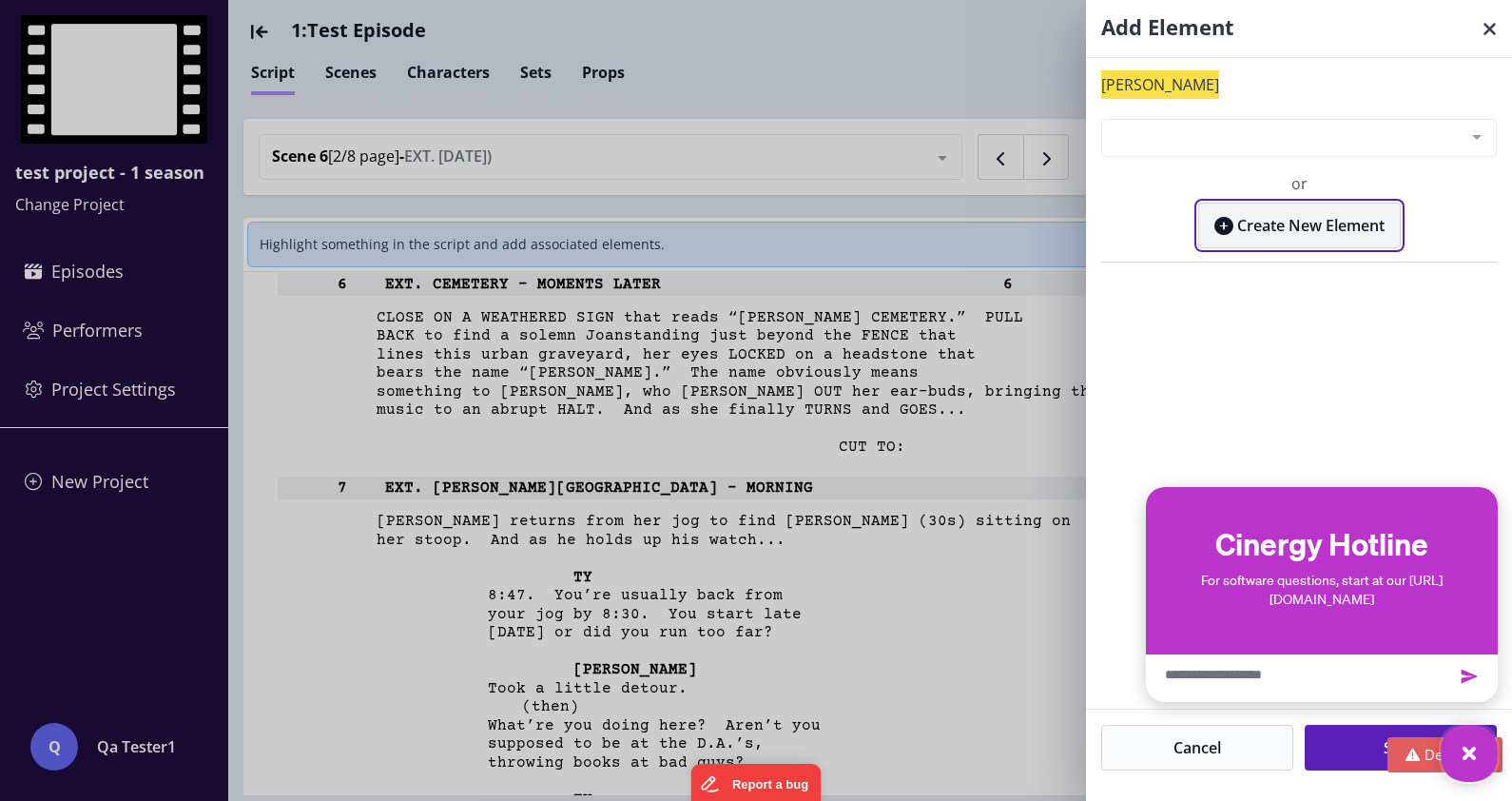 click on "Create New Element" at bounding box center (1299, 225) 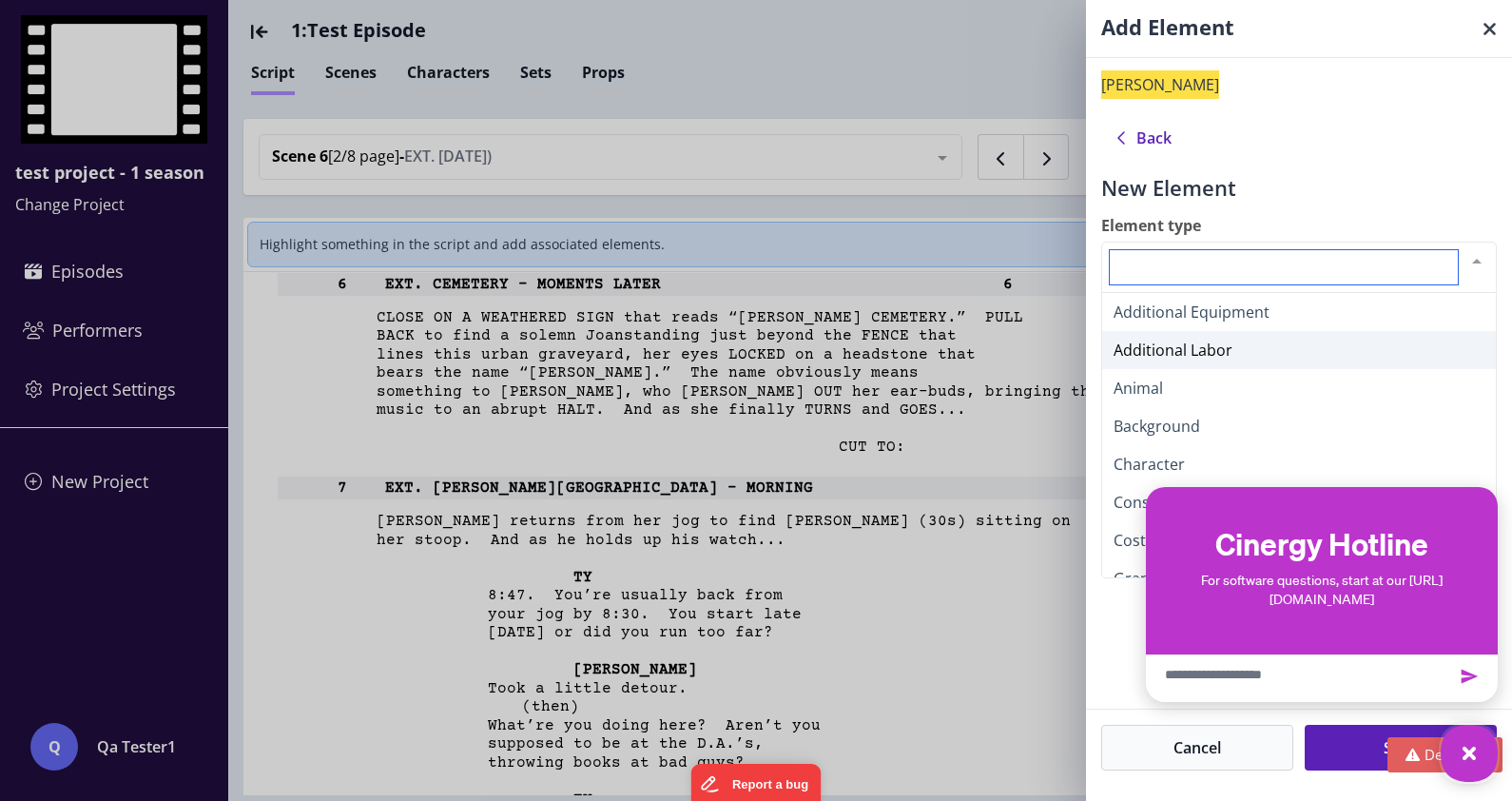click on "Additional Labor" at bounding box center (1299, 350) 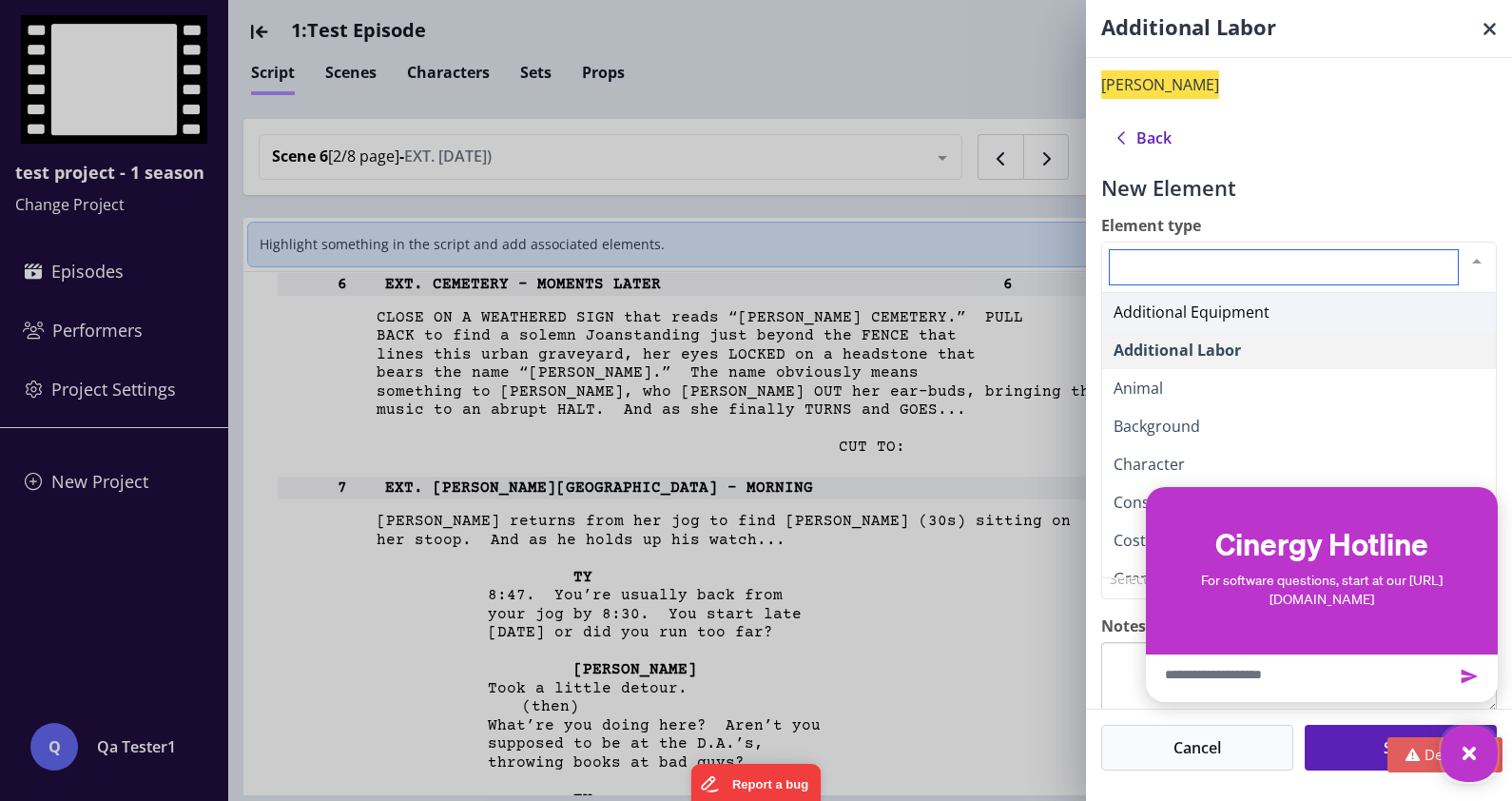 click on "Additional Equipment" at bounding box center [1299, 312] 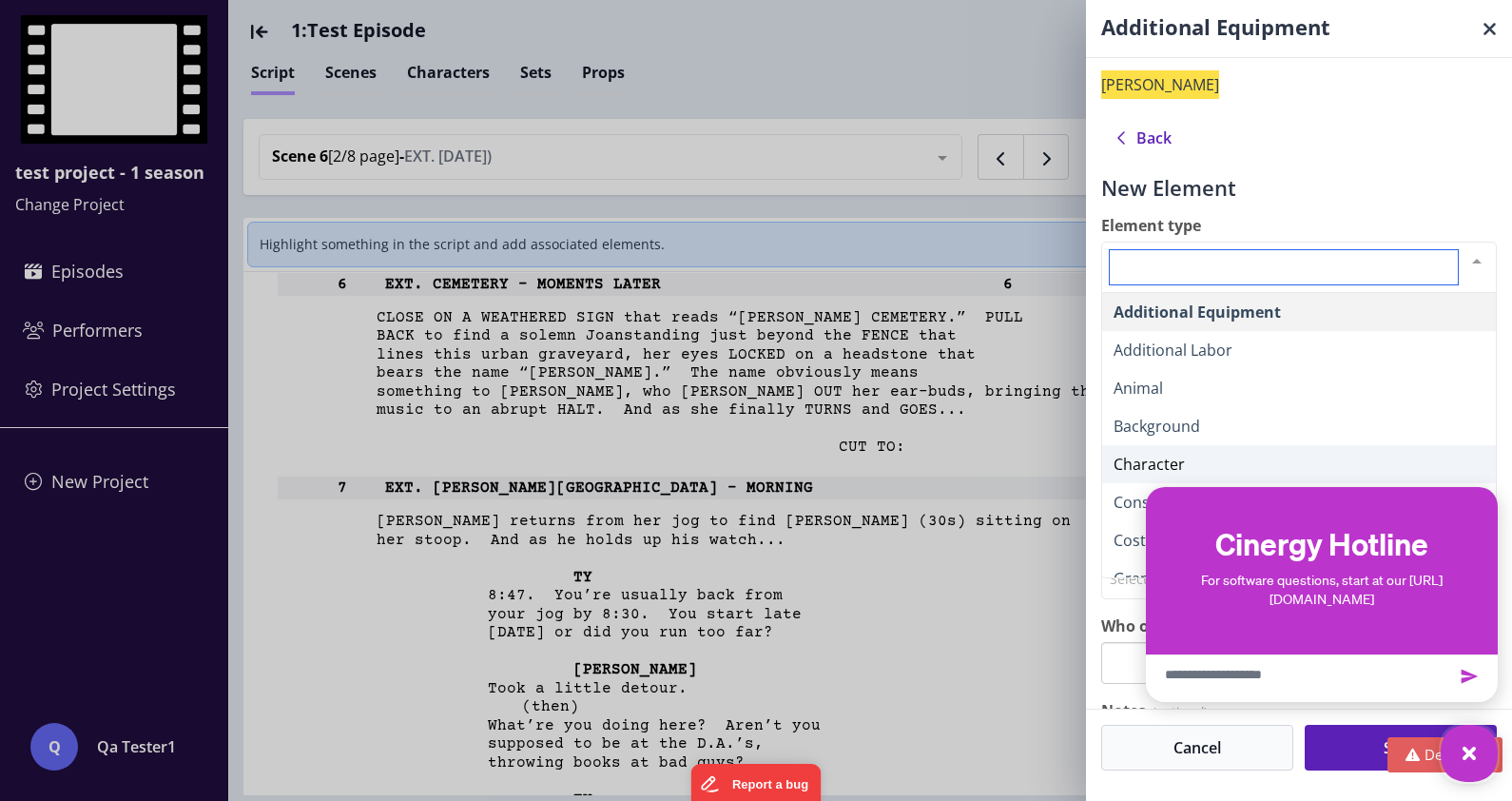 scroll, scrollTop: 238, scrollLeft: 0, axis: vertical 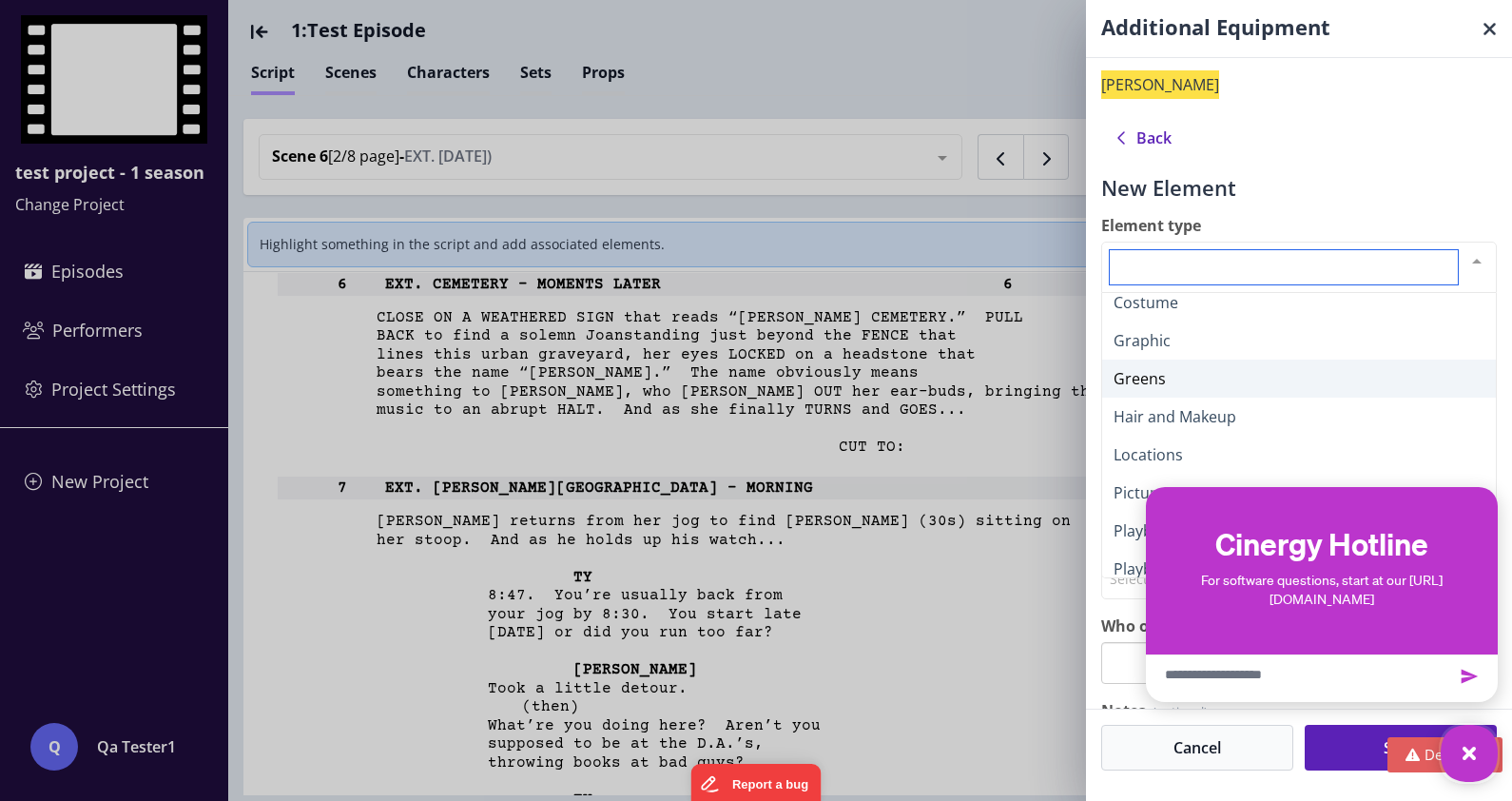 click on "Greens" at bounding box center [1299, 379] 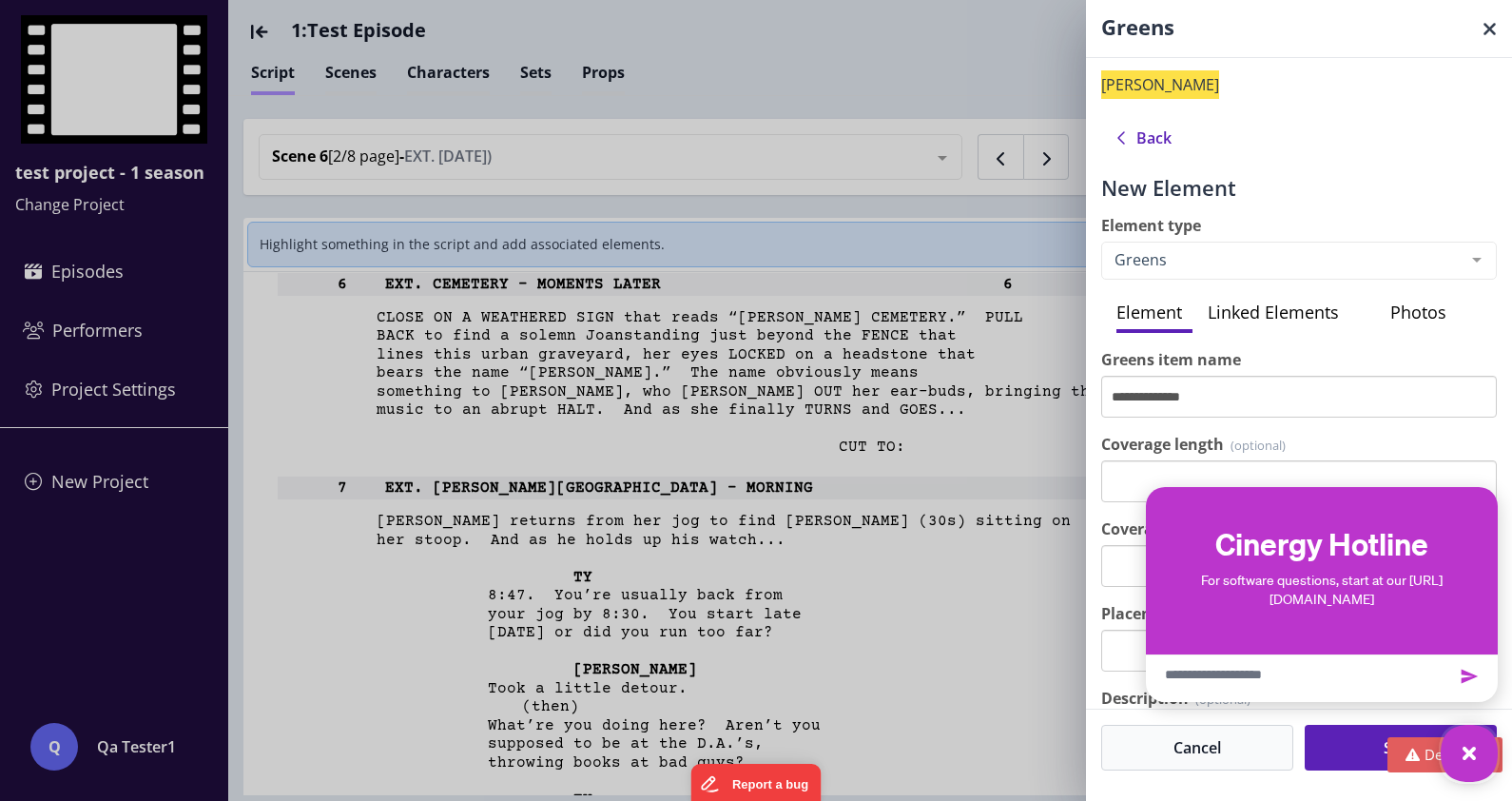 click 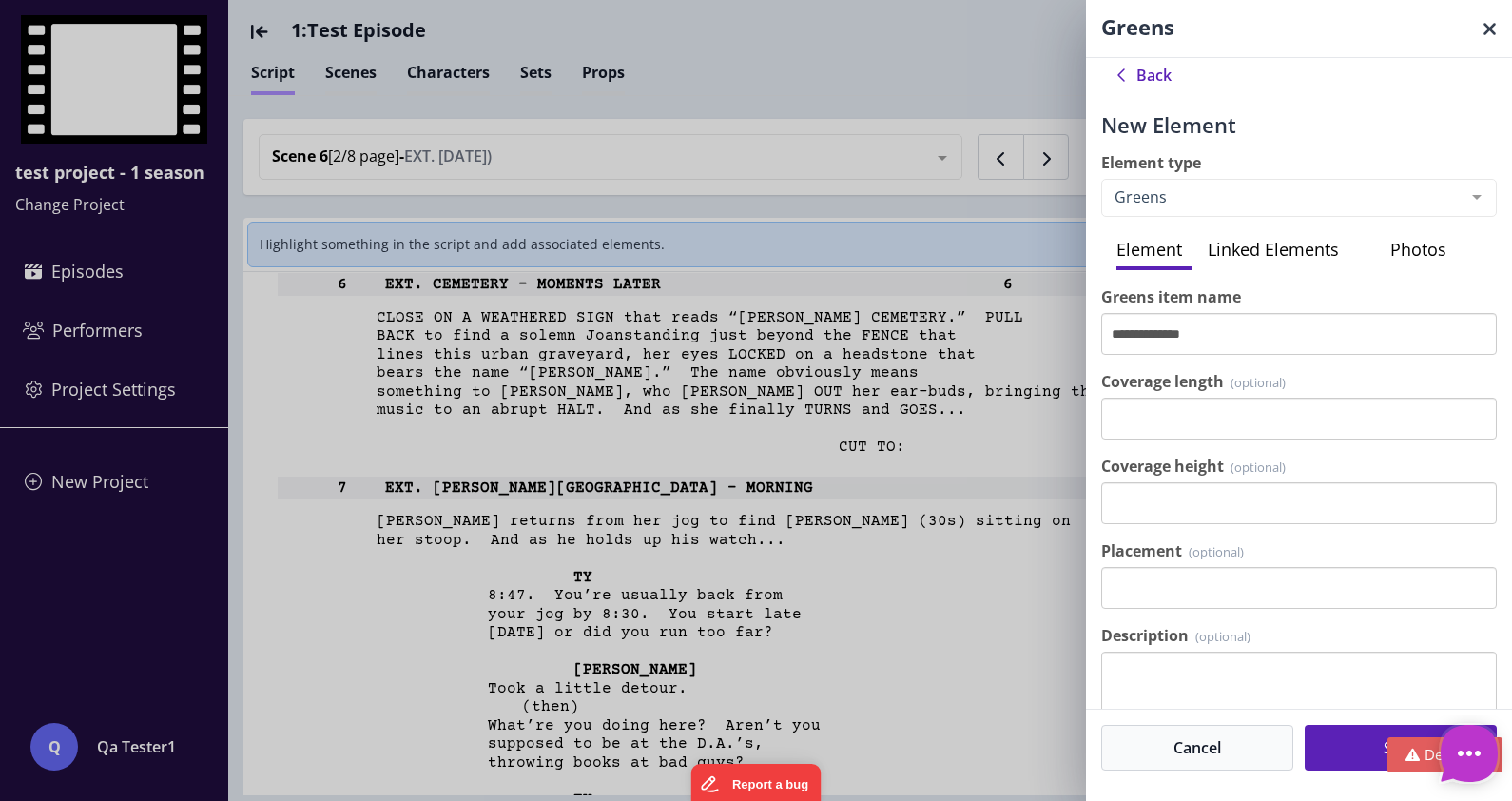 scroll, scrollTop: 105, scrollLeft: 0, axis: vertical 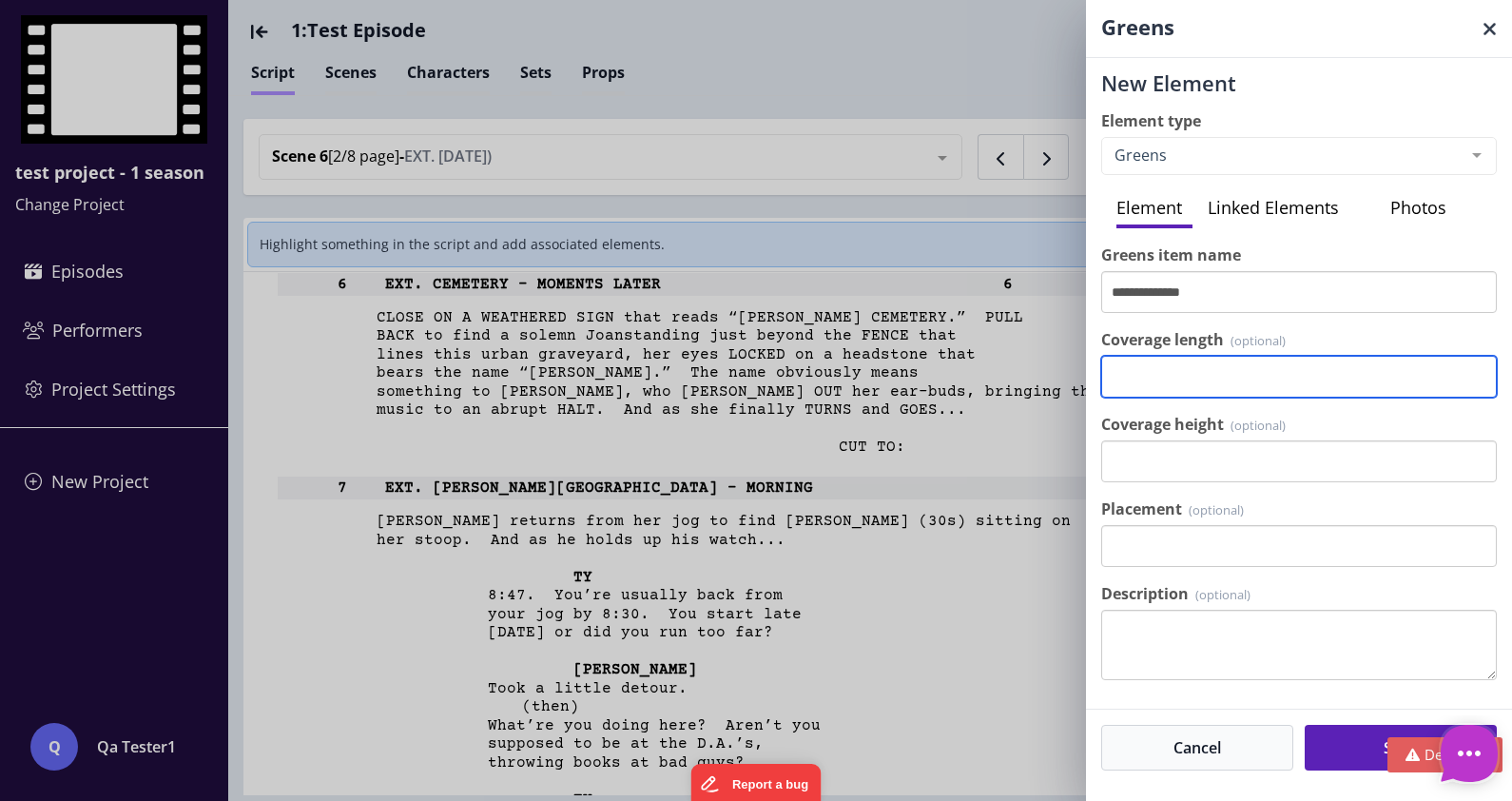 click on "Coverage length" at bounding box center (1299, 377) 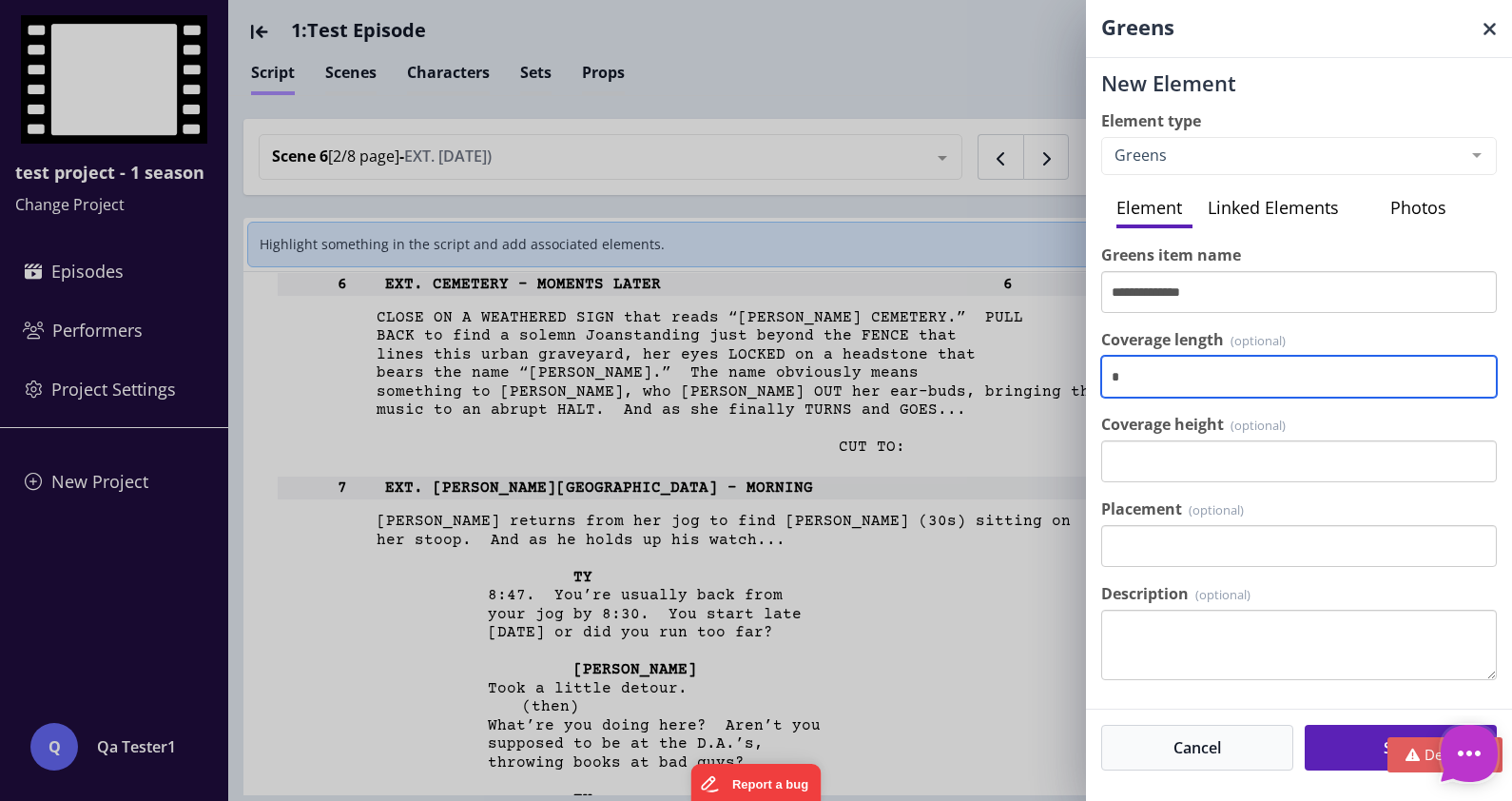type on "*" 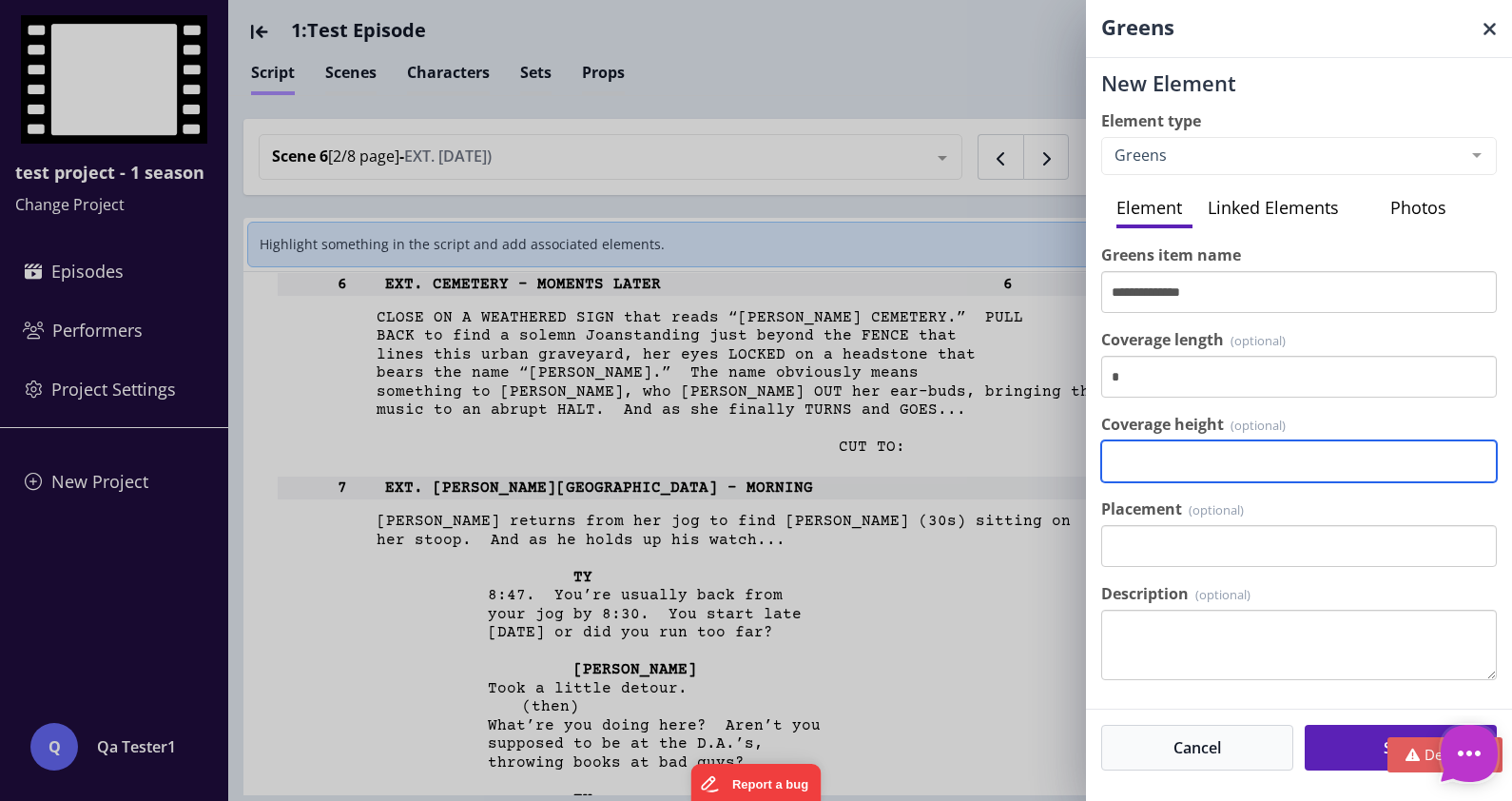 click on "Coverage height" at bounding box center [1299, 461] 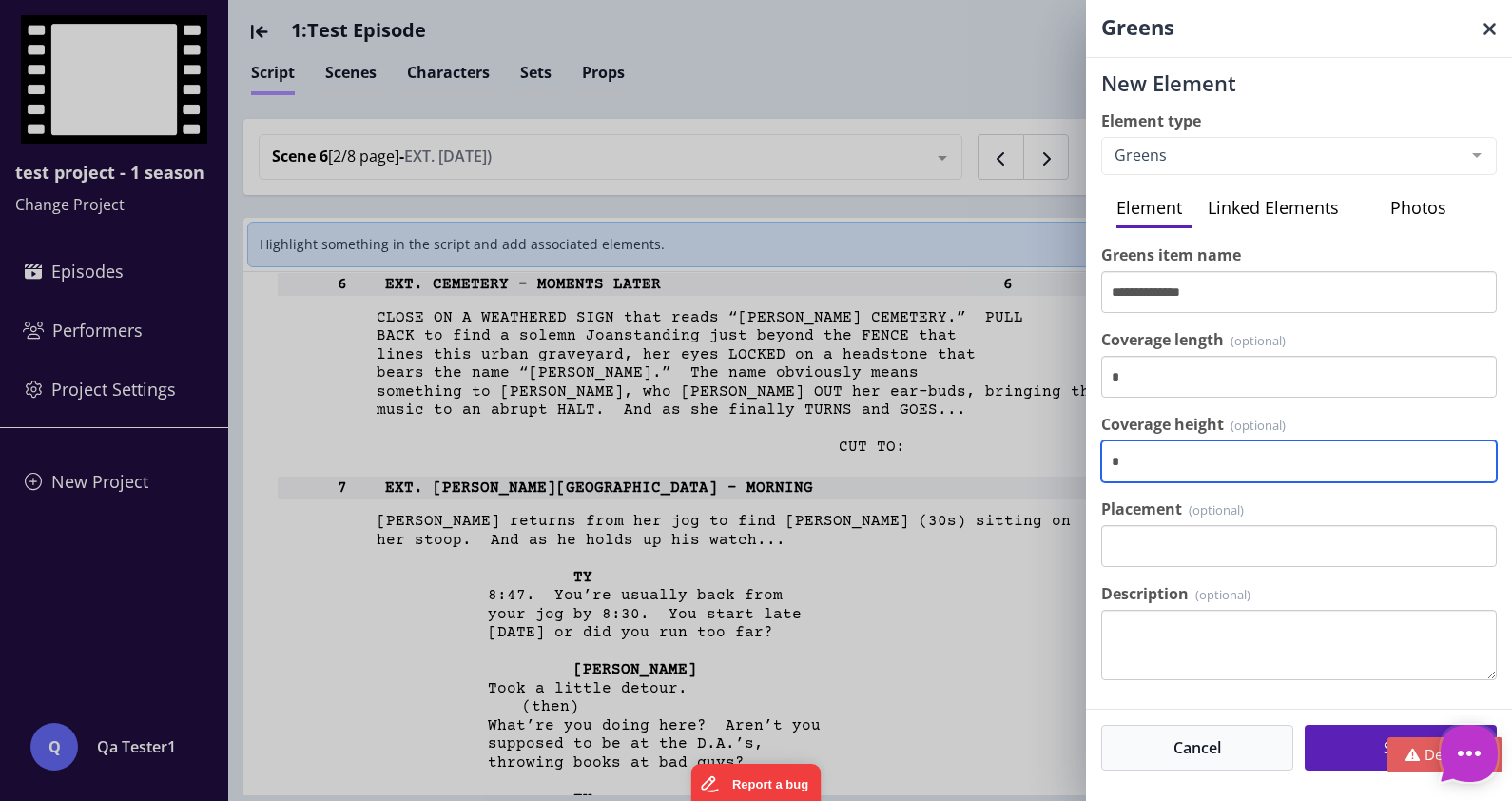 type on "*" 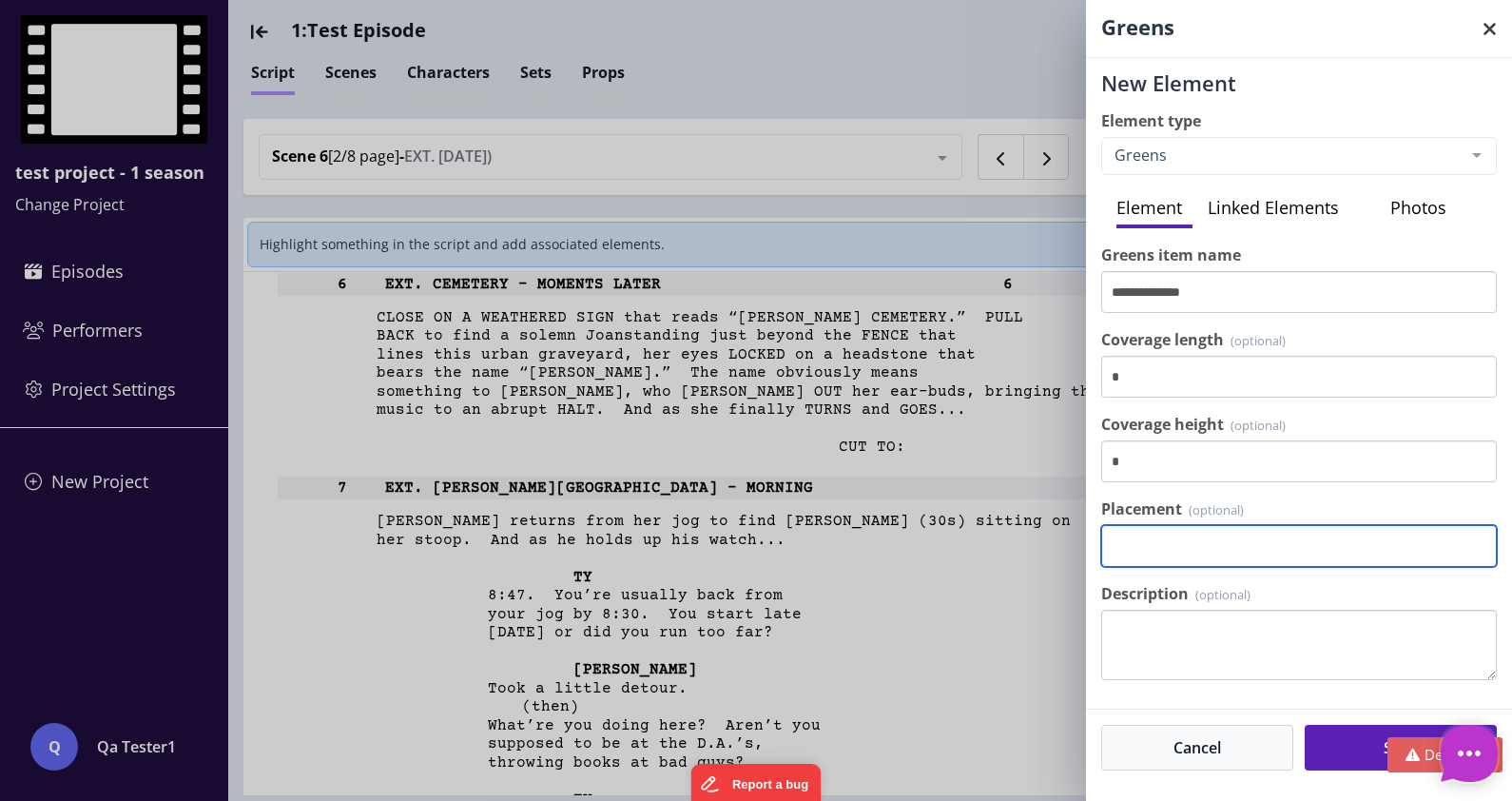 click on "Placement" at bounding box center [1299, 546] 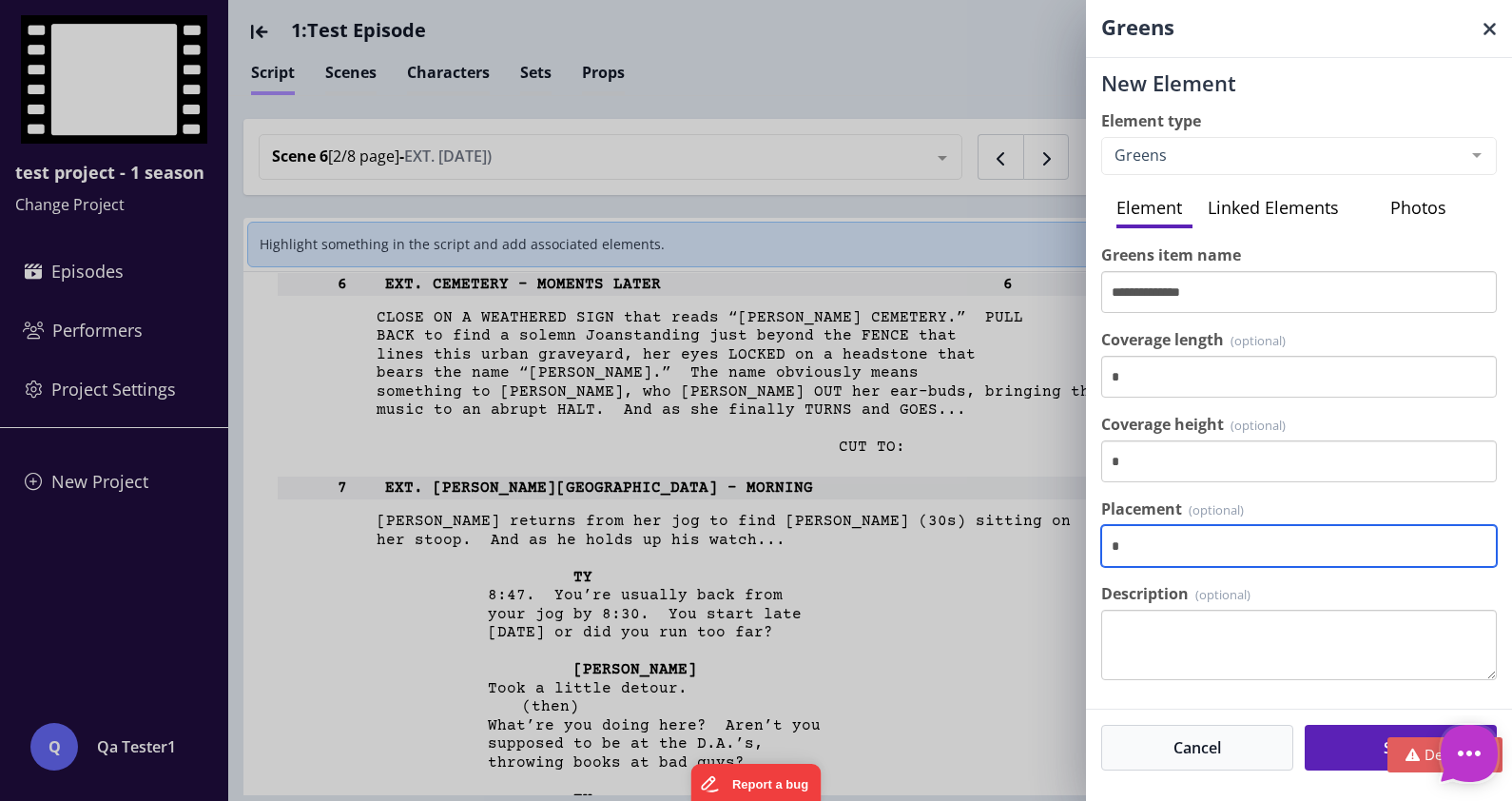 type on "*" 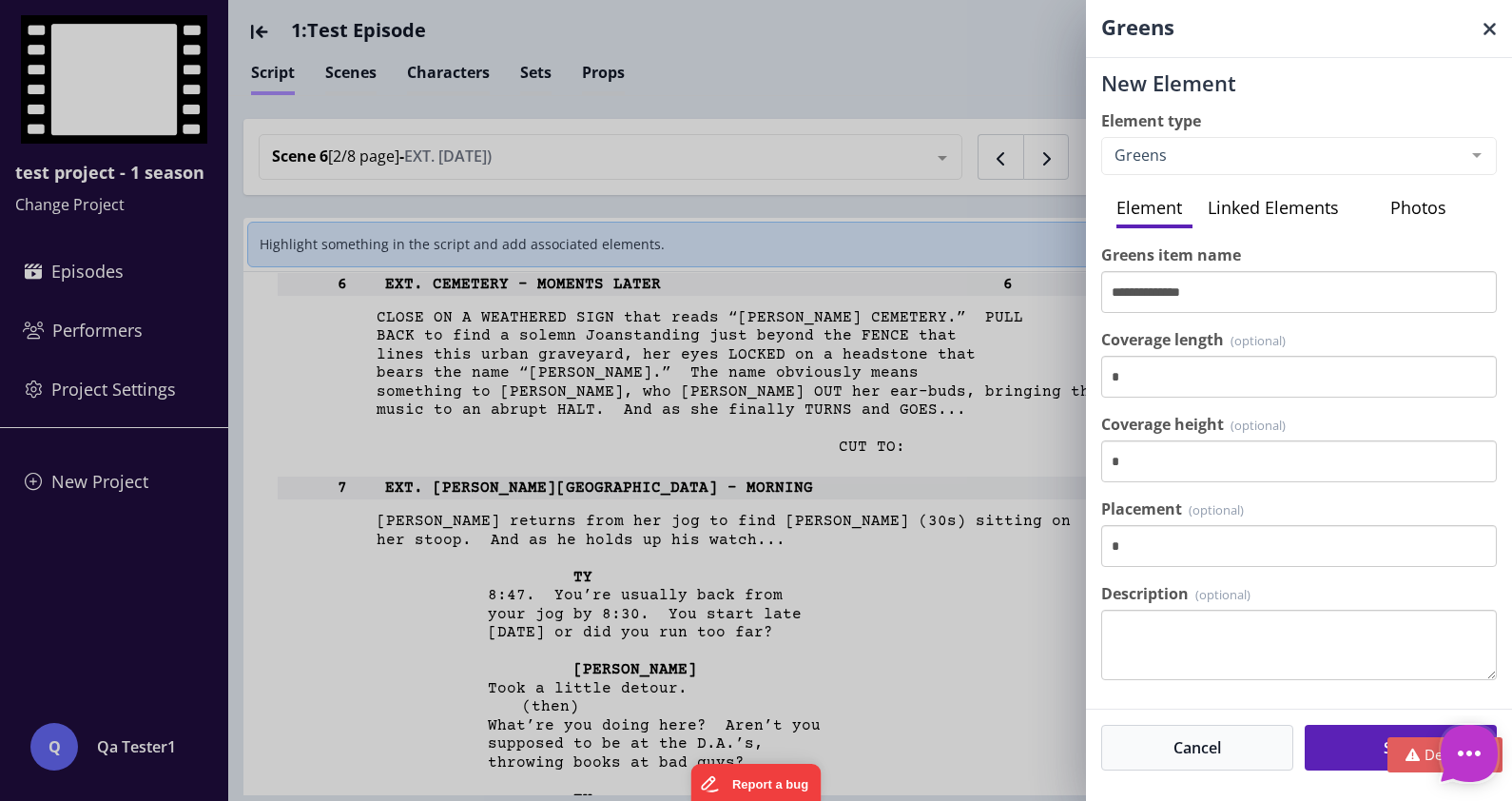 click on "Description" at bounding box center [1299, 645] 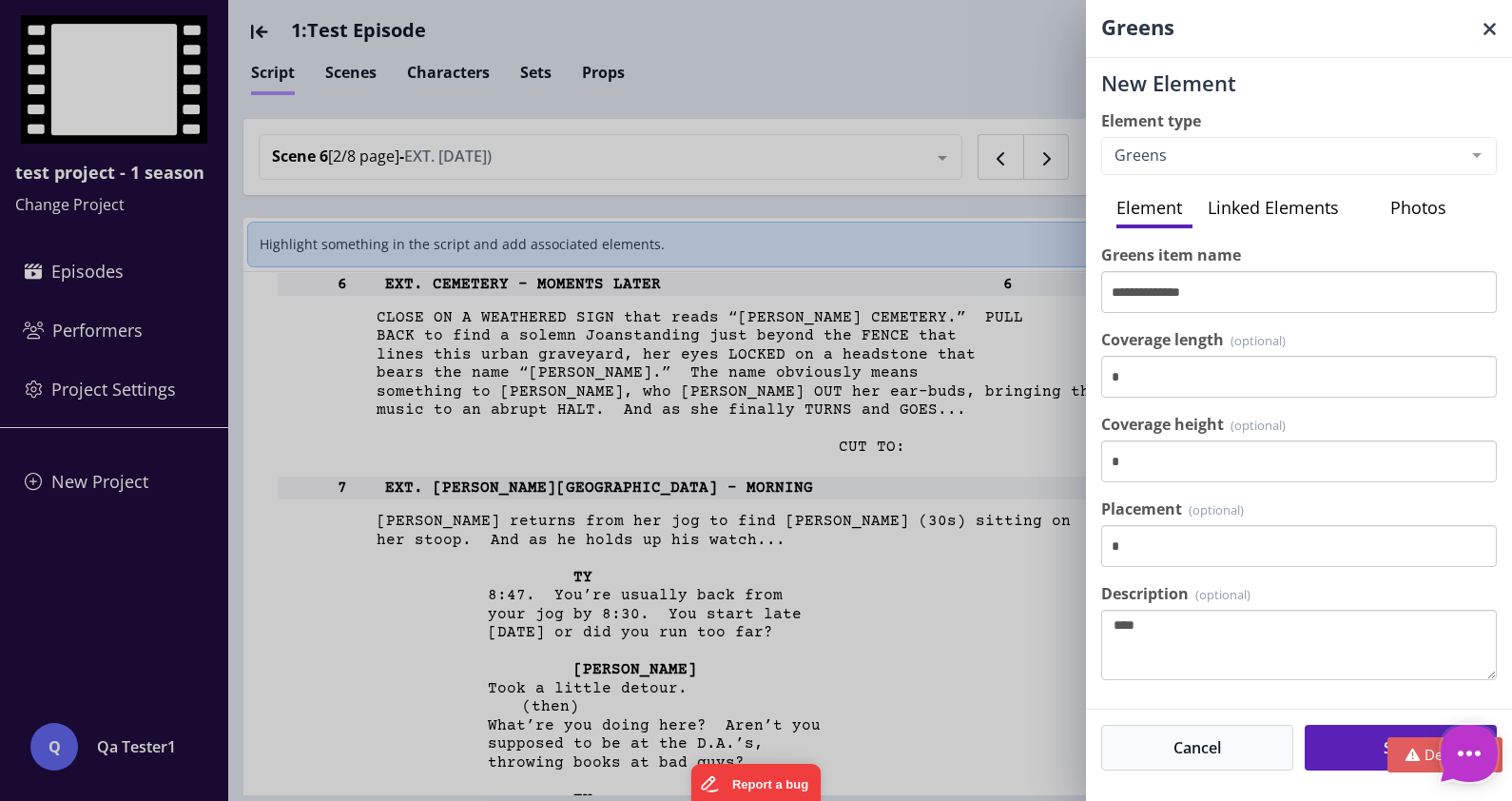 type on "****" 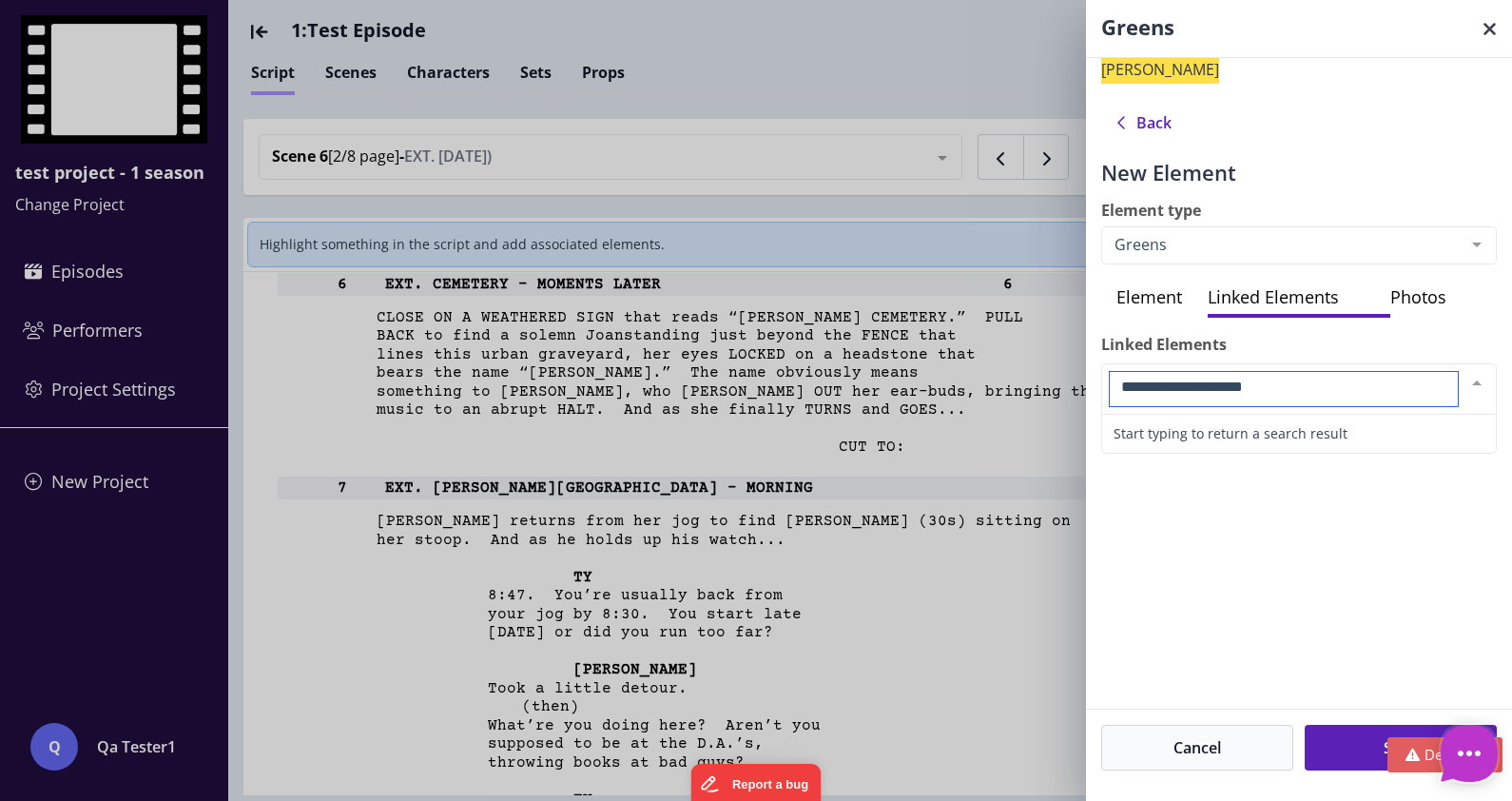click at bounding box center [1477, 382] 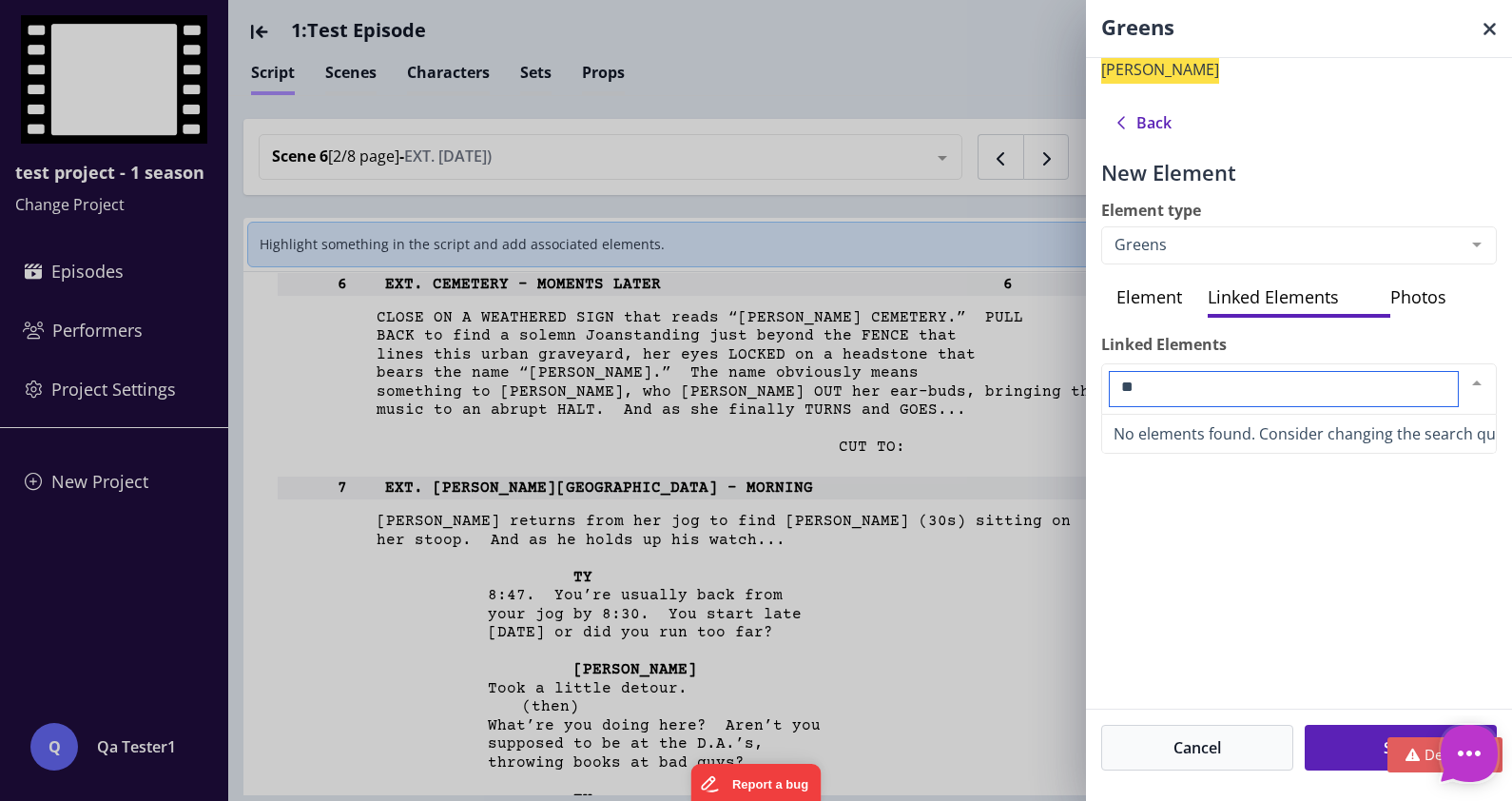 type on "***" 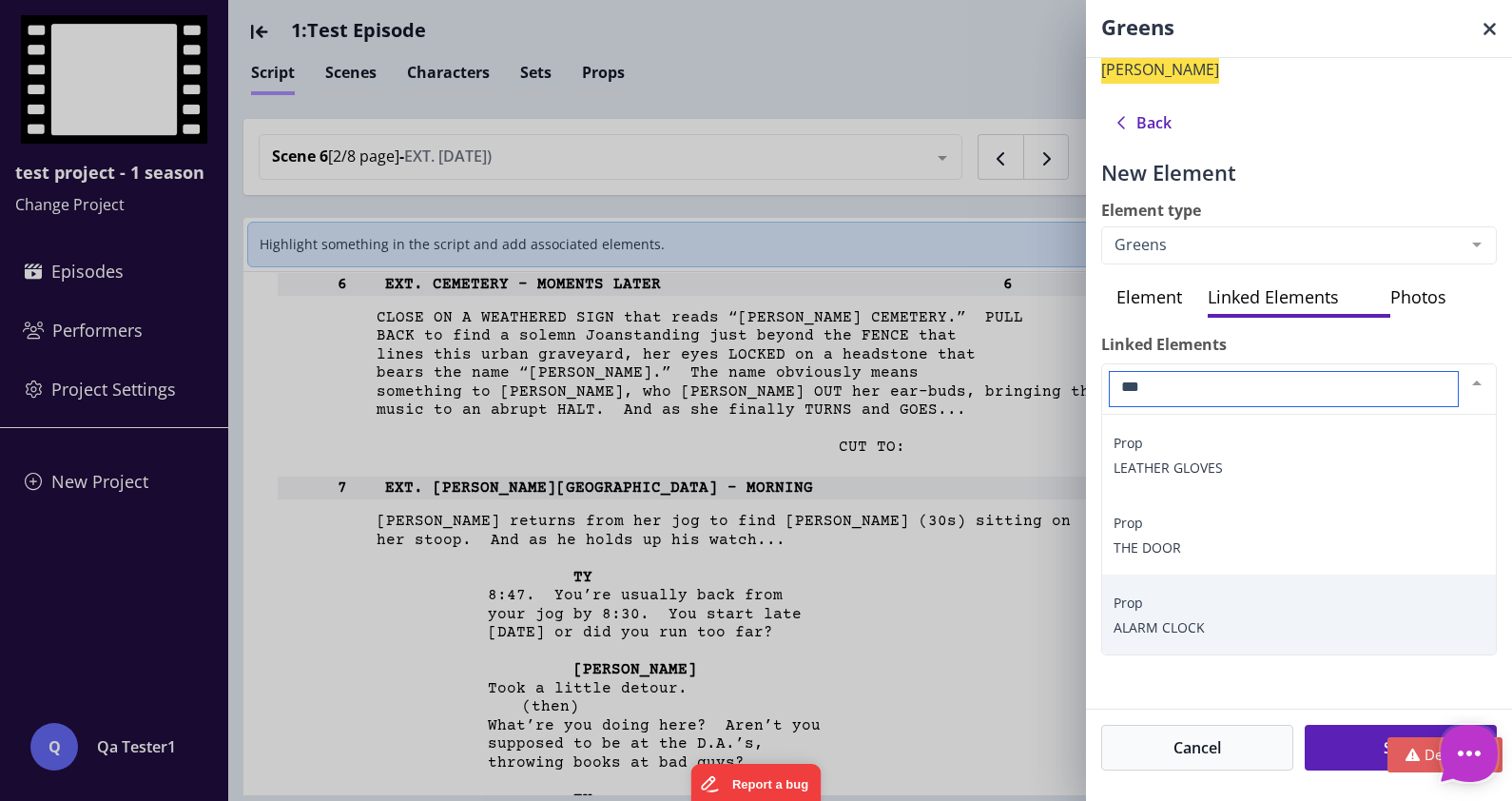click on "ALARM CLOCK" at bounding box center (1299, 628) 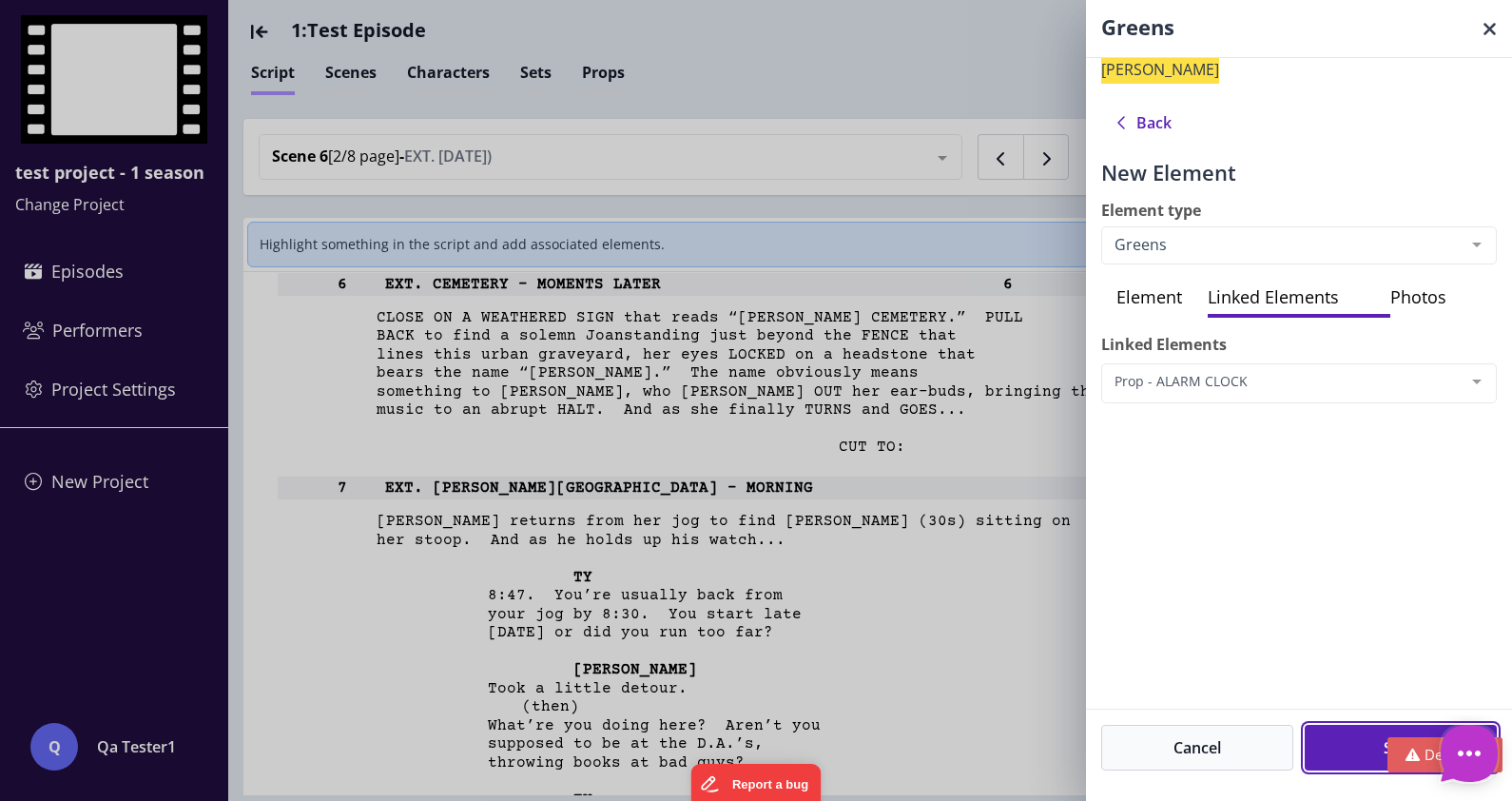 click on "Save" at bounding box center (1401, 748) 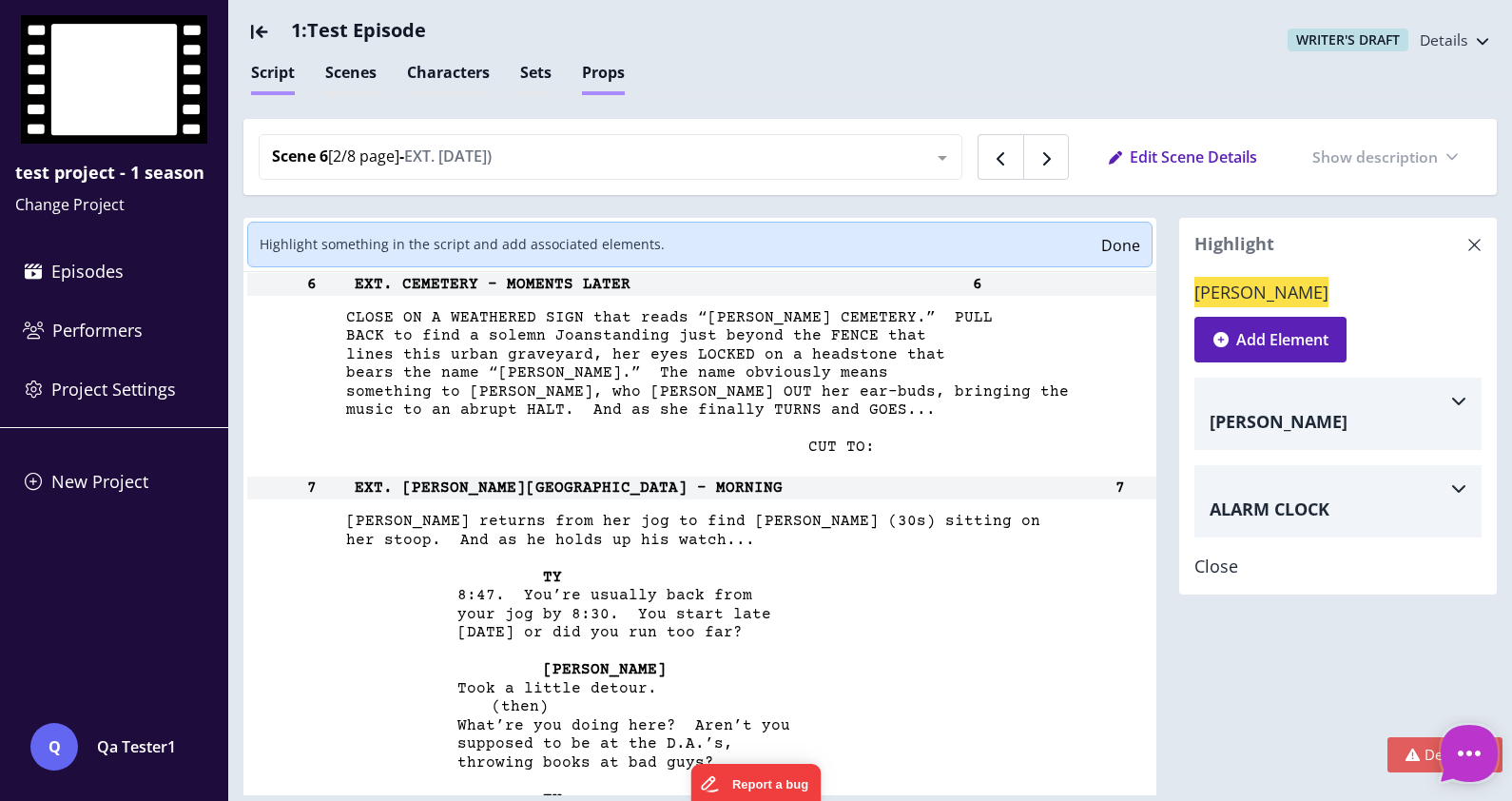 click on "Props" at bounding box center [603, 78] 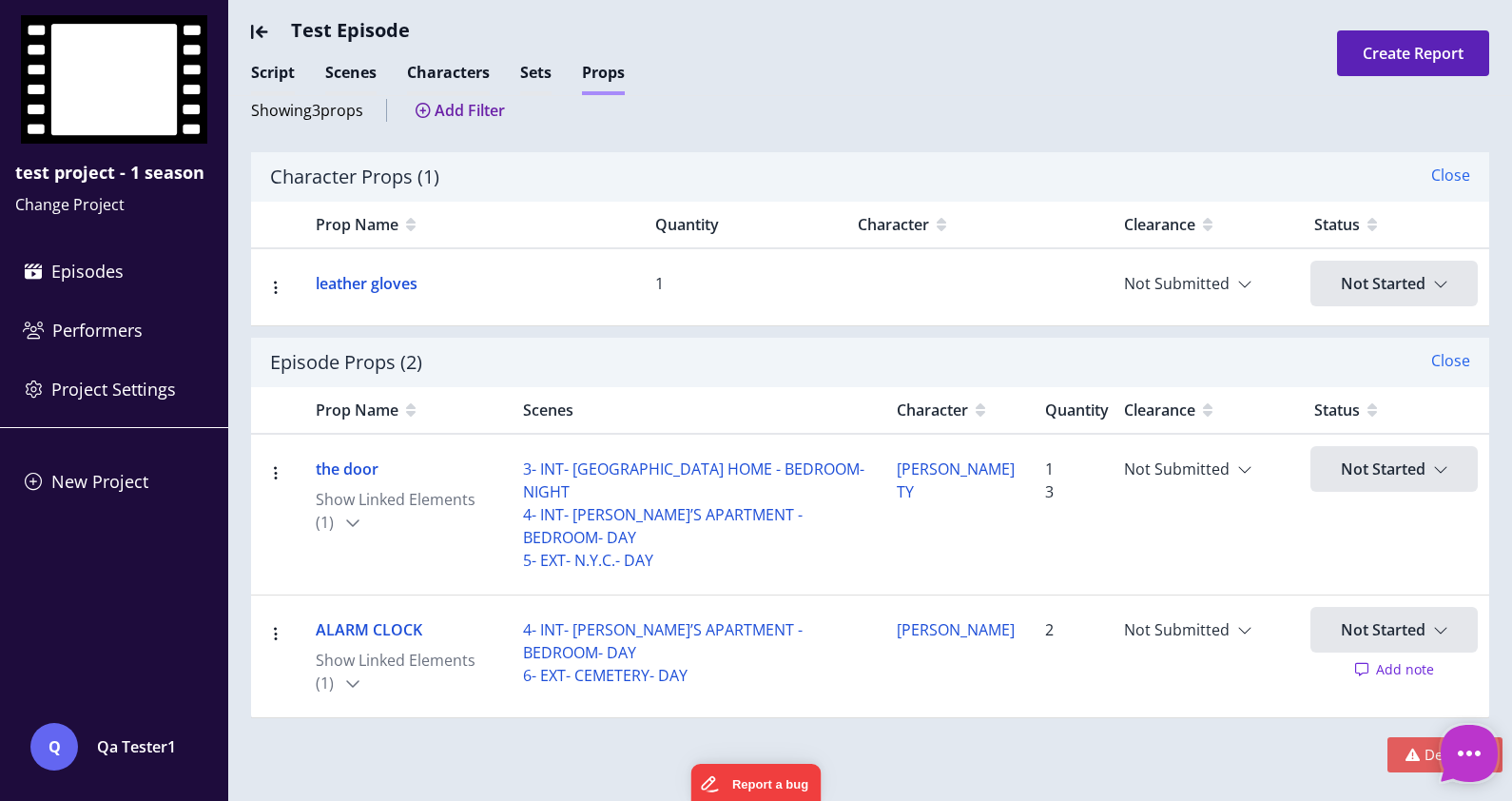 scroll, scrollTop: 71, scrollLeft: 0, axis: vertical 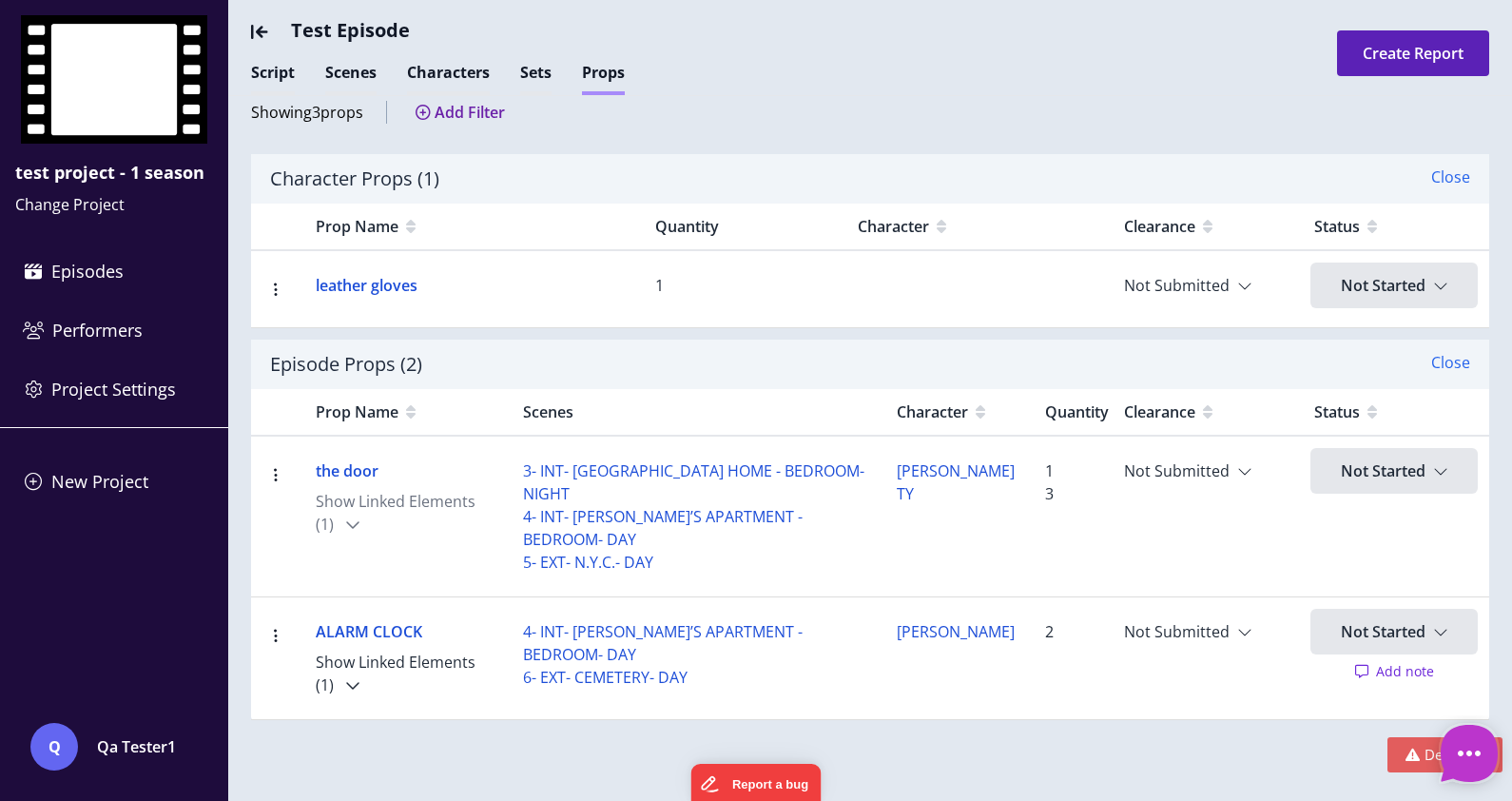 click on "Show Linked Elements (1)" at bounding box center [404, 674] 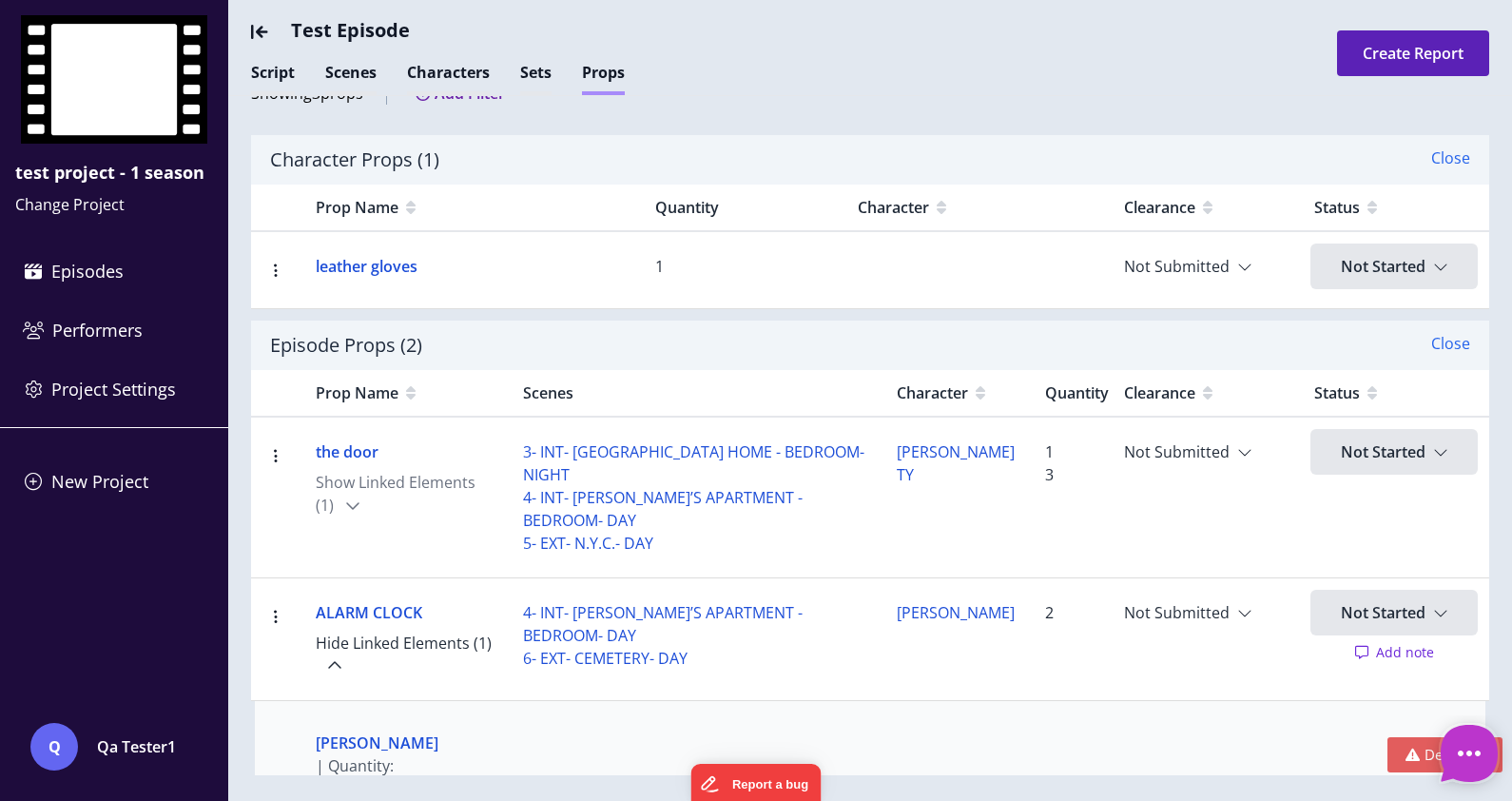 scroll, scrollTop: 205, scrollLeft: 0, axis: vertical 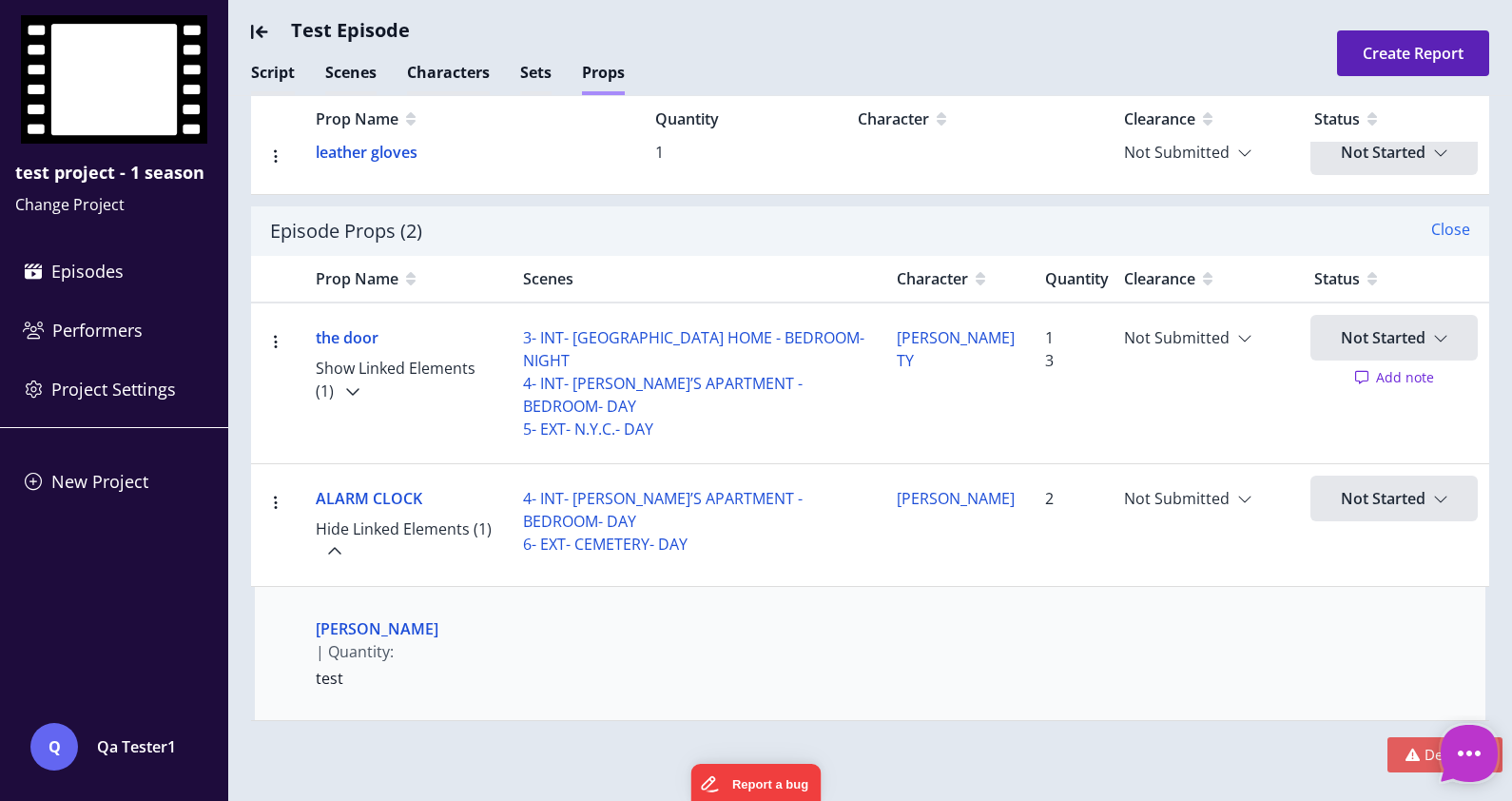 click on "Show Linked Elements (1)" at bounding box center (404, 380) 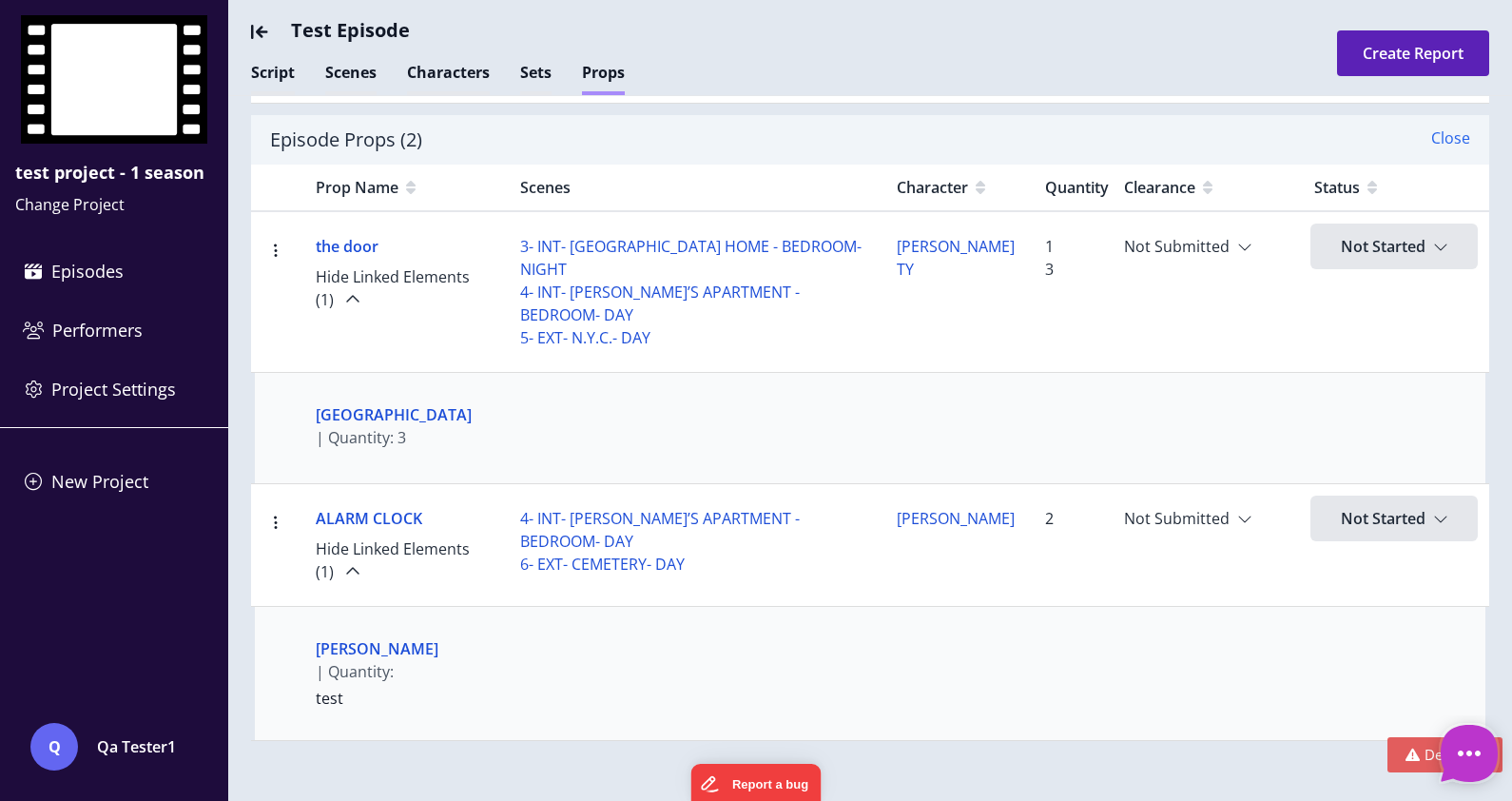 scroll, scrollTop: 315, scrollLeft: 0, axis: vertical 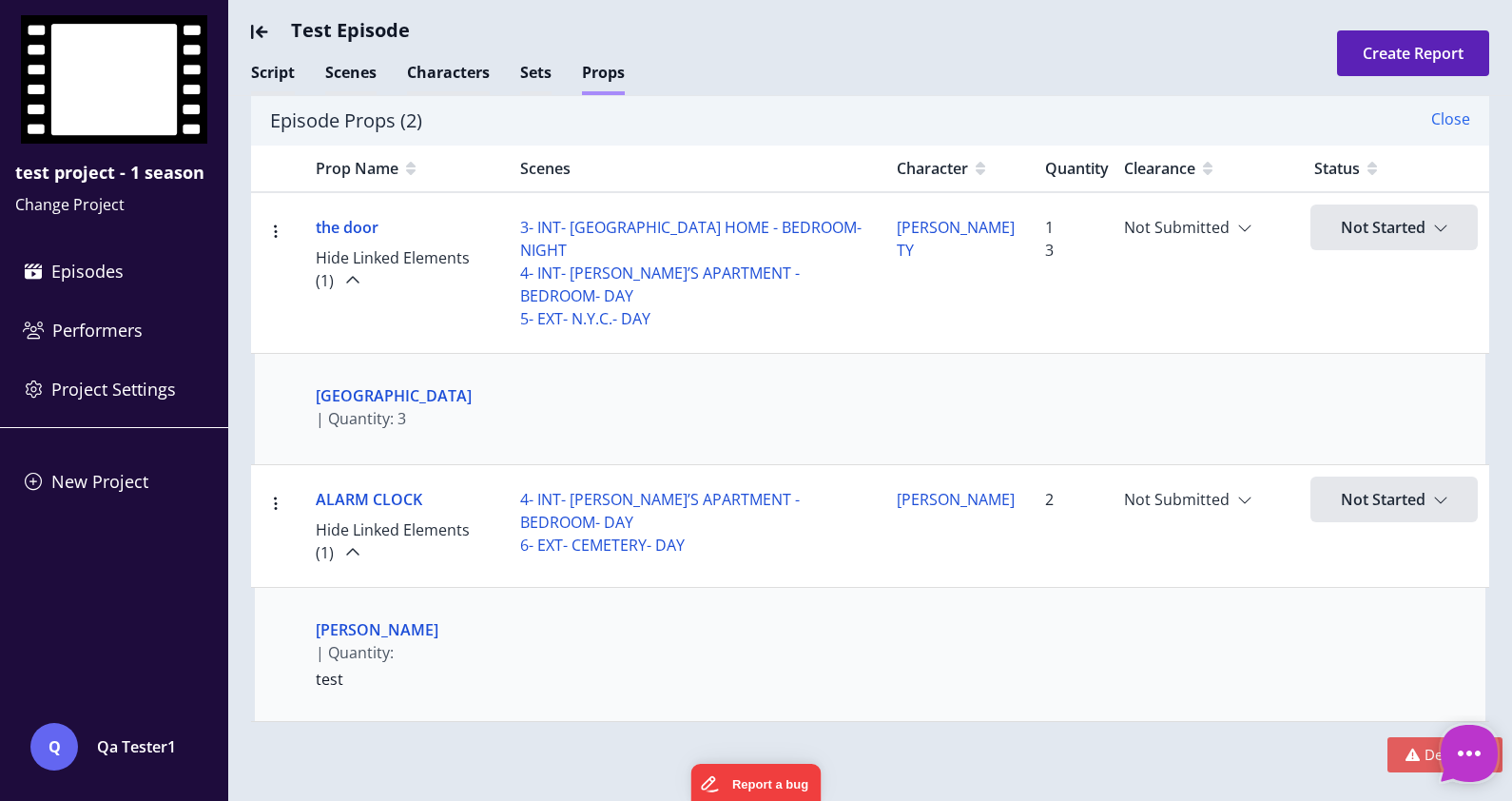 type on "*" 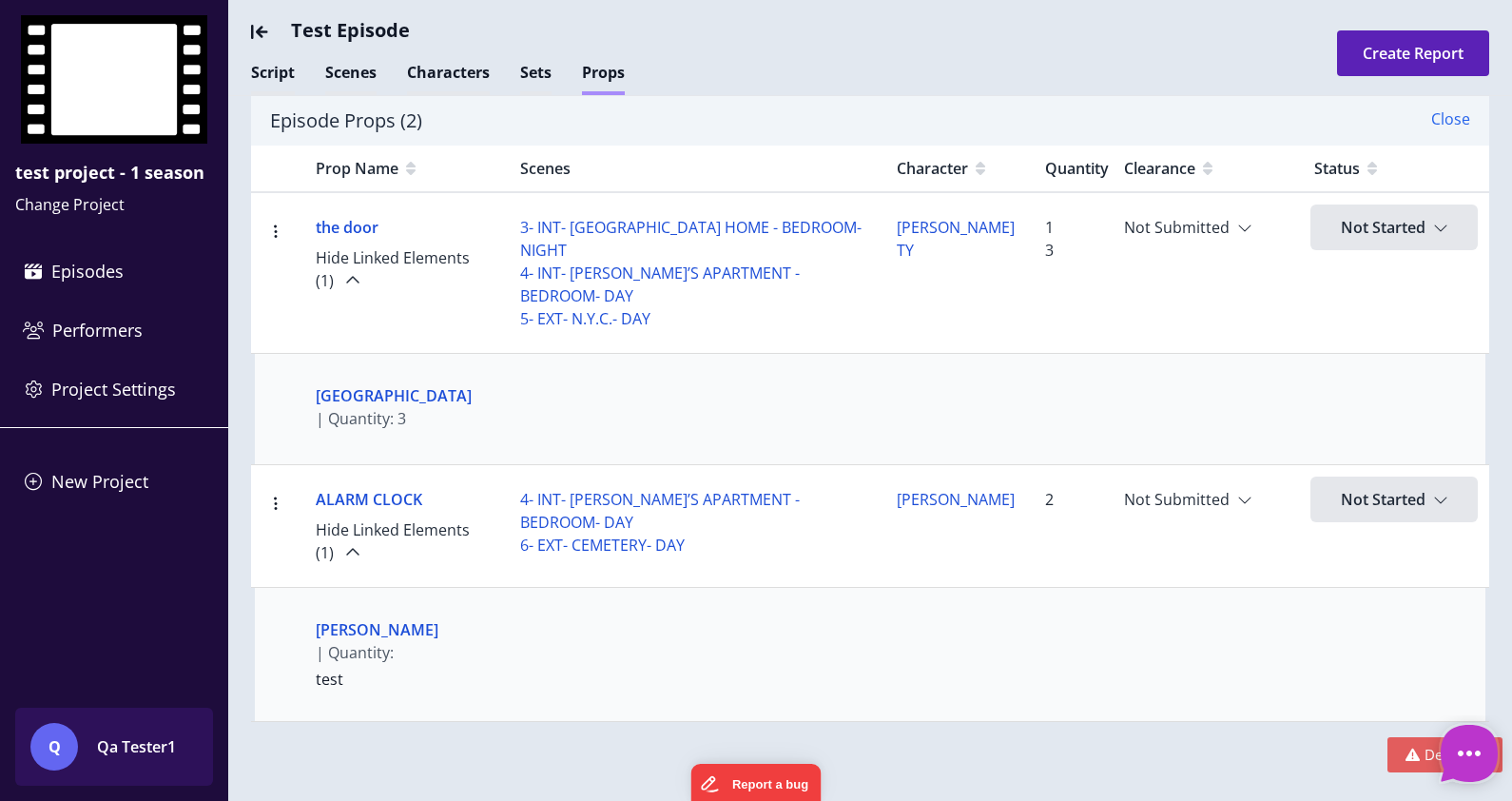 click on "Qa  Tester1" at bounding box center (159, 747) 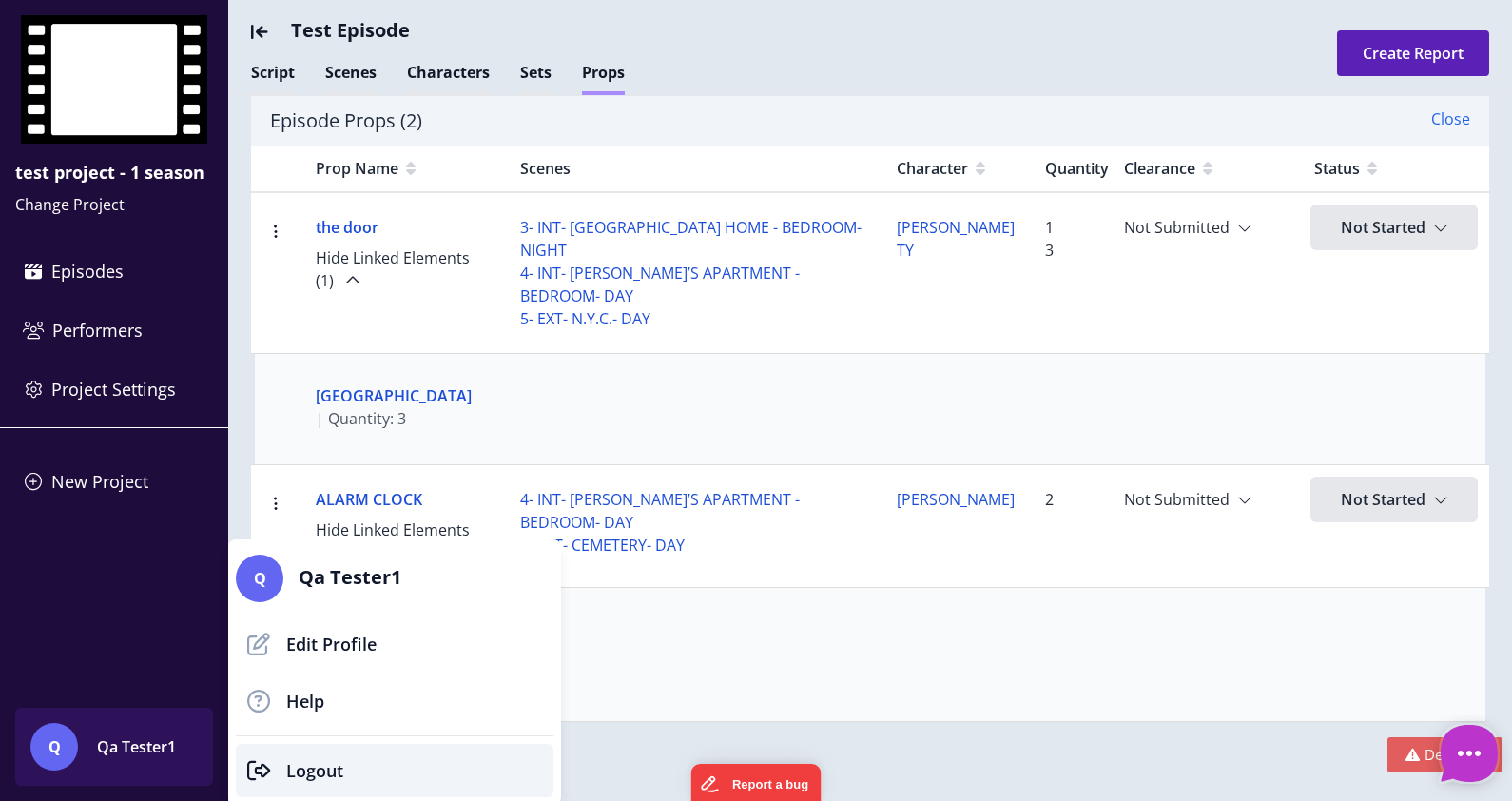 click on "Logout" at bounding box center (315, 771) 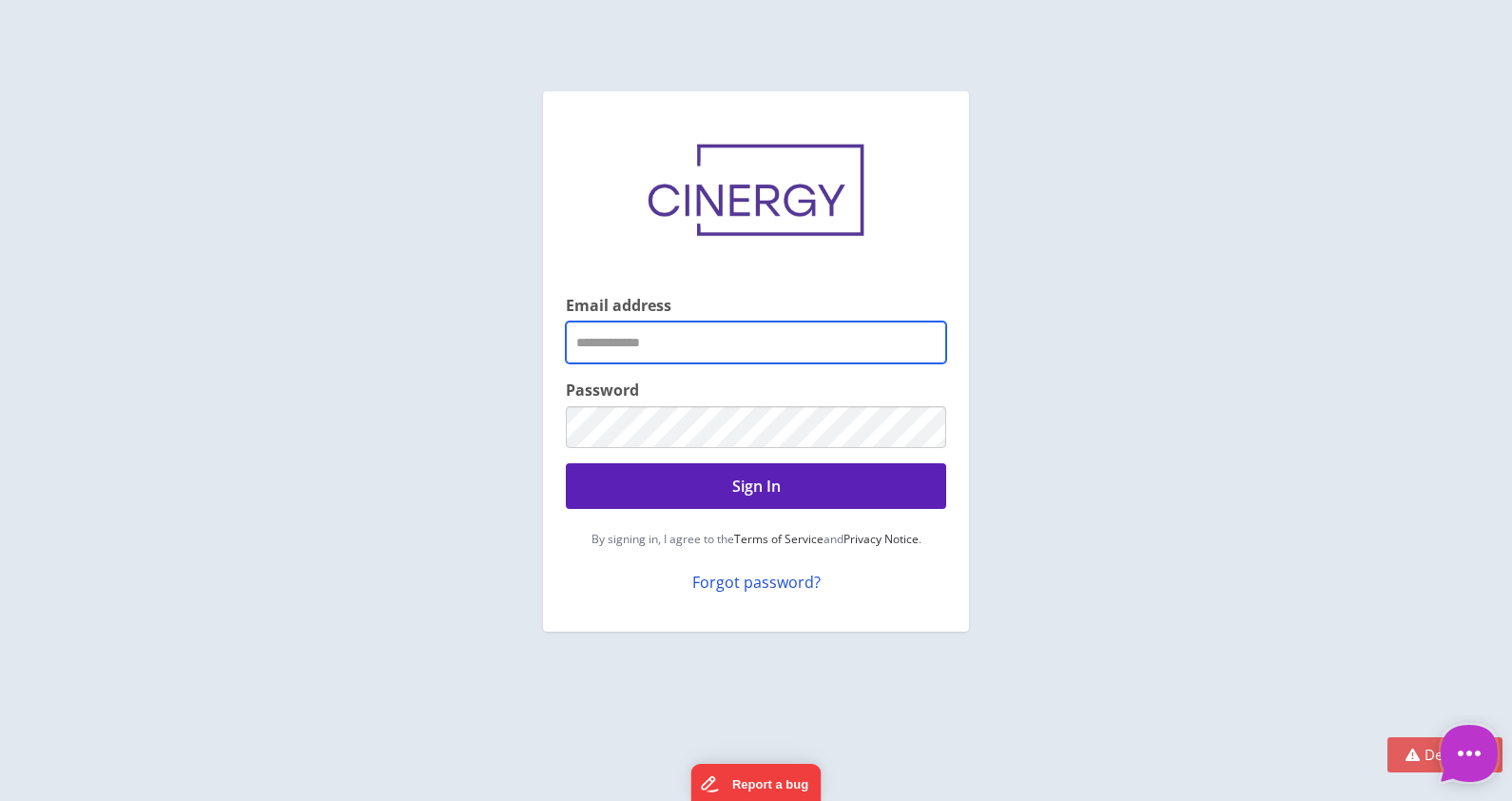 click on "Email address" at bounding box center [756, 342] 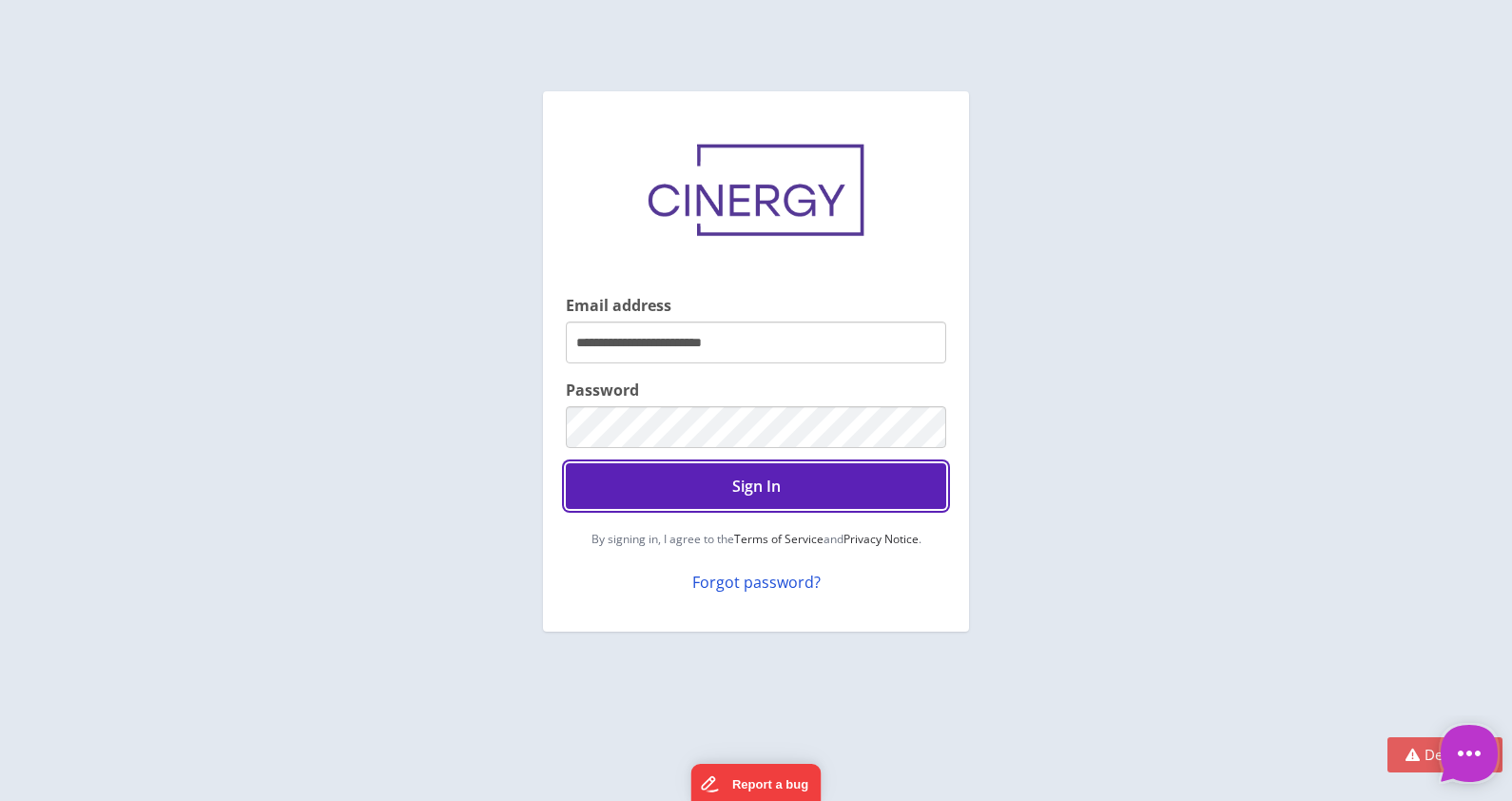 click on "Sign In" at bounding box center [756, 486] 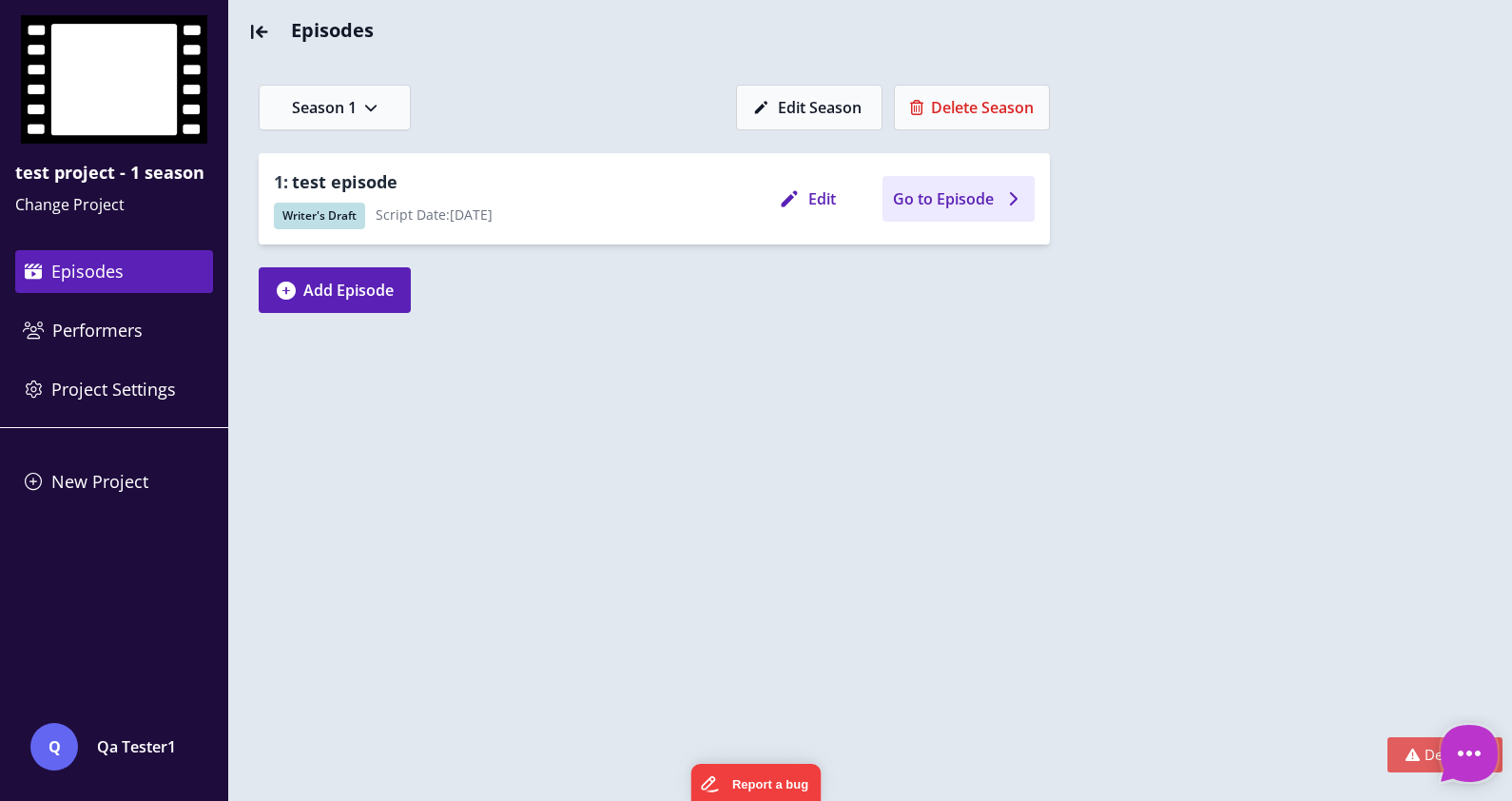 click on "Go to Episode" at bounding box center [959, 199] 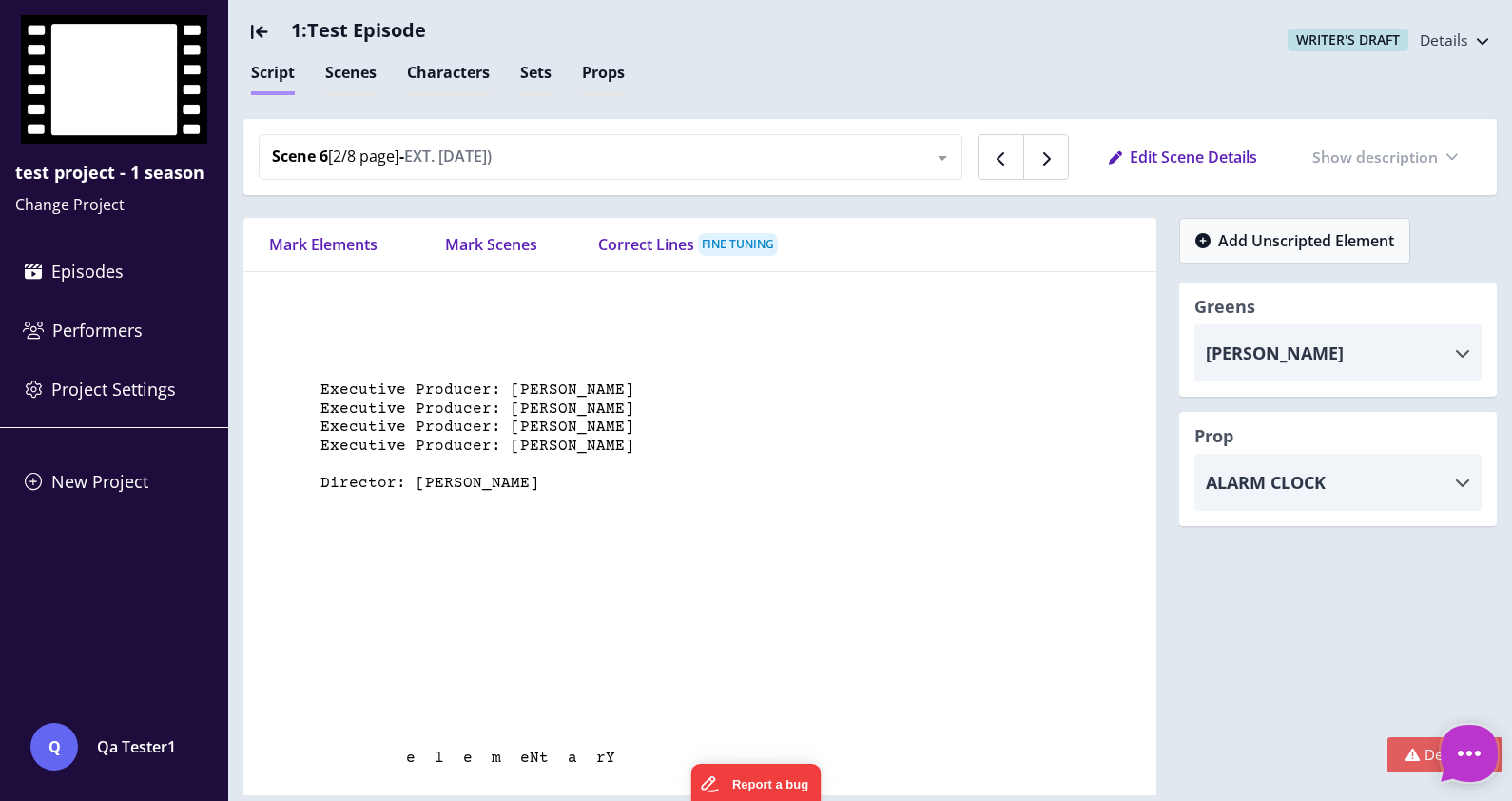 scroll, scrollTop: 6185, scrollLeft: 0, axis: vertical 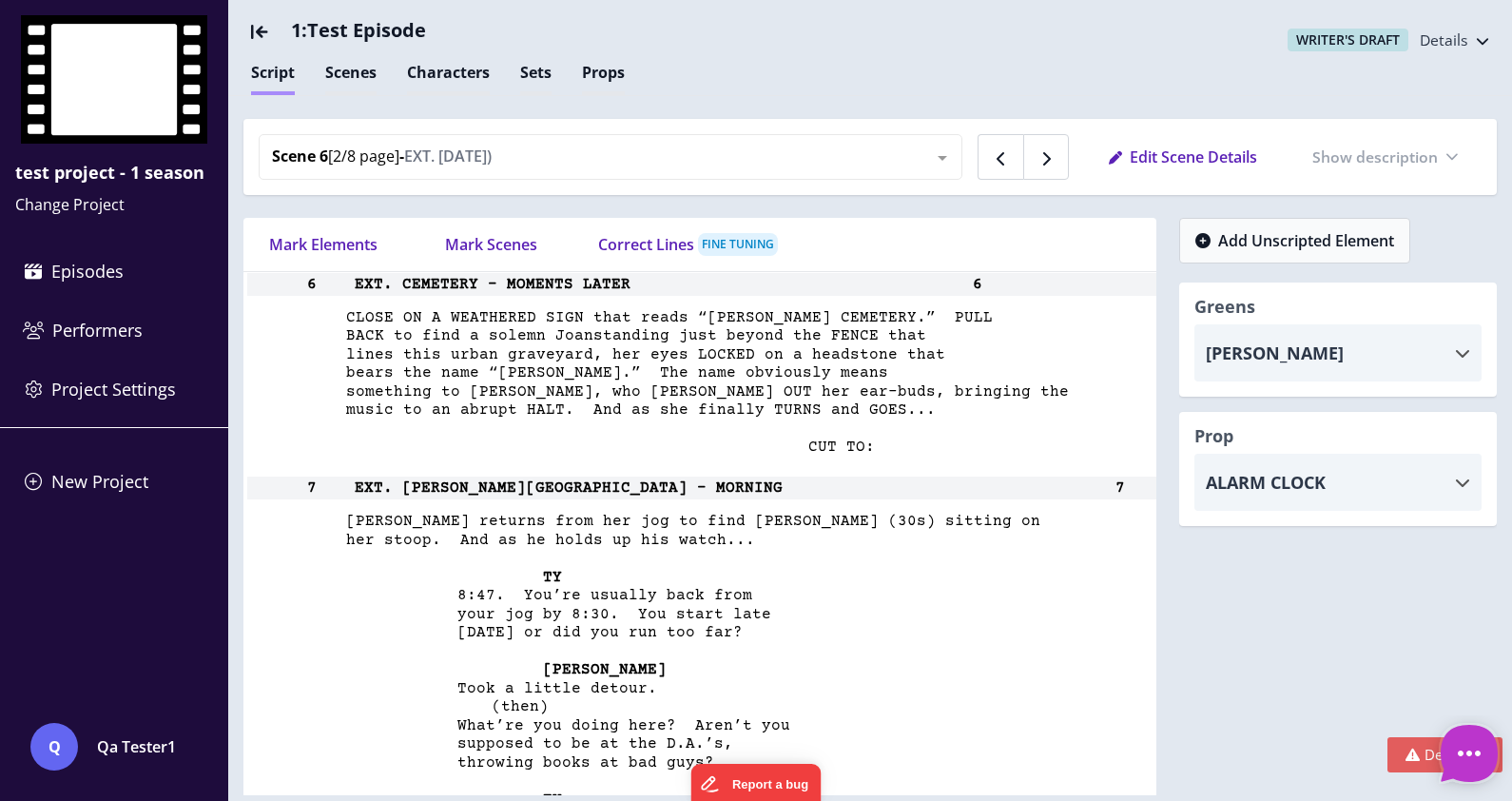type on "*" 